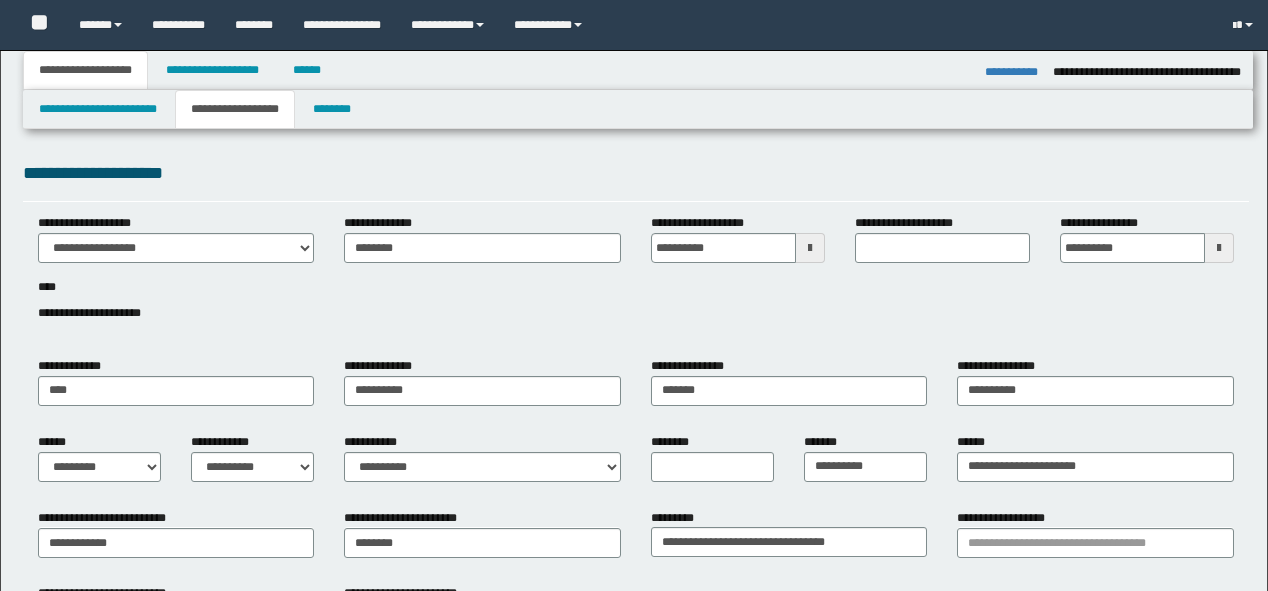 select on "*" 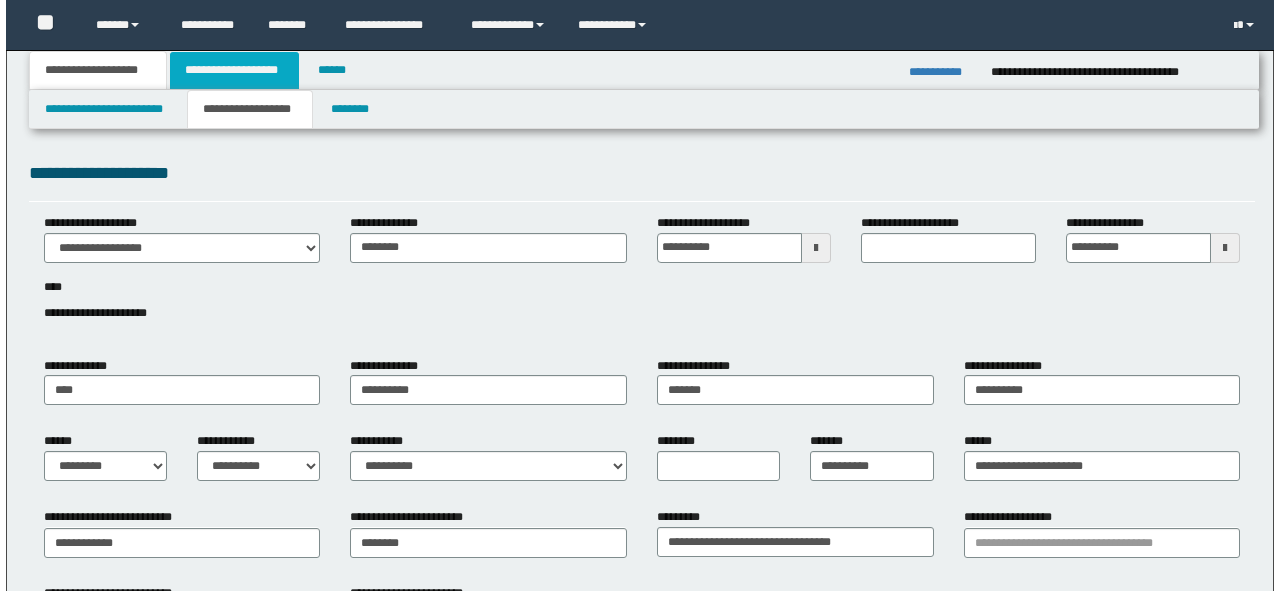 scroll, scrollTop: 0, scrollLeft: 0, axis: both 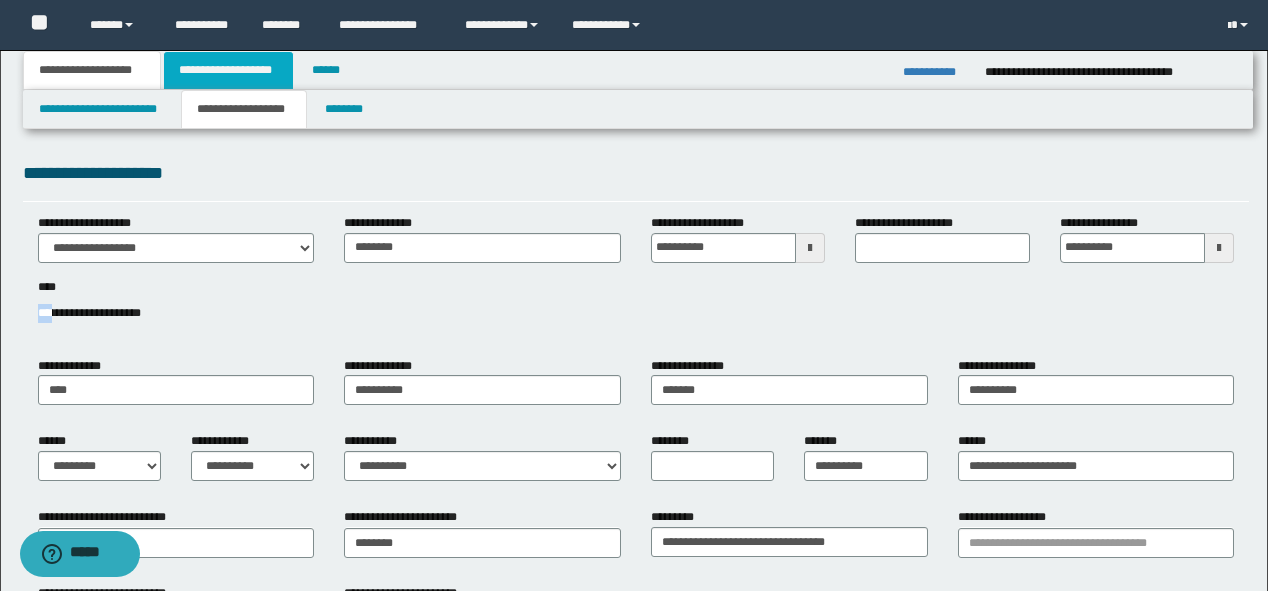 click on "**********" at bounding box center [228, 70] 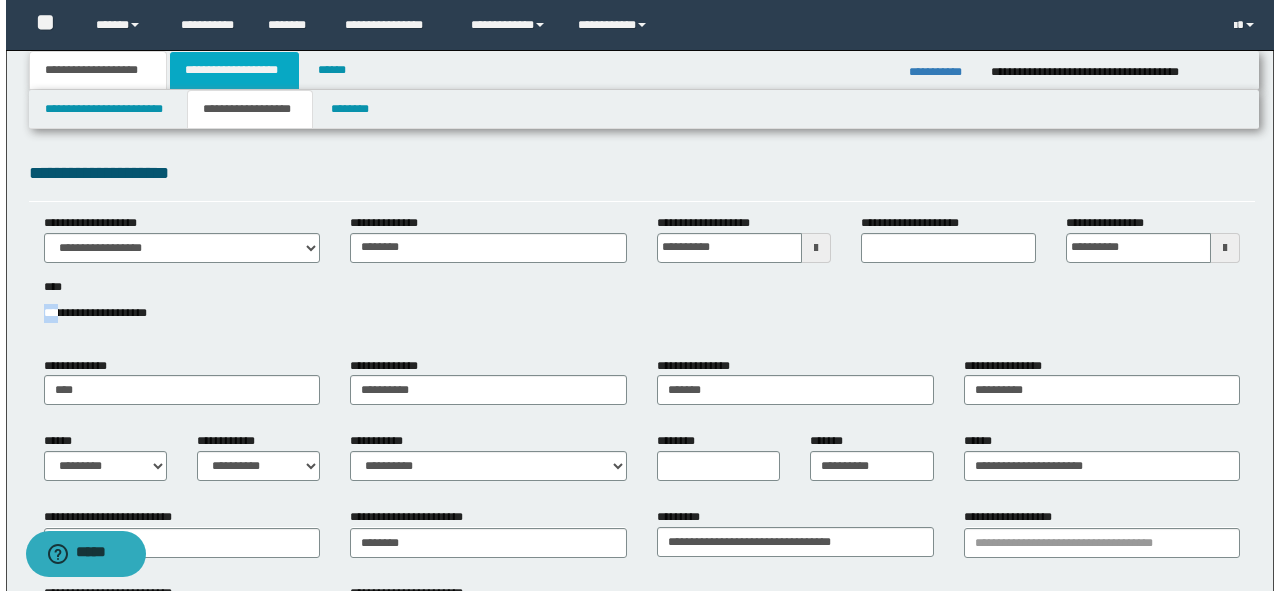 scroll, scrollTop: 0, scrollLeft: 0, axis: both 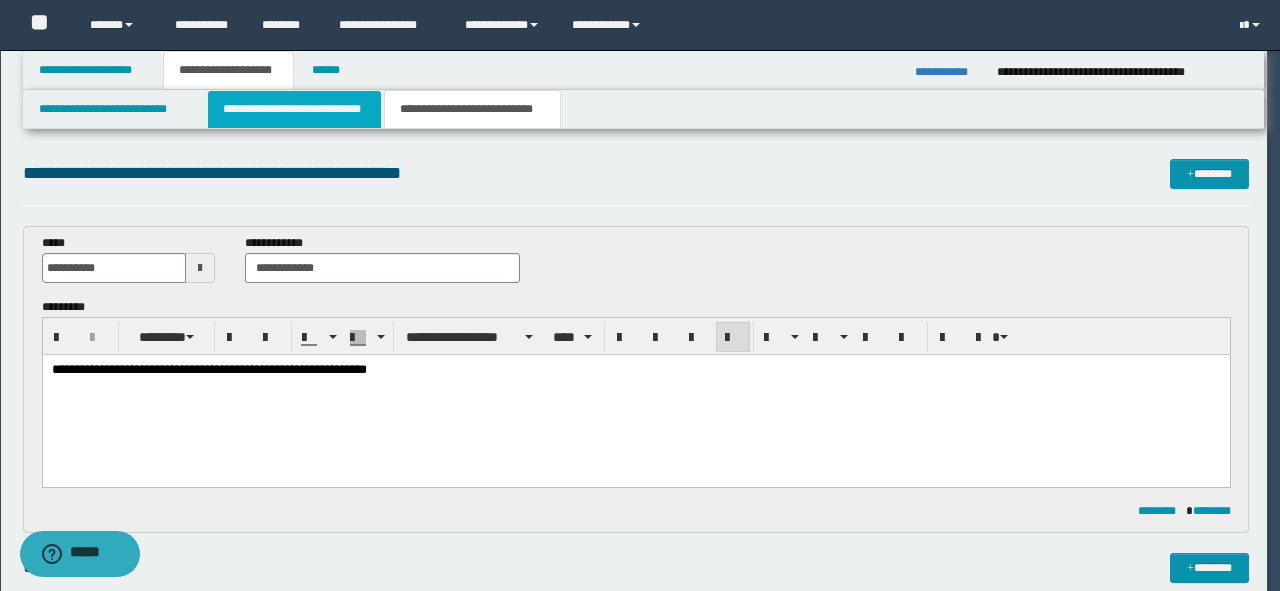 click on "**********" at bounding box center [294, 109] 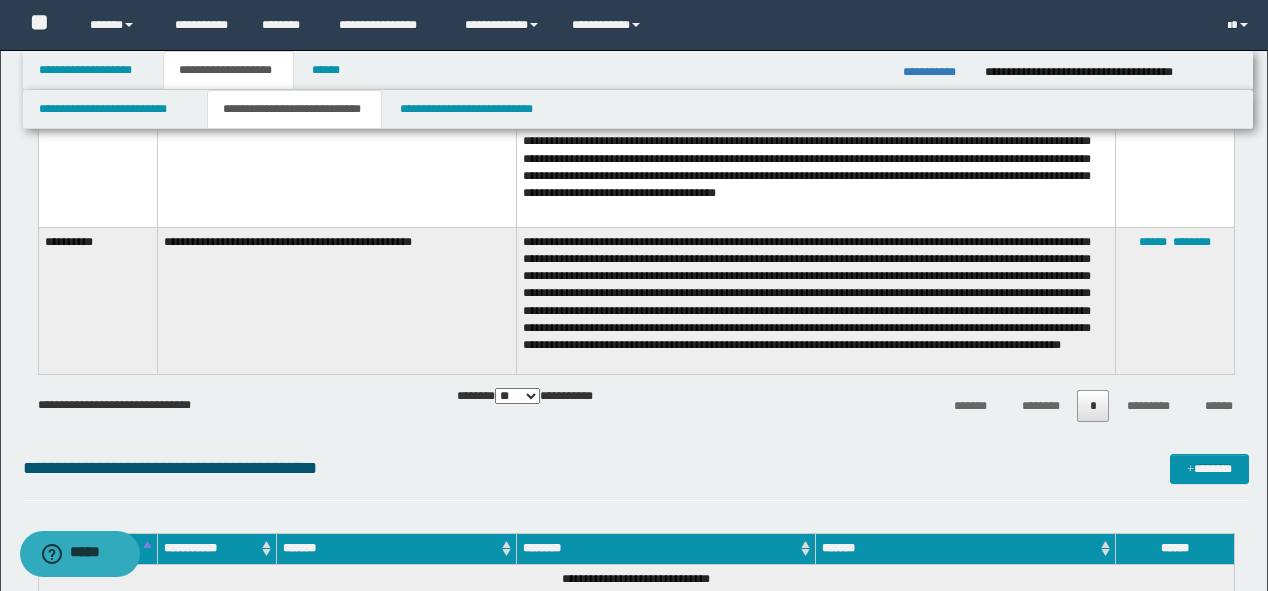 scroll, scrollTop: 1760, scrollLeft: 0, axis: vertical 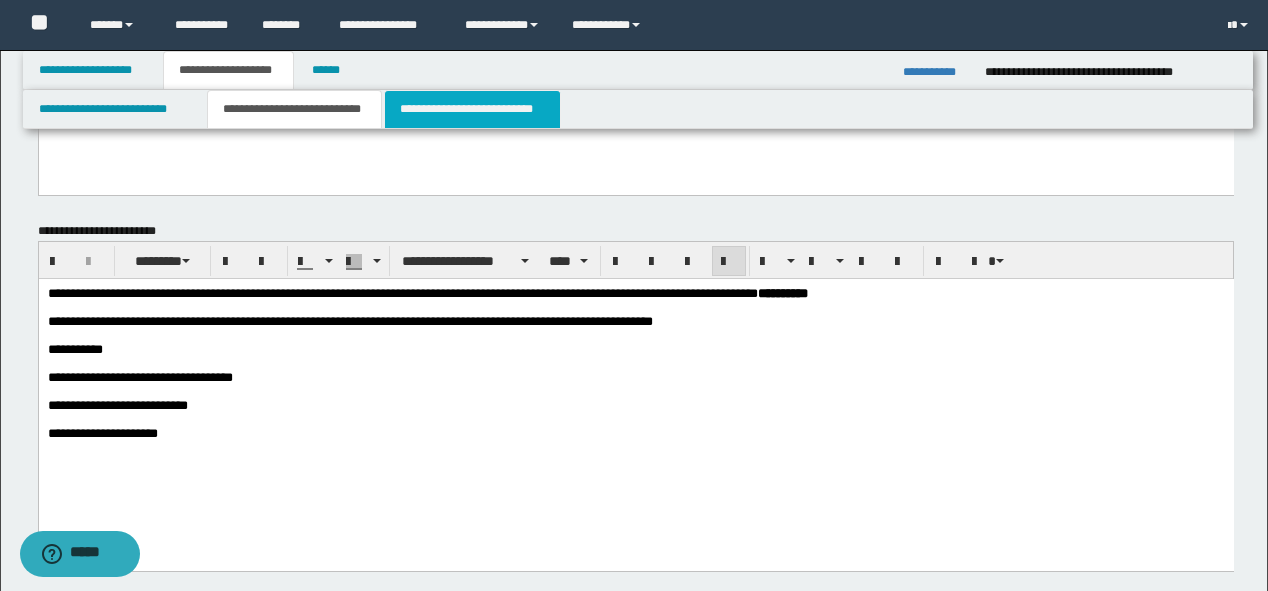 click on "**********" at bounding box center [472, 109] 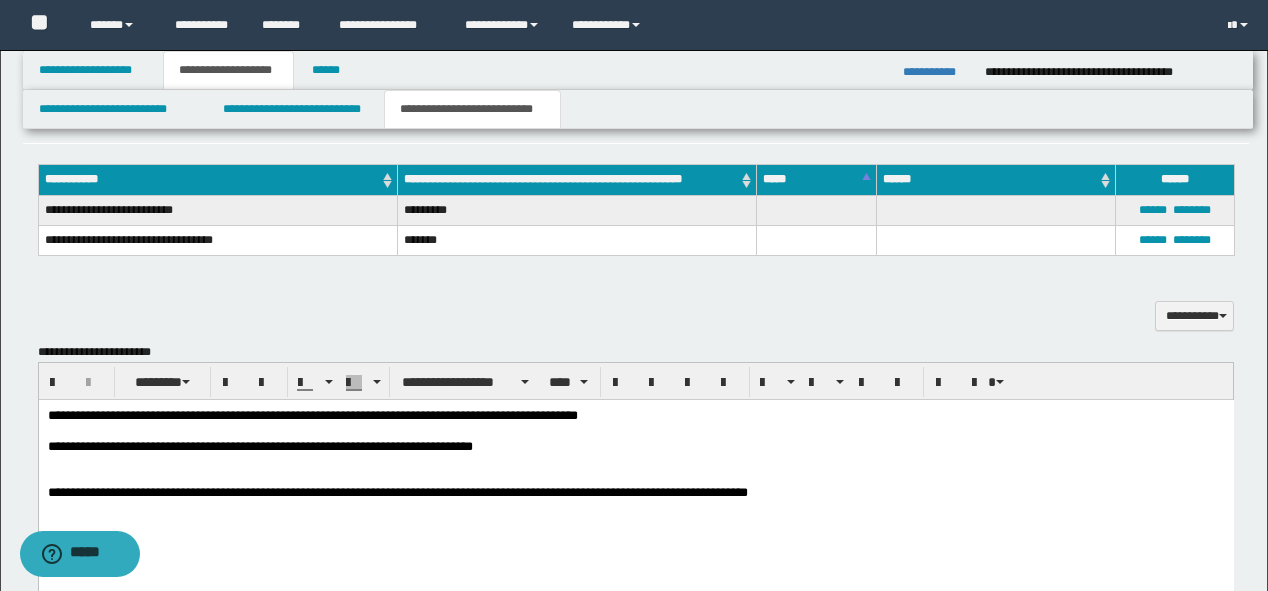 scroll, scrollTop: 720, scrollLeft: 0, axis: vertical 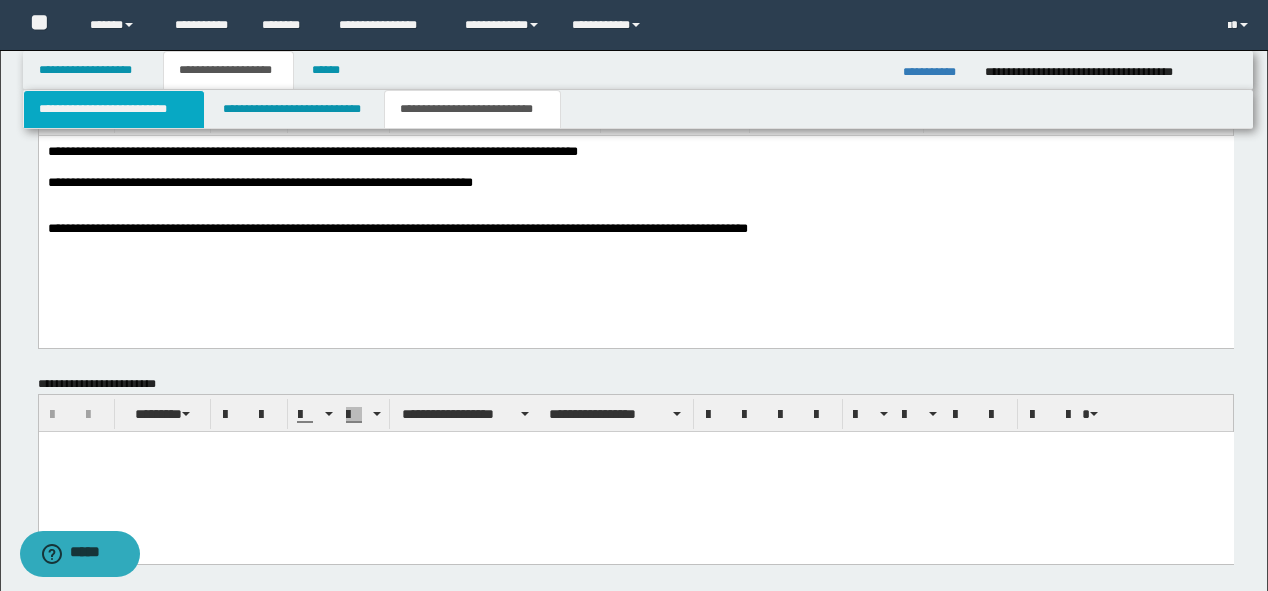 click on "**********" at bounding box center [114, 109] 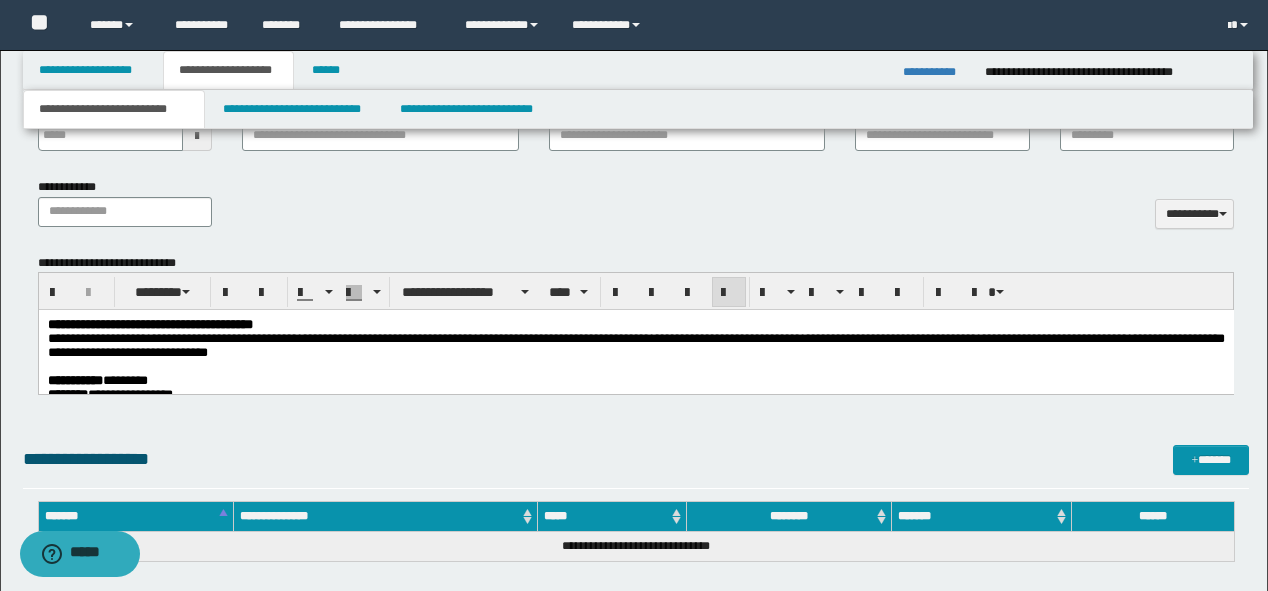 scroll, scrollTop: 880, scrollLeft: 0, axis: vertical 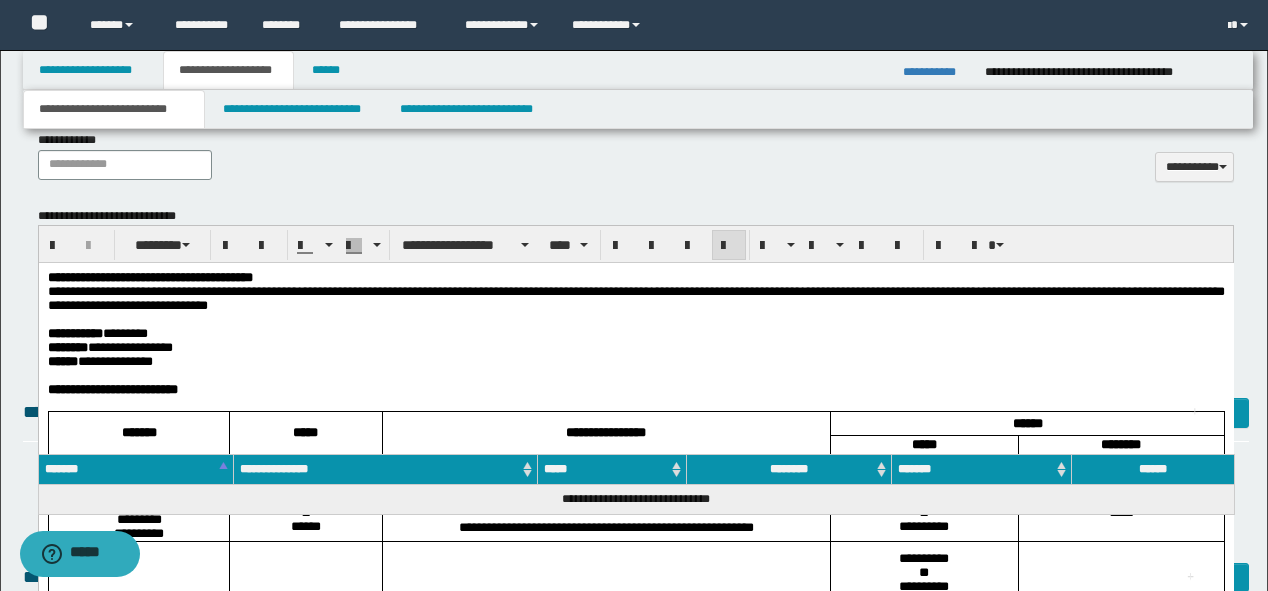 click on "**********" at bounding box center (635, 334) 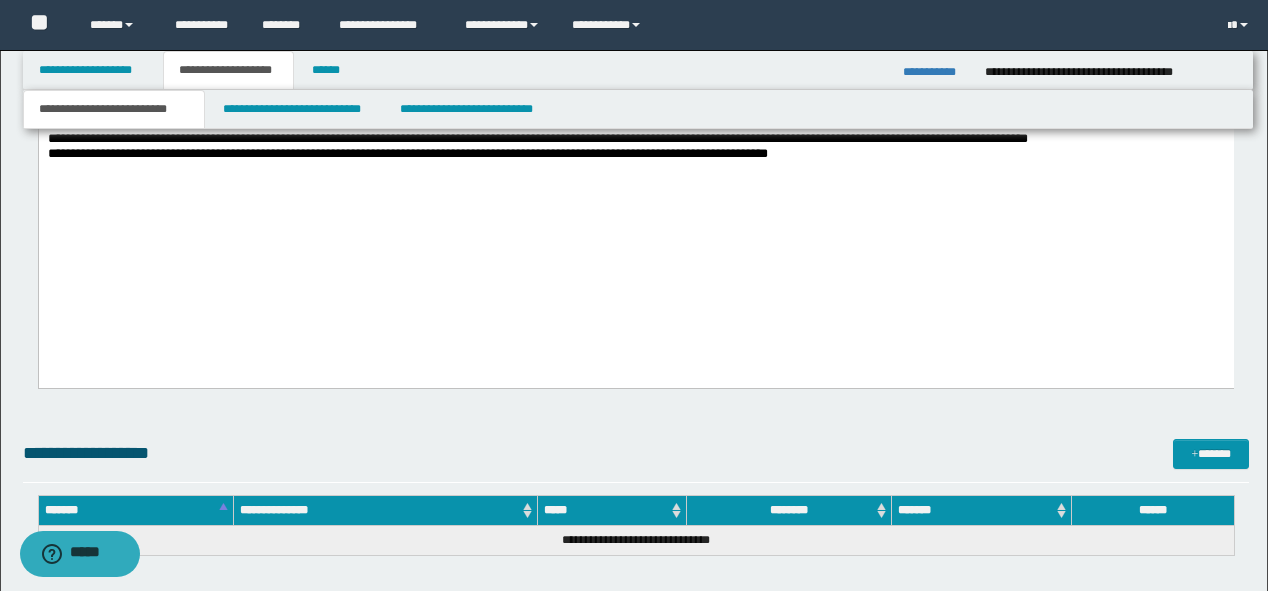 scroll, scrollTop: 1920, scrollLeft: 0, axis: vertical 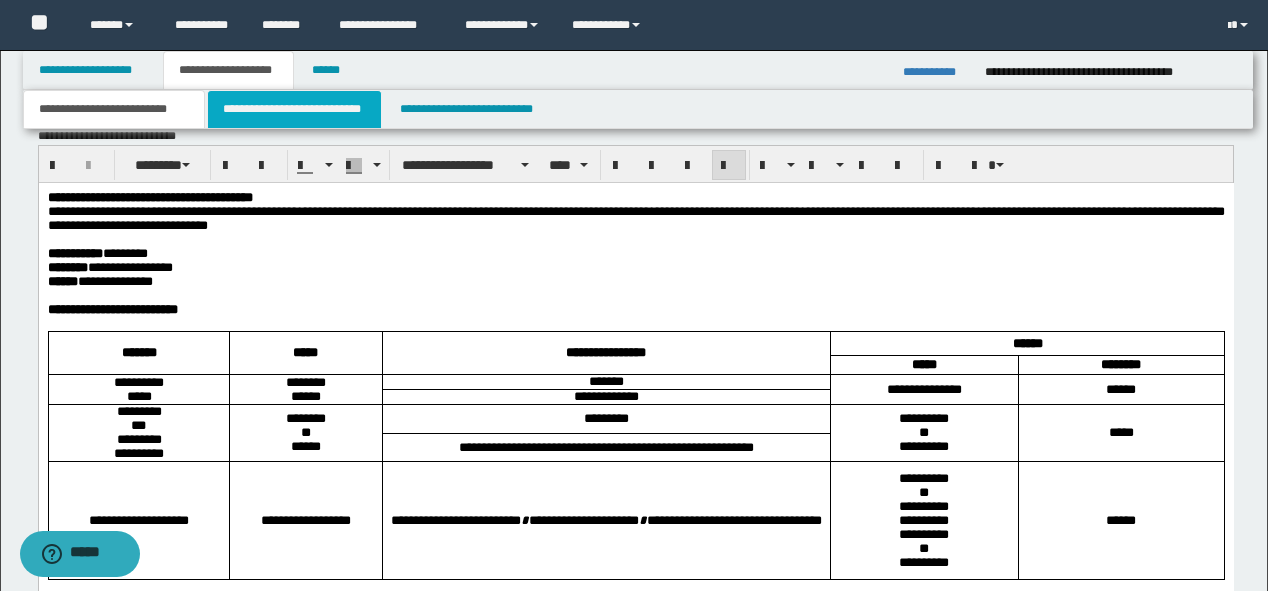 click on "**********" at bounding box center (294, 109) 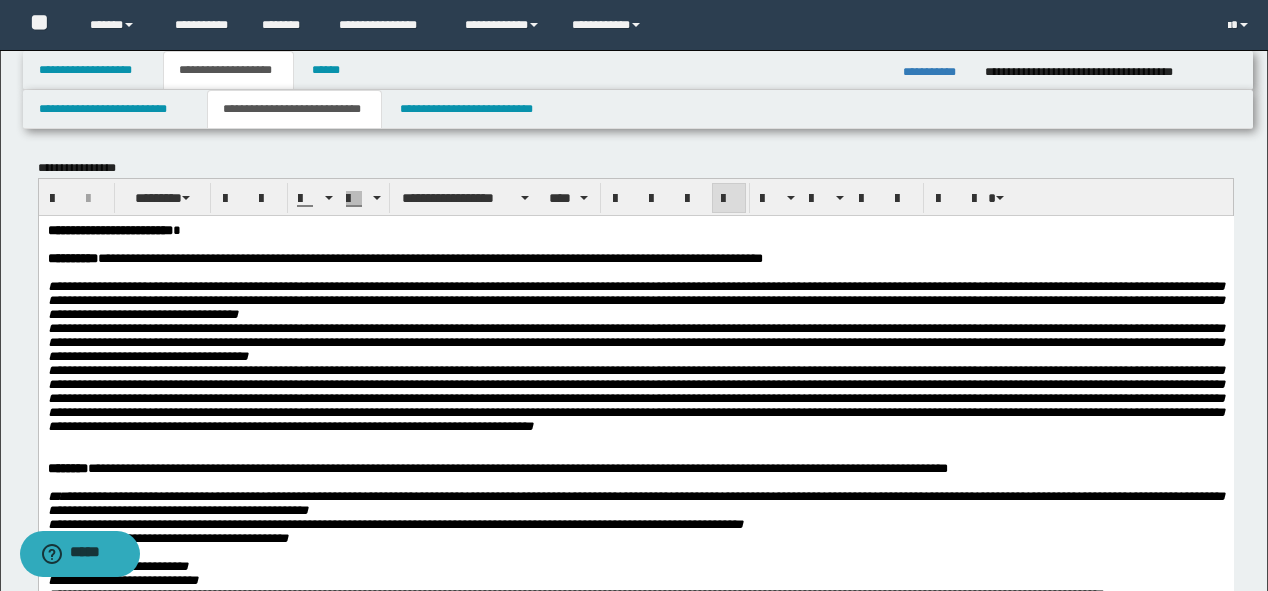 scroll, scrollTop: 0, scrollLeft: 0, axis: both 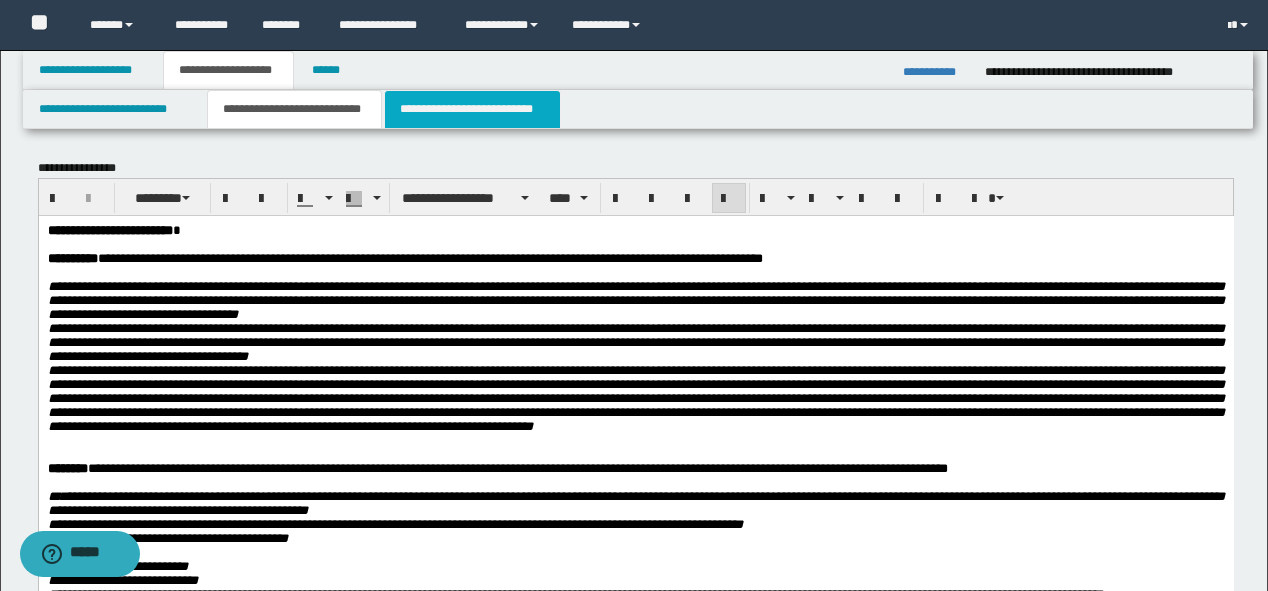click on "**********" at bounding box center (472, 109) 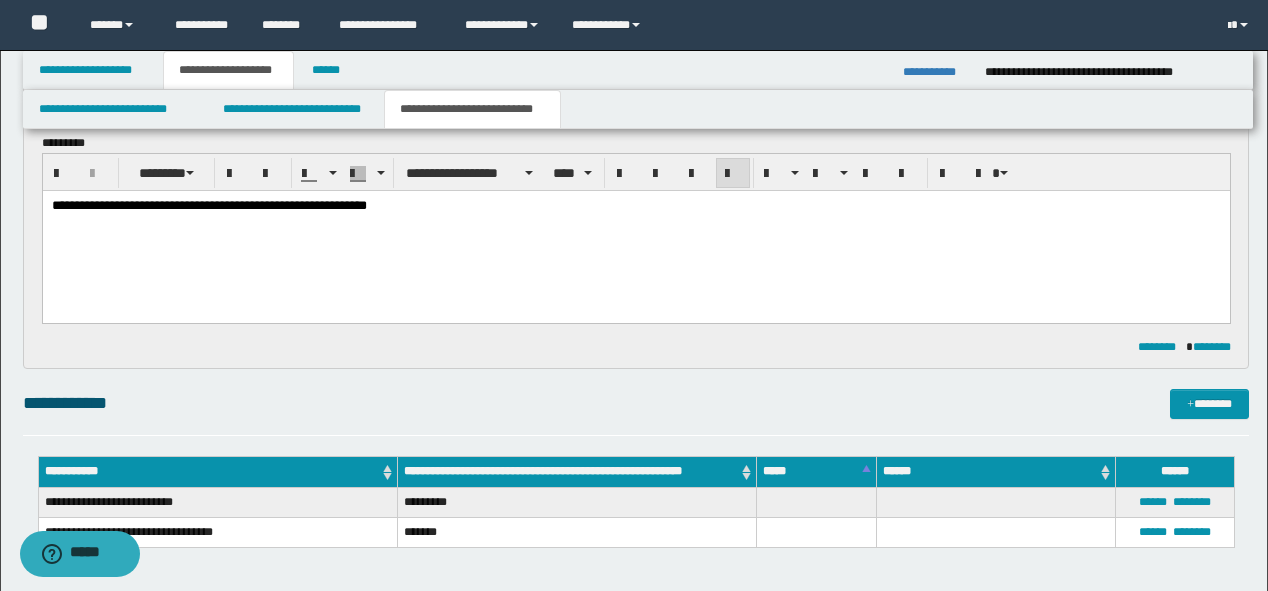 scroll, scrollTop: 240, scrollLeft: 0, axis: vertical 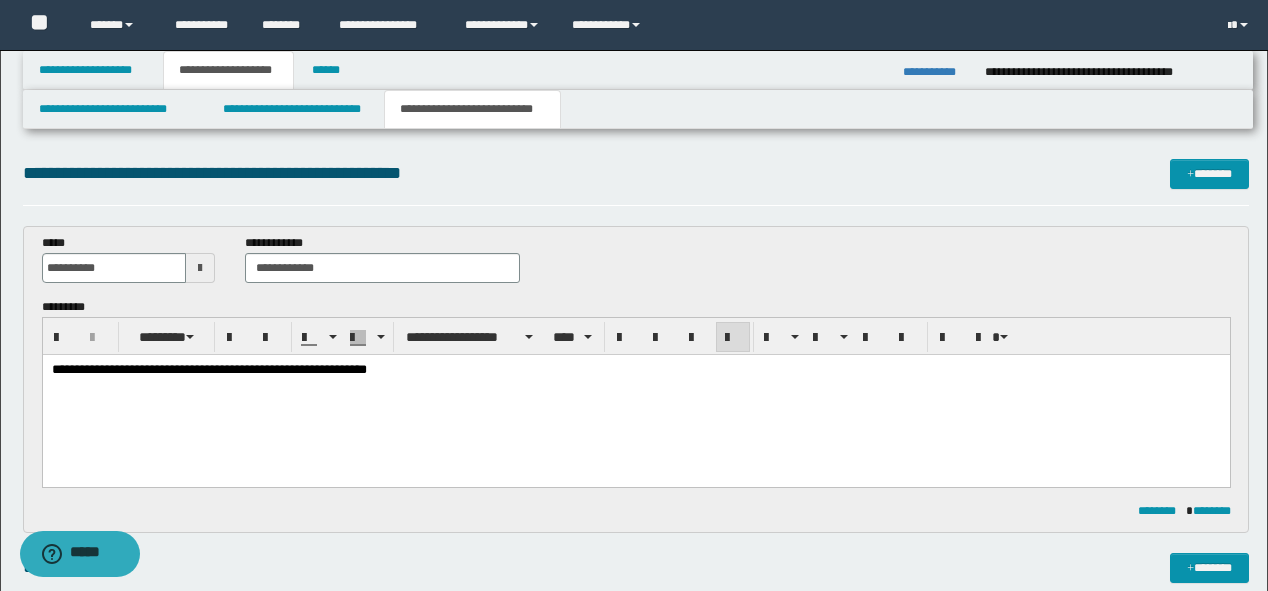 click on "**********" at bounding box center (936, 72) 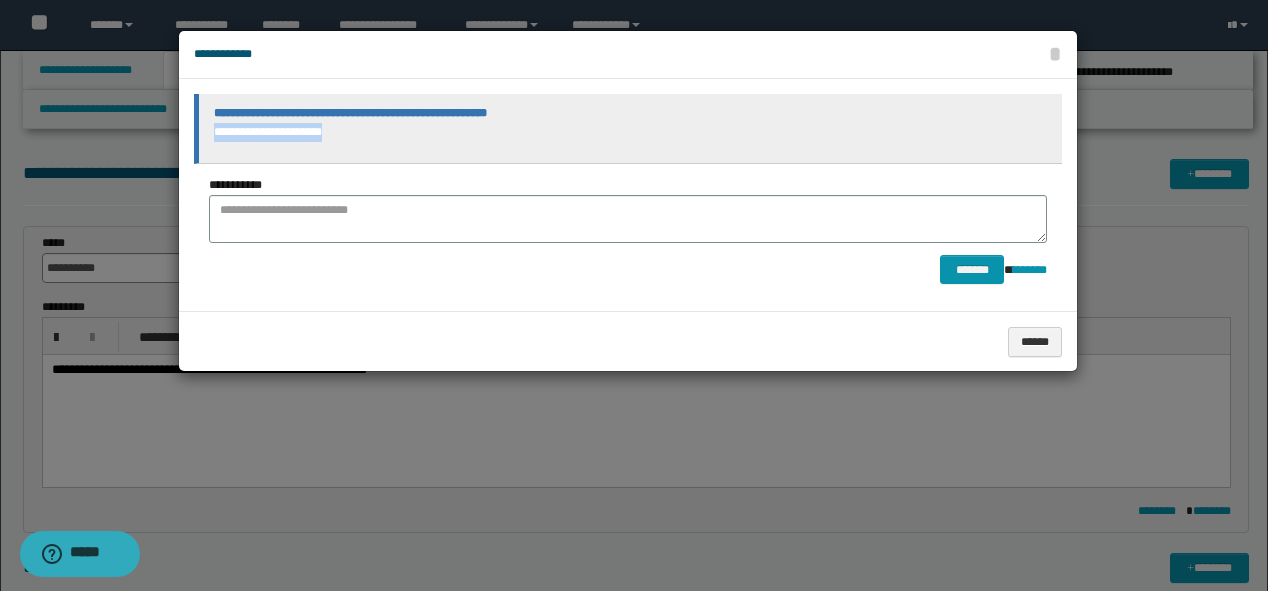 drag, startPoint x: 368, startPoint y: 136, endPoint x: 200, endPoint y: 140, distance: 168.0476 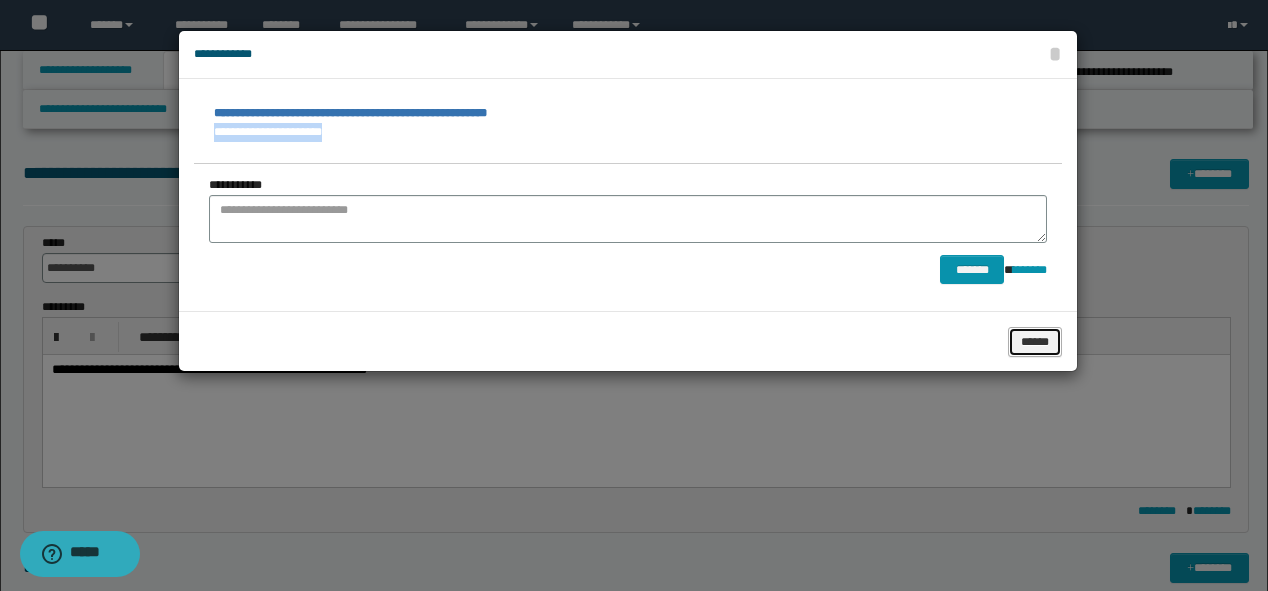 drag, startPoint x: 1049, startPoint y: 335, endPoint x: 792, endPoint y: 239, distance: 274.34467 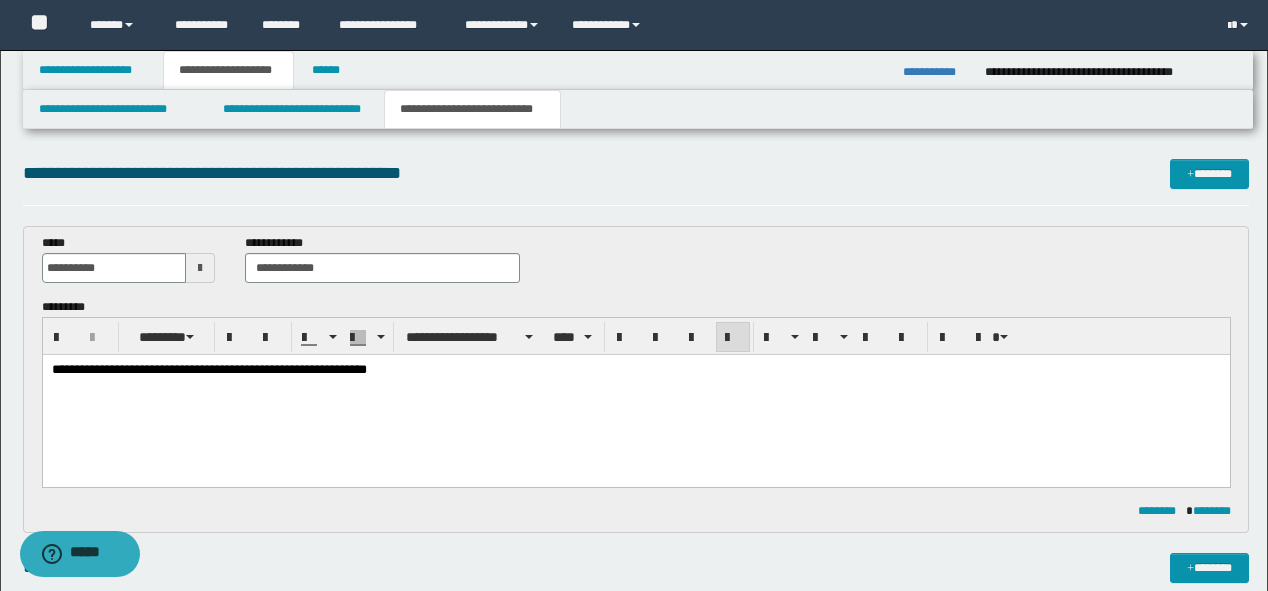 click on "**********" at bounding box center (936, 72) 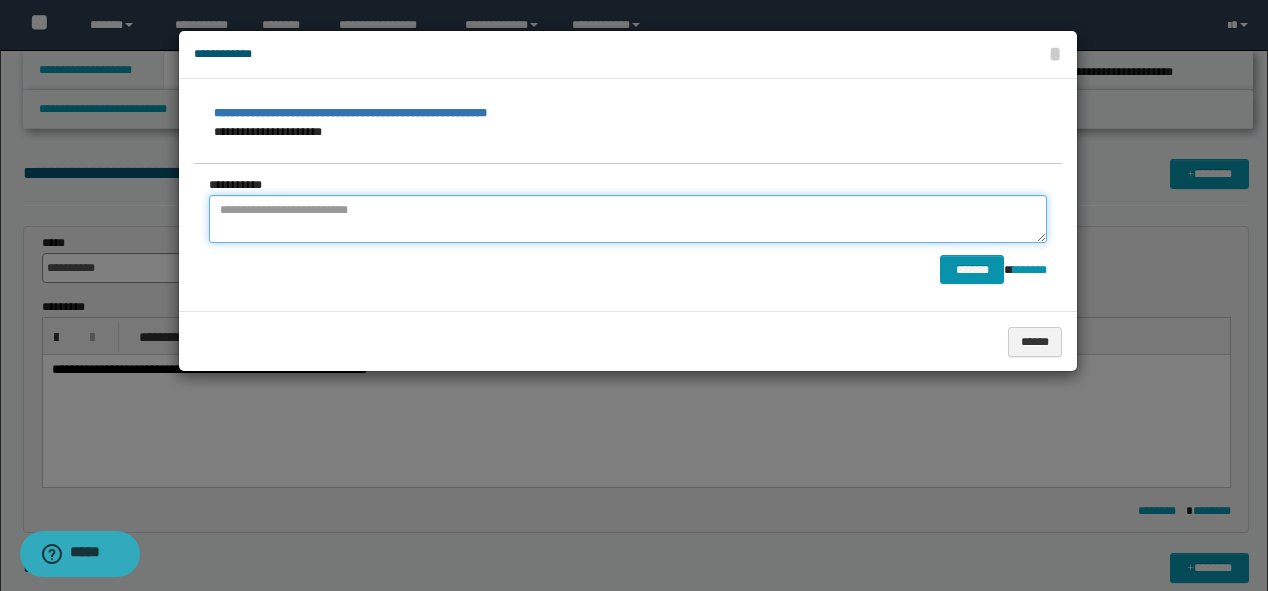 click at bounding box center (628, 219) 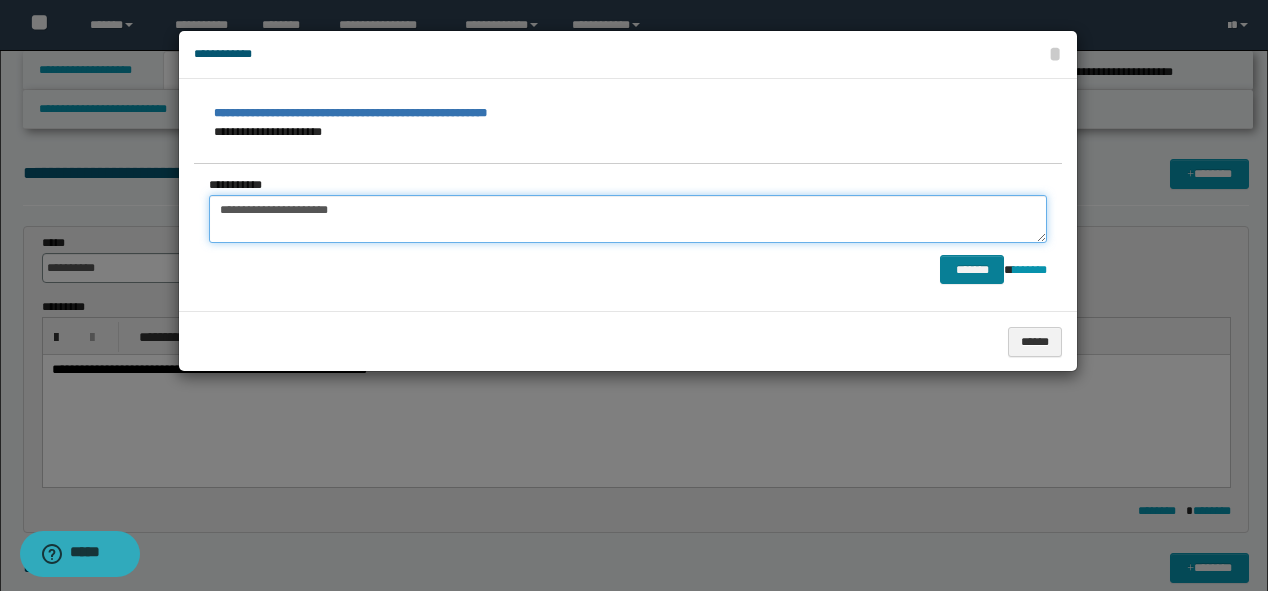 type on "**********" 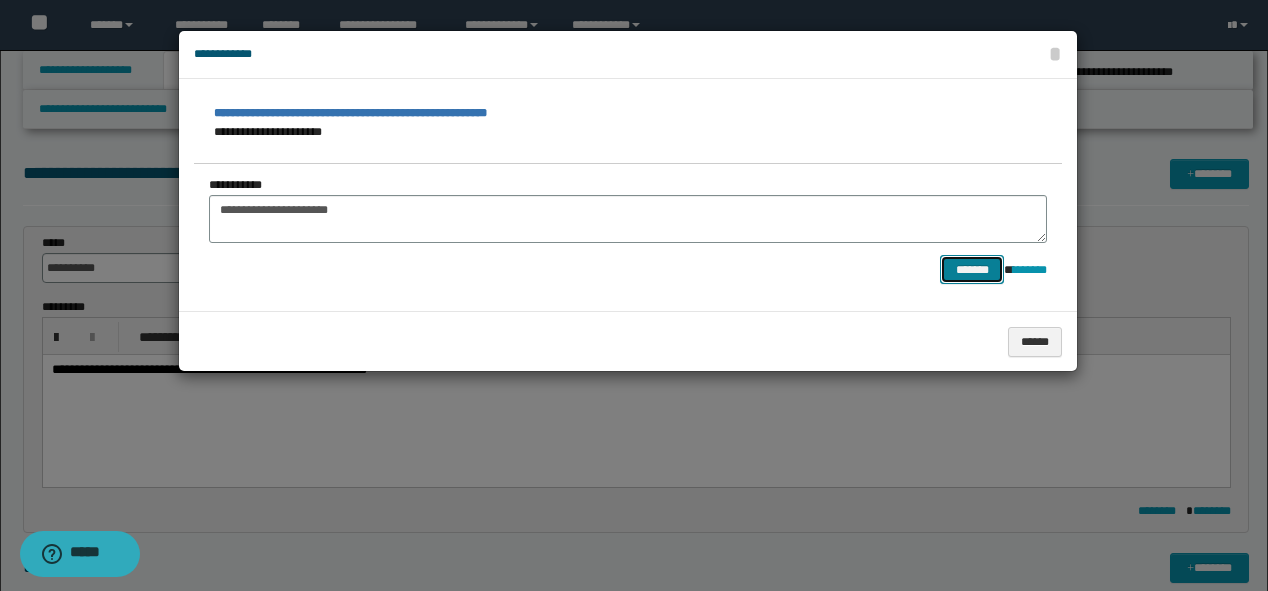 click on "*******" at bounding box center (972, 270) 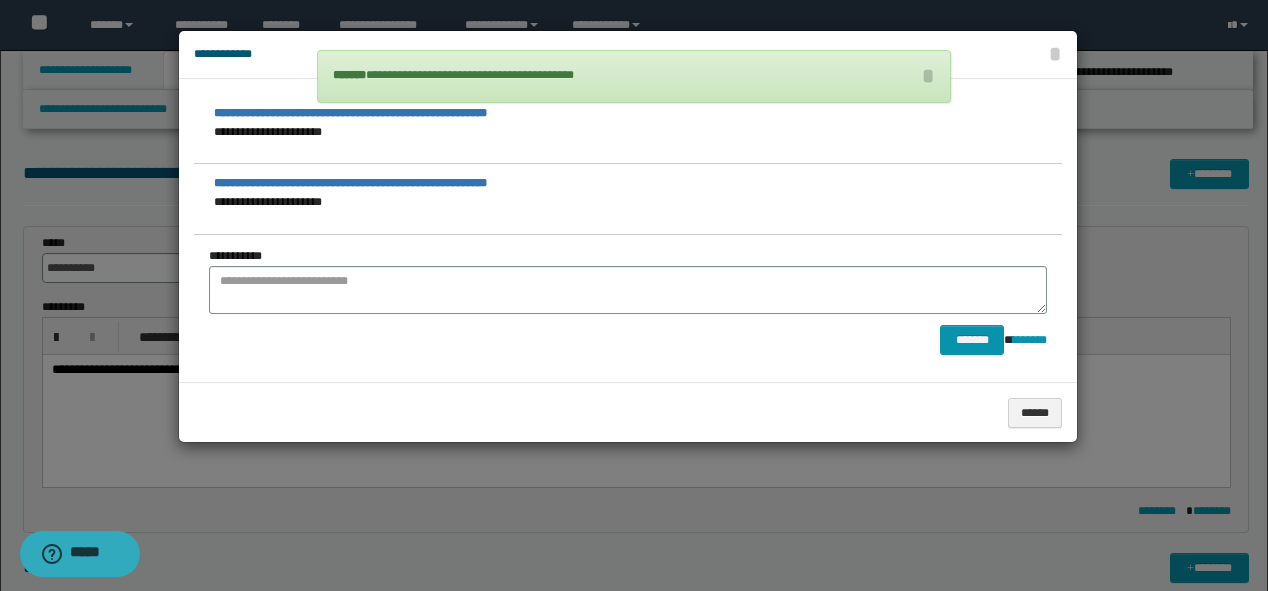 click on "******" at bounding box center (628, 412) 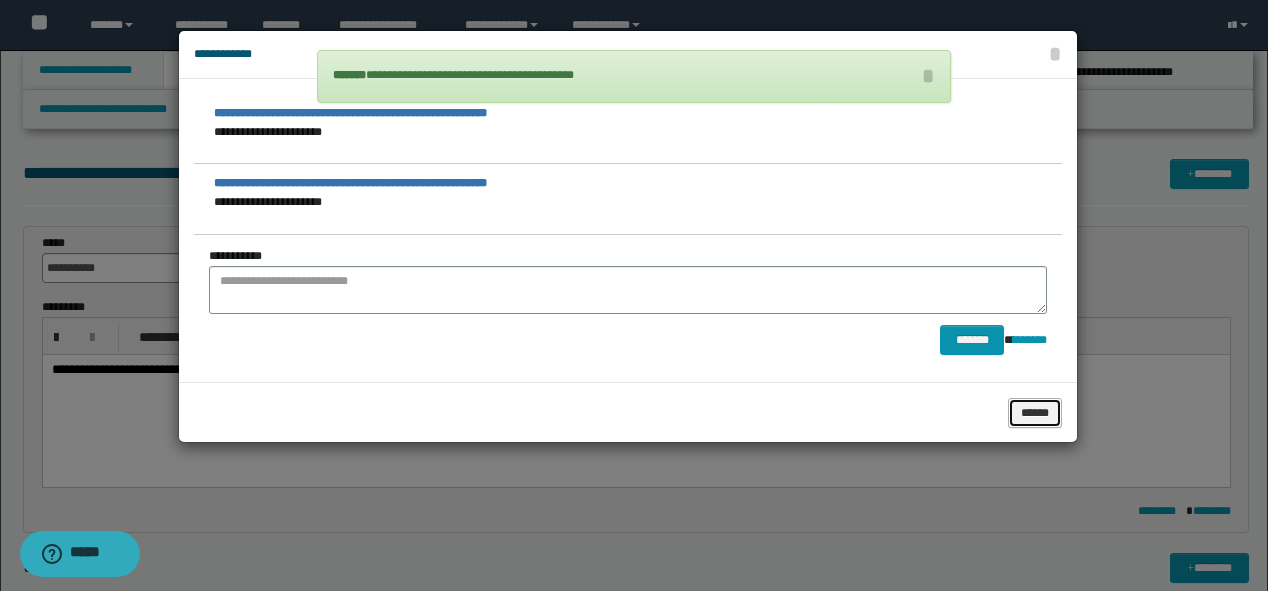 click on "******" at bounding box center (1035, 413) 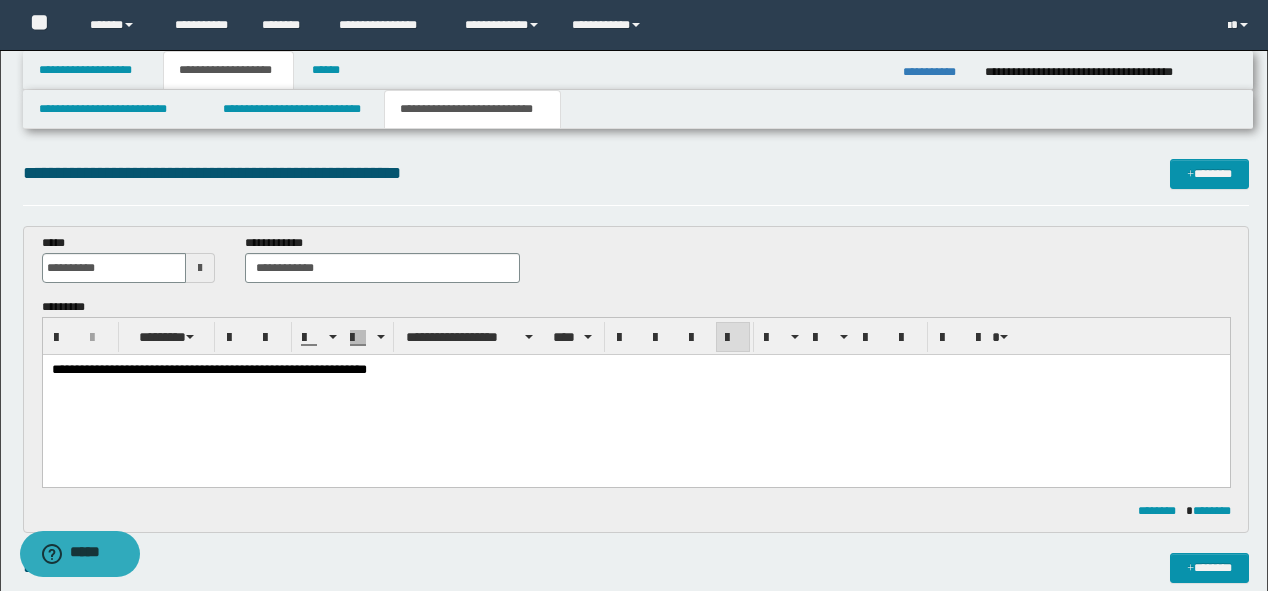 scroll, scrollTop: 320, scrollLeft: 0, axis: vertical 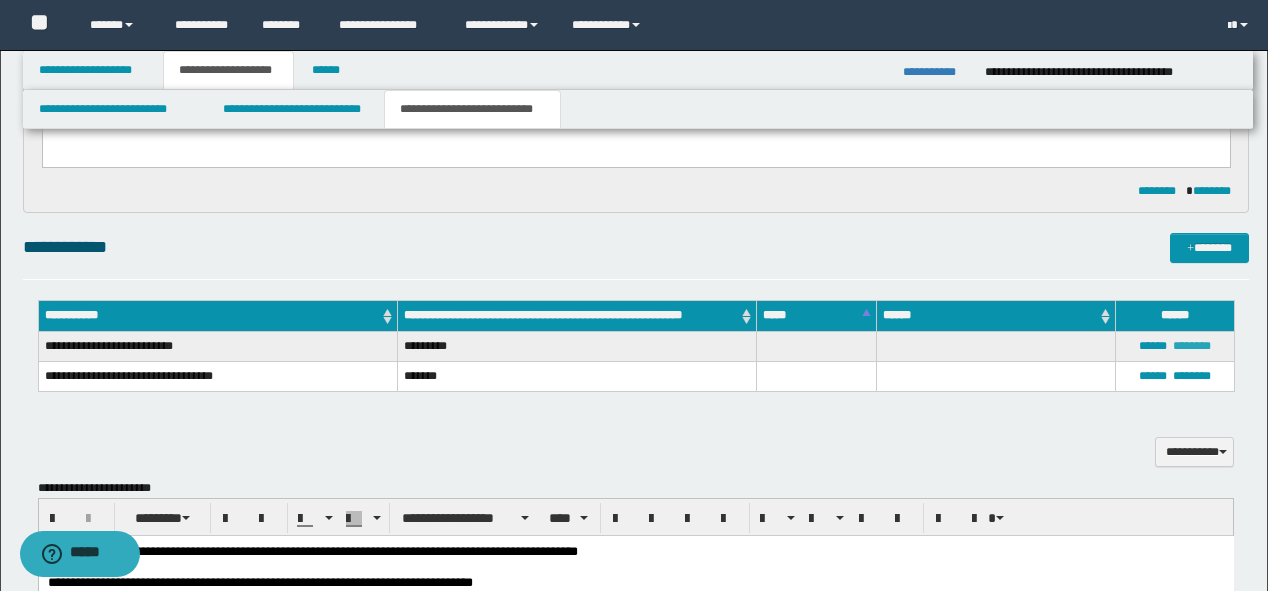 click on "********" at bounding box center [1192, 346] 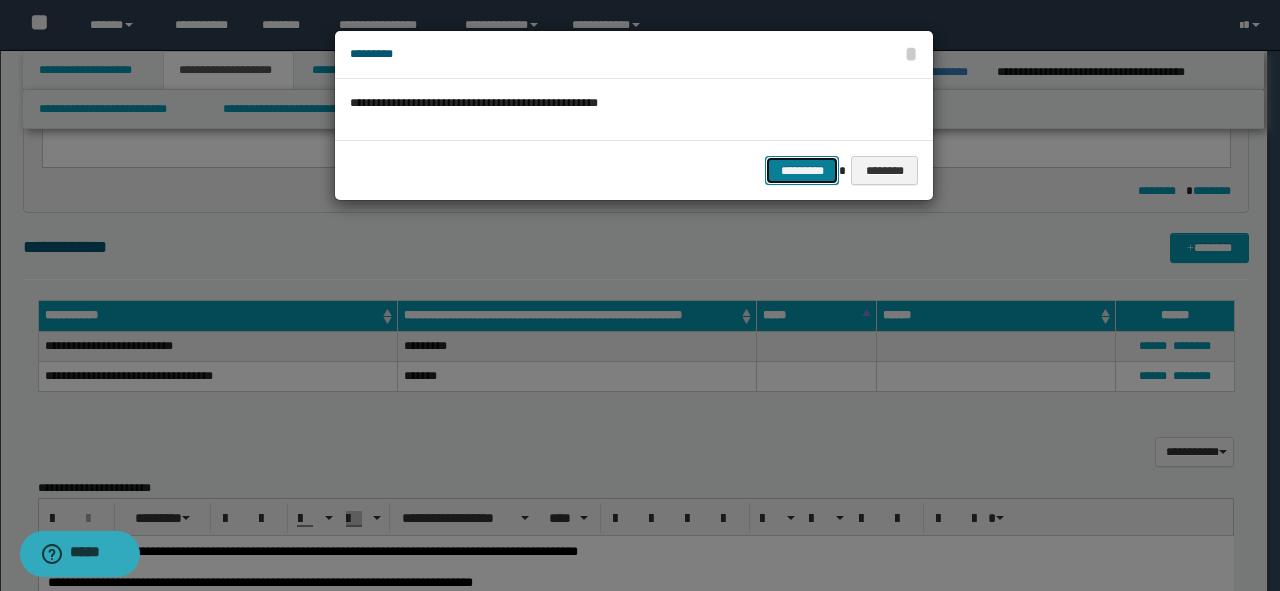 click on "*********" at bounding box center (802, 171) 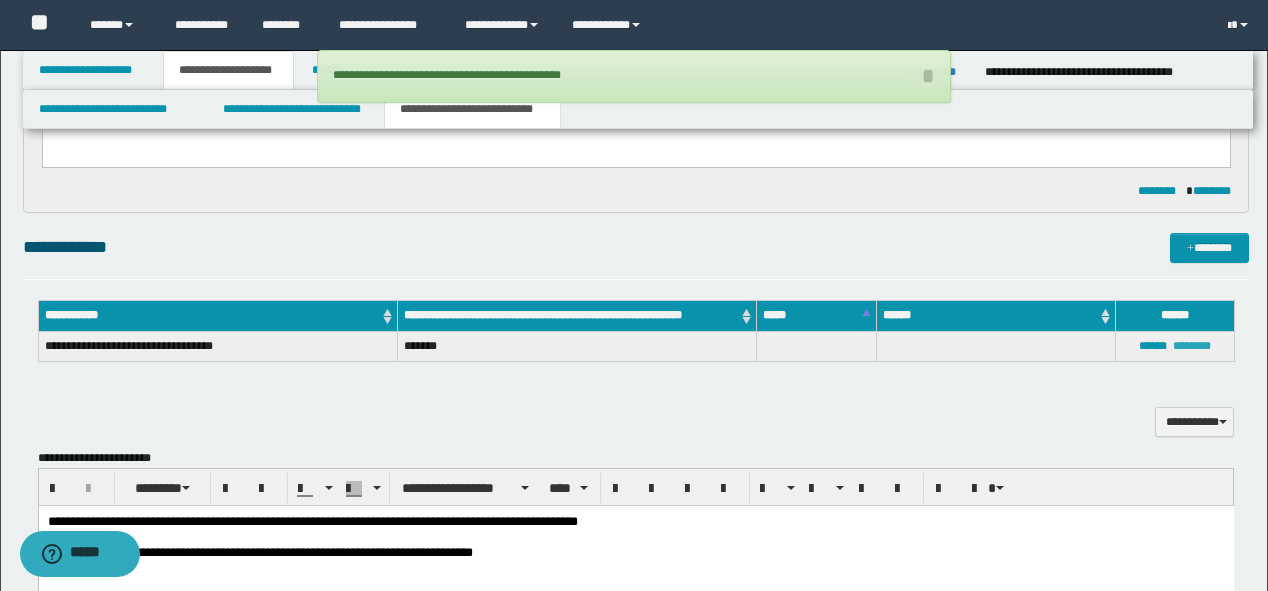 click on "********" at bounding box center [1192, 346] 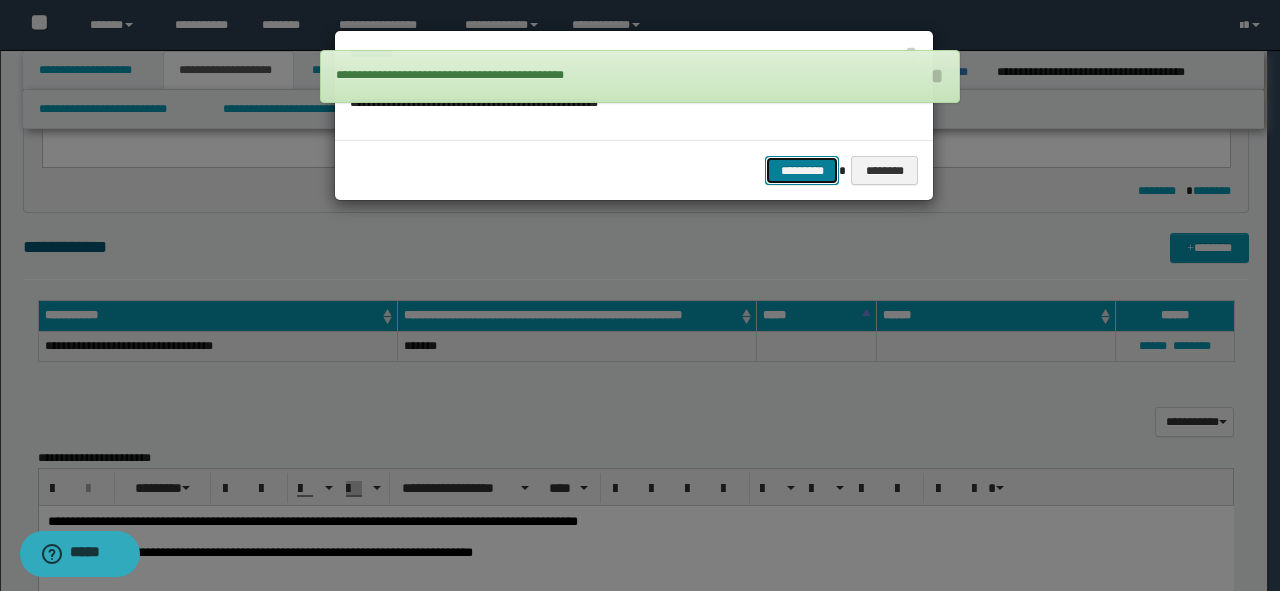 click on "*********" at bounding box center [802, 171] 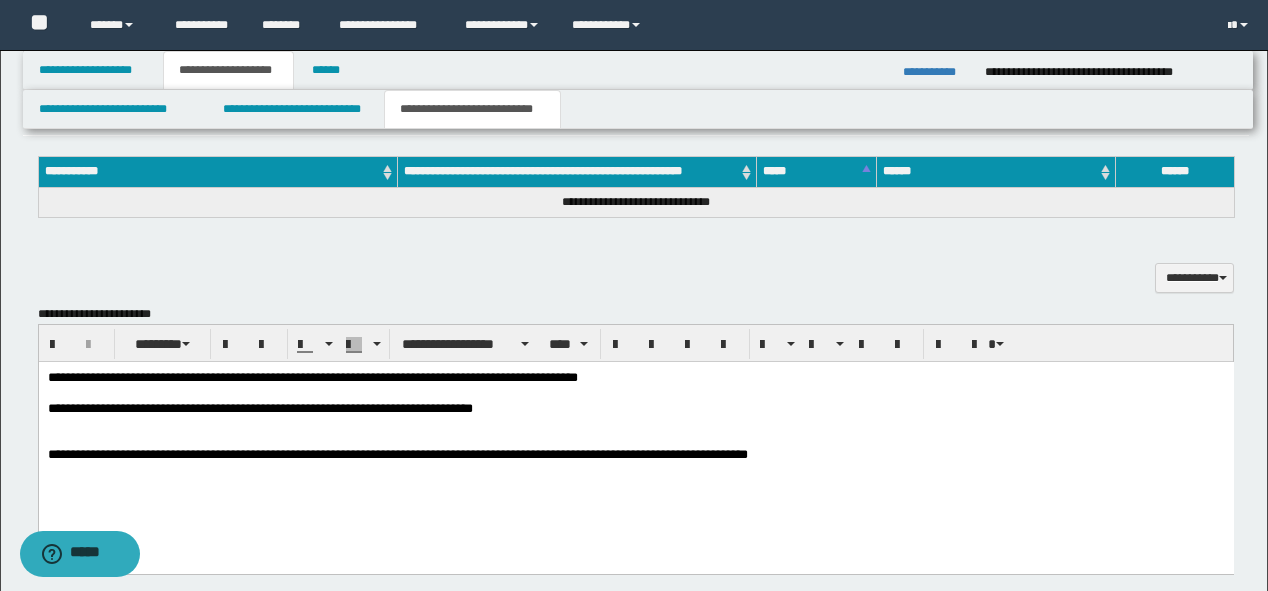 scroll, scrollTop: 480, scrollLeft: 0, axis: vertical 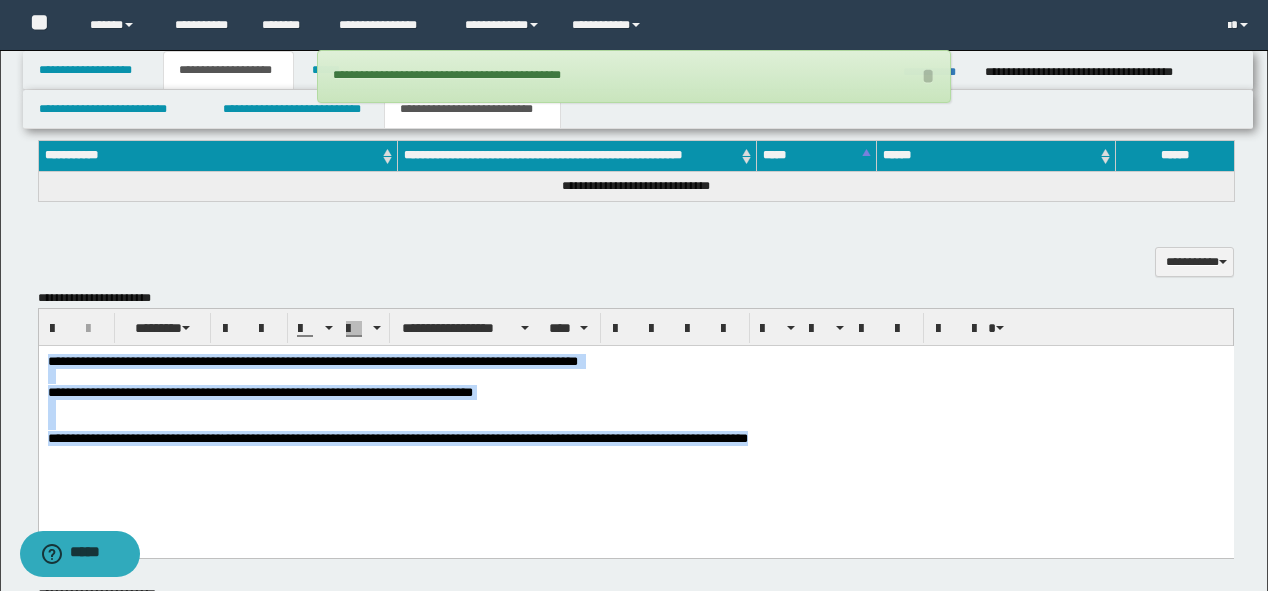 drag, startPoint x: 419, startPoint y: 420, endPoint x: 38, endPoint y: 616, distance: 428.45886 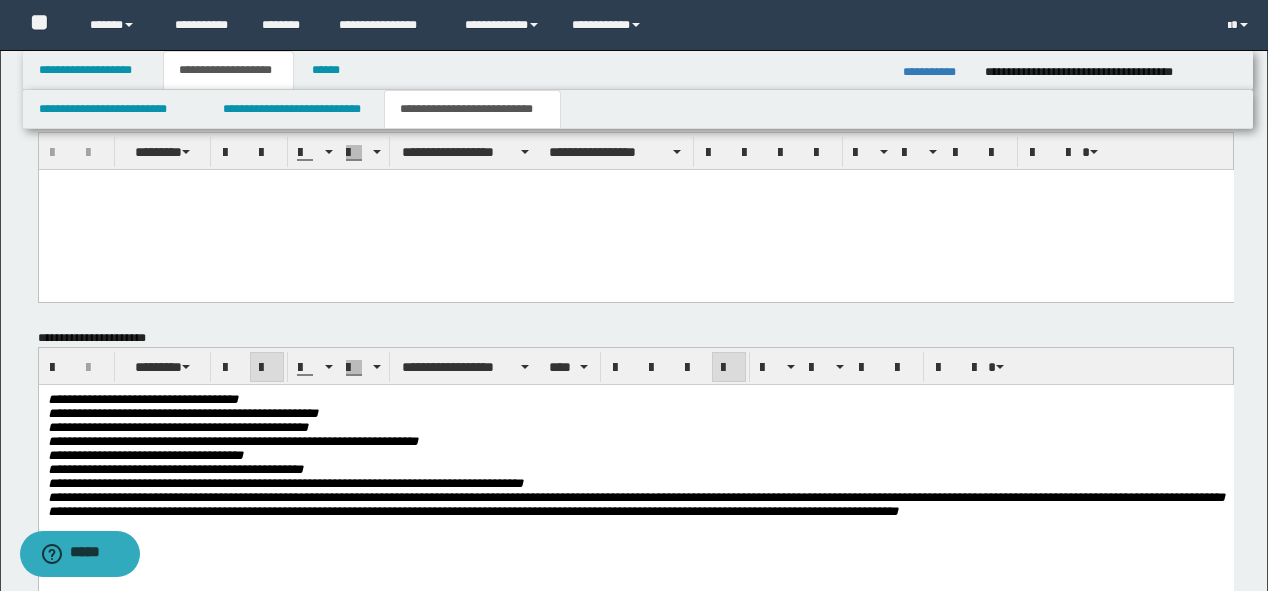 click on "**********" at bounding box center [635, 400] 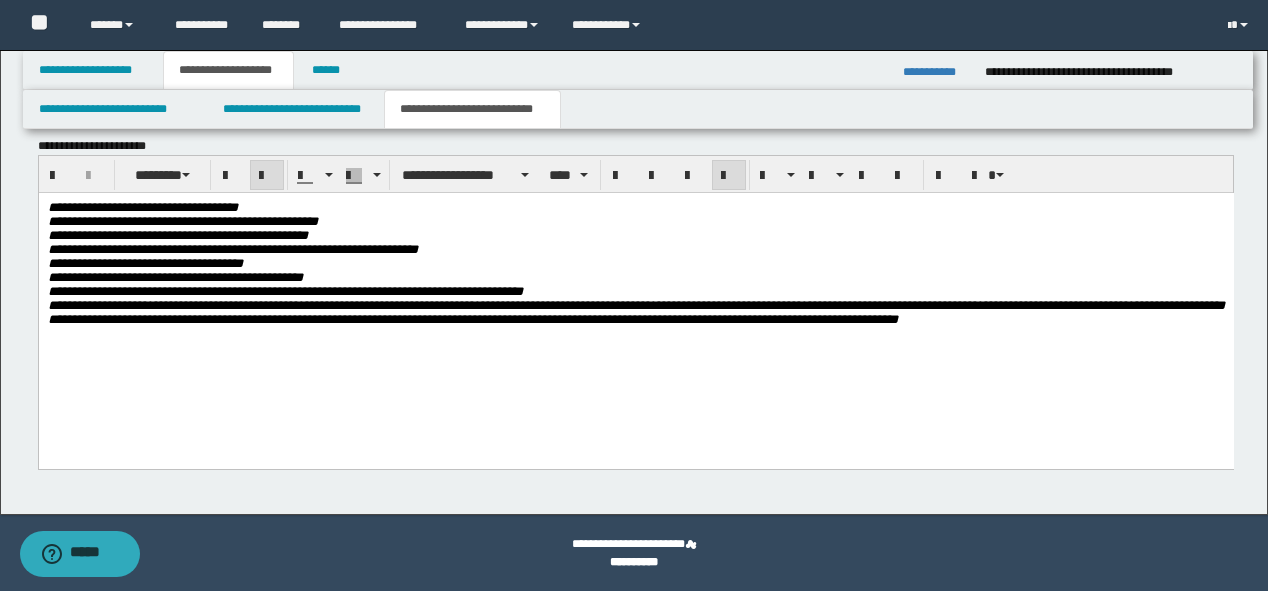 scroll, scrollTop: 984, scrollLeft: 0, axis: vertical 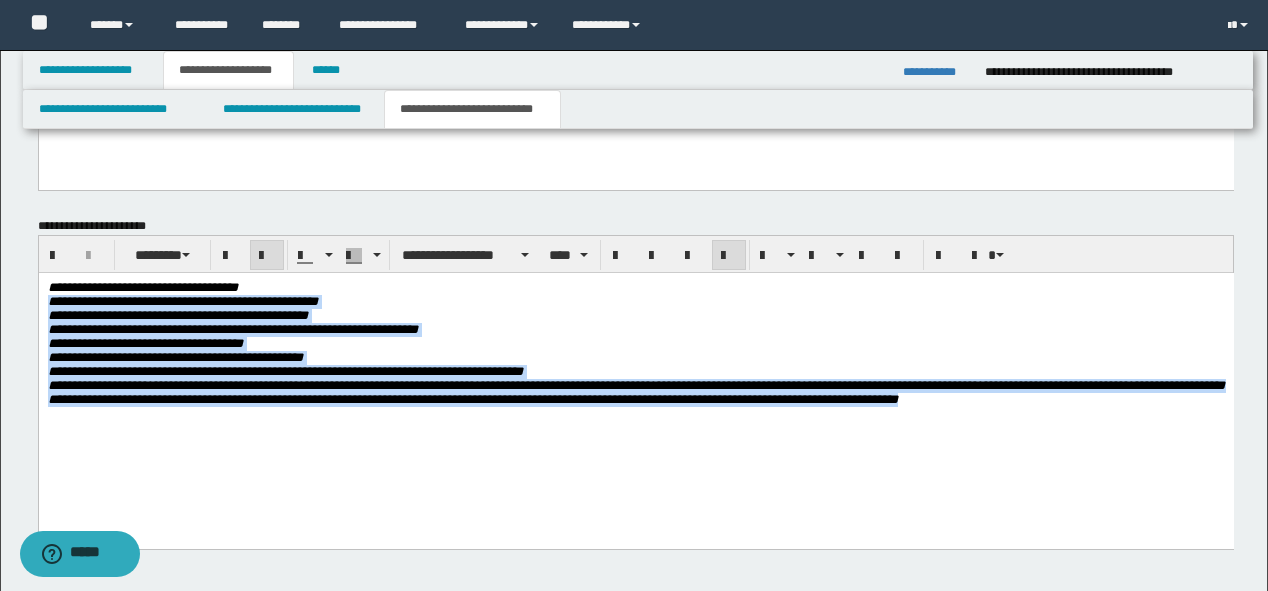 drag, startPoint x: 1102, startPoint y: 423, endPoint x: 38, endPoint y: 584, distance: 1076.1119 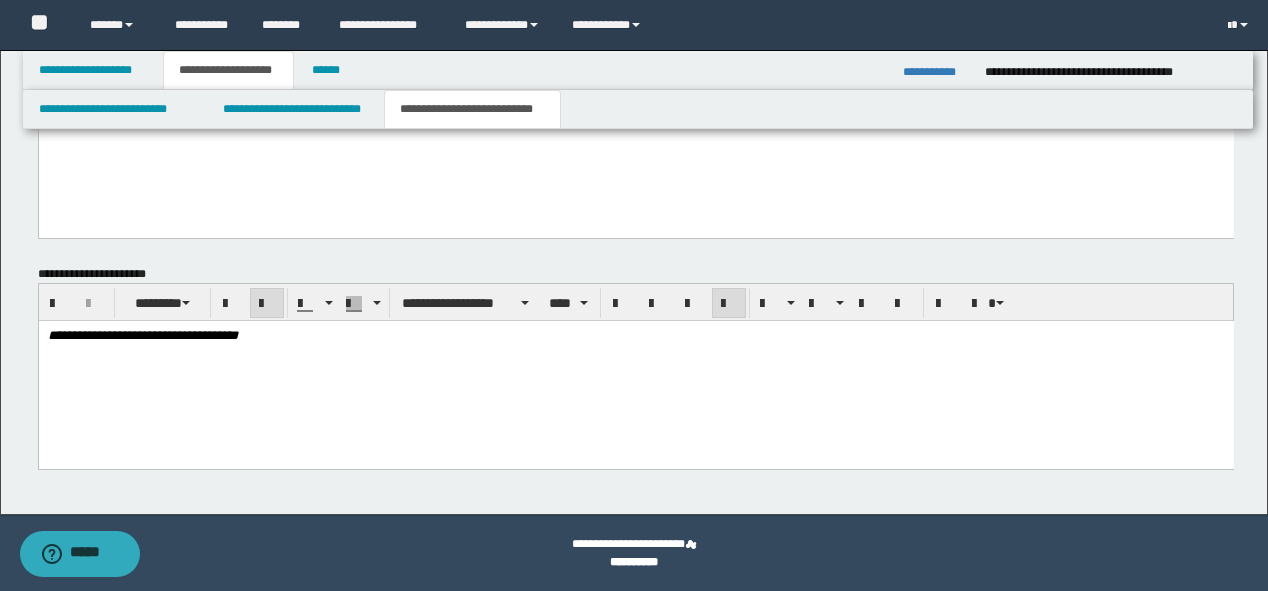 type 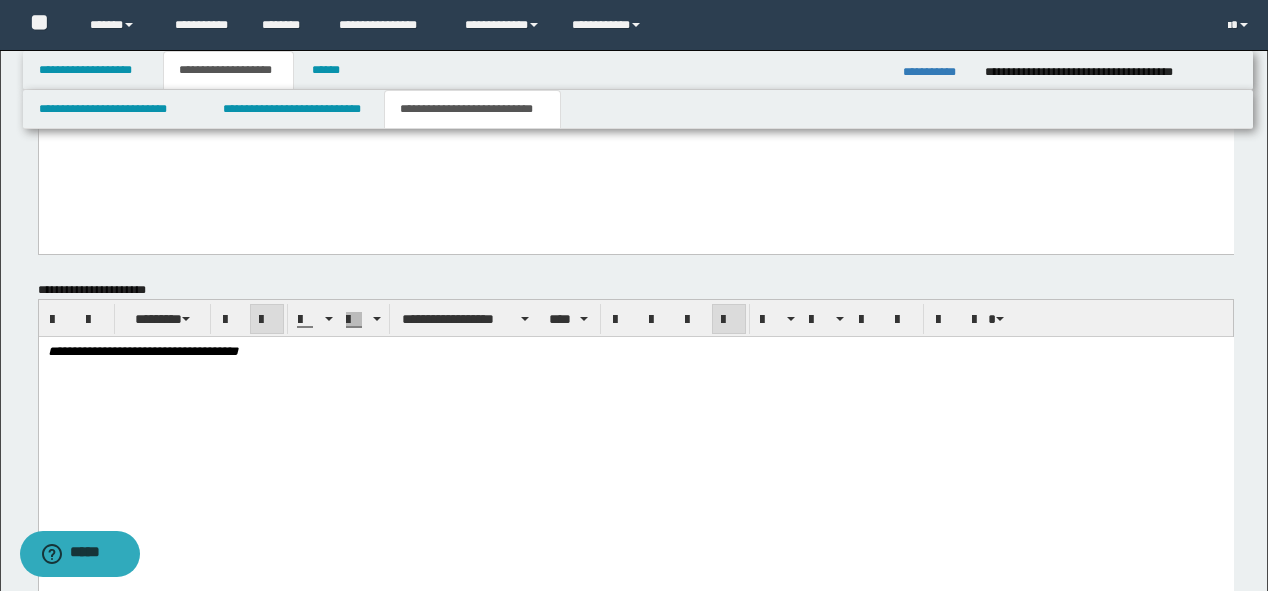 scroll, scrollTop: 984, scrollLeft: 0, axis: vertical 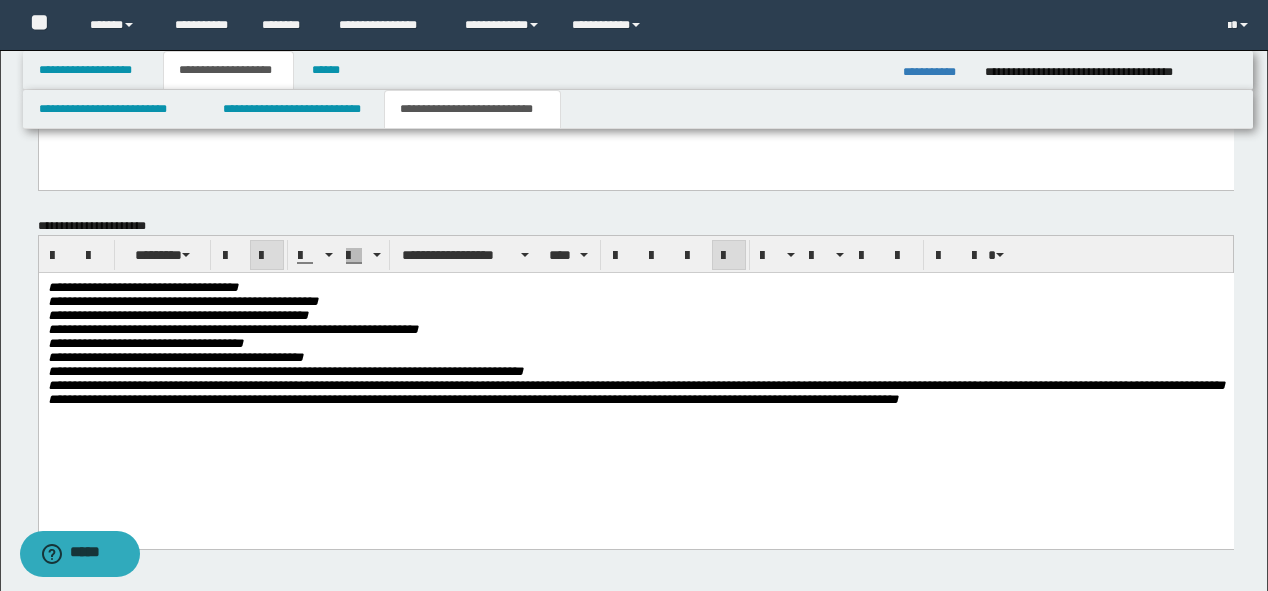 click on "**********" at bounding box center [232, 329] 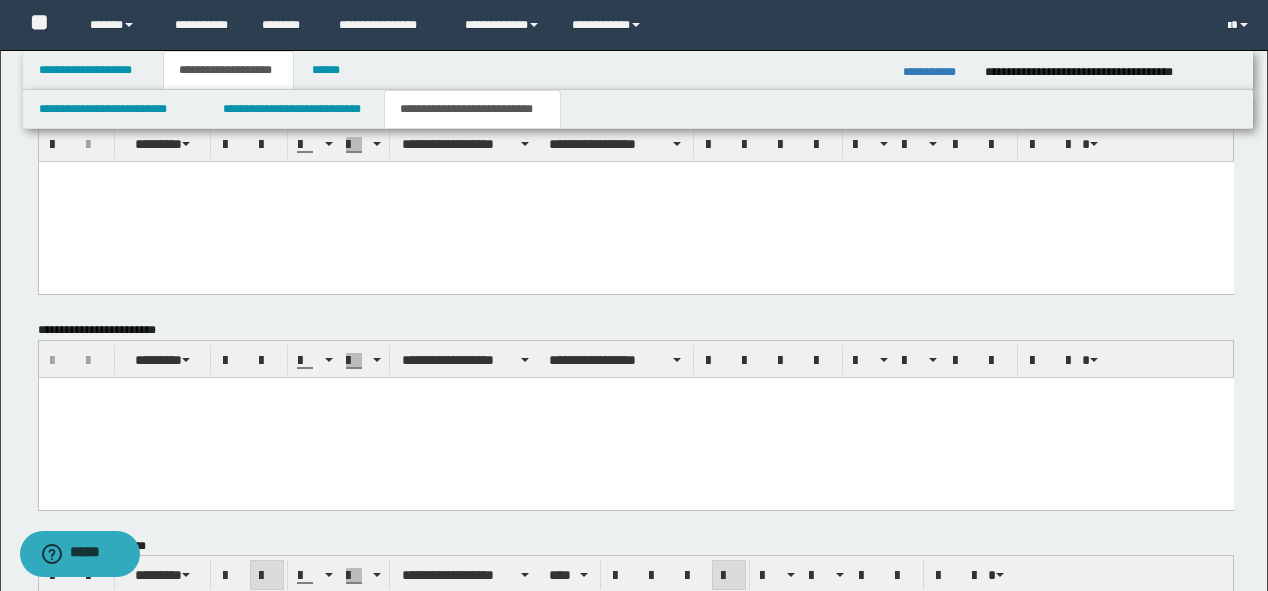 click at bounding box center [635, 417] 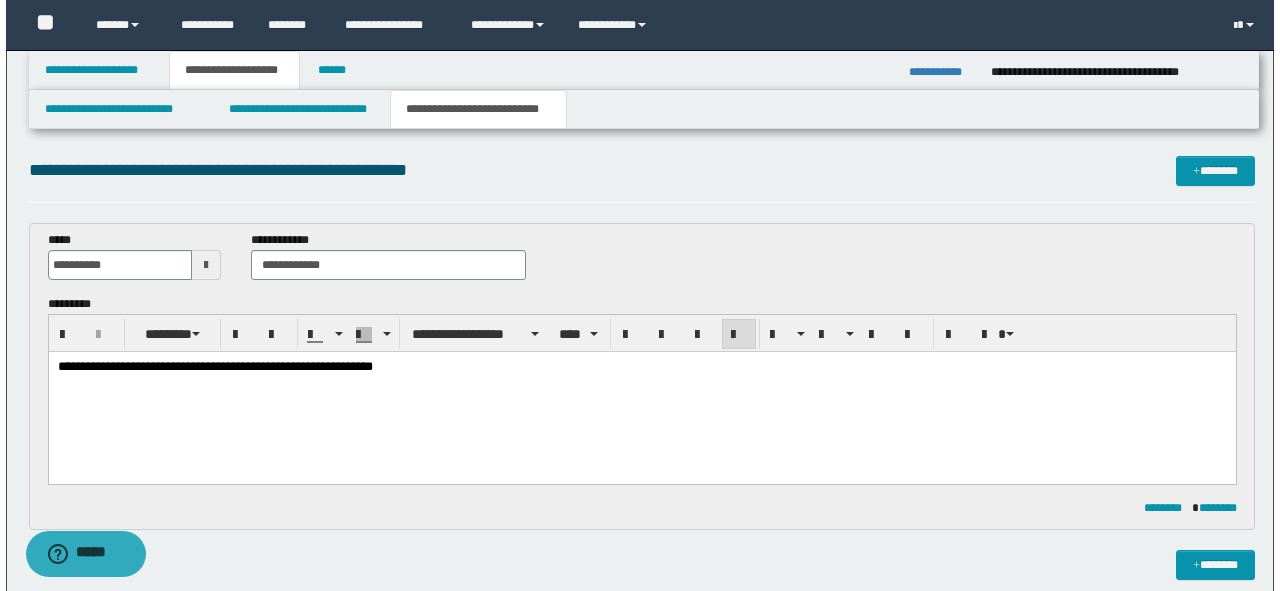 scroll, scrollTop: 0, scrollLeft: 0, axis: both 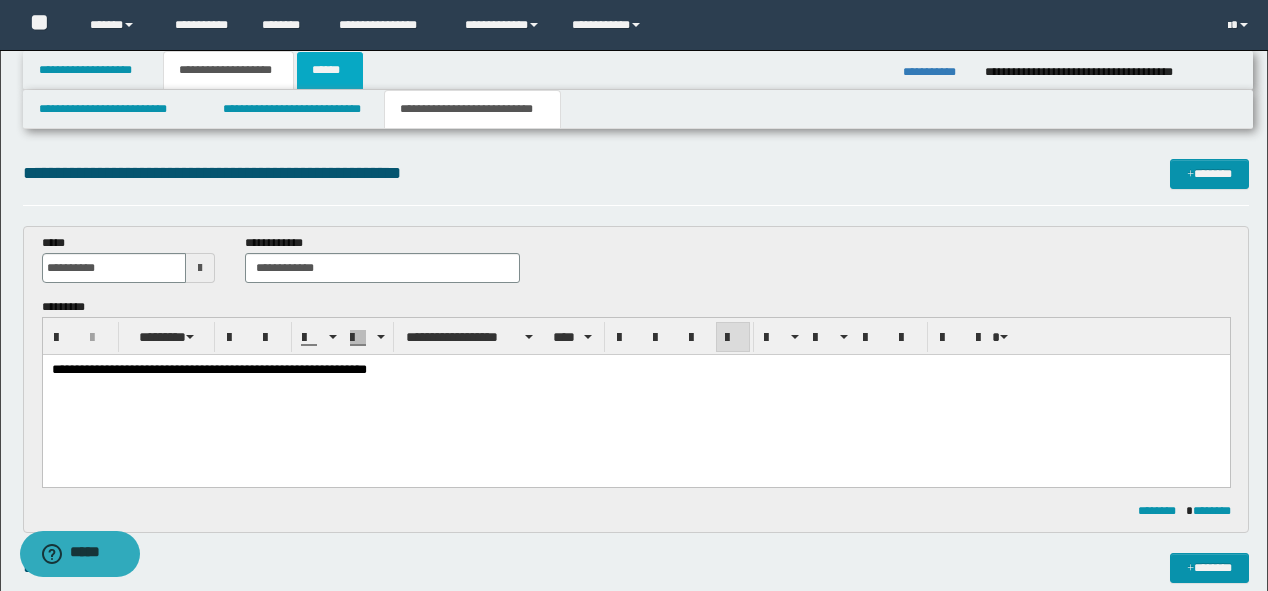 click on "******" at bounding box center [330, 70] 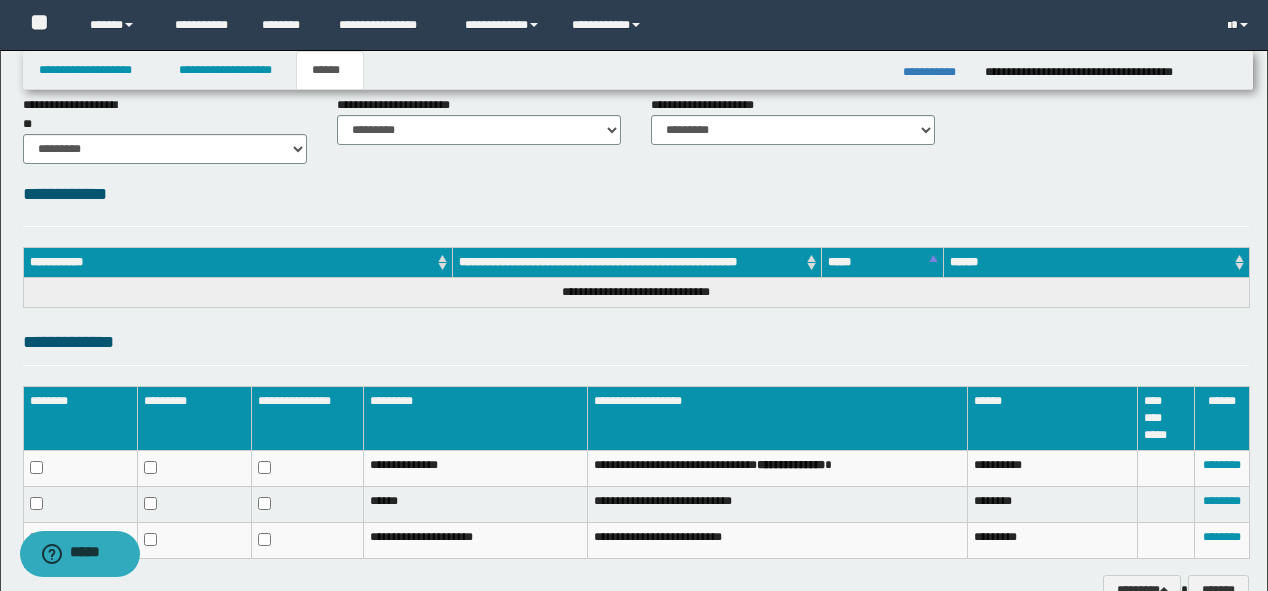 scroll, scrollTop: 0, scrollLeft: 0, axis: both 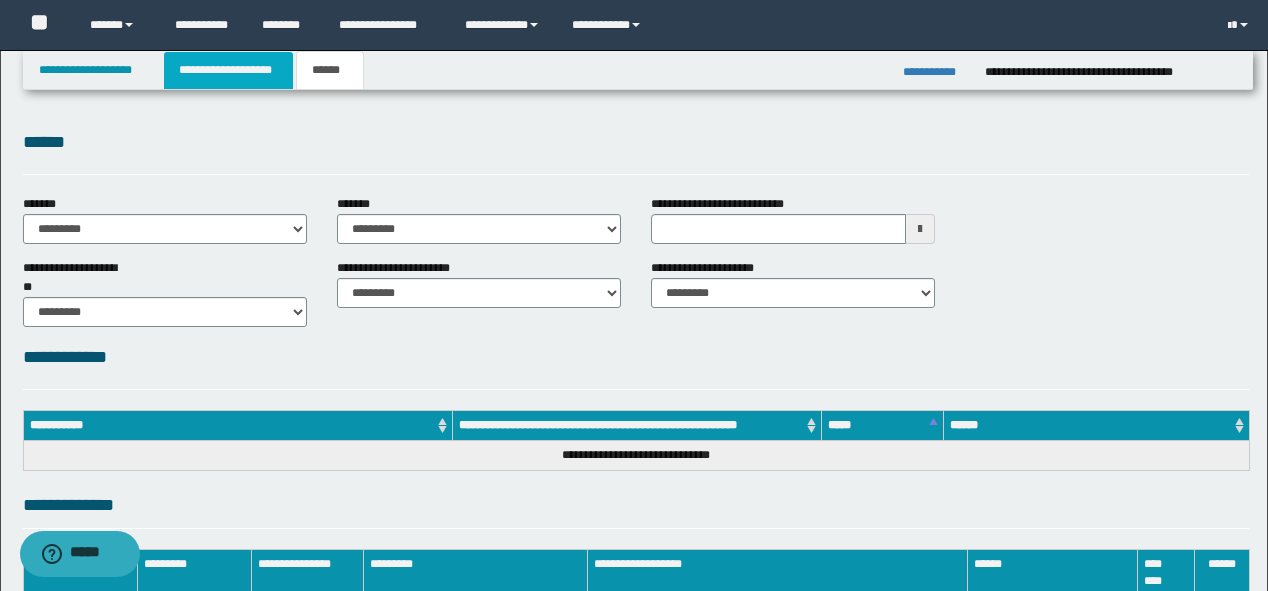 click on "**********" at bounding box center [228, 70] 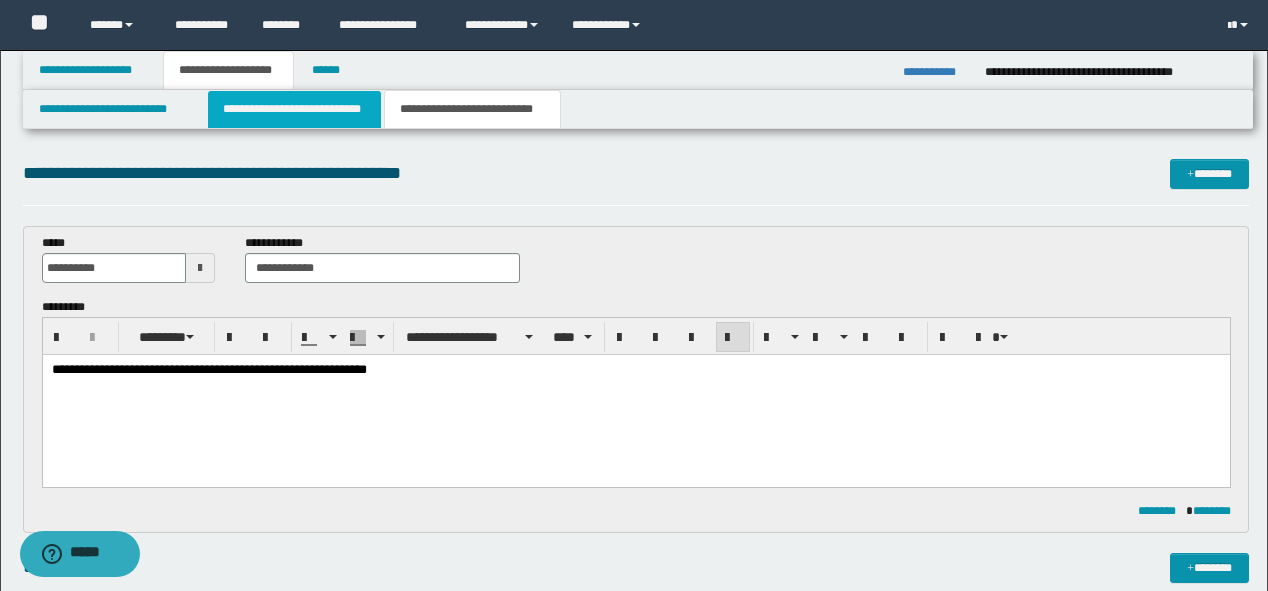 click on "**********" at bounding box center (294, 109) 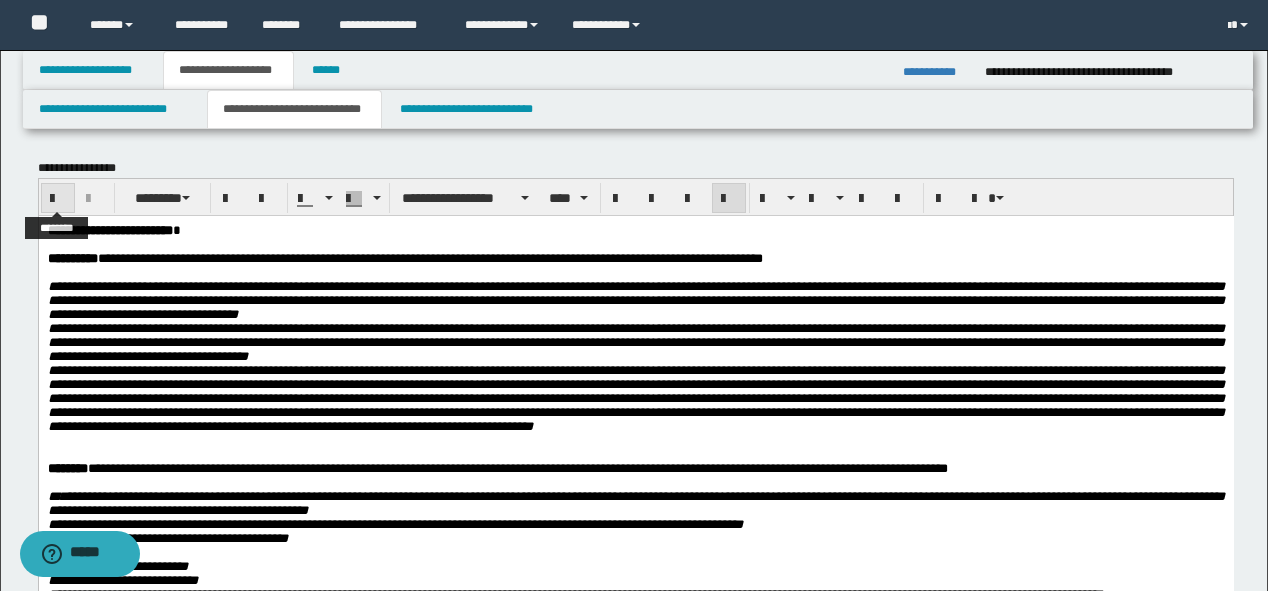 click at bounding box center (58, 198) 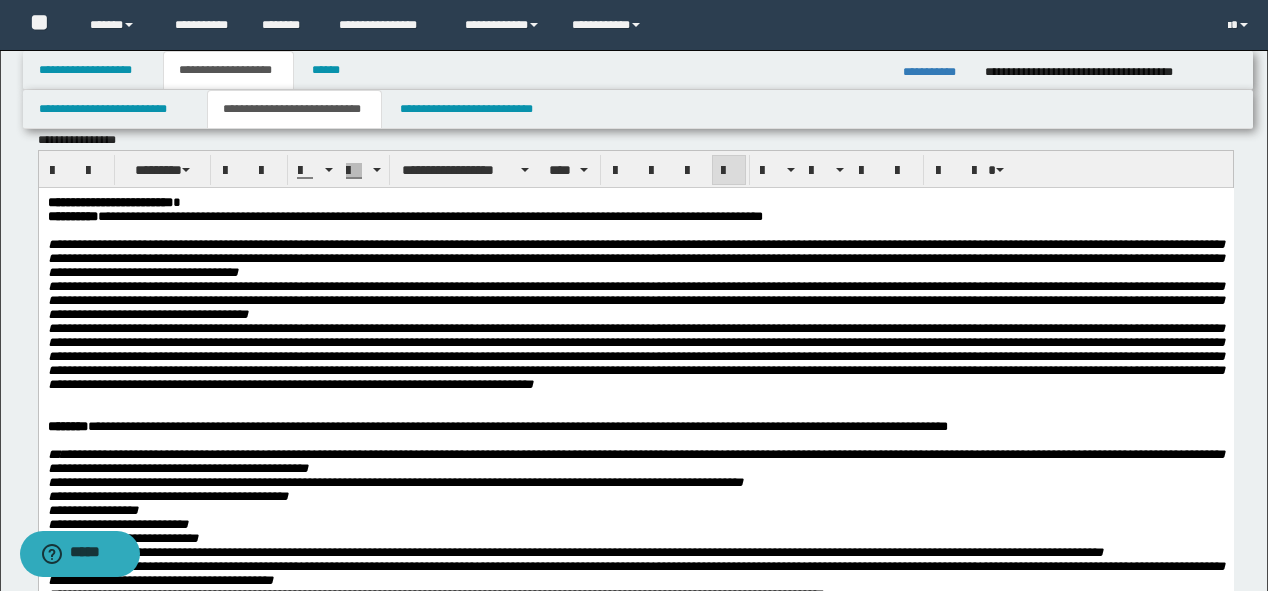 scroll, scrollTop: 0, scrollLeft: 0, axis: both 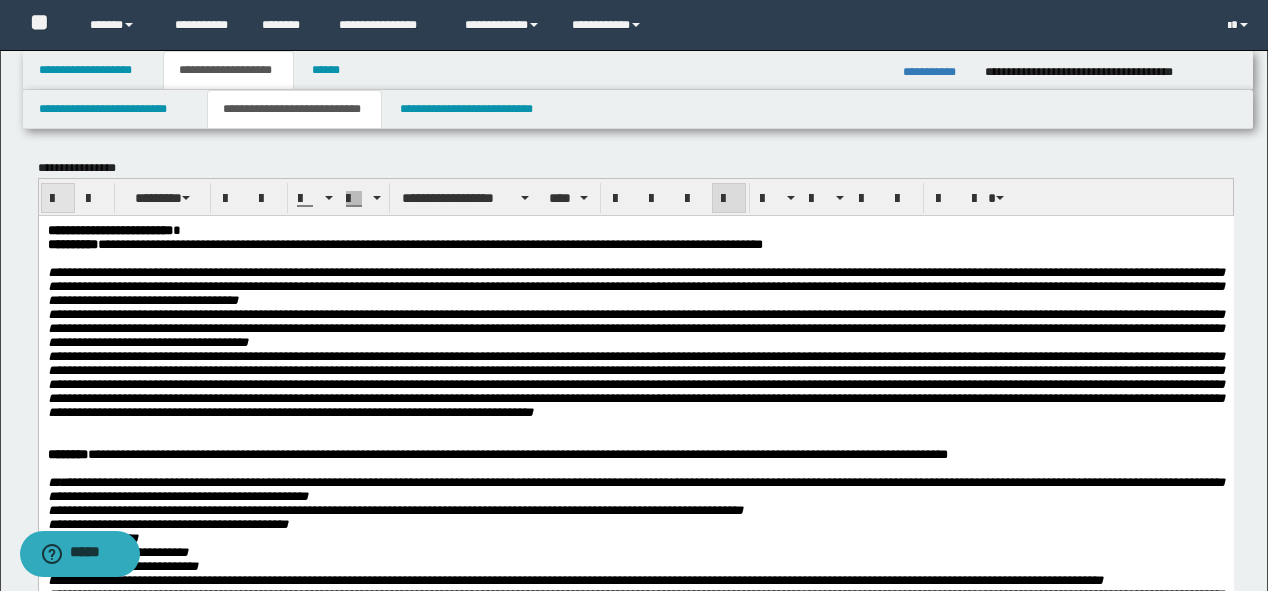 click at bounding box center (58, 199) 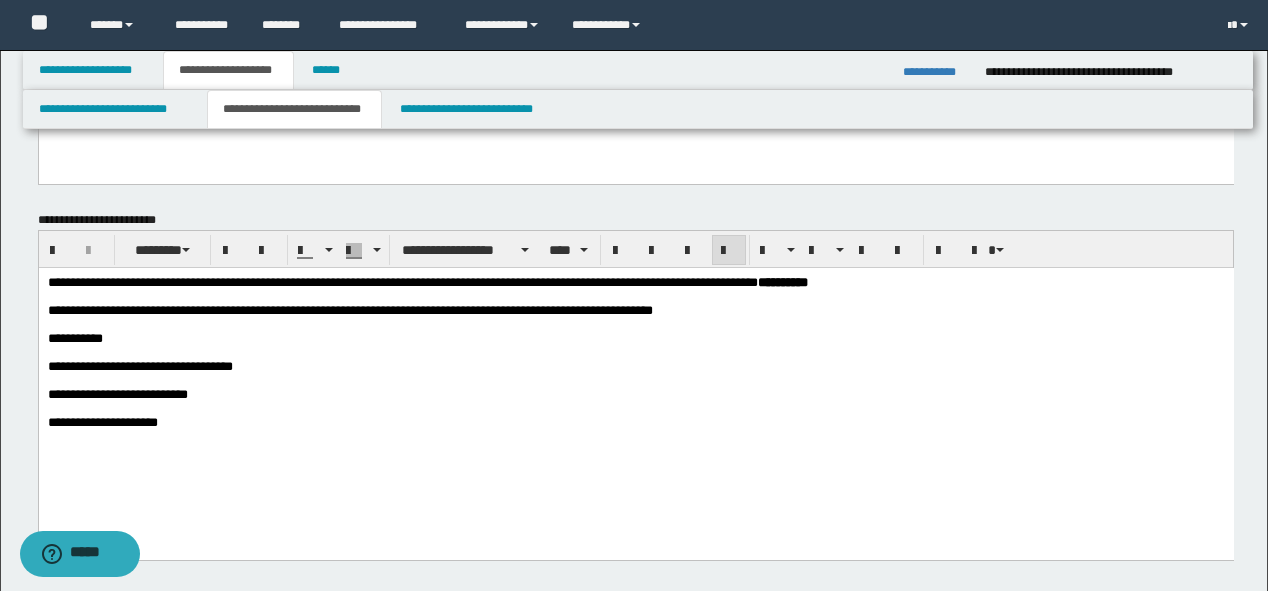 scroll, scrollTop: 160, scrollLeft: 0, axis: vertical 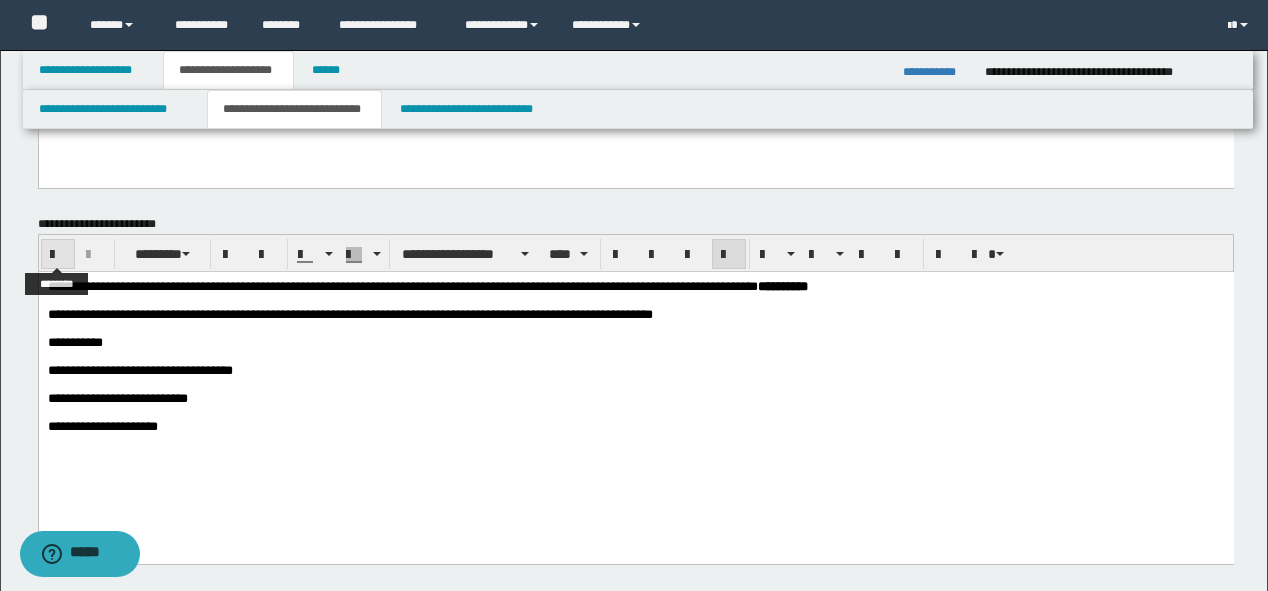 click at bounding box center (58, 255) 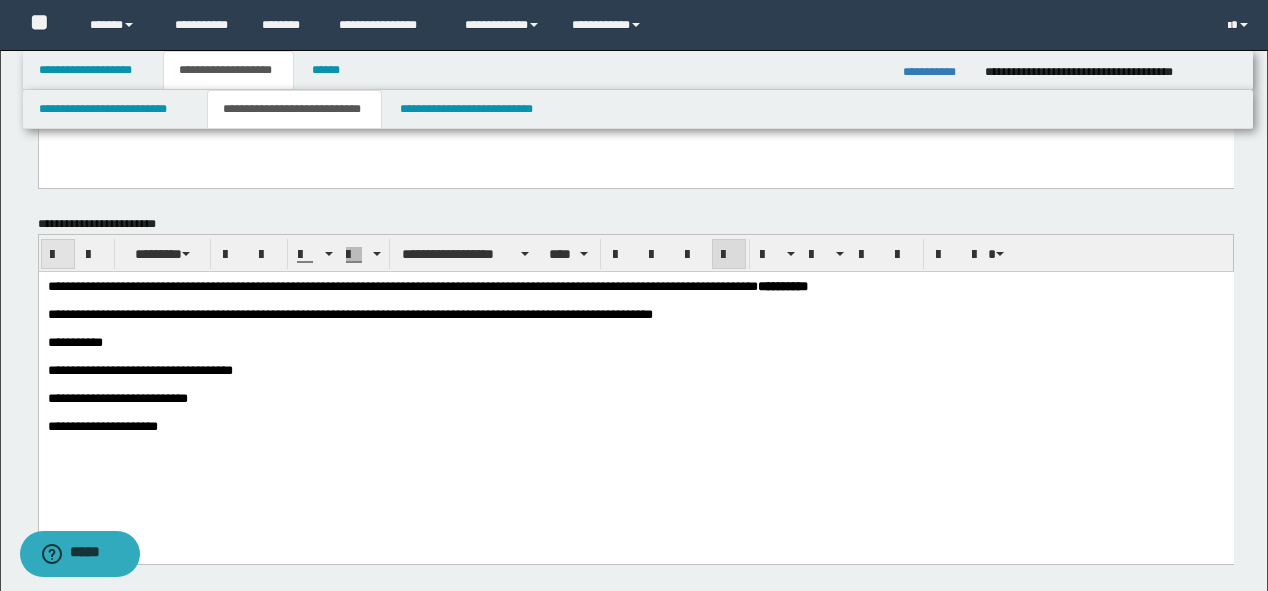 click at bounding box center [58, 255] 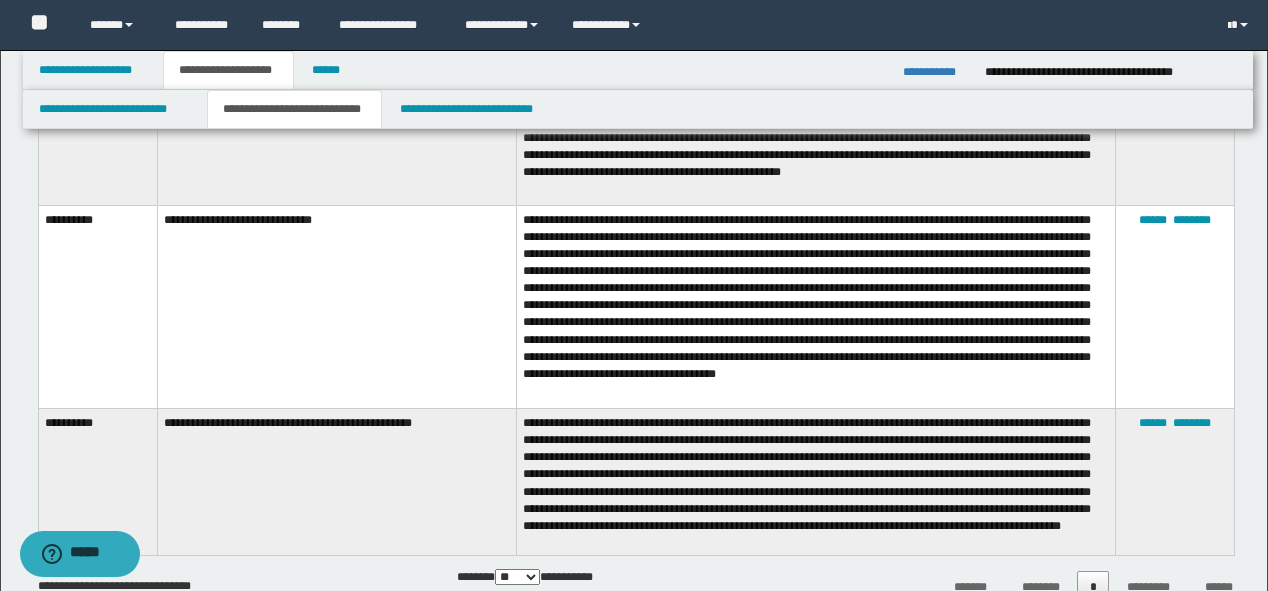 scroll, scrollTop: 480, scrollLeft: 0, axis: vertical 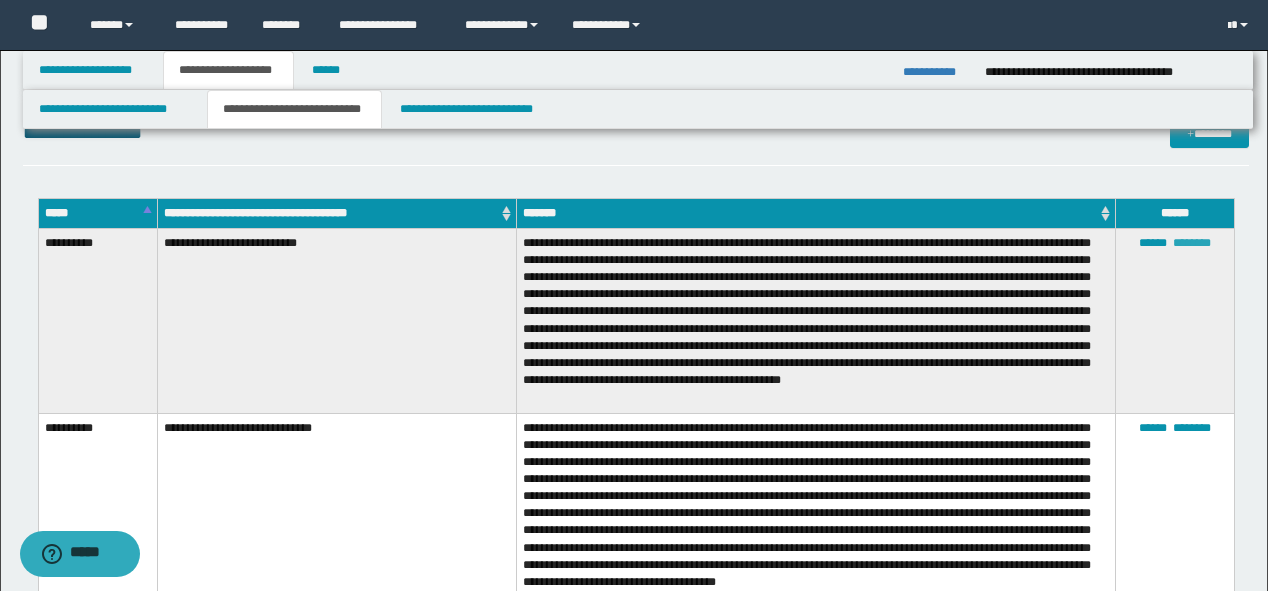 click on "********" at bounding box center (1192, 243) 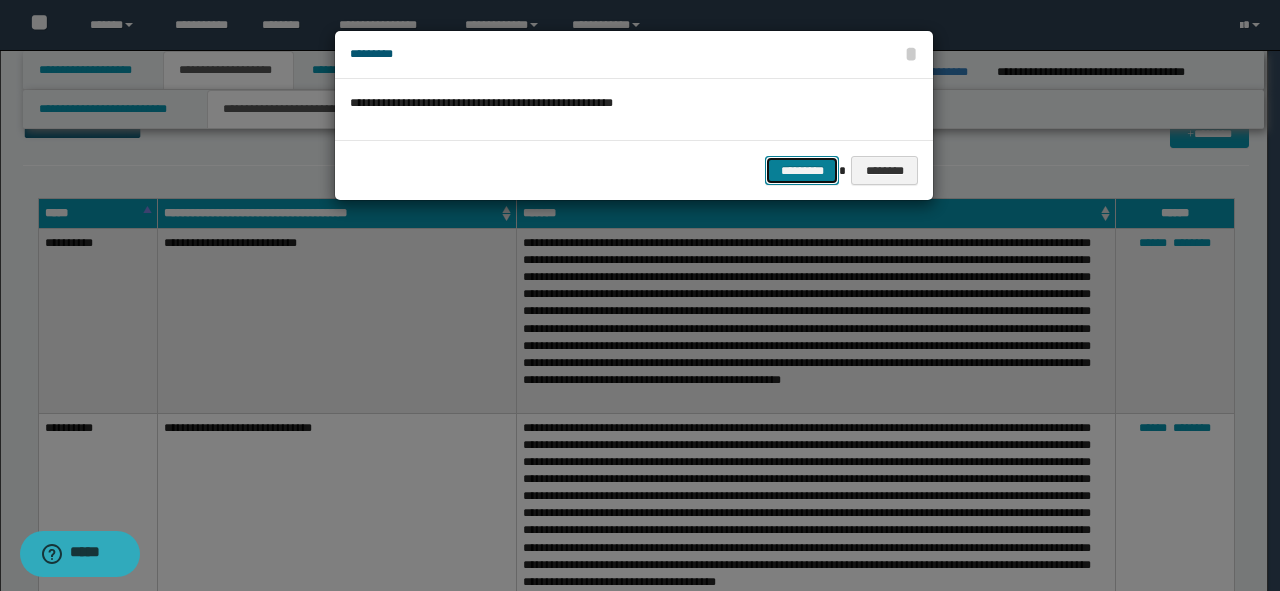 click on "*********" at bounding box center [802, 171] 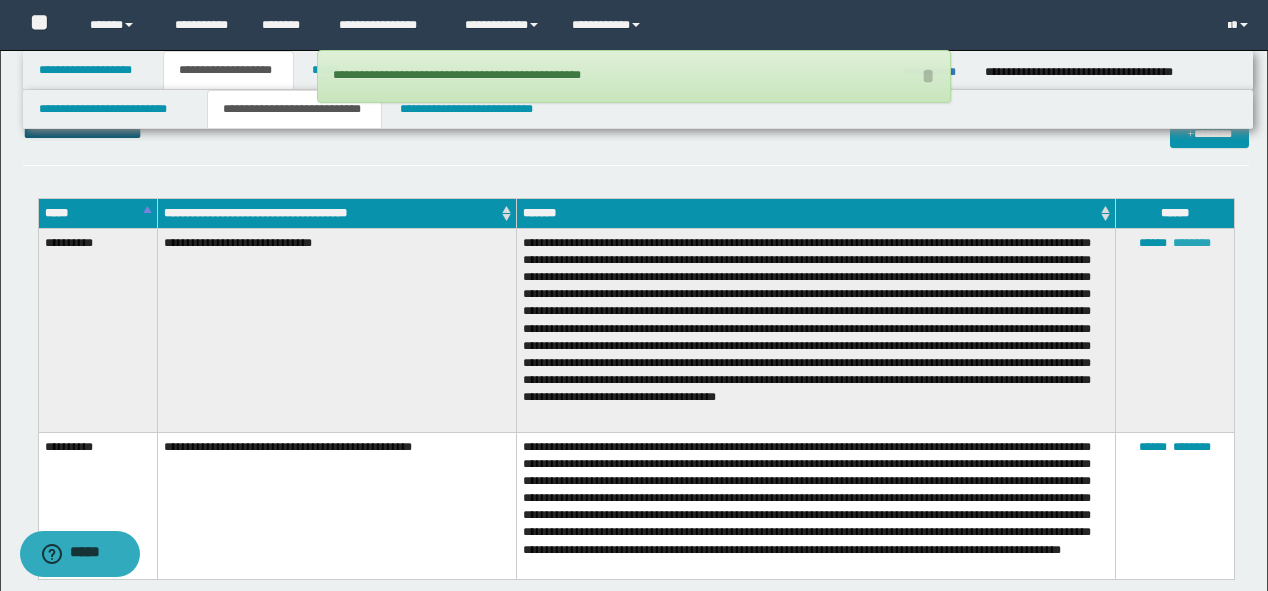 click on "********" at bounding box center (1192, 243) 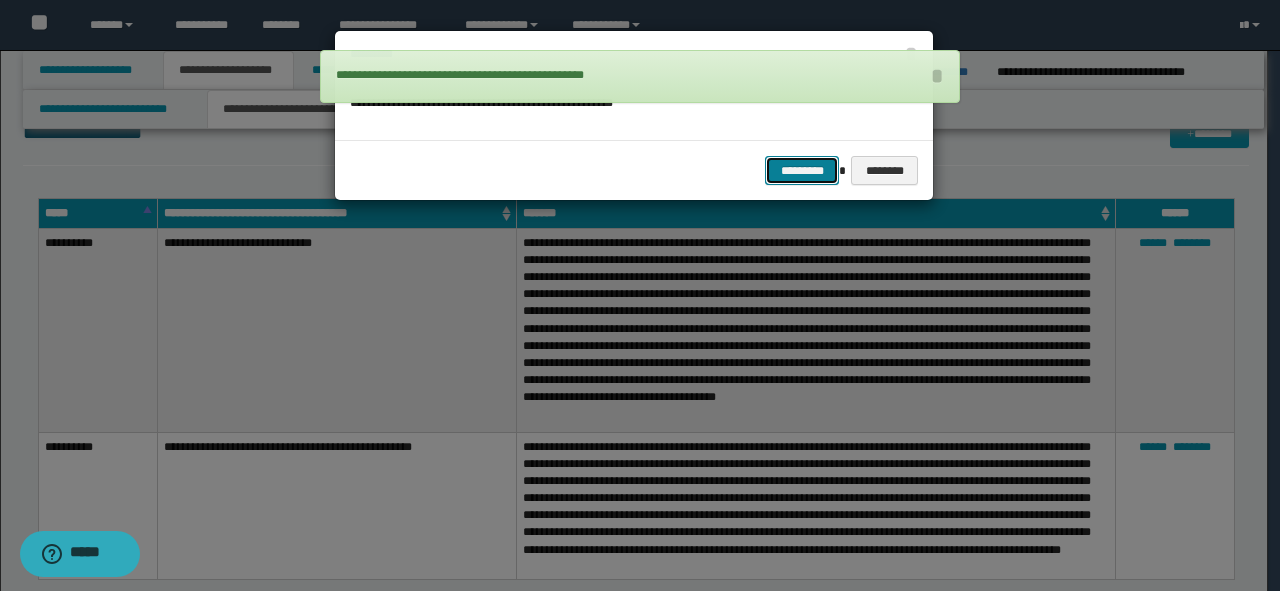 click on "*********" at bounding box center [802, 171] 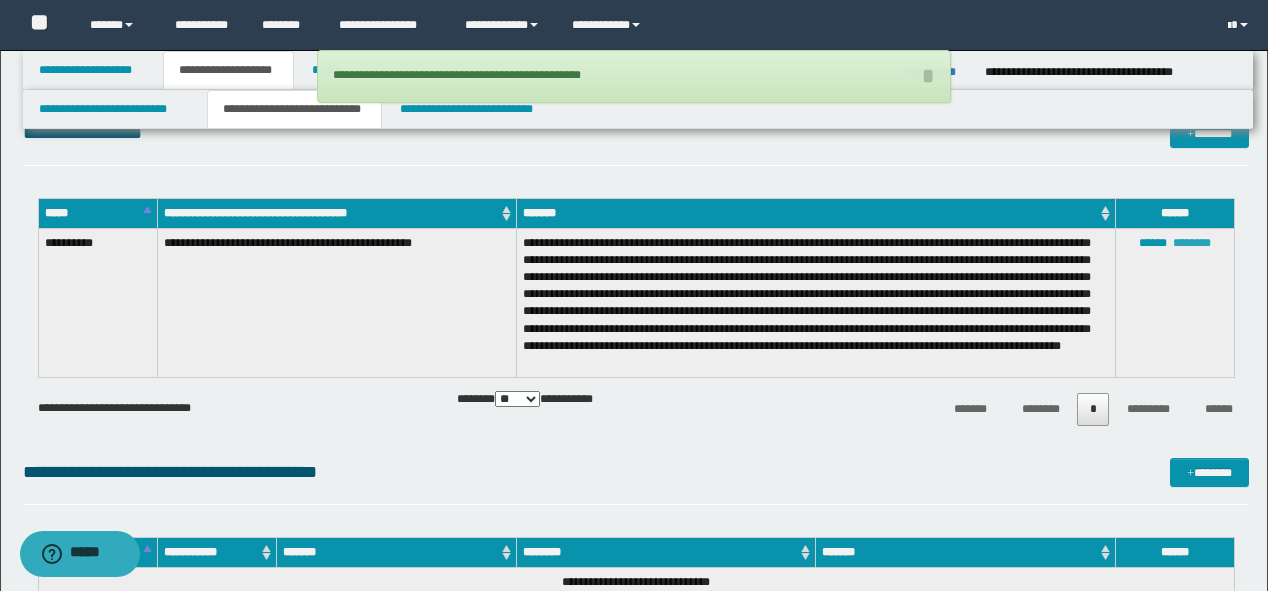 click on "********" at bounding box center (1192, 243) 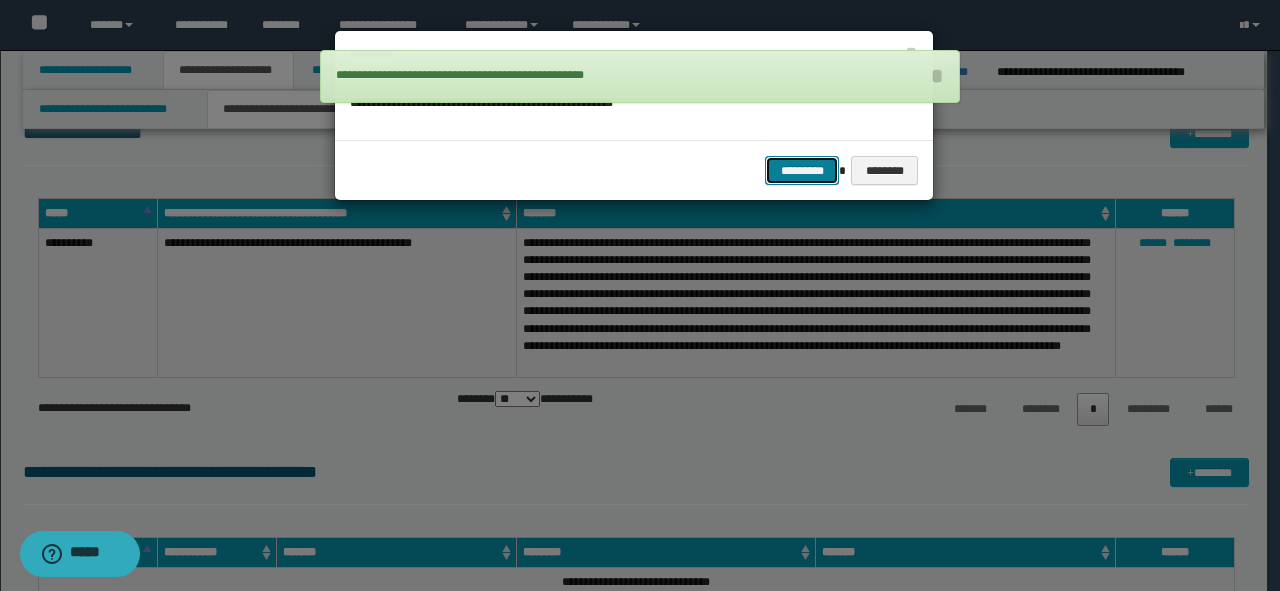 click on "*********" at bounding box center [802, 171] 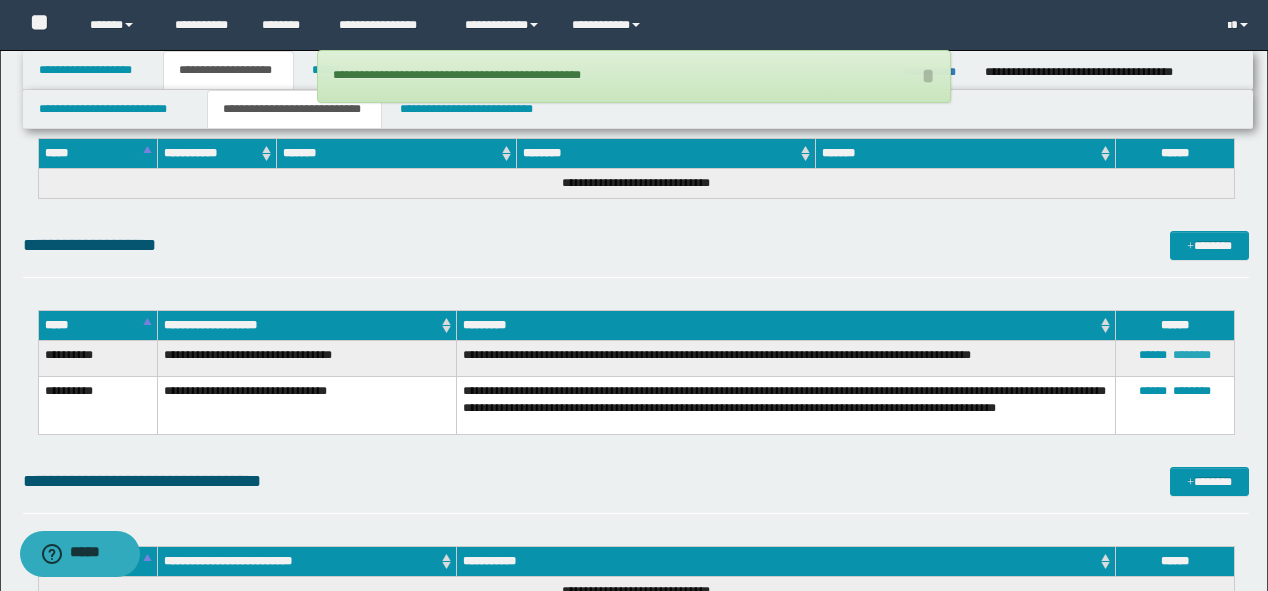 scroll, scrollTop: 720, scrollLeft: 0, axis: vertical 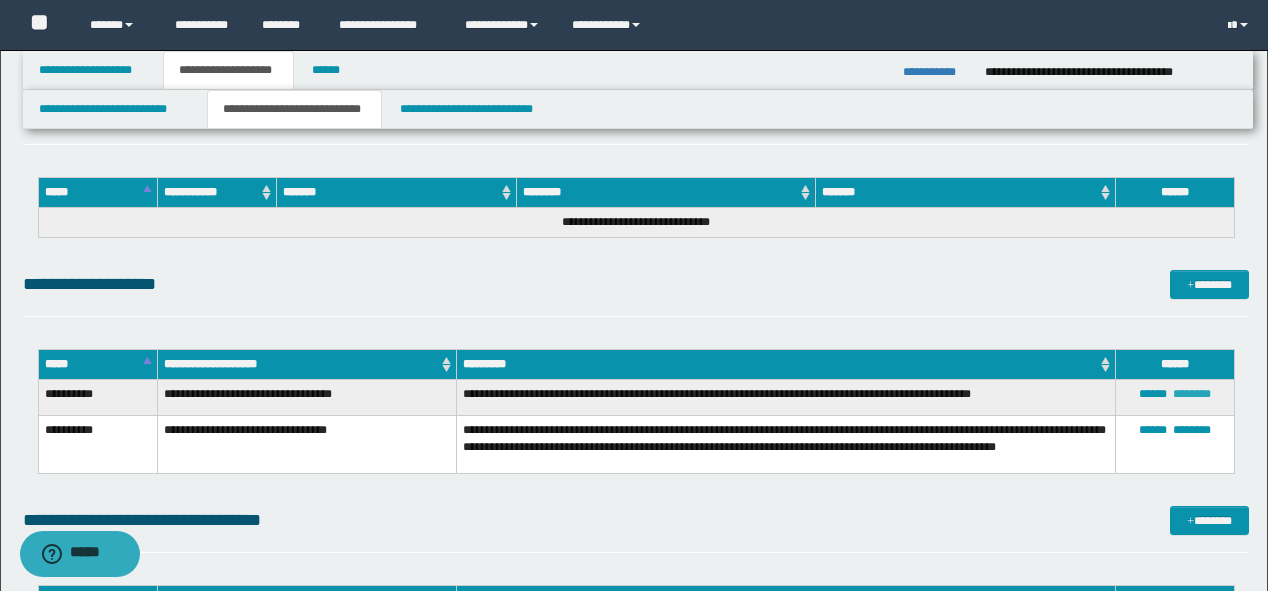 click on "********" at bounding box center [1192, 394] 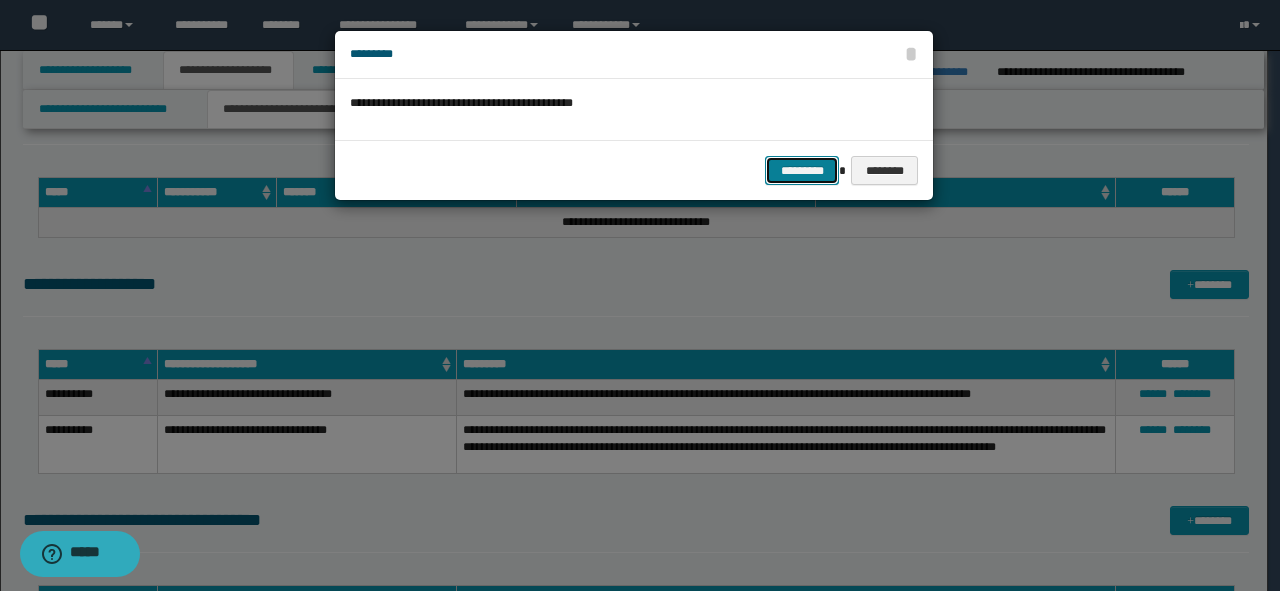 click on "*********" at bounding box center [802, 171] 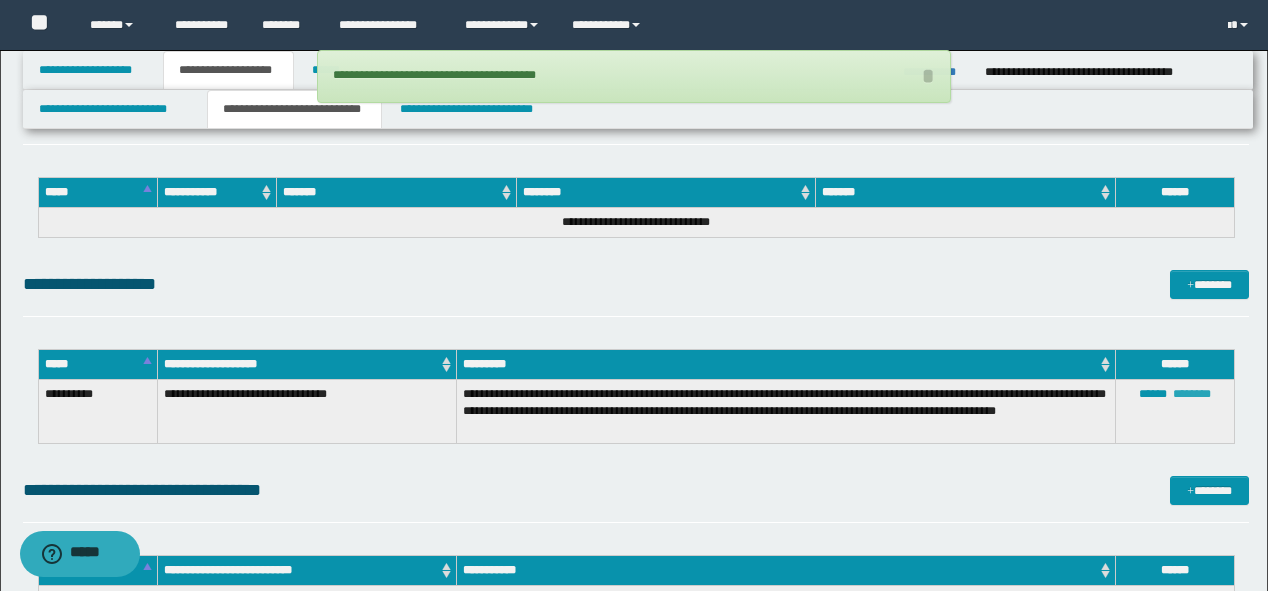 click on "********" at bounding box center [1192, 394] 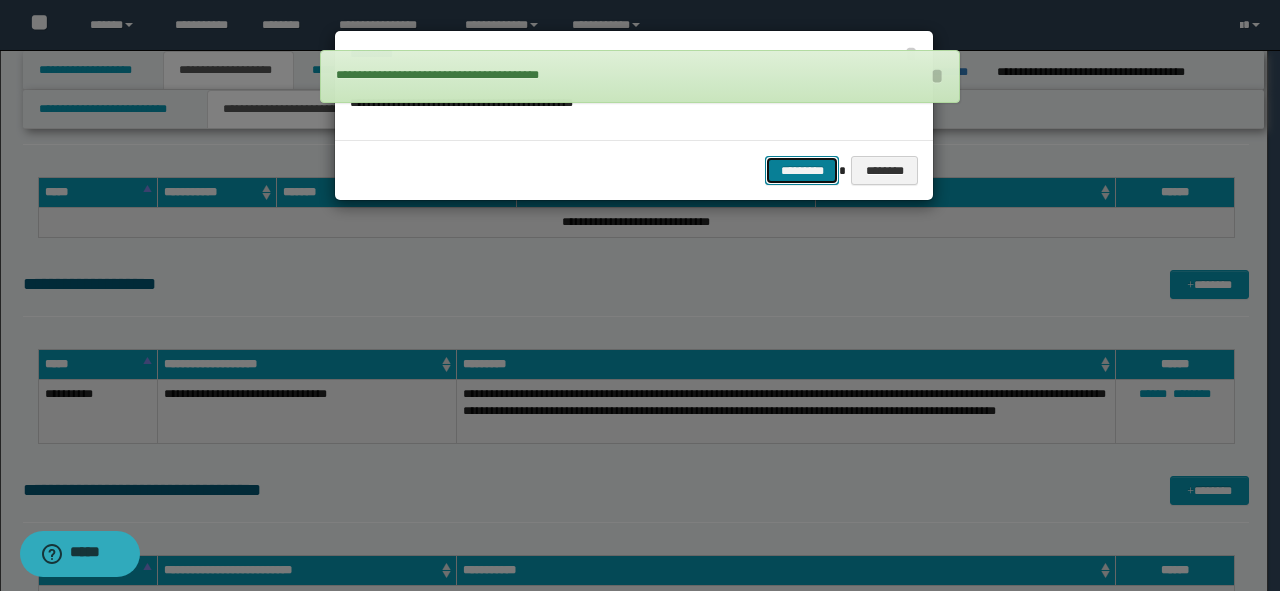 click on "*********" at bounding box center [802, 171] 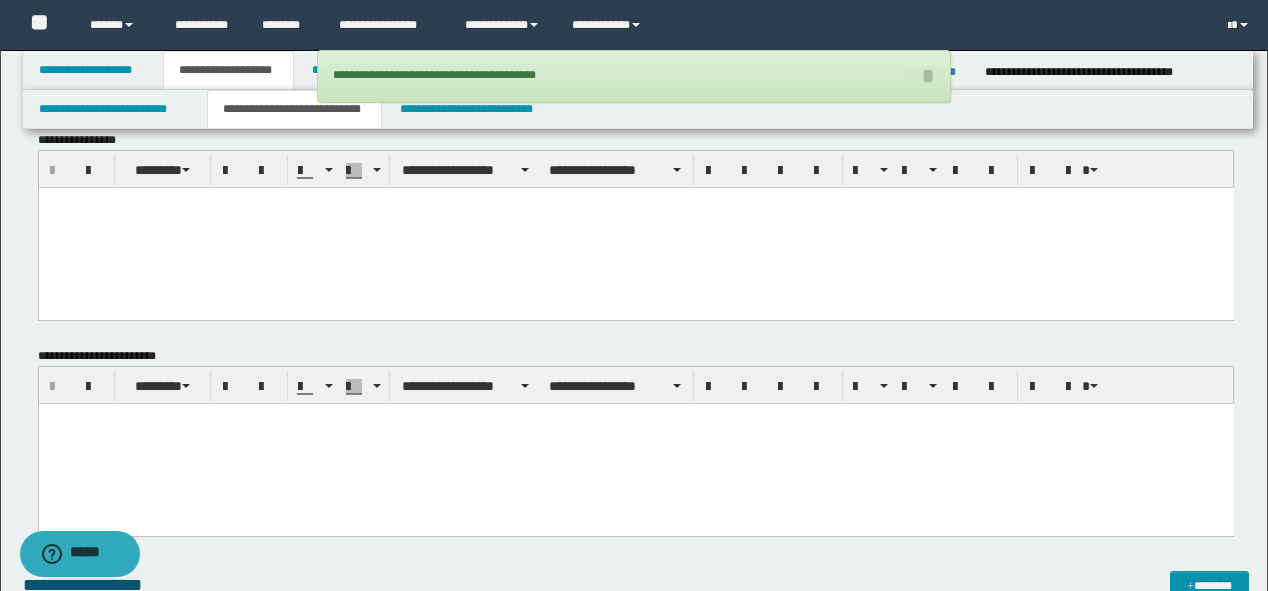 scroll, scrollTop: 0, scrollLeft: 0, axis: both 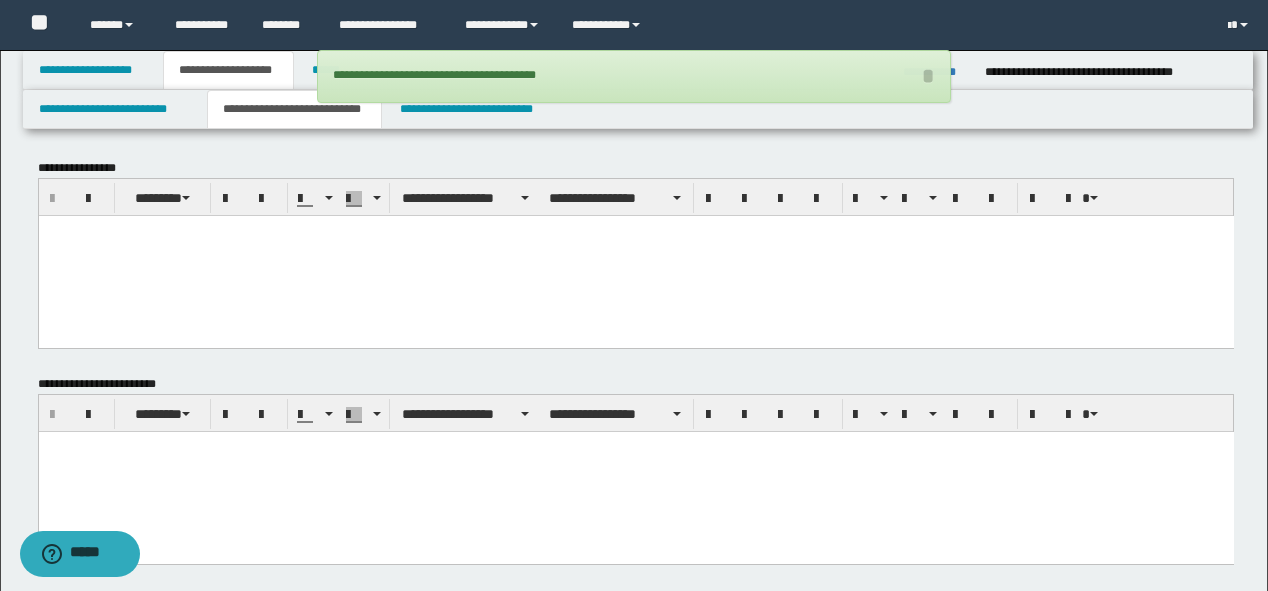 click at bounding box center (635, 255) 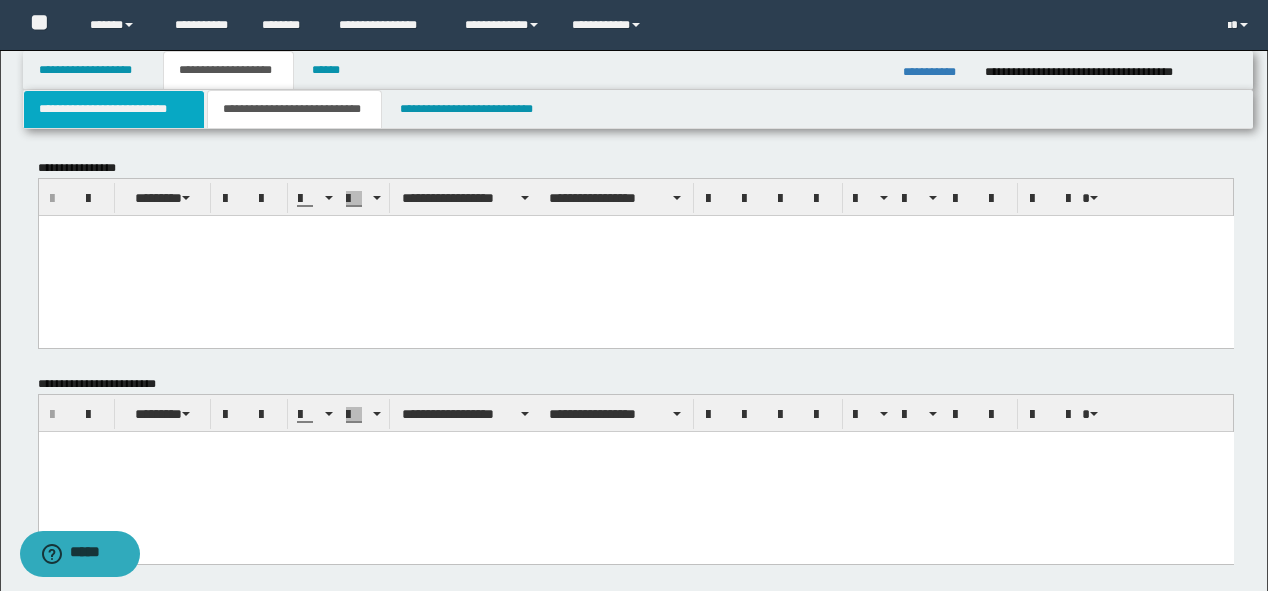 click on "**********" at bounding box center (114, 109) 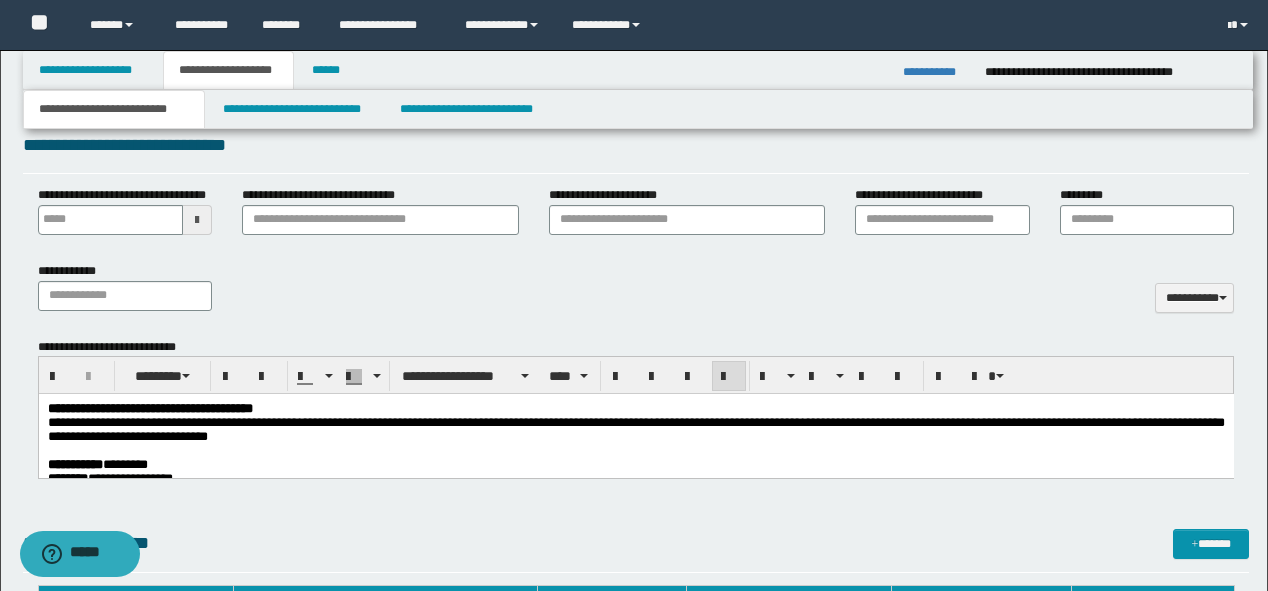 scroll, scrollTop: 960, scrollLeft: 0, axis: vertical 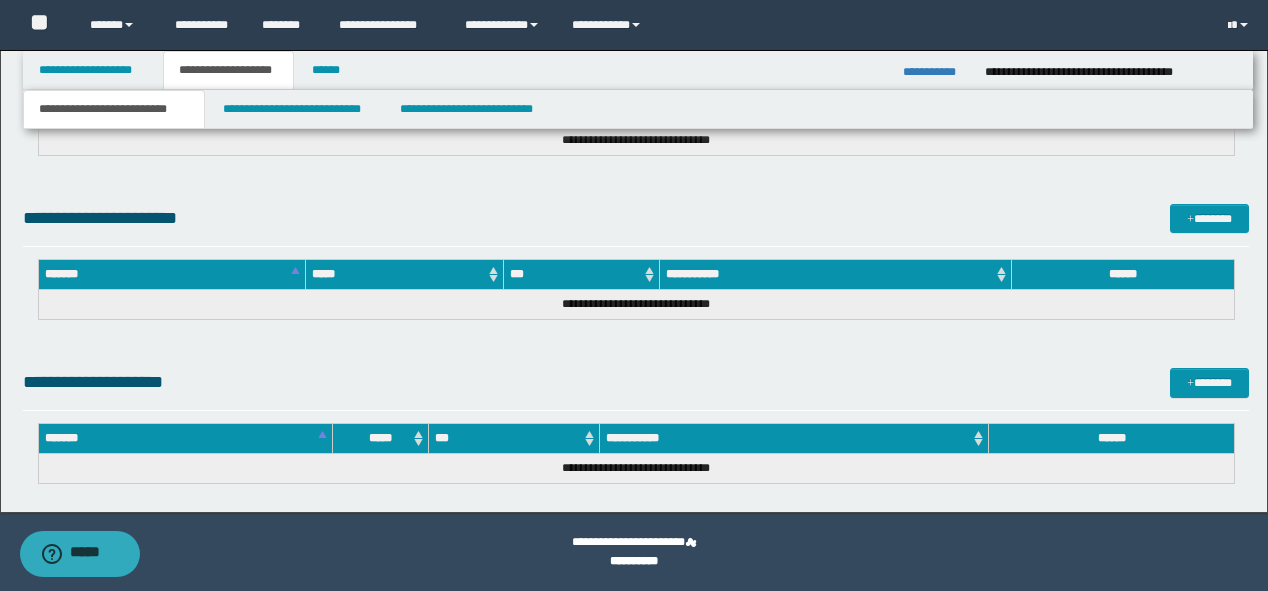 drag, startPoint x: 48, startPoint y: -1322, endPoint x: 1057, endPoint y: 619, distance: 2187.5928 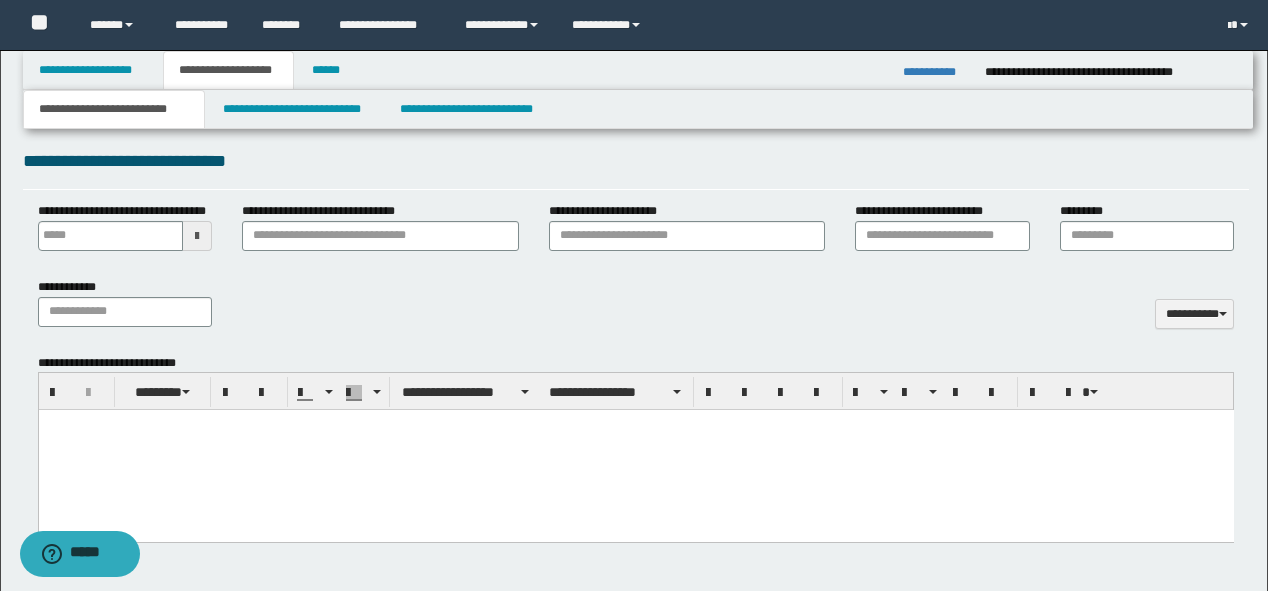 scroll, scrollTop: 727, scrollLeft: 0, axis: vertical 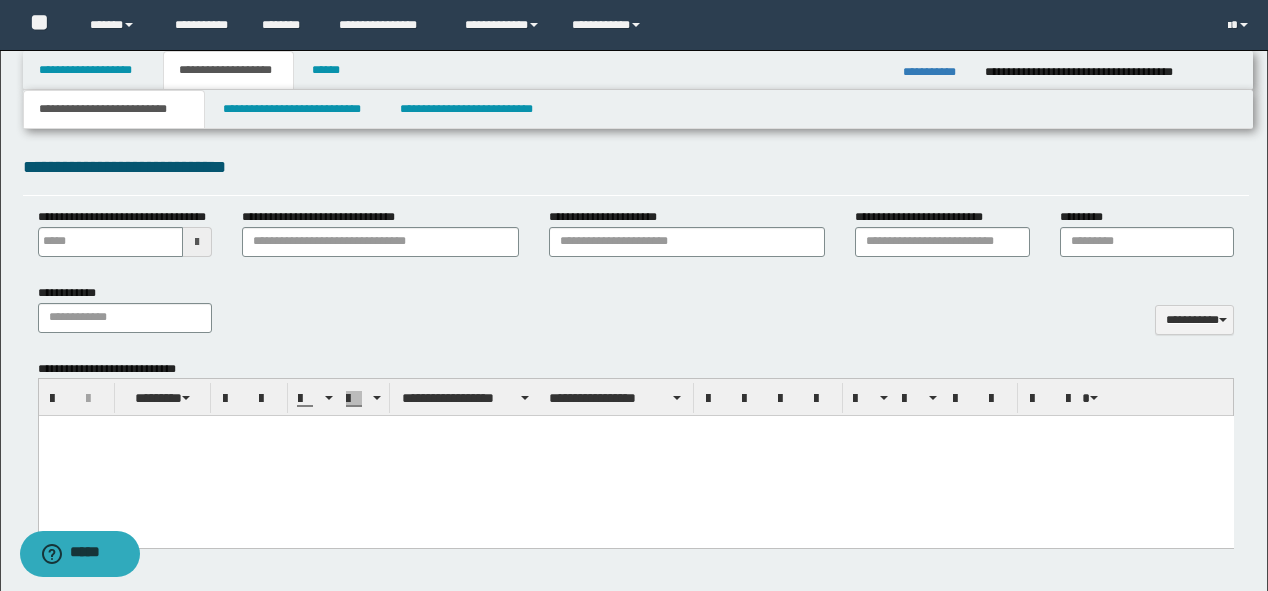 paste 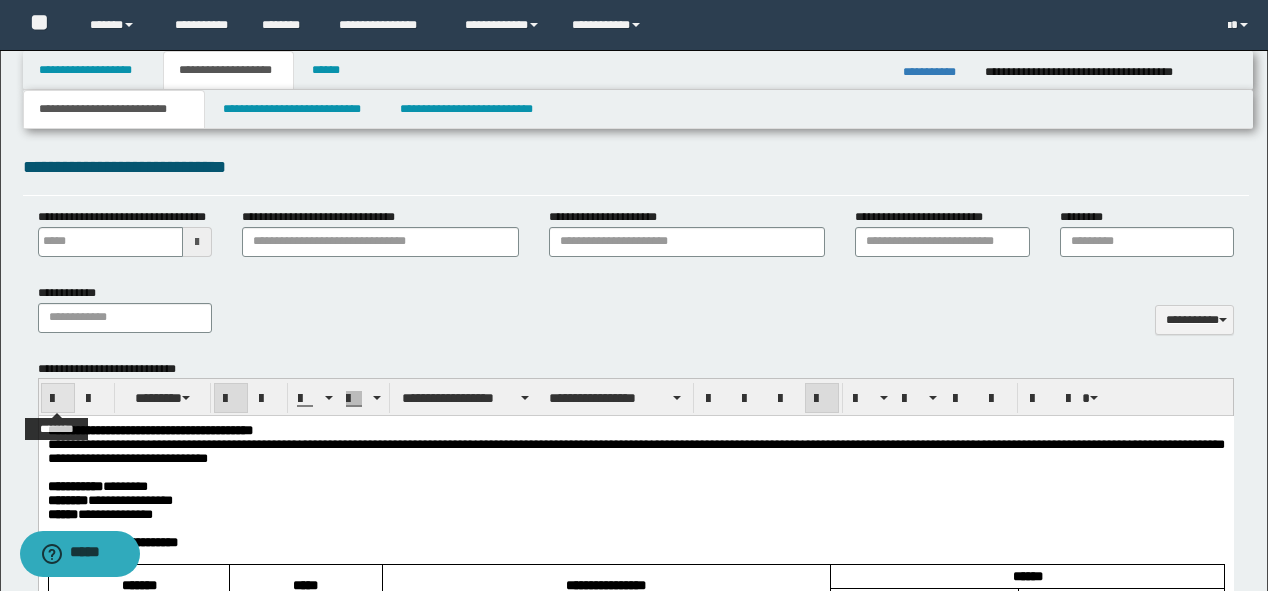 click at bounding box center (58, 399) 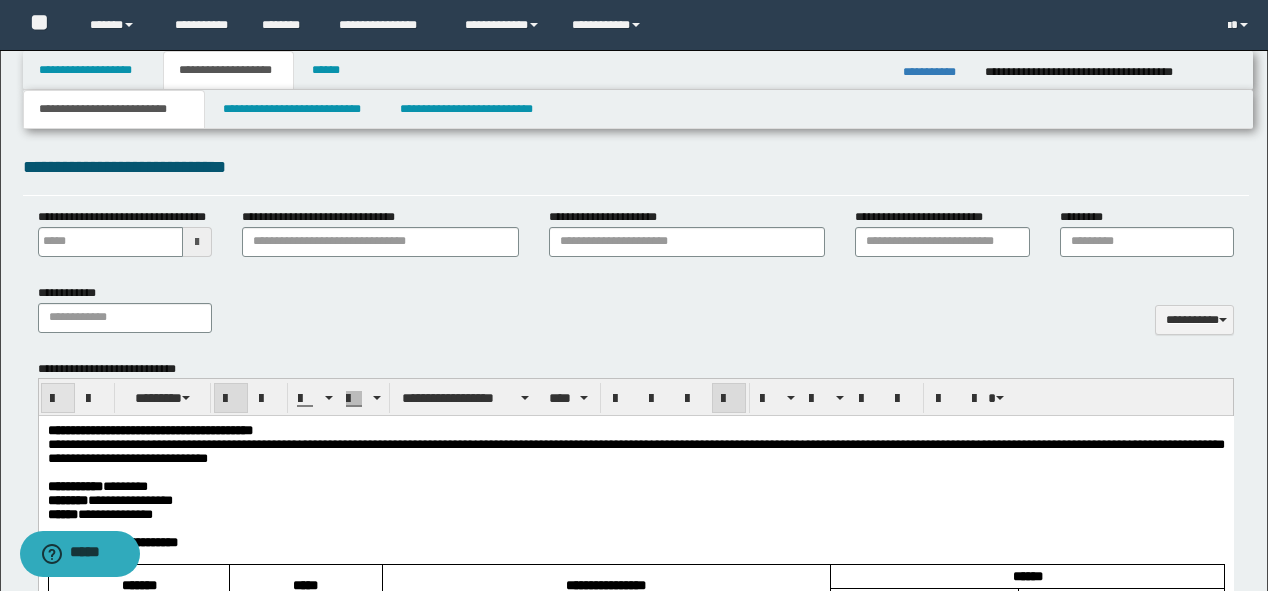 click at bounding box center (58, 399) 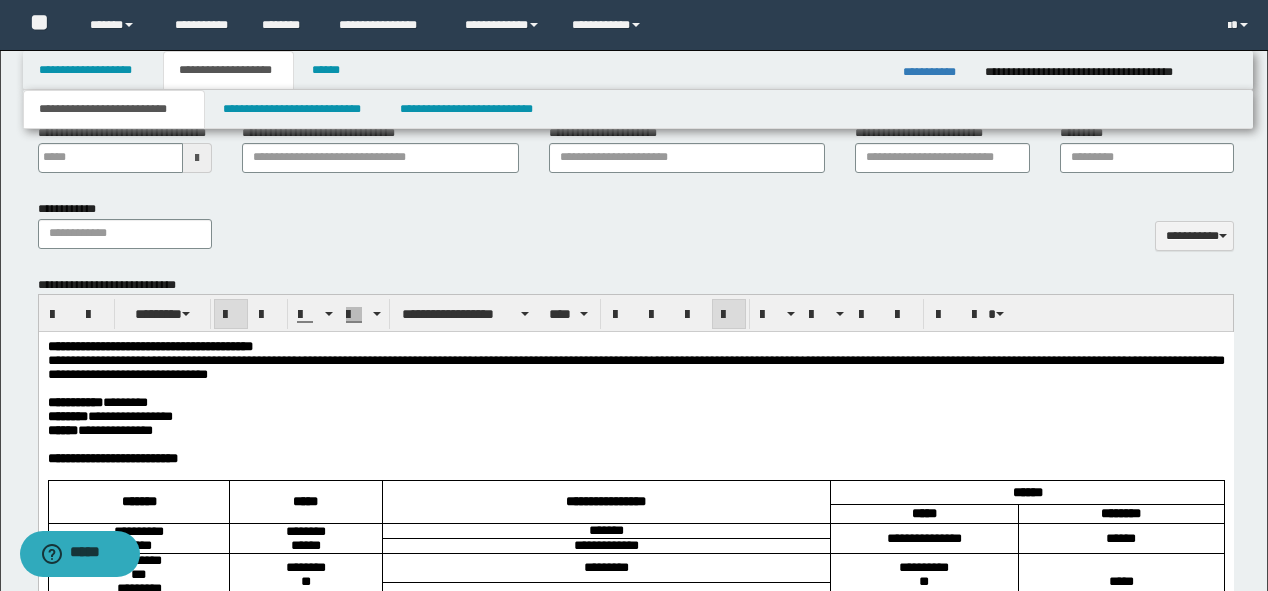 scroll, scrollTop: 807, scrollLeft: 0, axis: vertical 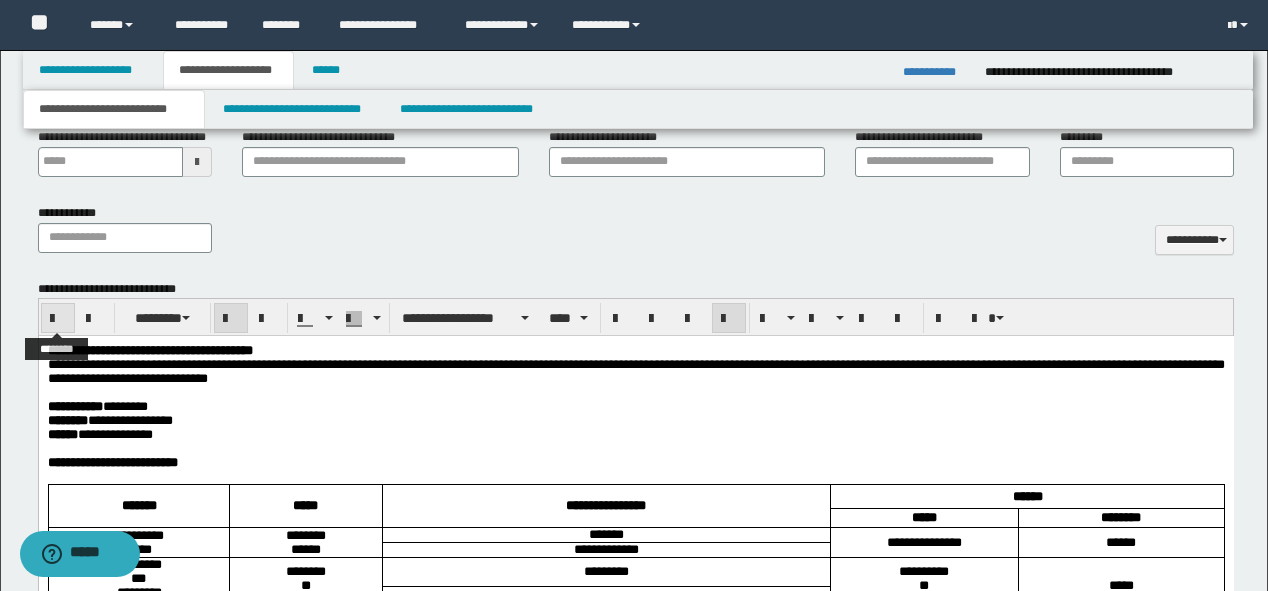 click at bounding box center (58, 318) 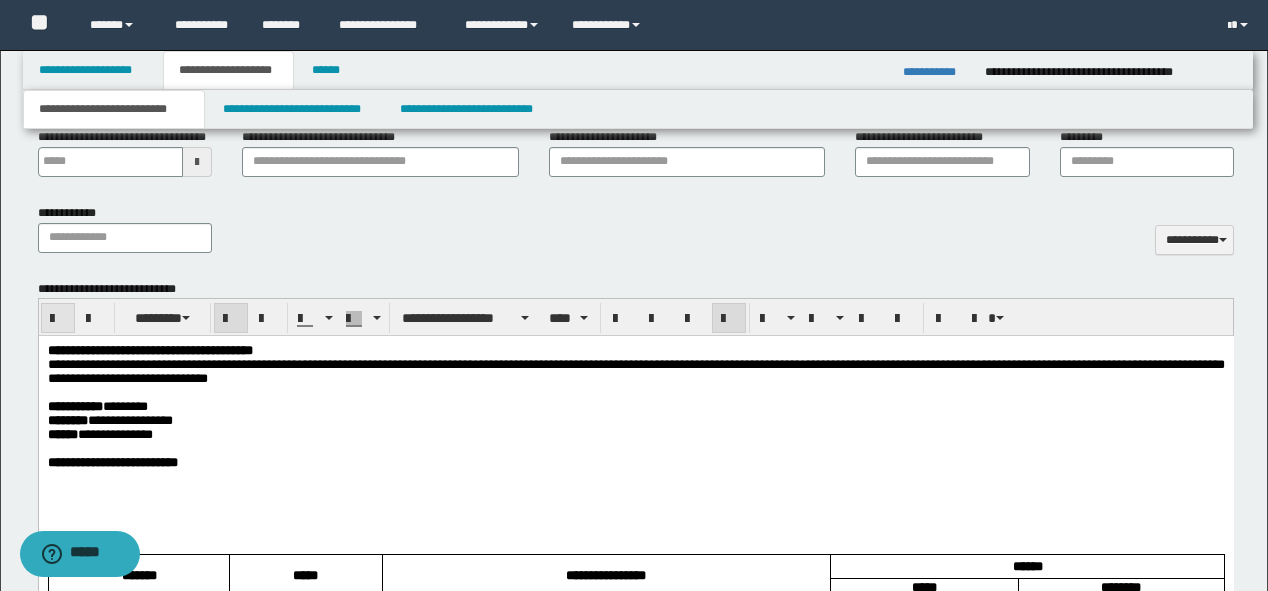 click at bounding box center (58, 318) 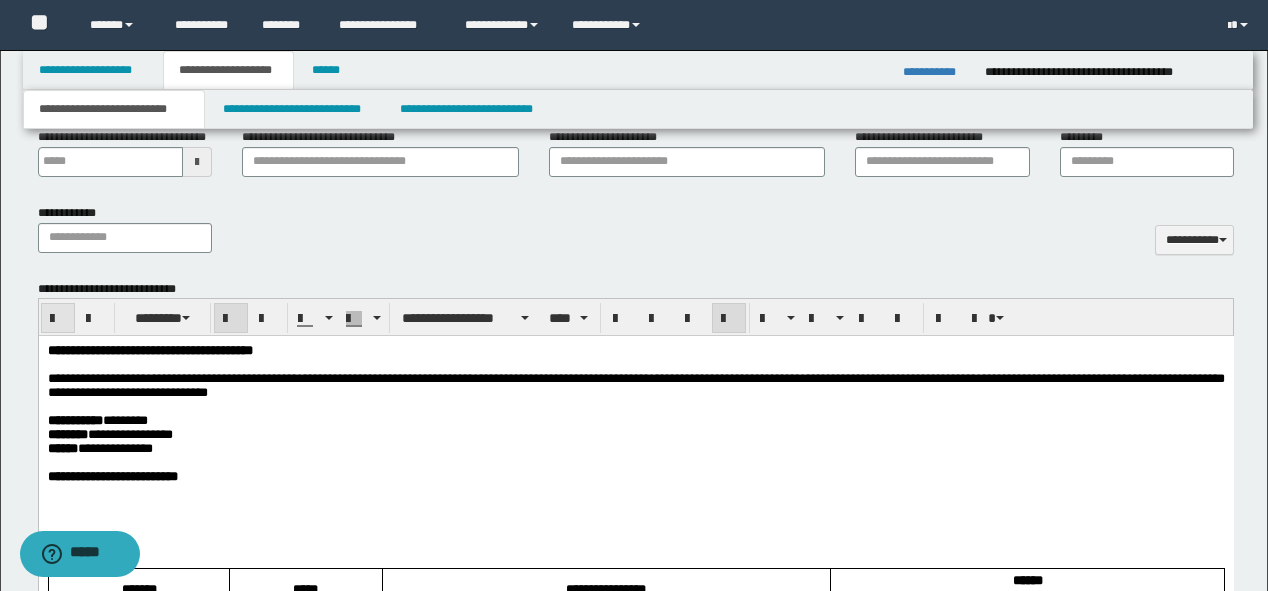 click at bounding box center (58, 318) 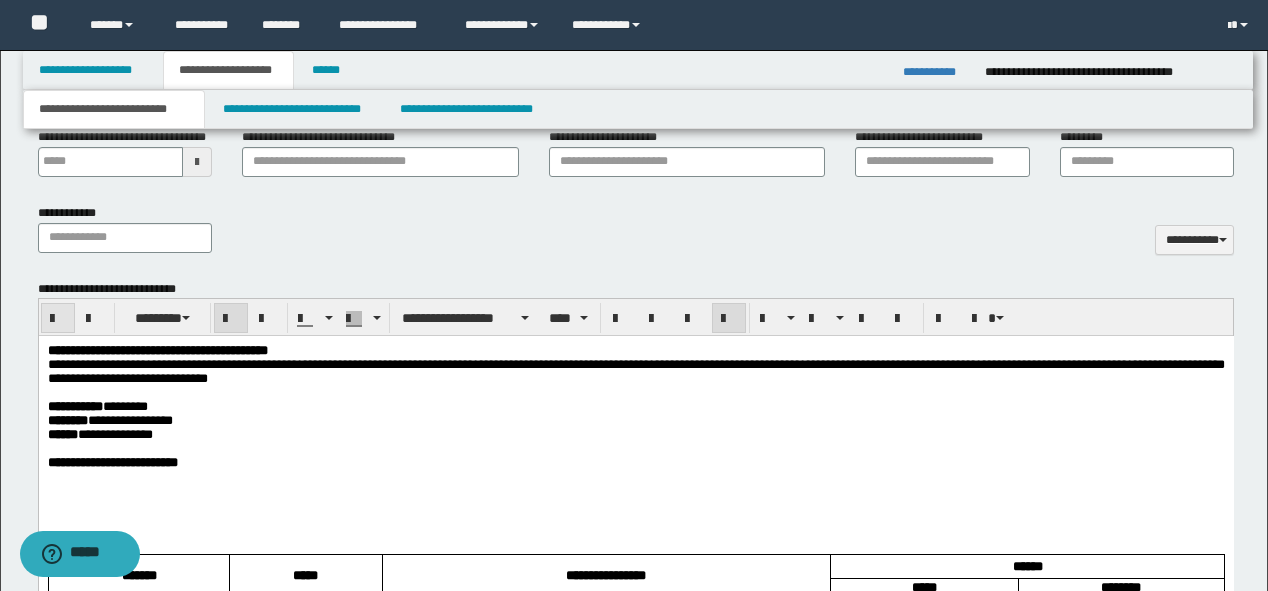 click at bounding box center [58, 318] 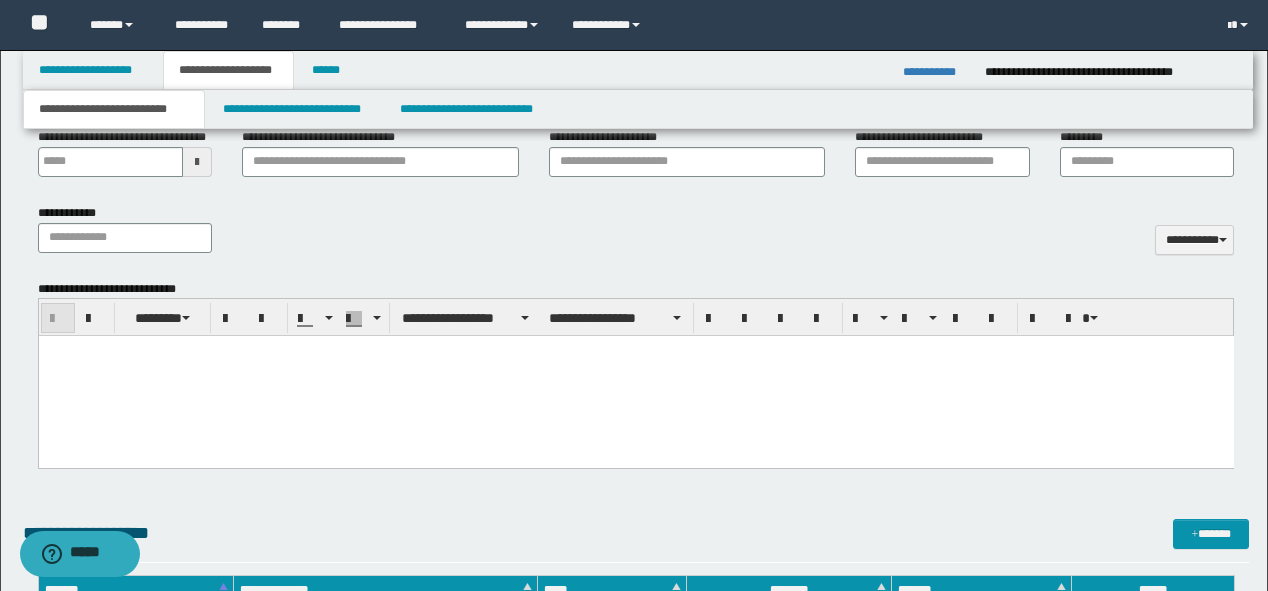 click at bounding box center [58, 318] 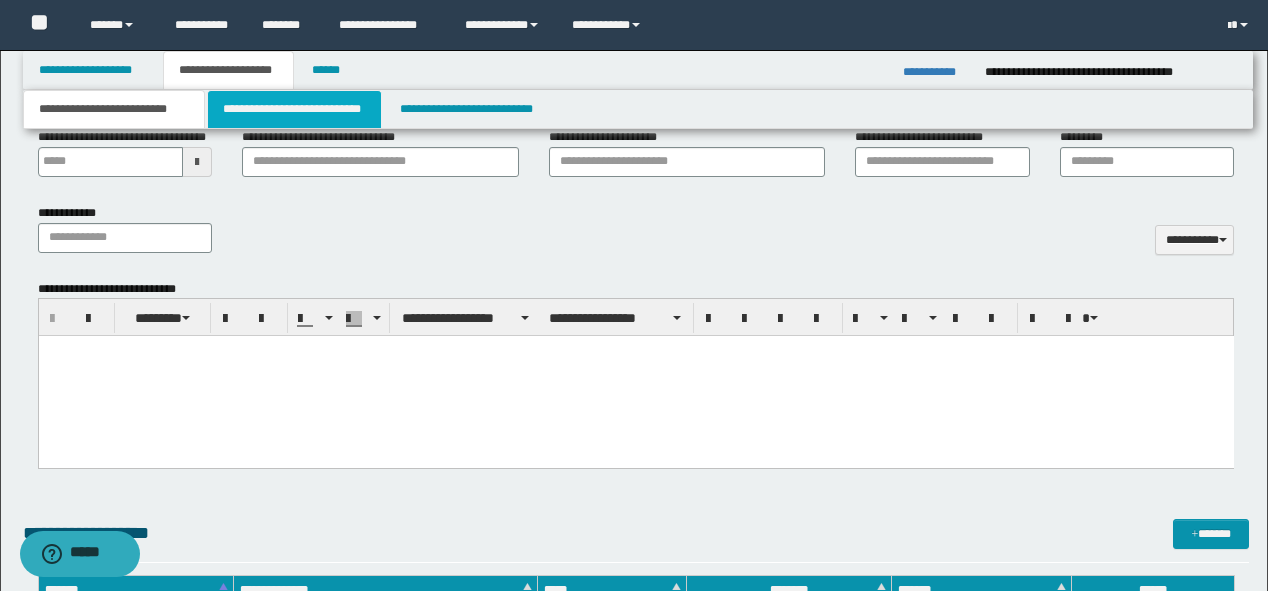 click on "**********" at bounding box center (294, 109) 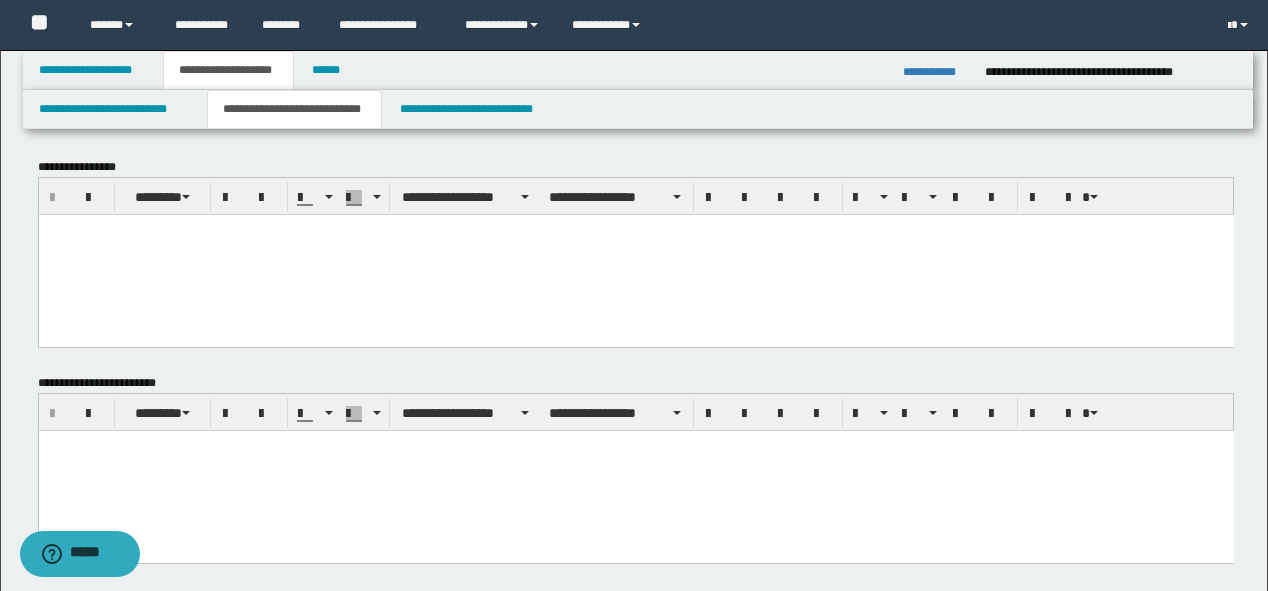 scroll, scrollTop: 0, scrollLeft: 0, axis: both 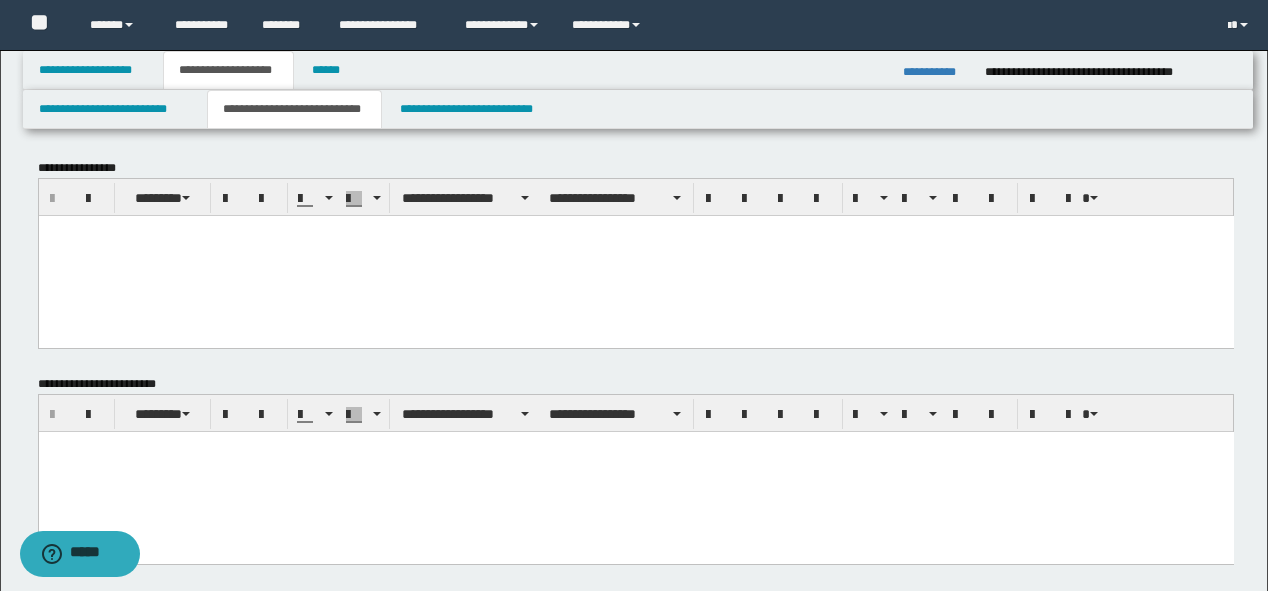 drag, startPoint x: 164, startPoint y: 324, endPoint x: 143, endPoint y: 292, distance: 38.27532 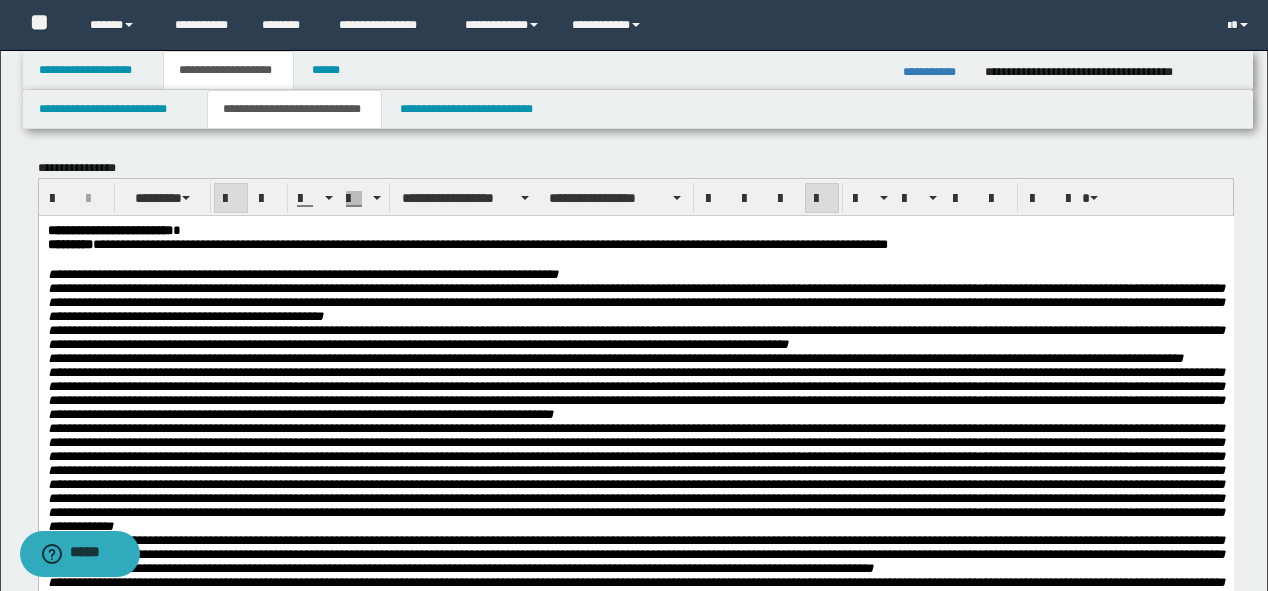 click on "**********" at bounding box center [635, 230] 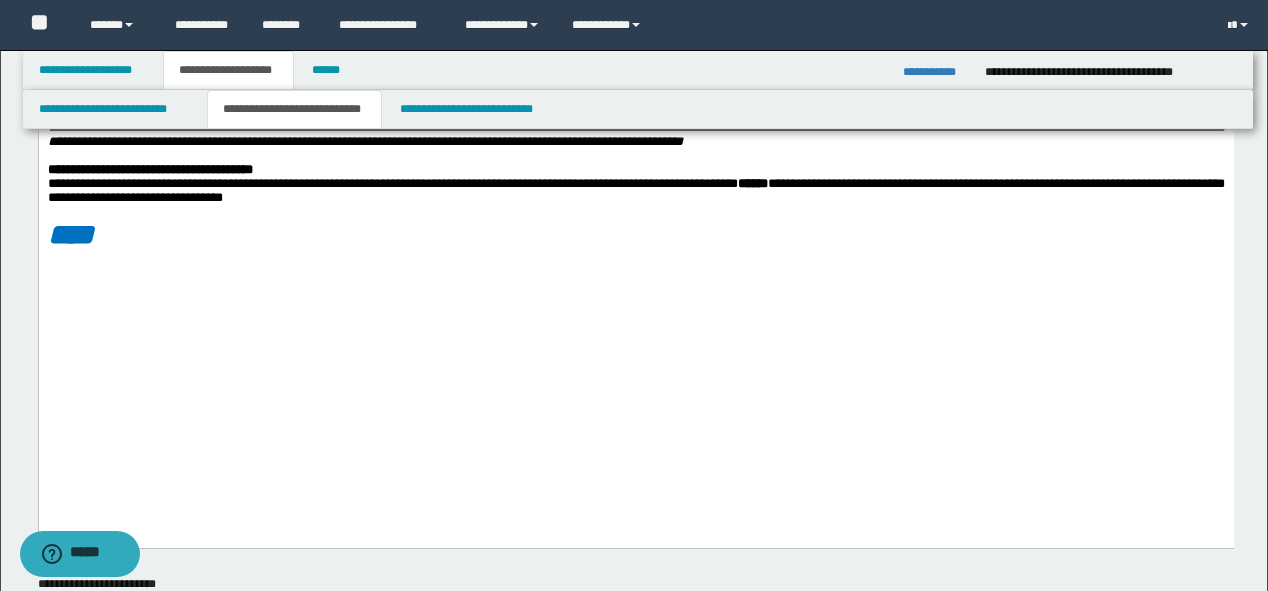 scroll, scrollTop: 1200, scrollLeft: 0, axis: vertical 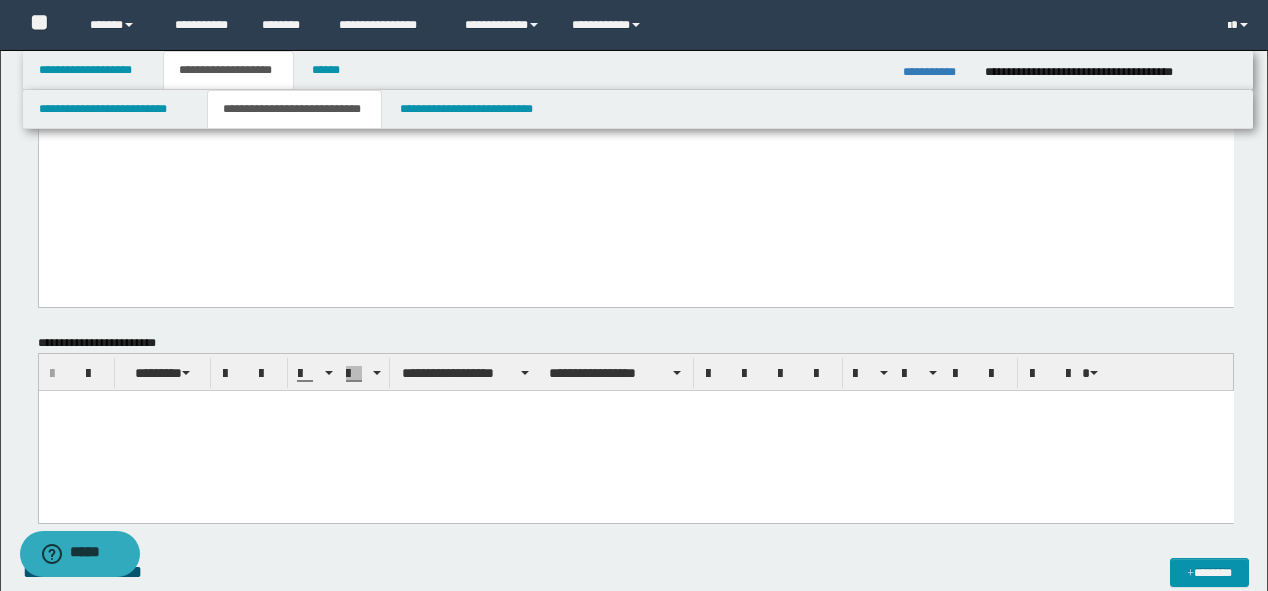 click at bounding box center [635, 430] 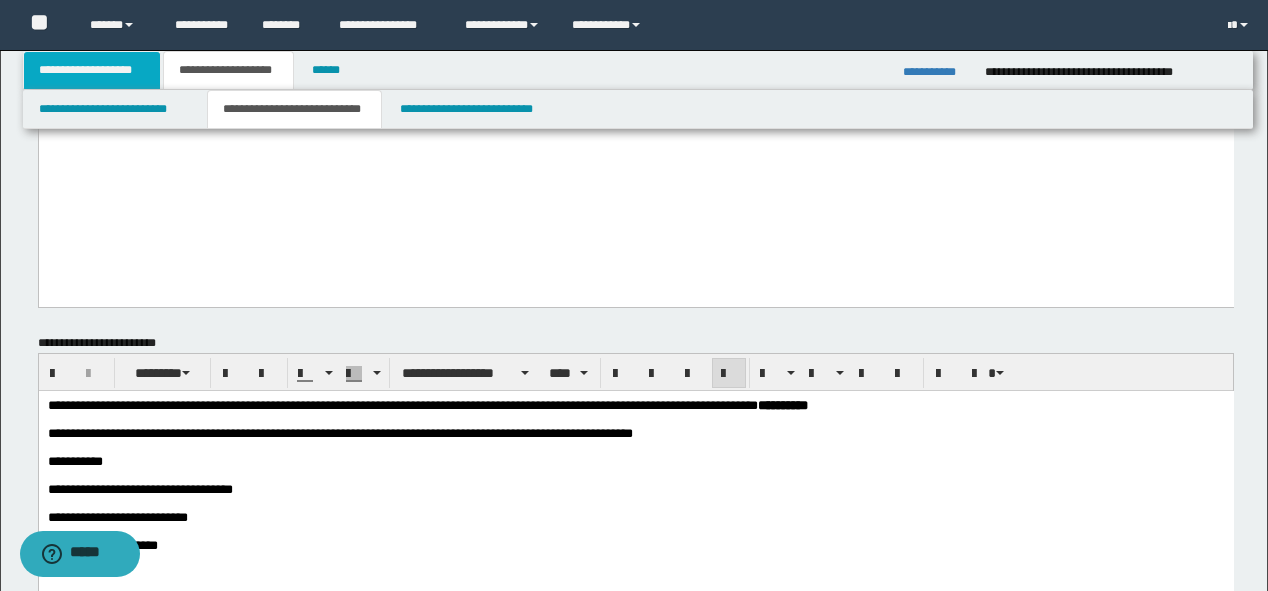 click on "**********" at bounding box center (92, 70) 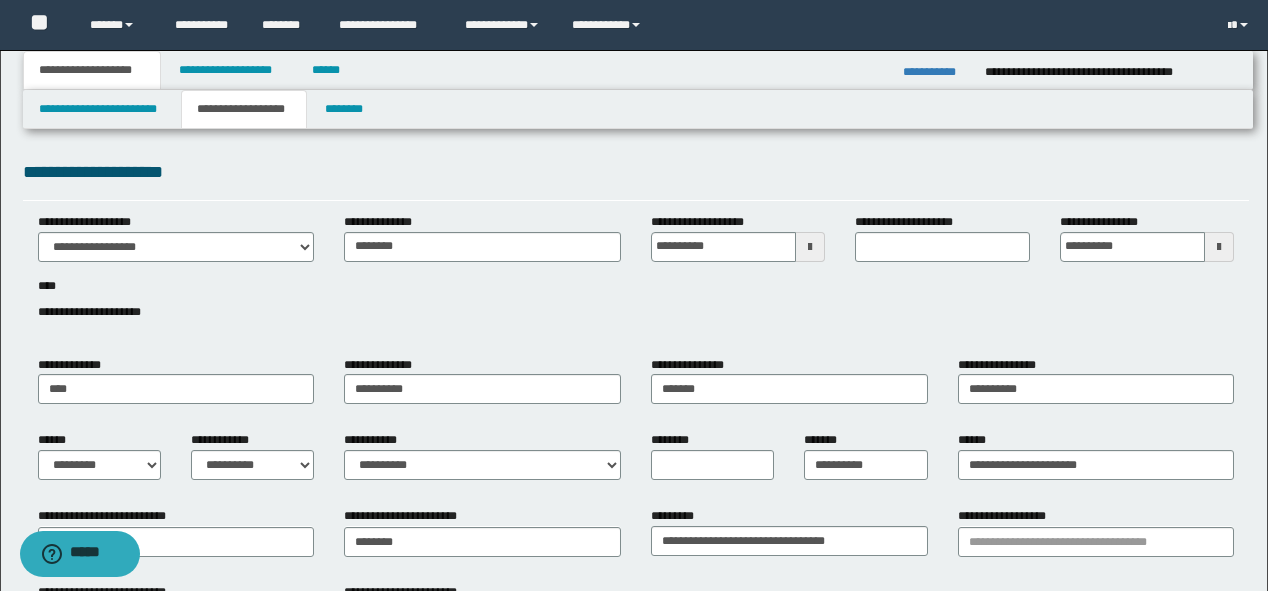 scroll, scrollTop: 0, scrollLeft: 0, axis: both 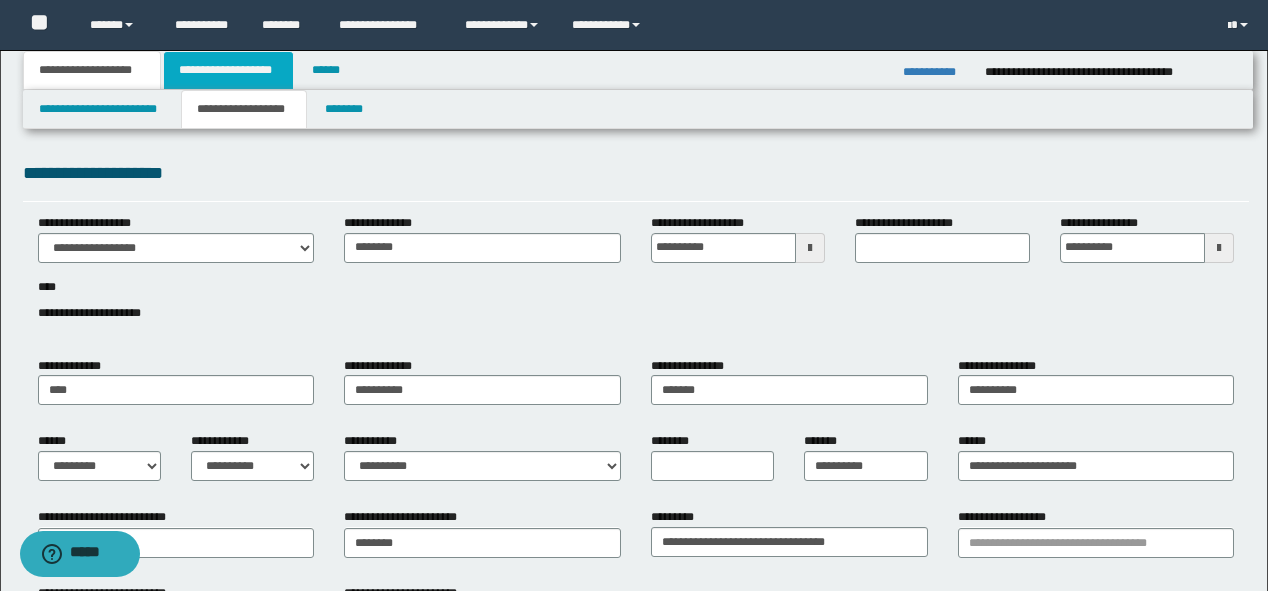 click on "**********" at bounding box center (228, 70) 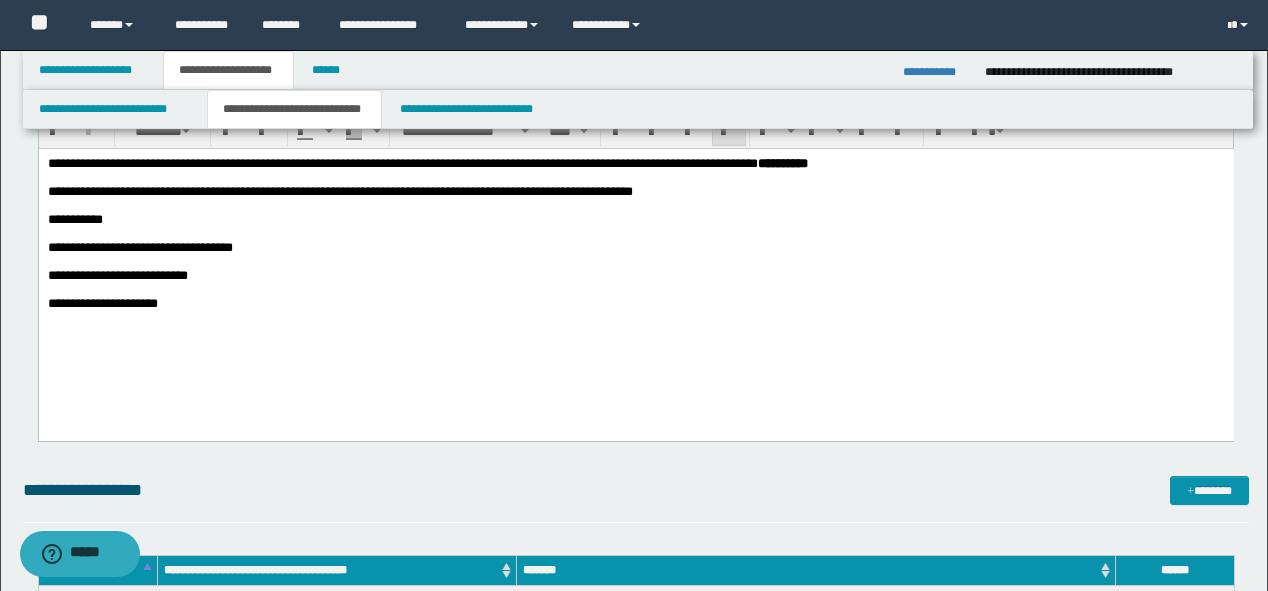scroll, scrollTop: 1440, scrollLeft: 0, axis: vertical 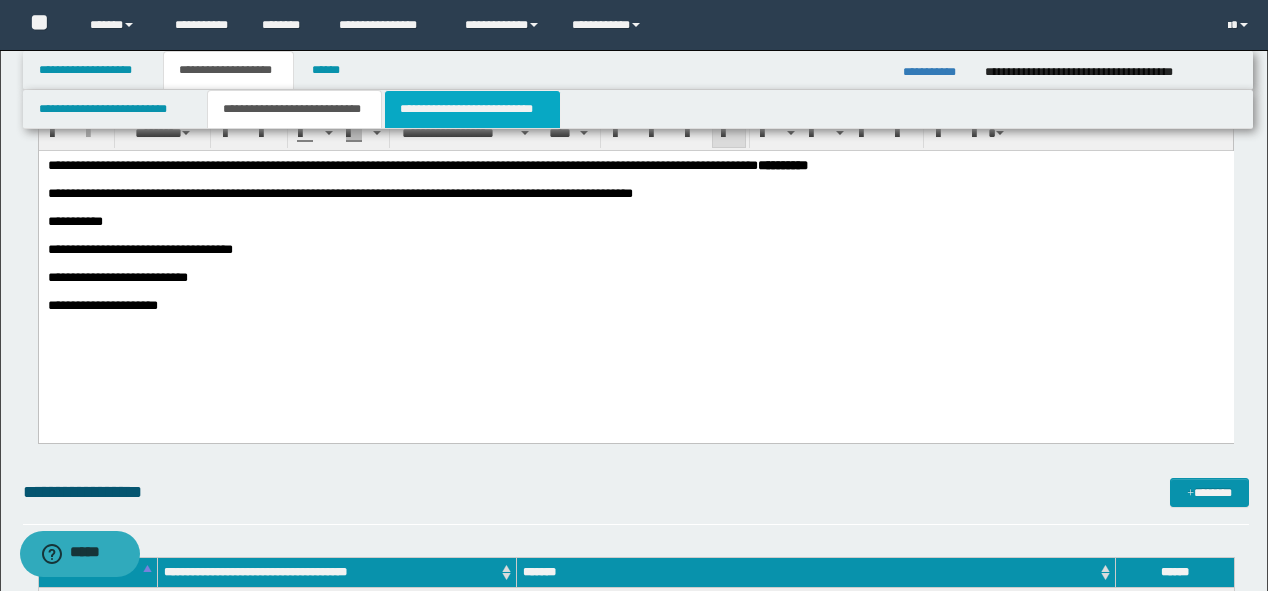 click on "**********" at bounding box center [472, 109] 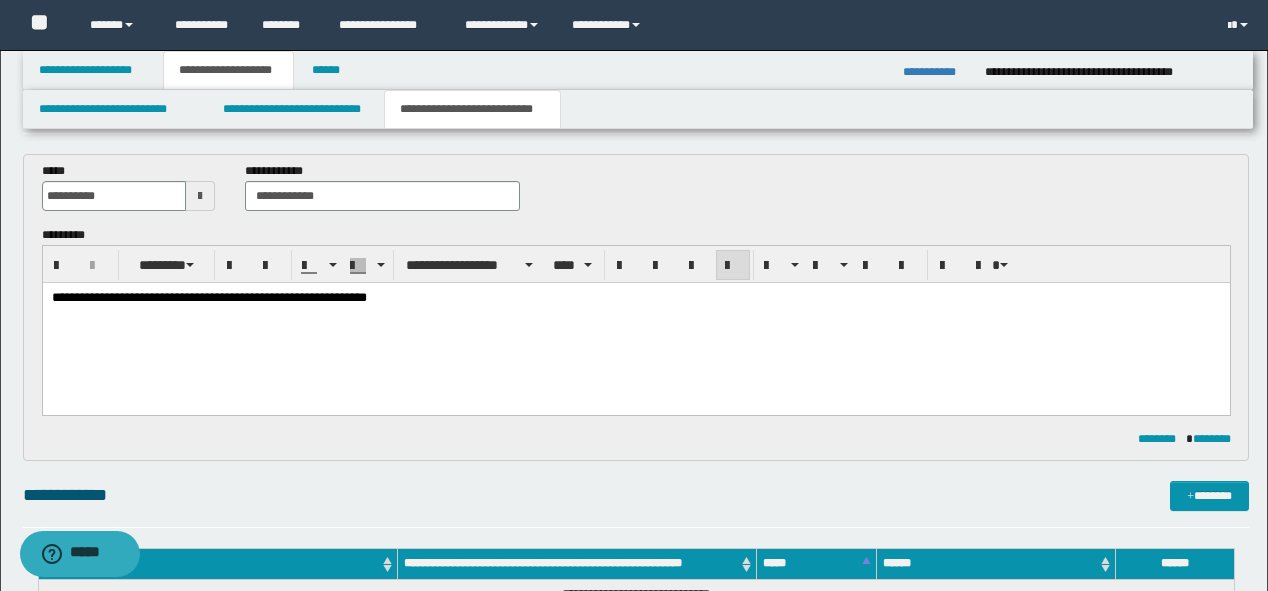scroll, scrollTop: 152, scrollLeft: 0, axis: vertical 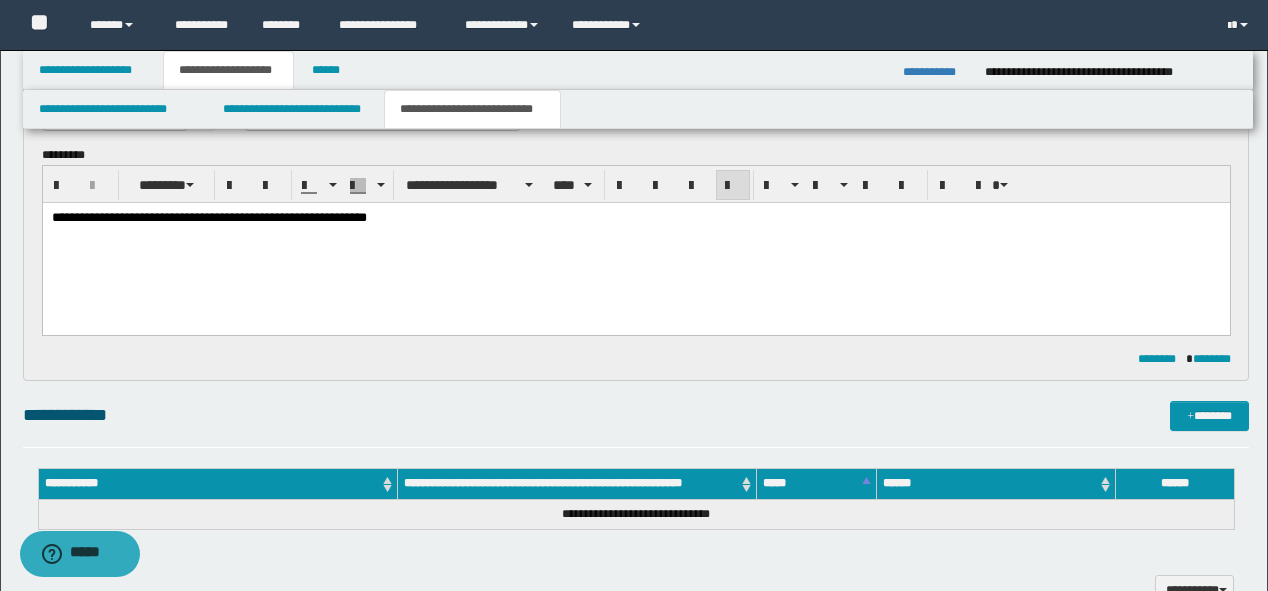 click on "**********" at bounding box center (228, 70) 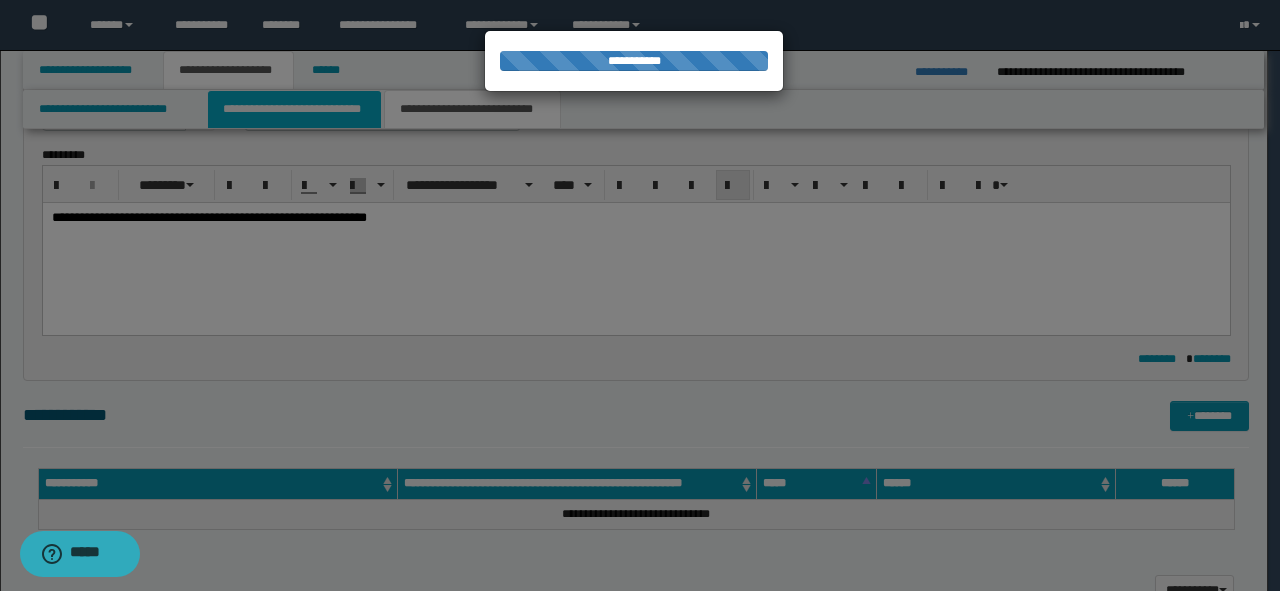 click on "**********" at bounding box center (634, 143) 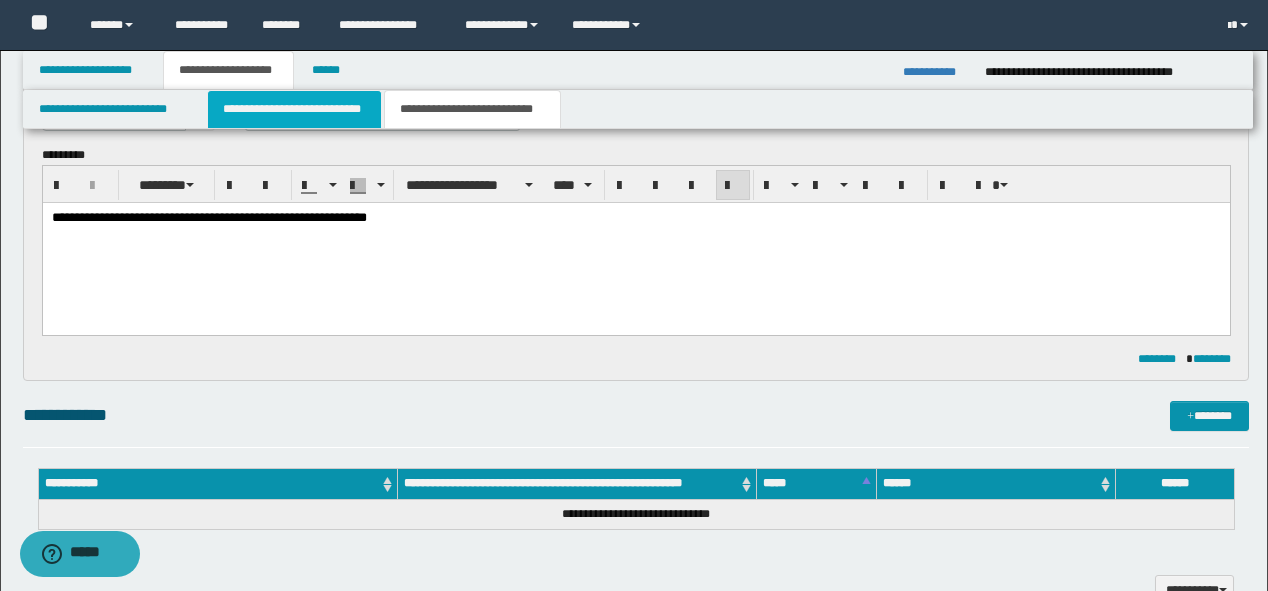 click on "**********" at bounding box center (294, 109) 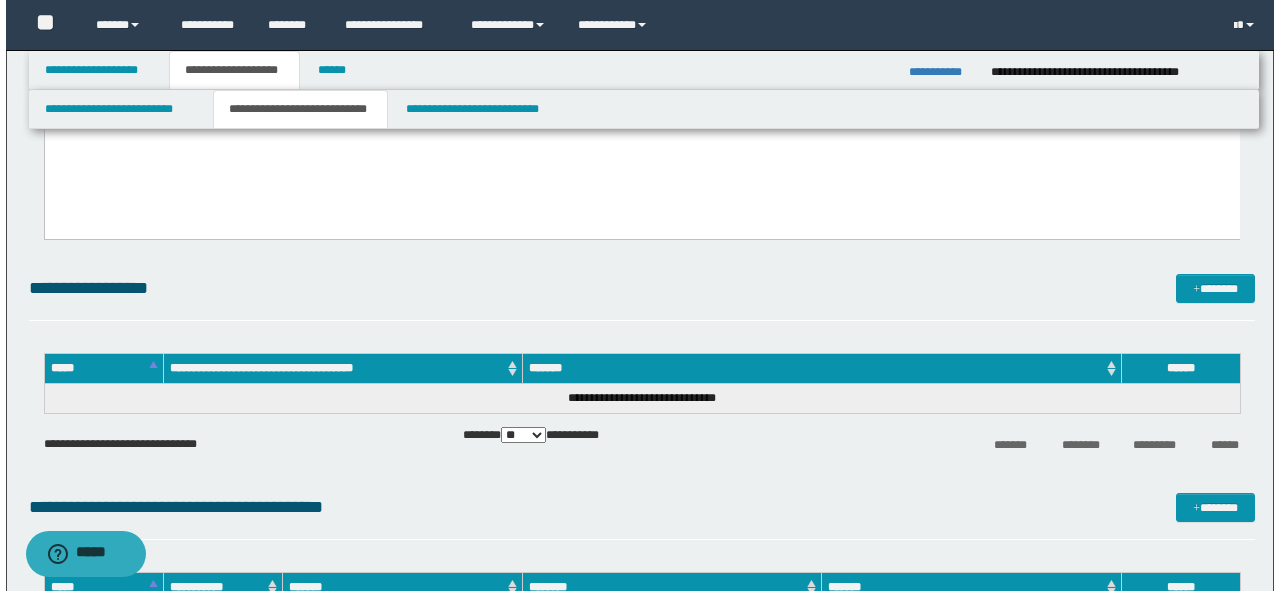 scroll, scrollTop: 1672, scrollLeft: 0, axis: vertical 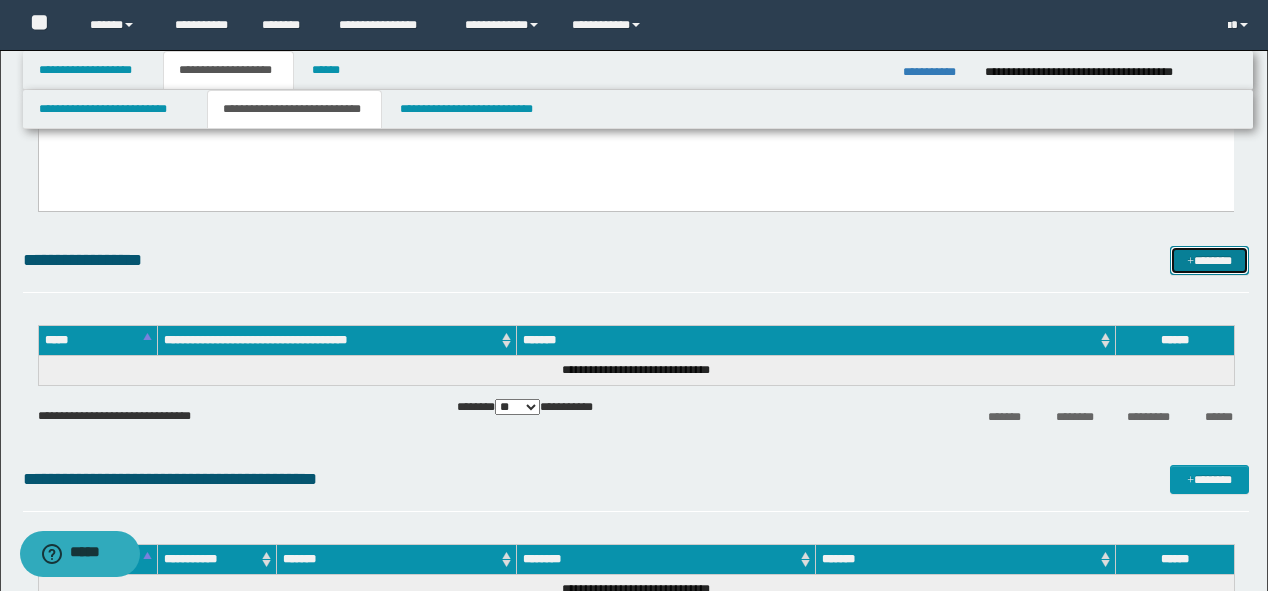 click on "*******" at bounding box center [1209, 261] 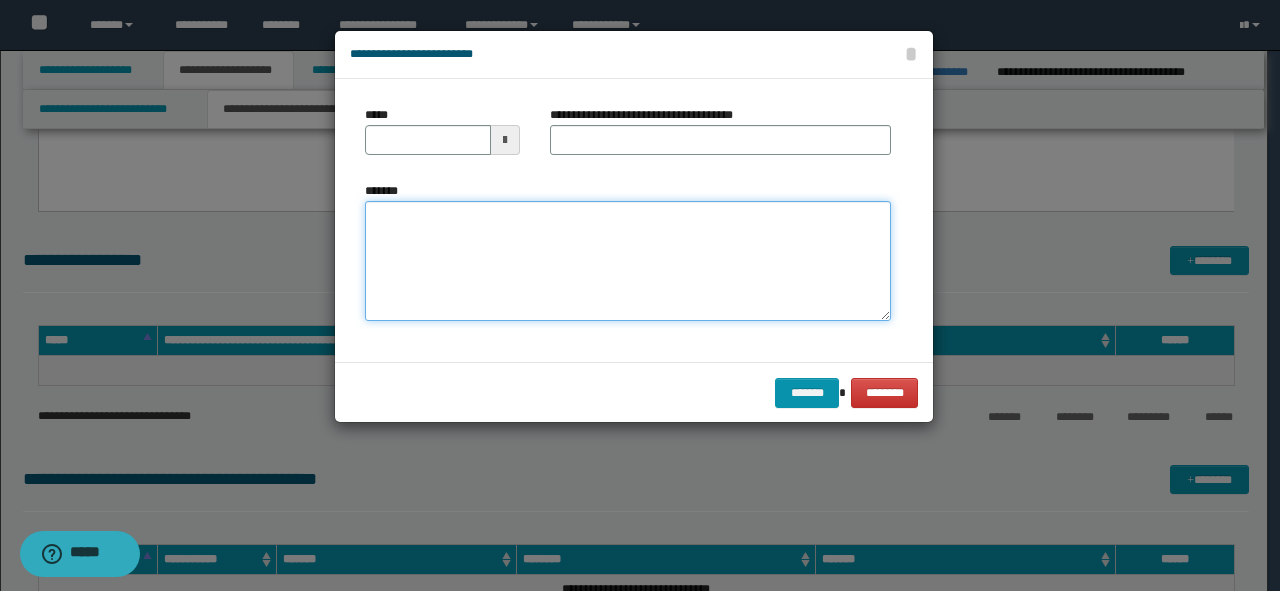 click on "*******" at bounding box center [628, 261] 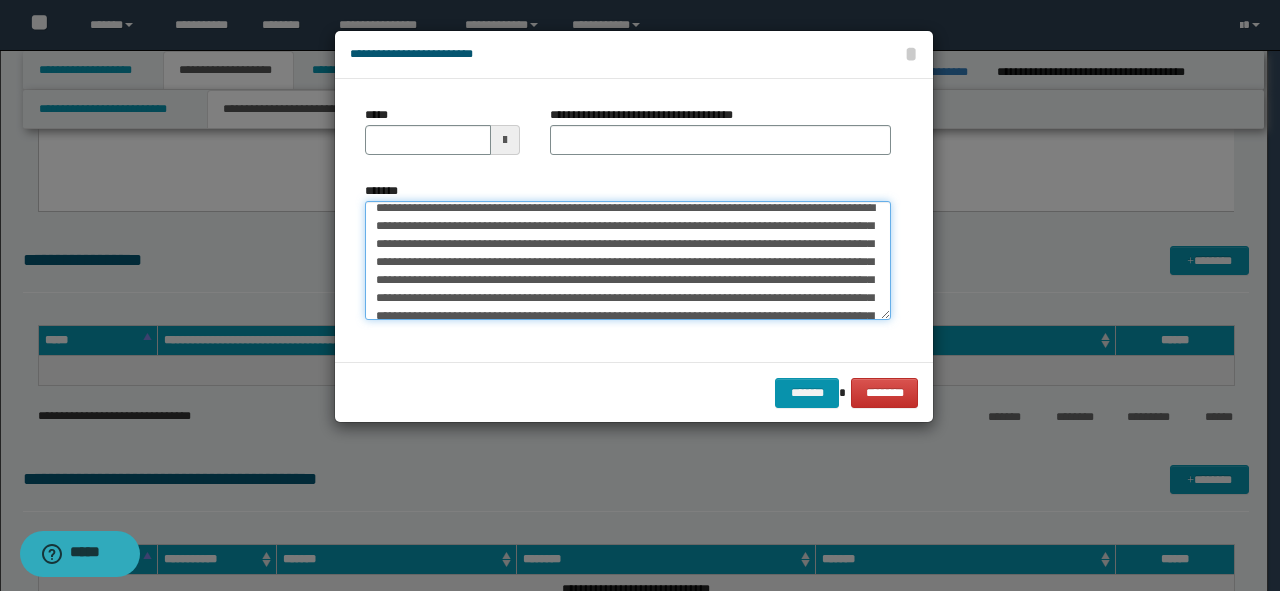 scroll, scrollTop: 0, scrollLeft: 0, axis: both 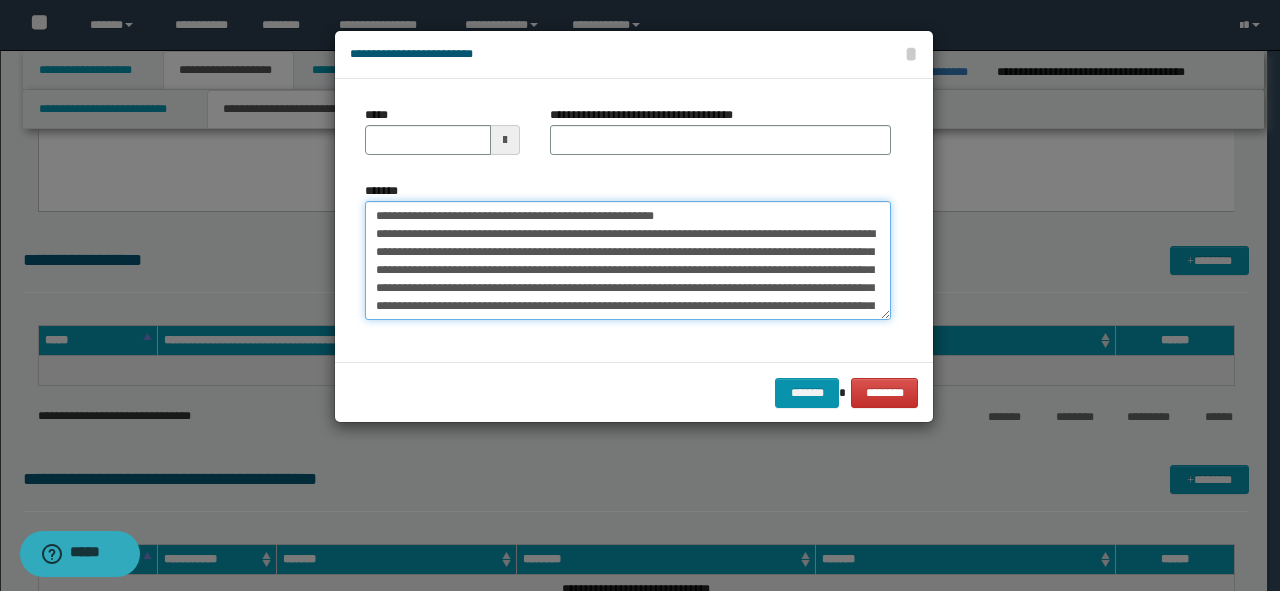 drag, startPoint x: 687, startPoint y: 214, endPoint x: 618, endPoint y: 212, distance: 69.02898 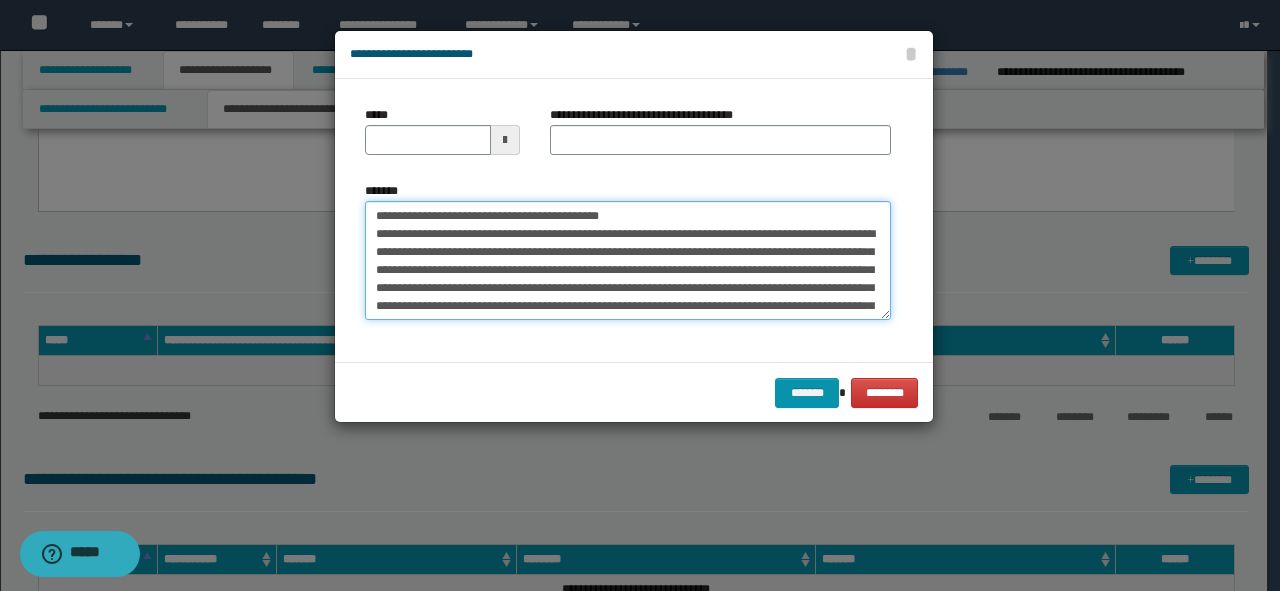 type on "**********" 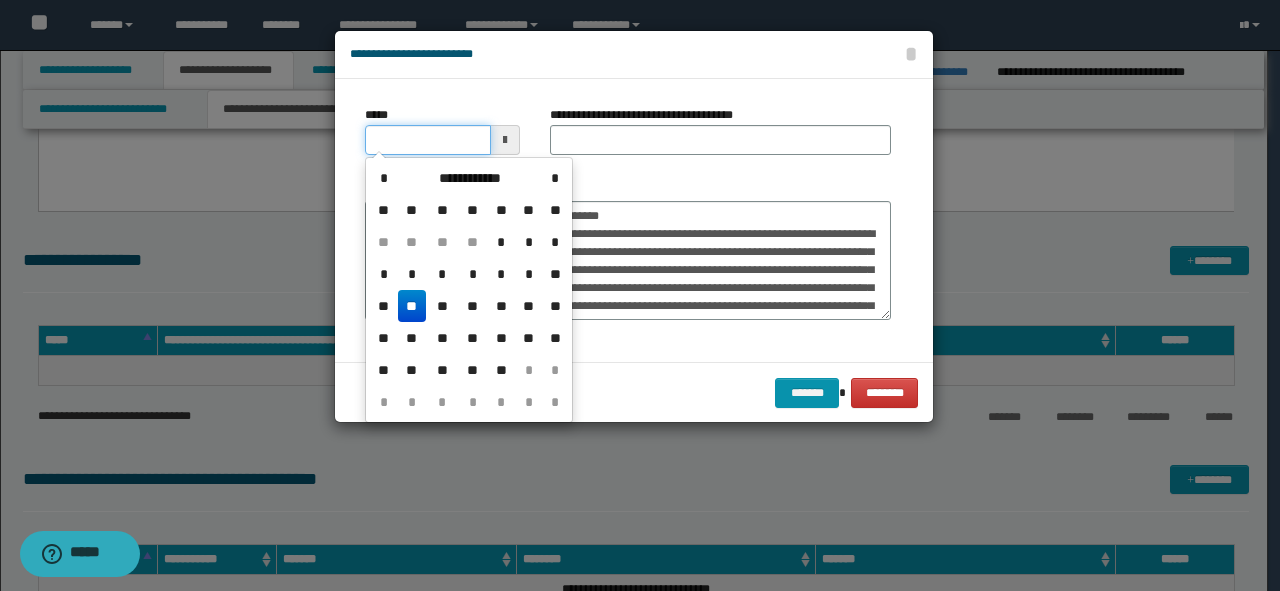 click on "*****" at bounding box center [428, 140] 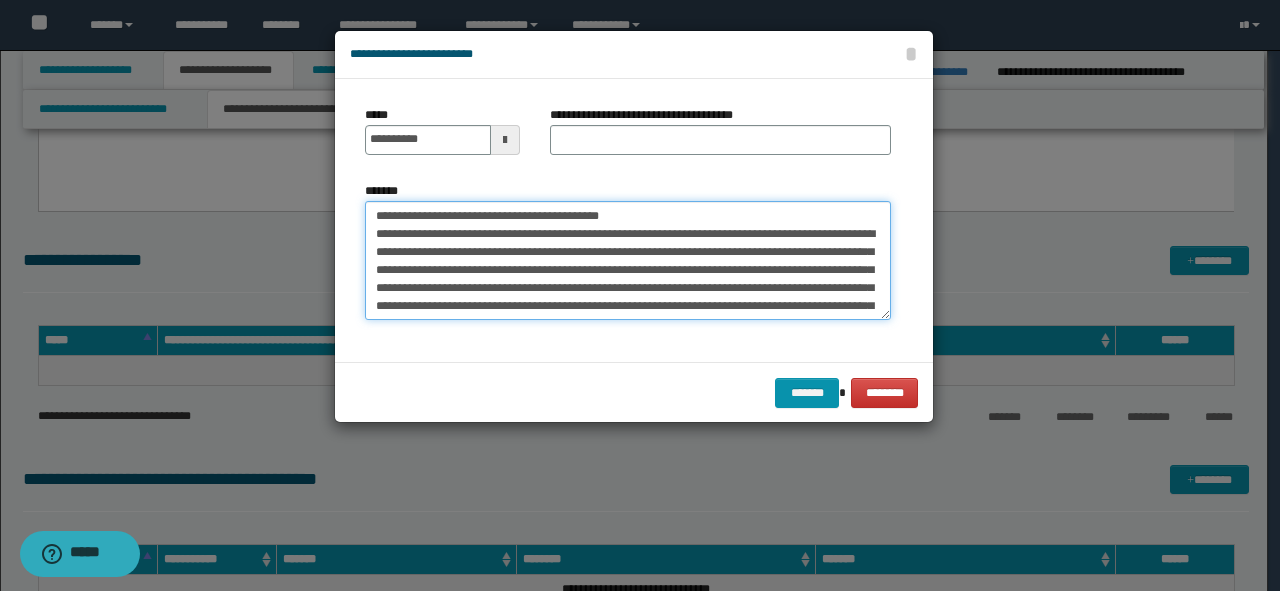 drag, startPoint x: 654, startPoint y: 220, endPoint x: 153, endPoint y: 212, distance: 501.06387 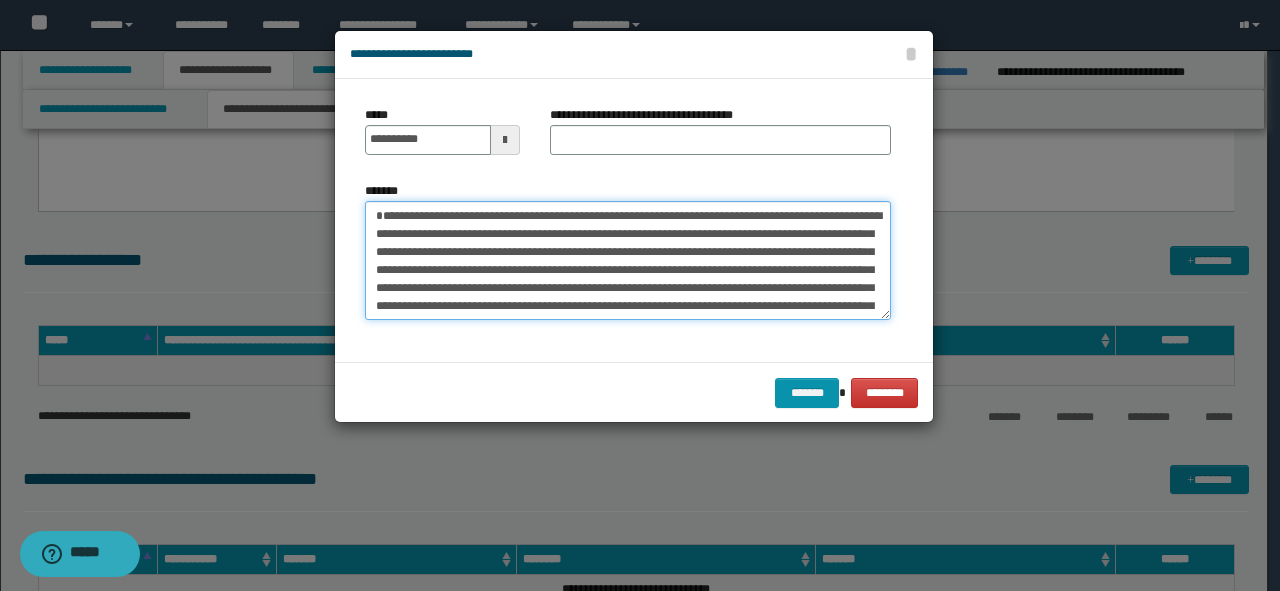 type on "**********" 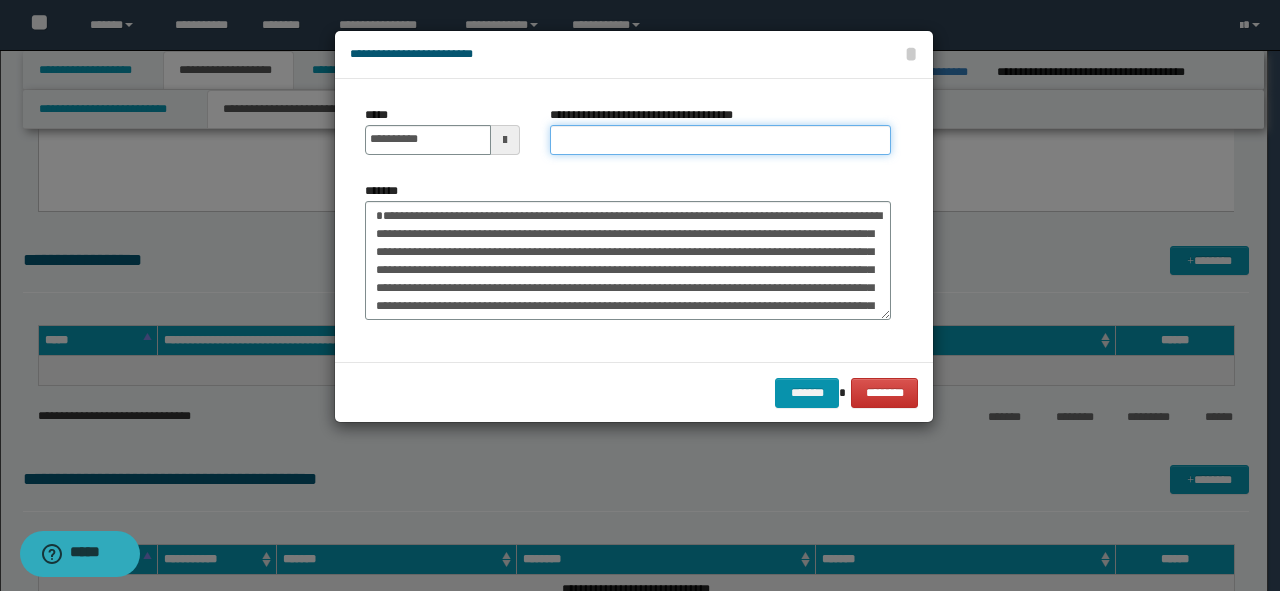 click on "**********" at bounding box center (720, 140) 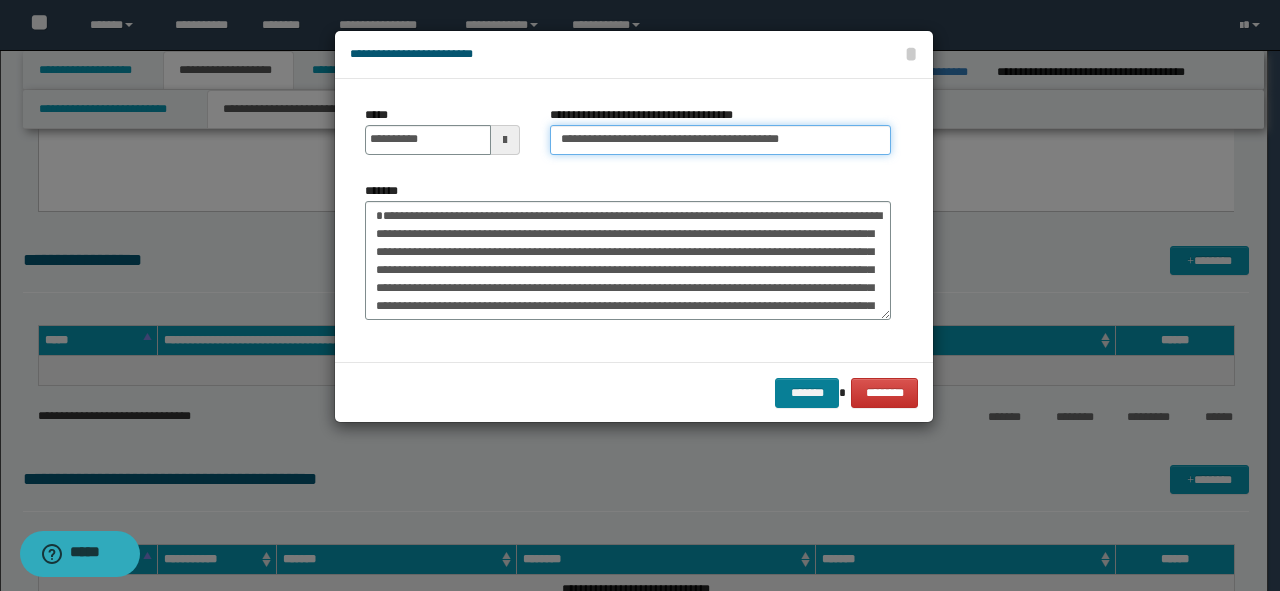 type on "**********" 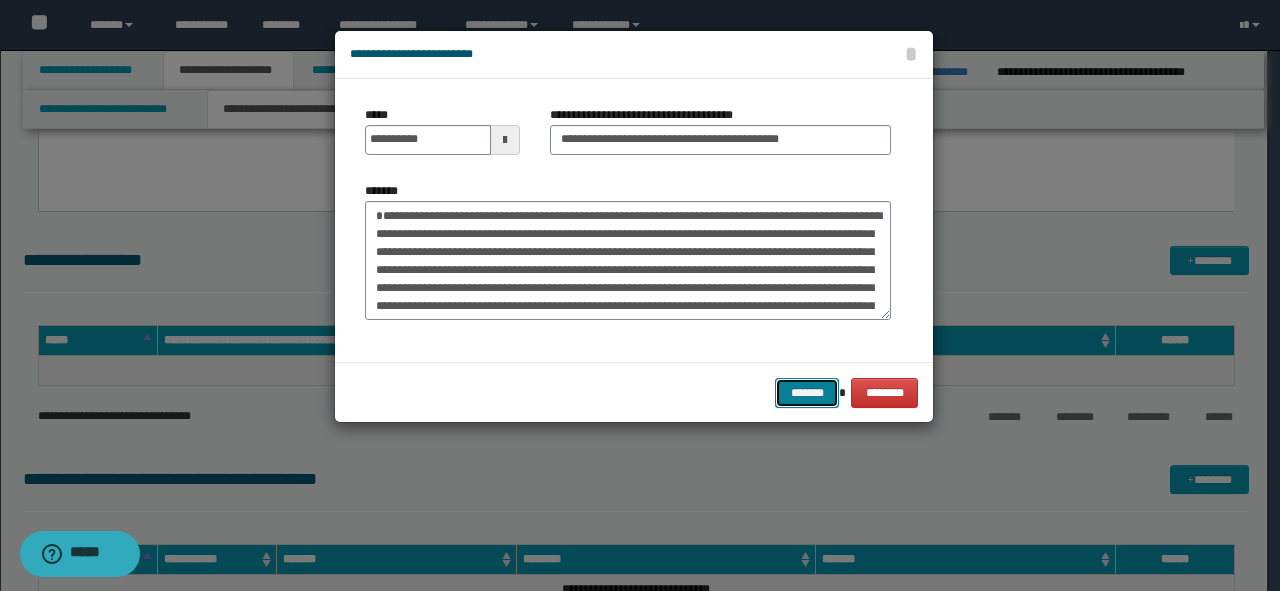 click on "*******" at bounding box center (807, 393) 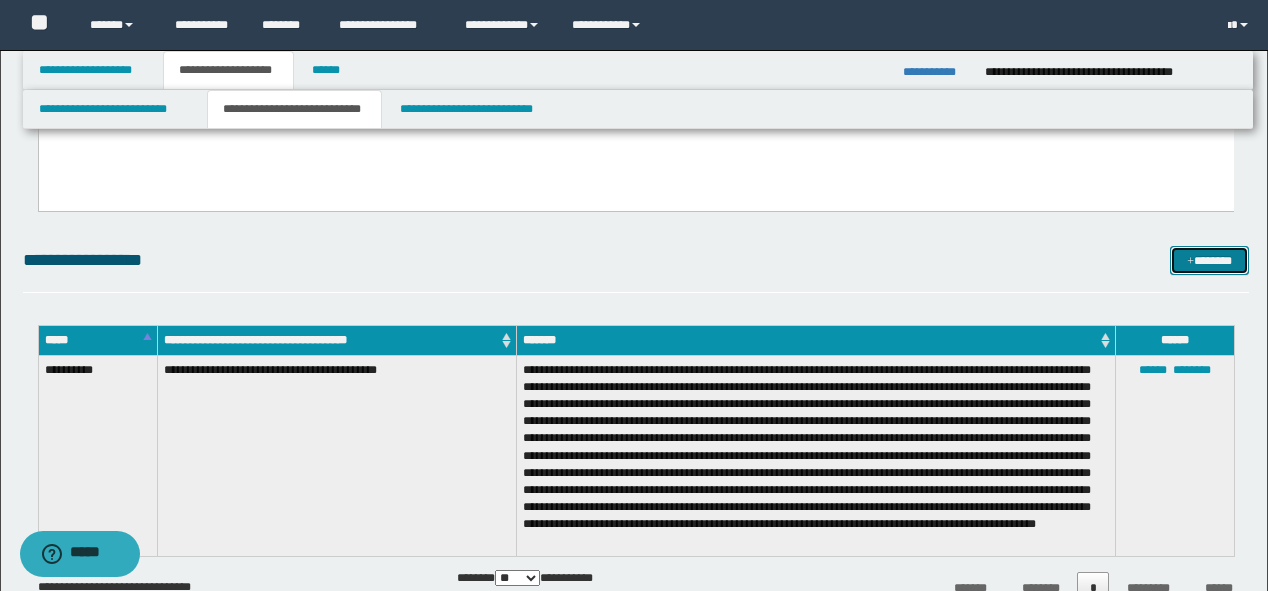 click on "*******" at bounding box center (1209, 261) 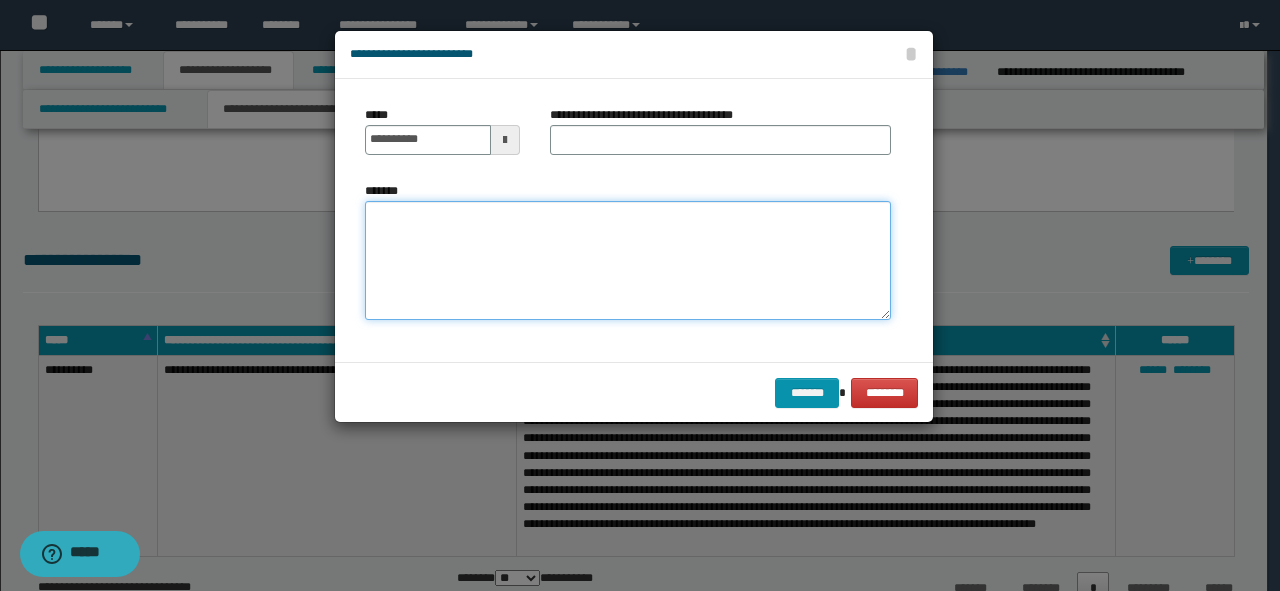 click on "*******" at bounding box center (628, 261) 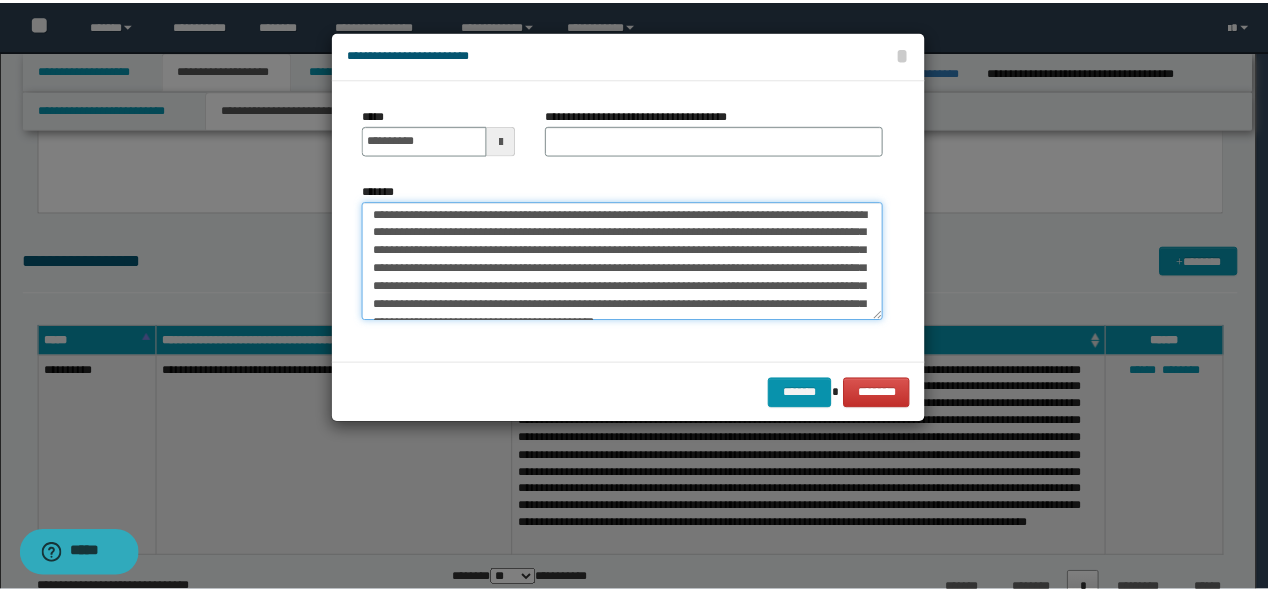 scroll, scrollTop: 0, scrollLeft: 0, axis: both 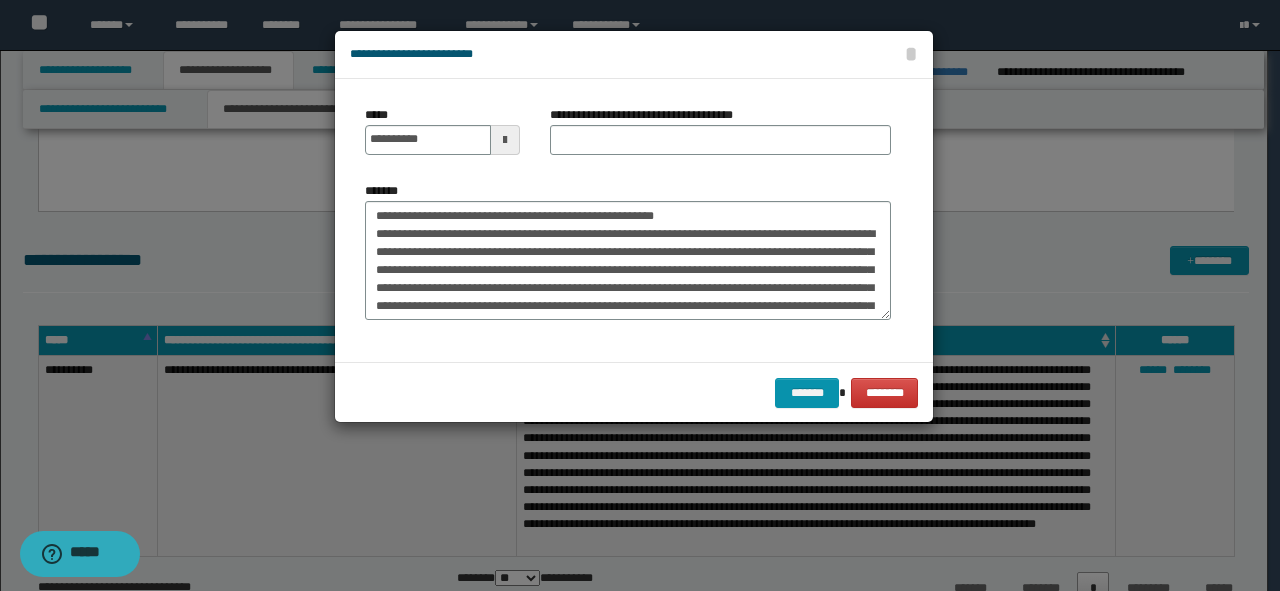 drag, startPoint x: 785, startPoint y: 204, endPoint x: 391, endPoint y: 236, distance: 395.29736 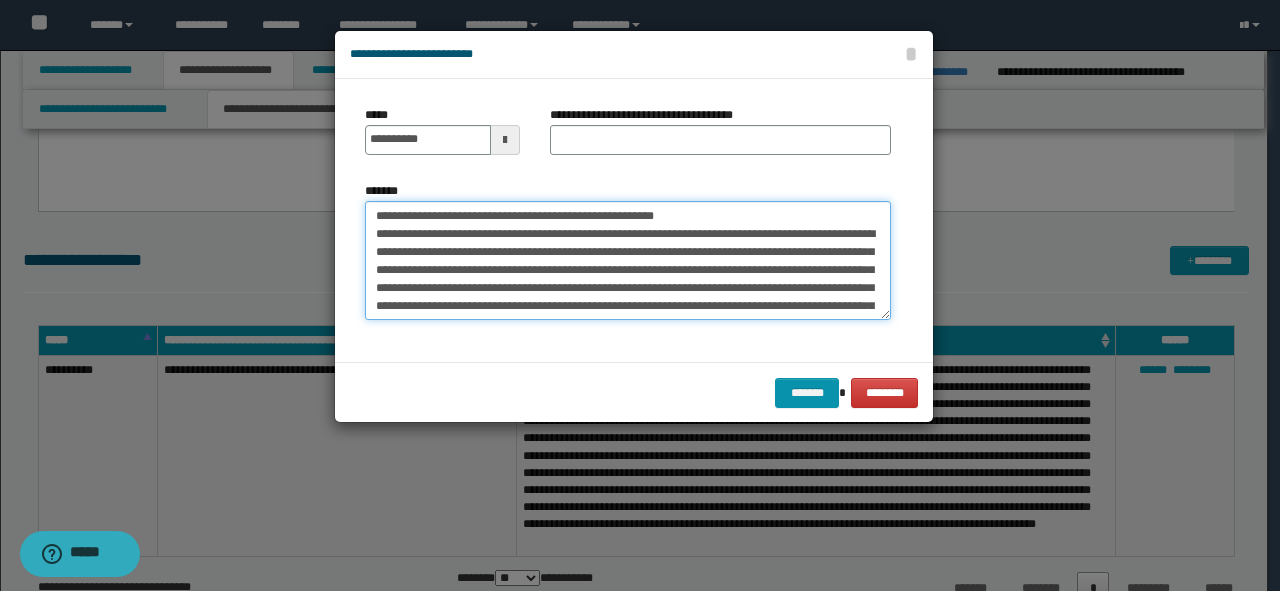 drag, startPoint x: 739, startPoint y: 223, endPoint x: 88, endPoint y: 223, distance: 651 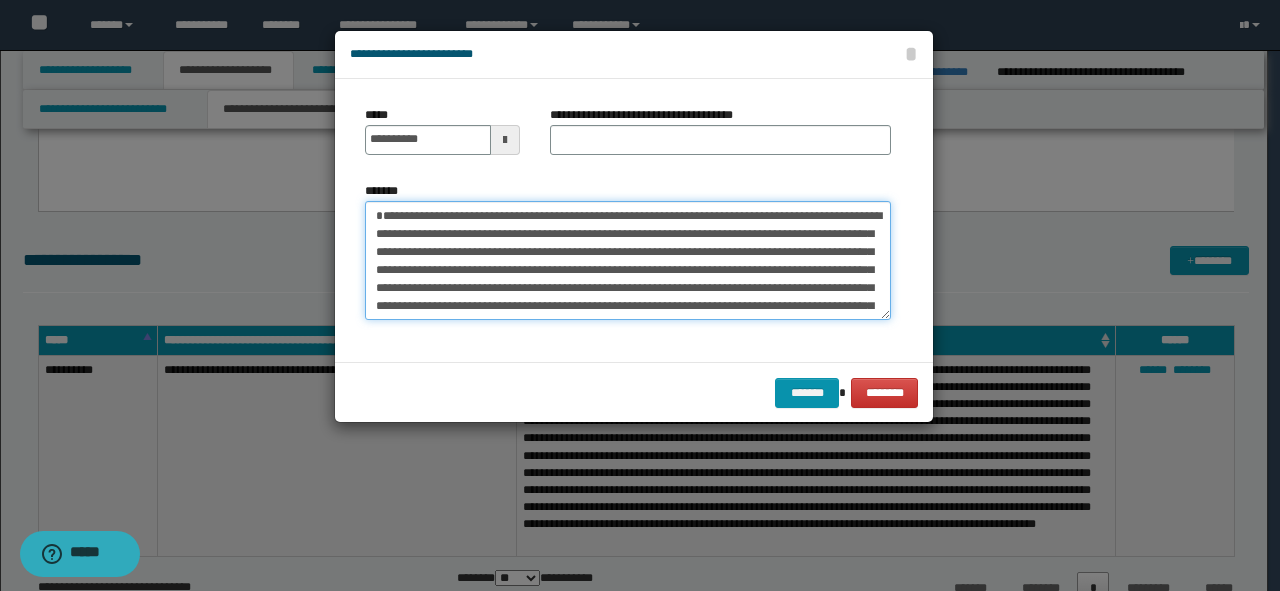 type on "**********" 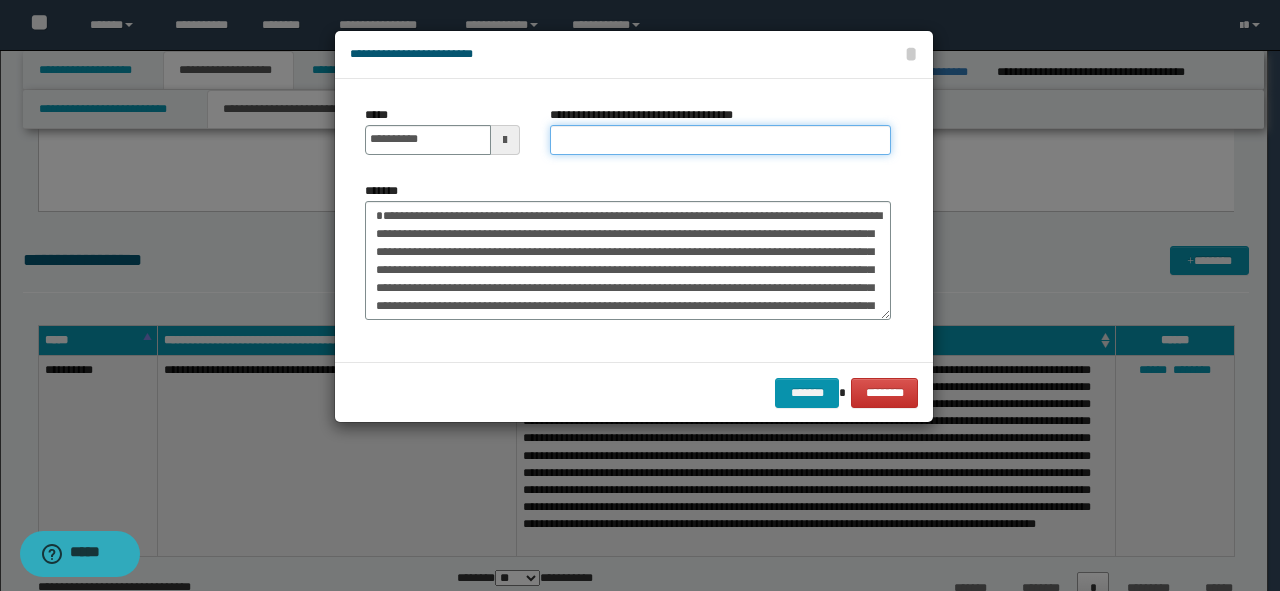 click on "**********" at bounding box center (720, 140) 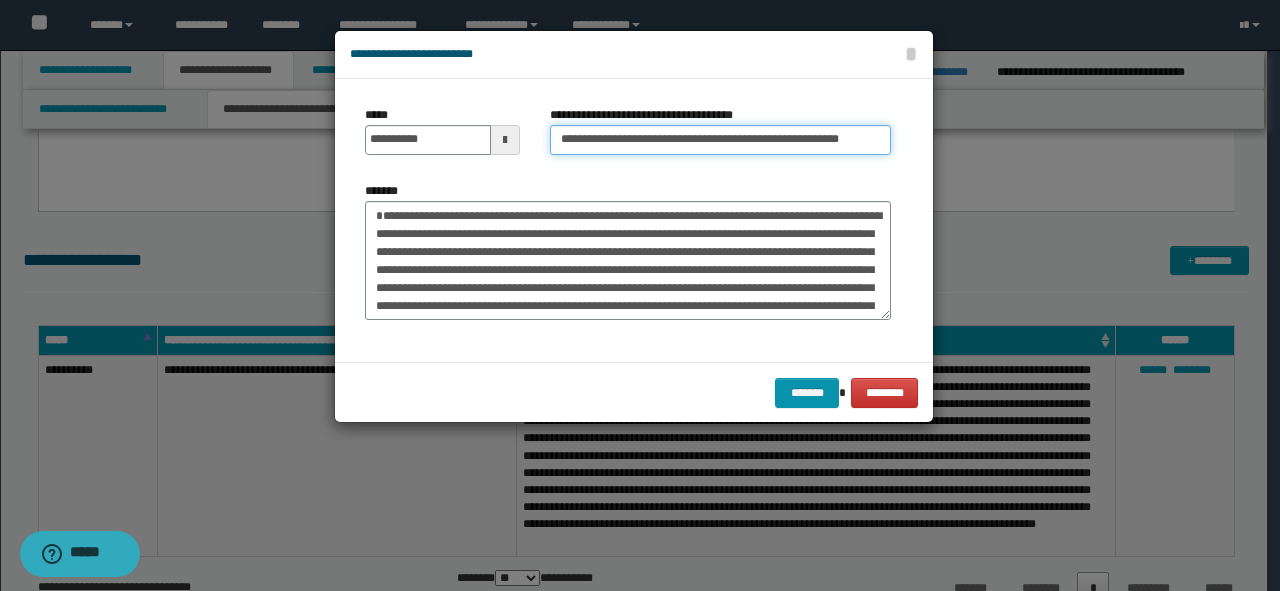 drag, startPoint x: 868, startPoint y: 141, endPoint x: 795, endPoint y: 140, distance: 73.00685 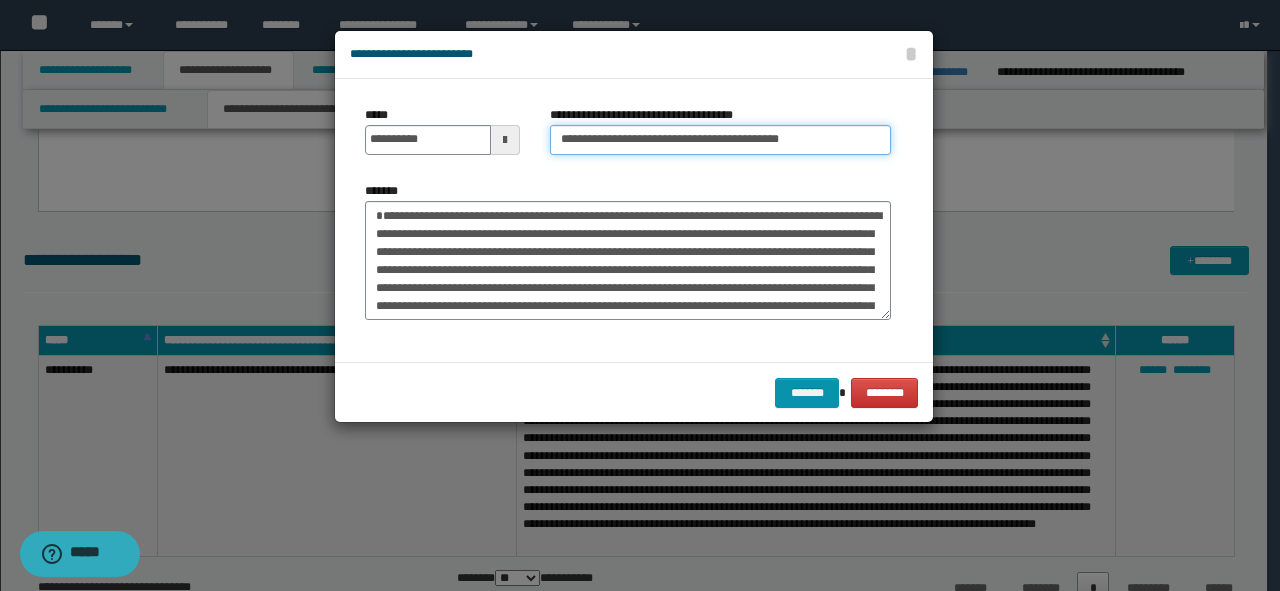type on "**********" 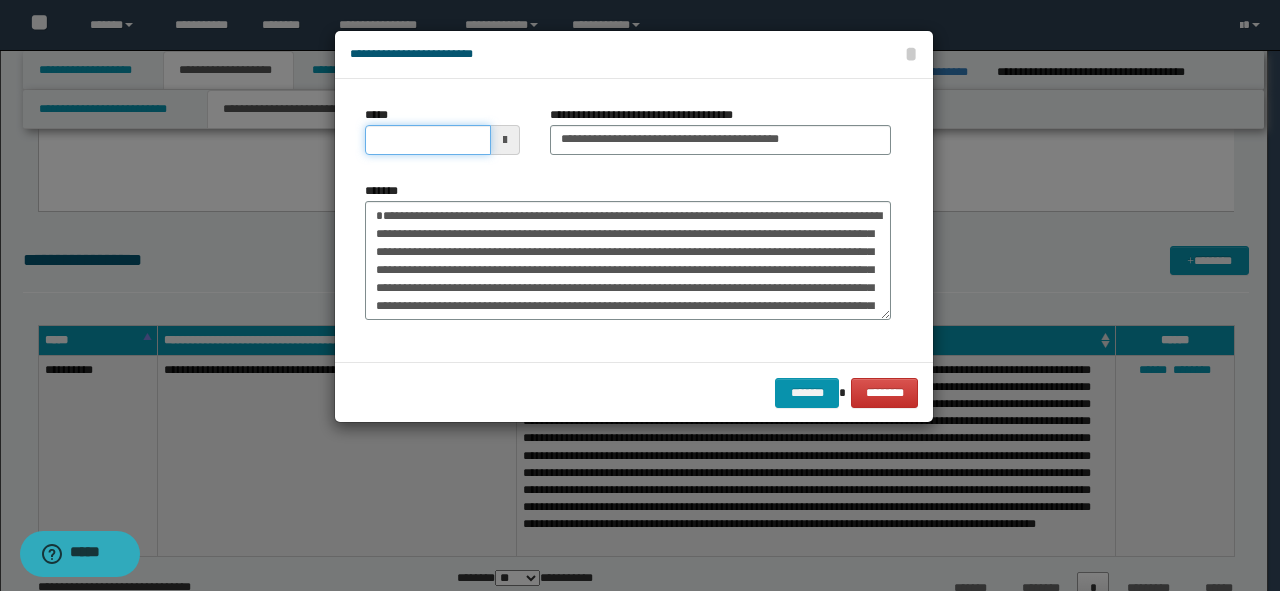 click on "*****" at bounding box center (428, 140) 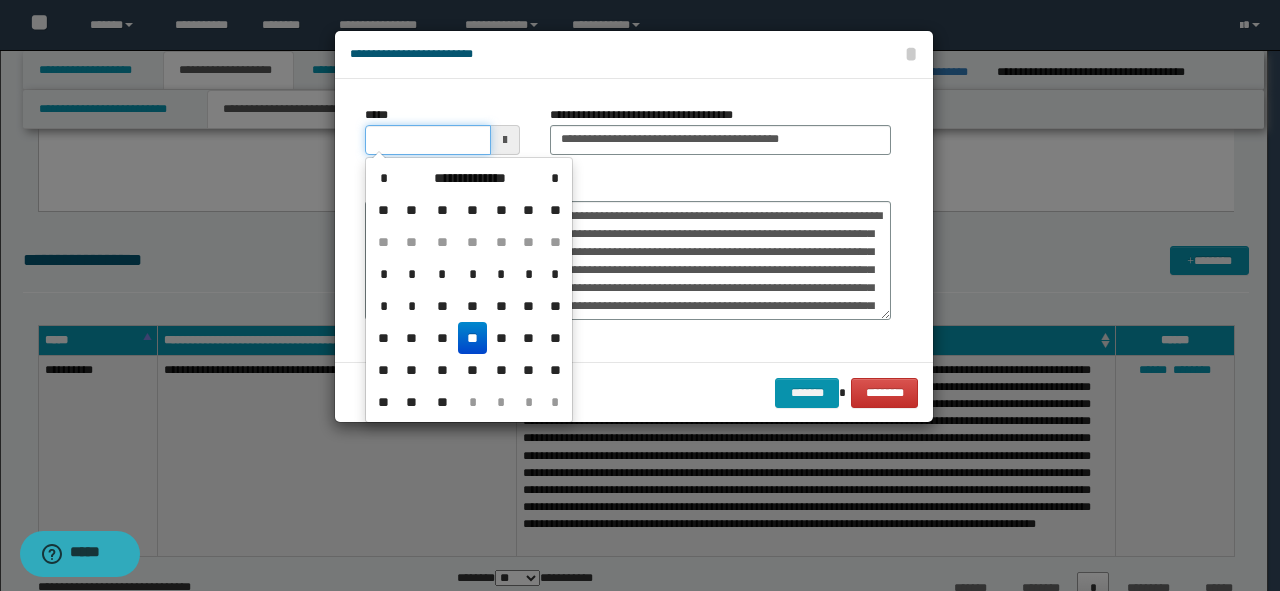 type on "**********" 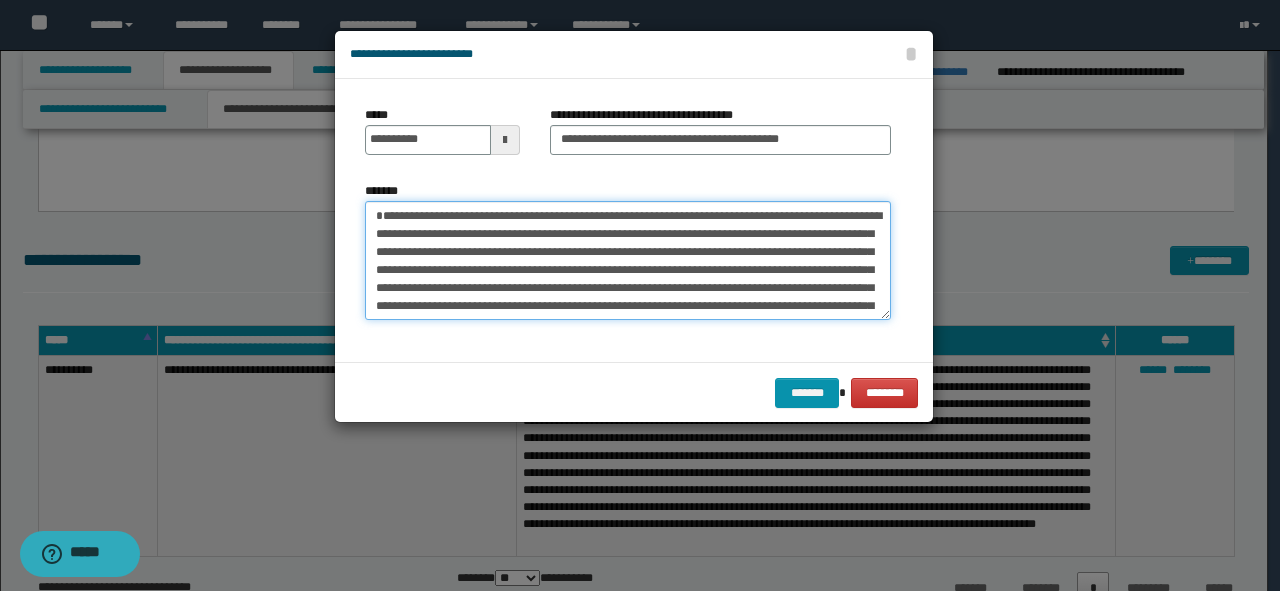 click on "**********" at bounding box center [628, 261] 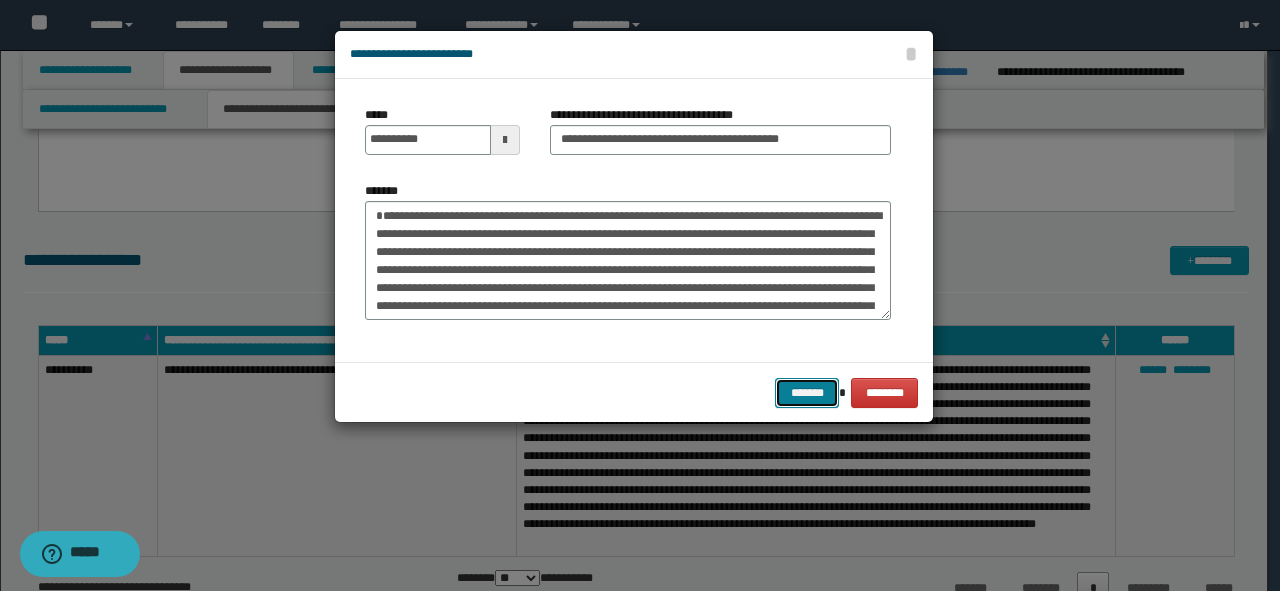 click on "*******" at bounding box center (807, 393) 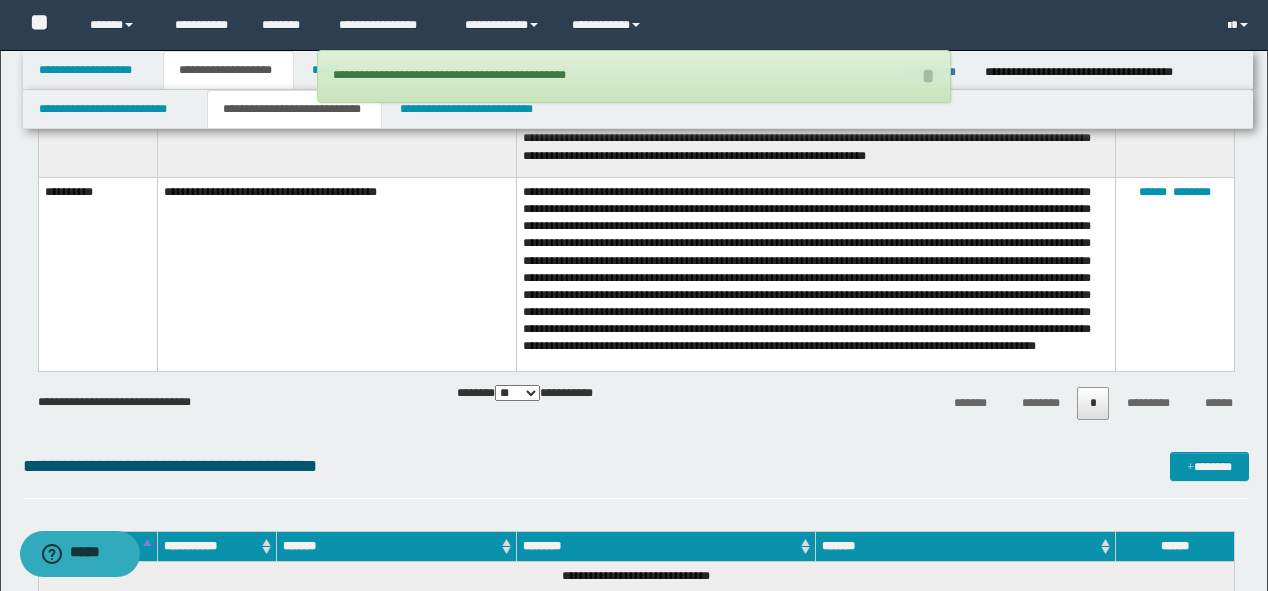 scroll, scrollTop: 1992, scrollLeft: 0, axis: vertical 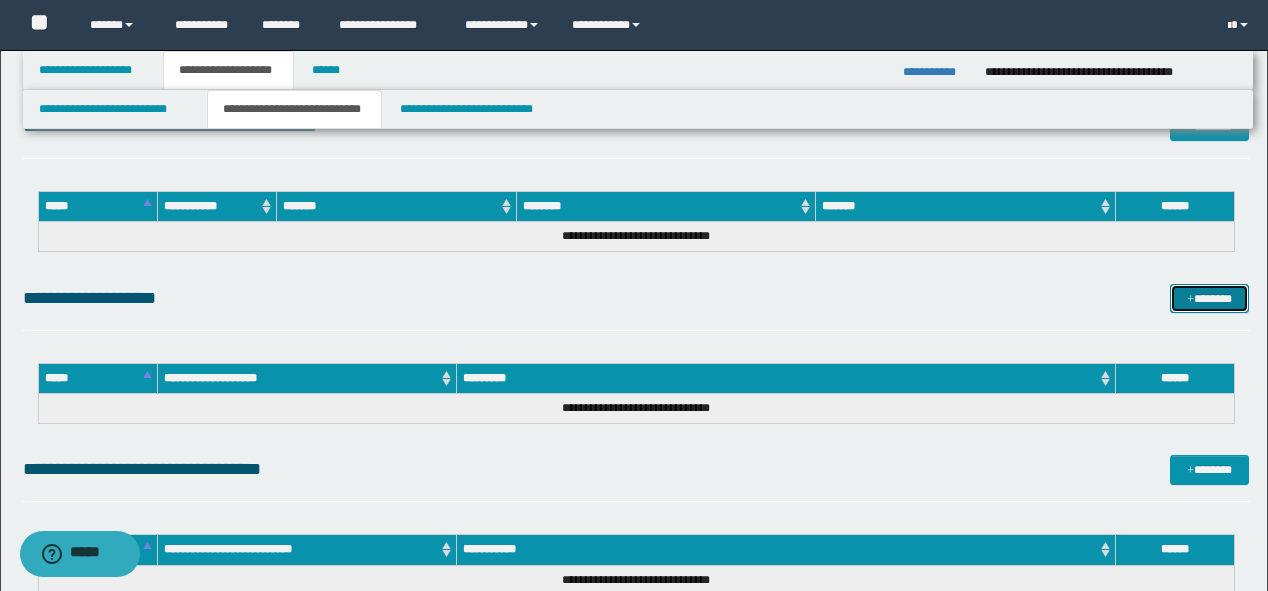 click on "*******" at bounding box center (1209, 299) 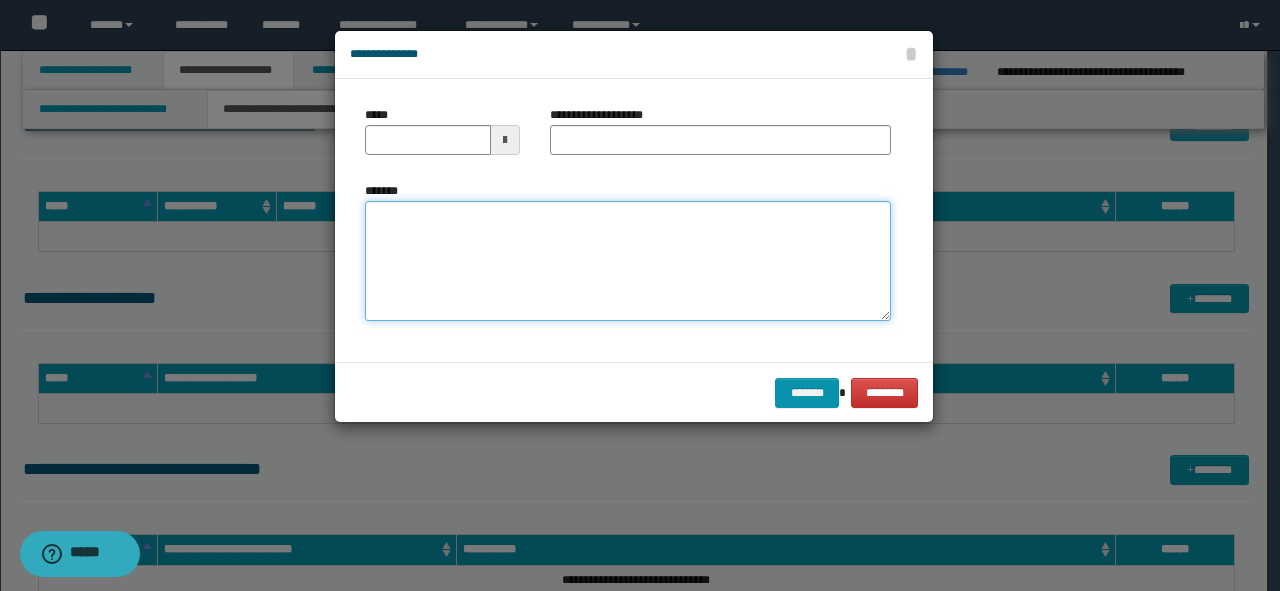 click on "*******" at bounding box center [628, 261] 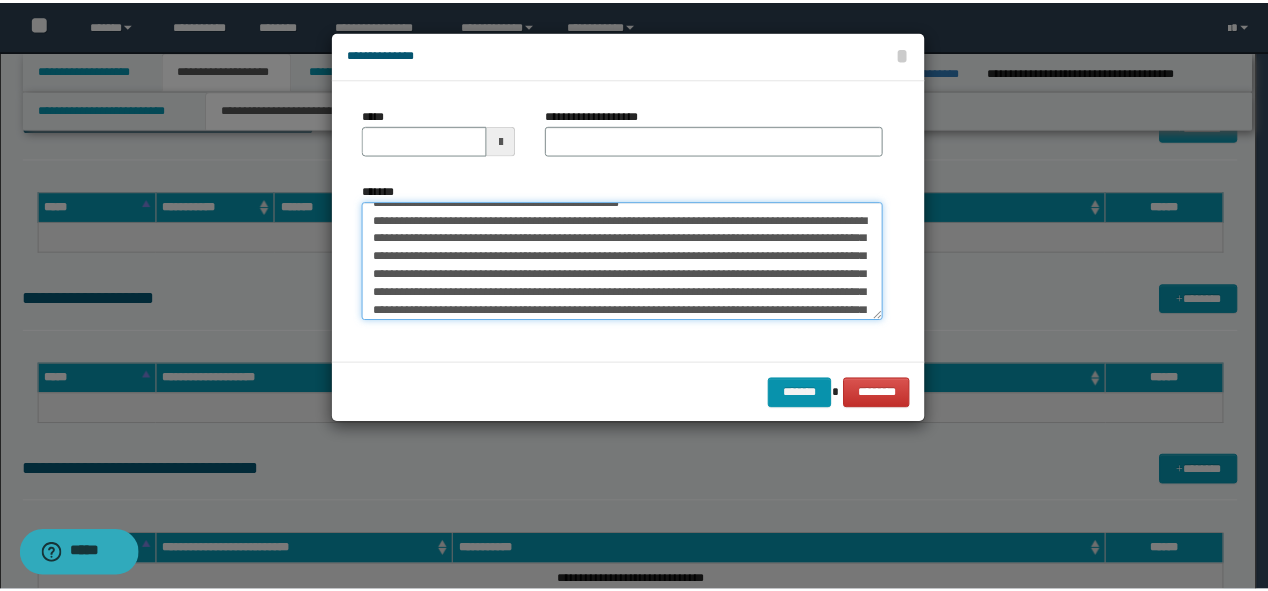 scroll, scrollTop: 0, scrollLeft: 0, axis: both 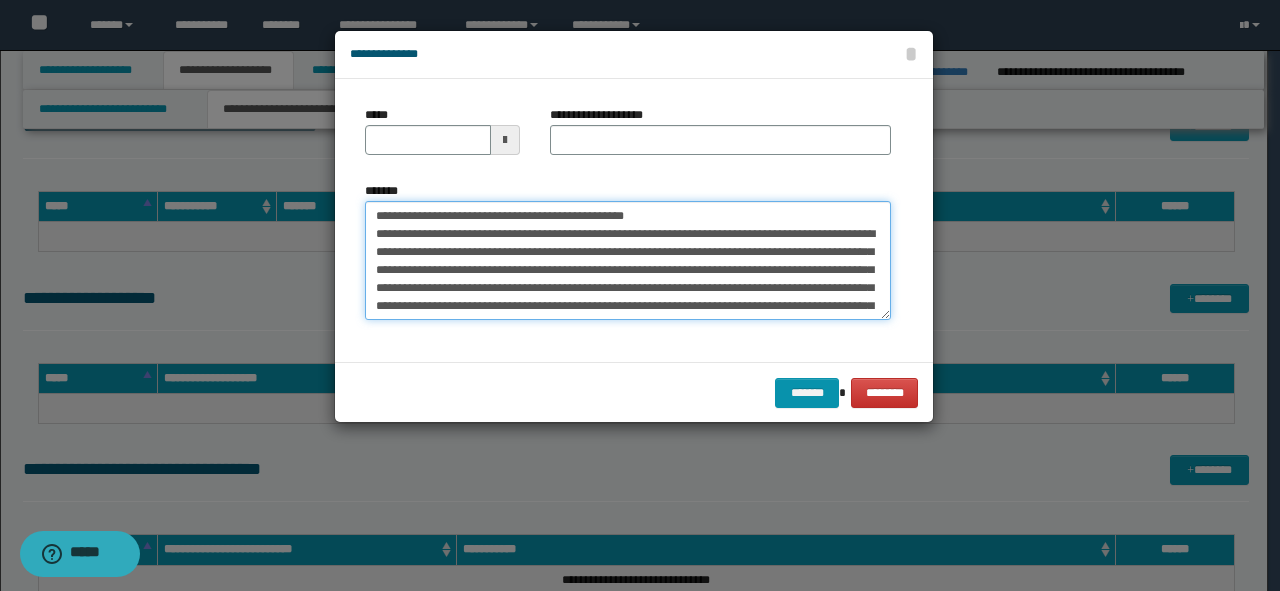 drag, startPoint x: 429, startPoint y: 205, endPoint x: 0, endPoint y: 205, distance: 429 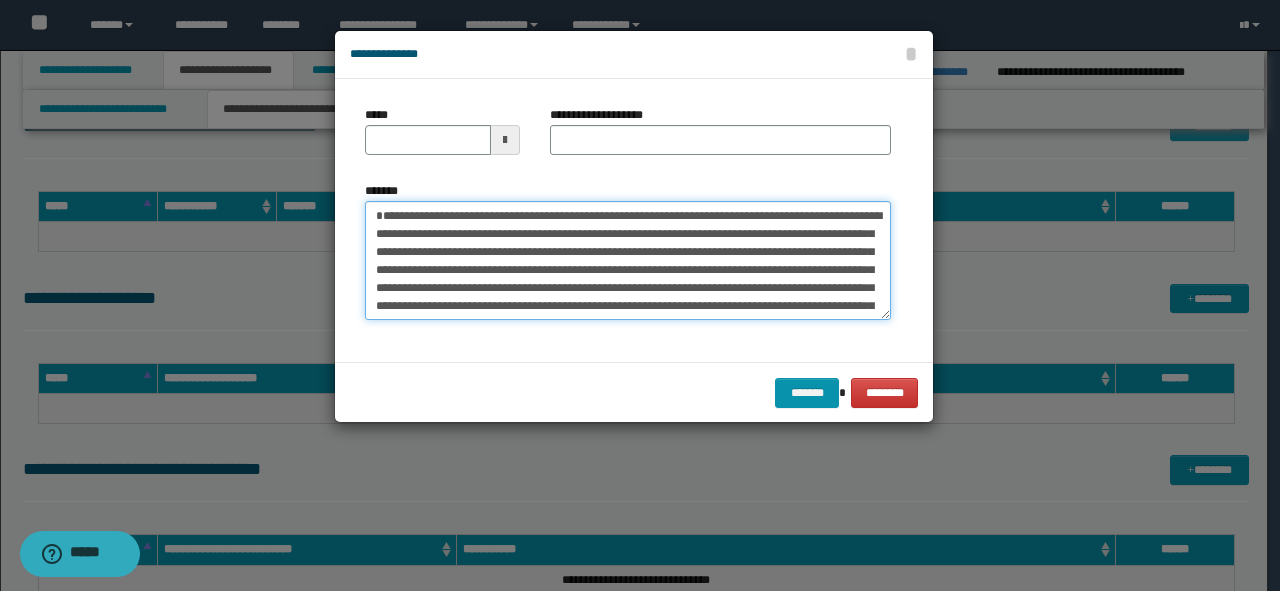 type on "**********" 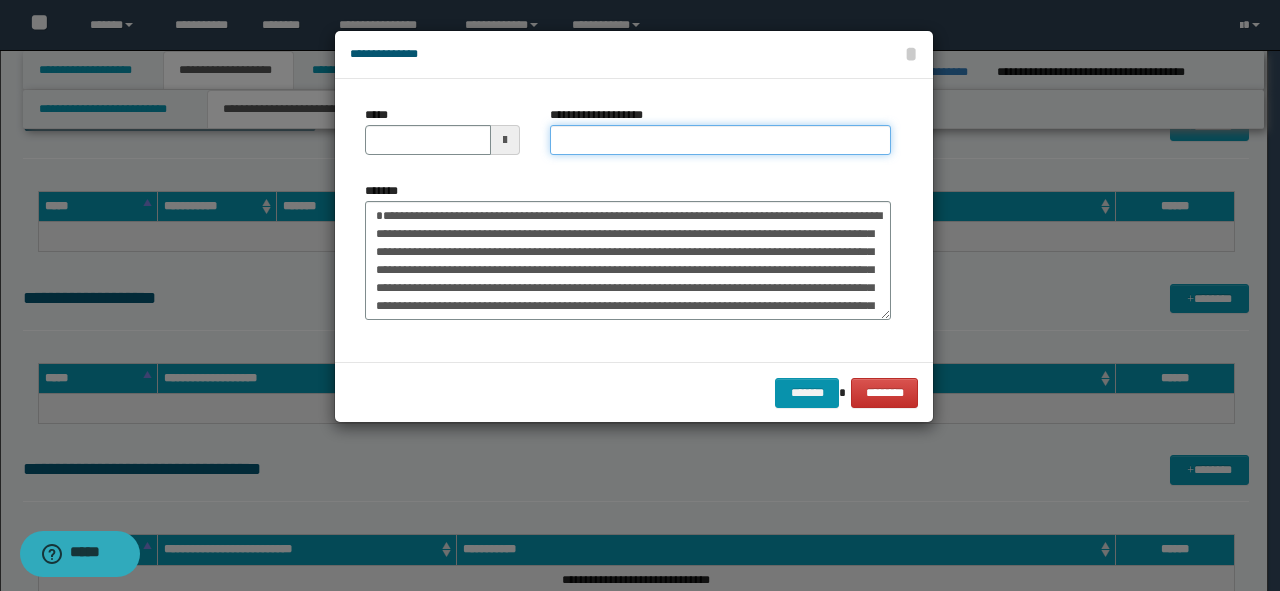 click on "**********" at bounding box center (720, 140) 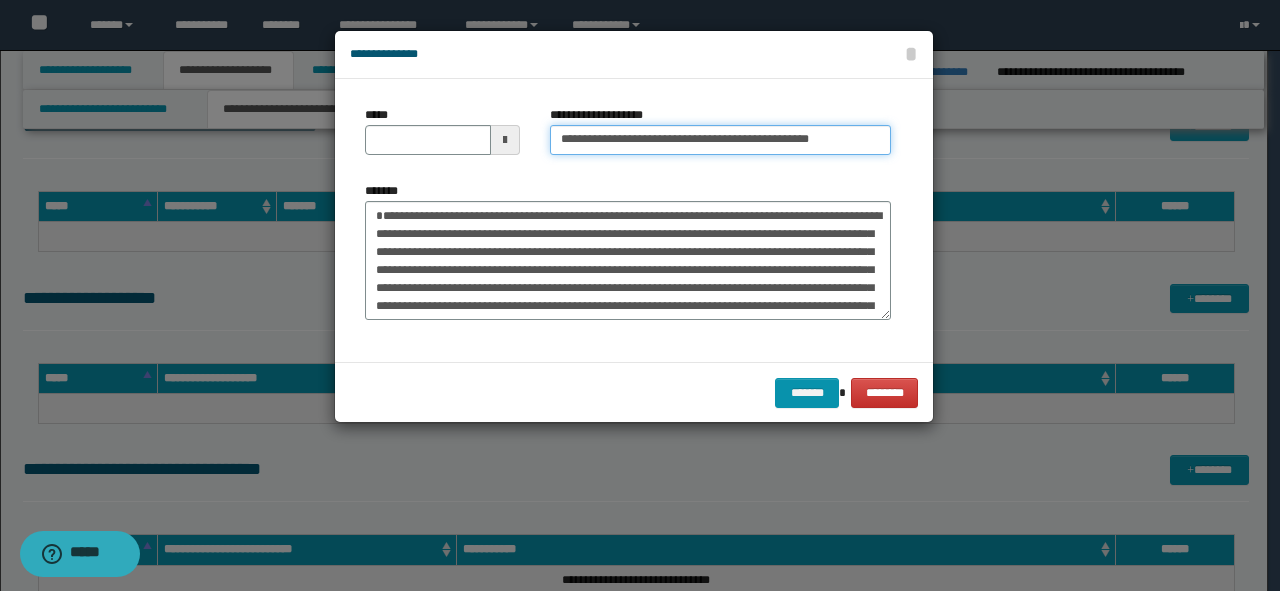 drag, startPoint x: 850, startPoint y: 139, endPoint x: 777, endPoint y: 135, distance: 73.109505 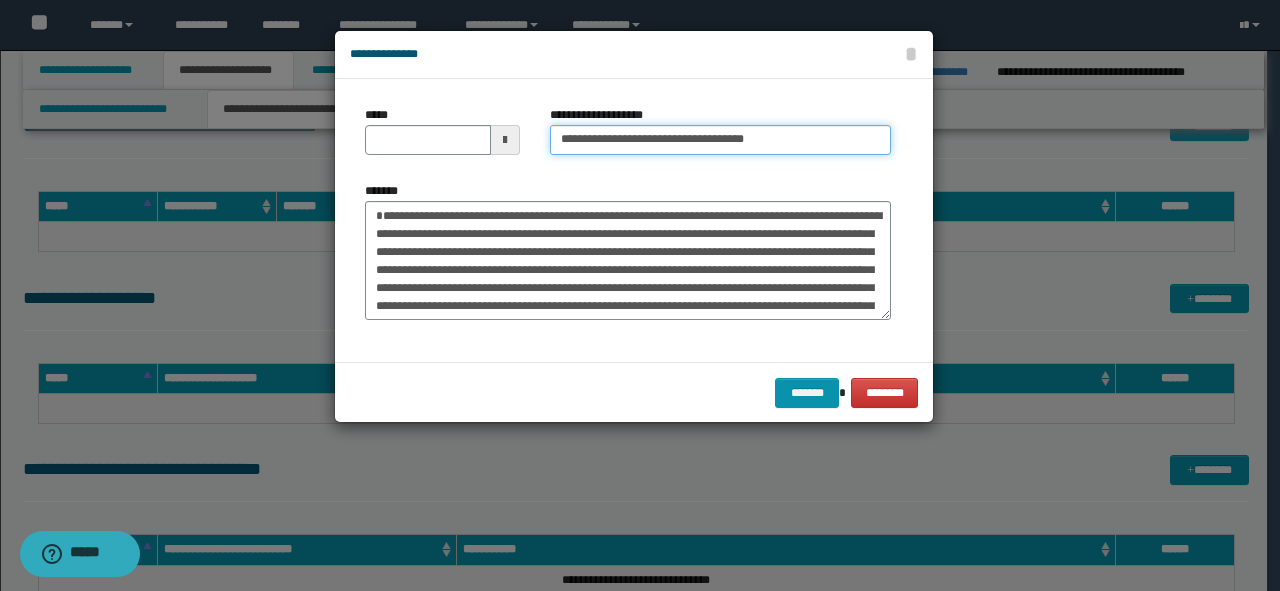 type on "**********" 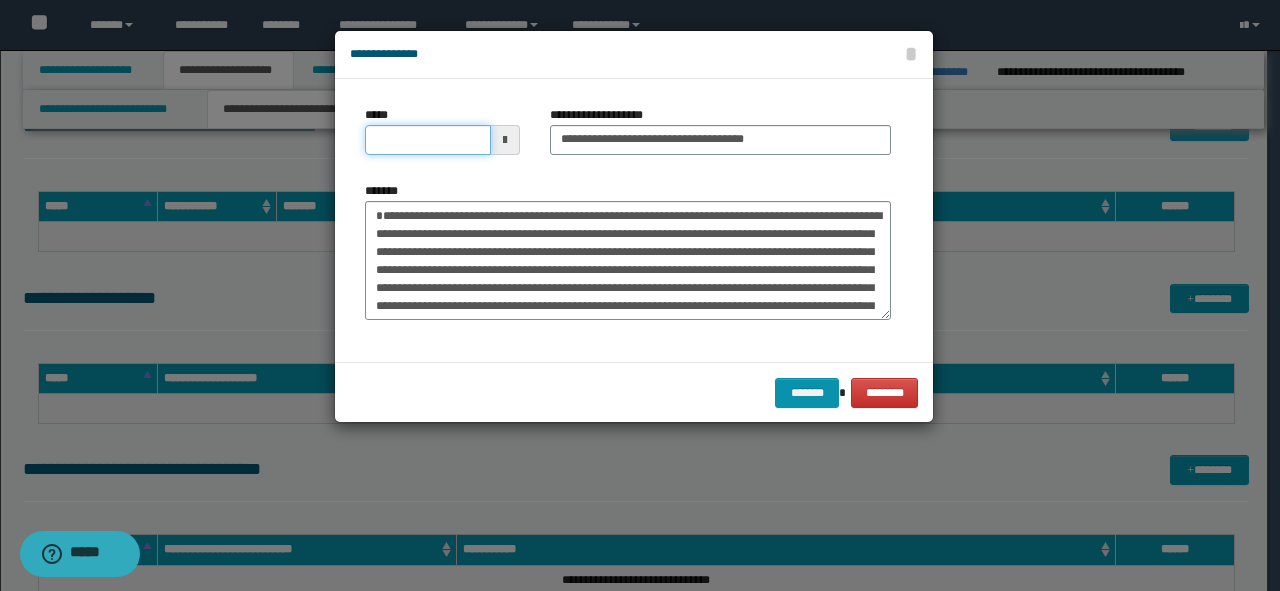 click on "*****" at bounding box center (428, 140) 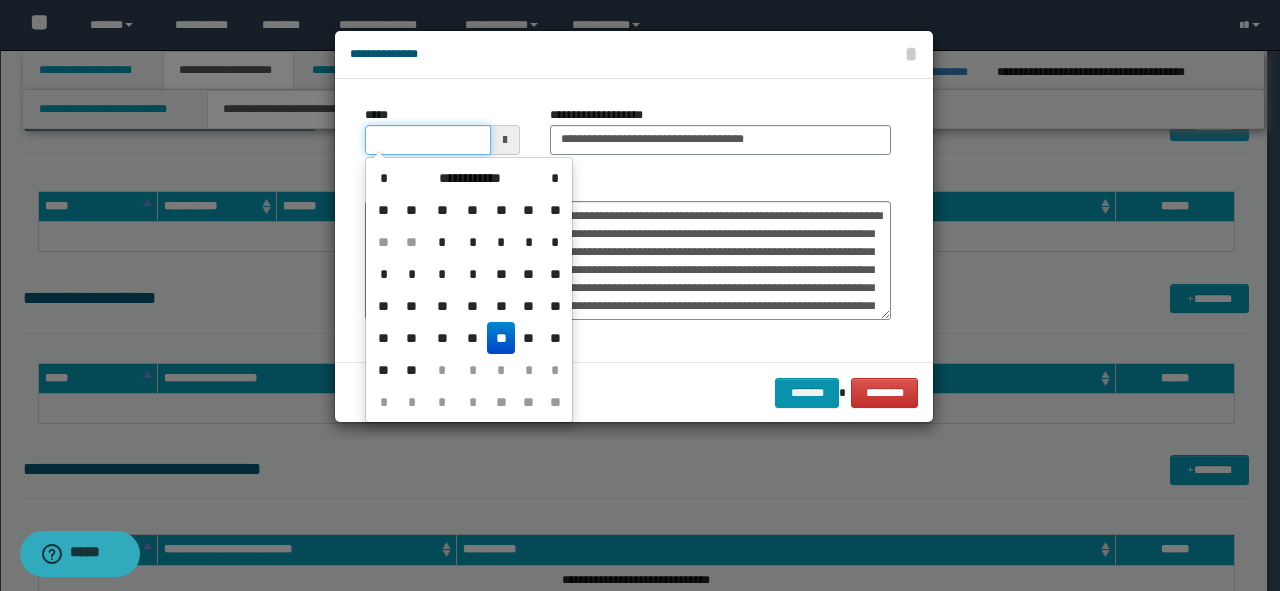 type on "**********" 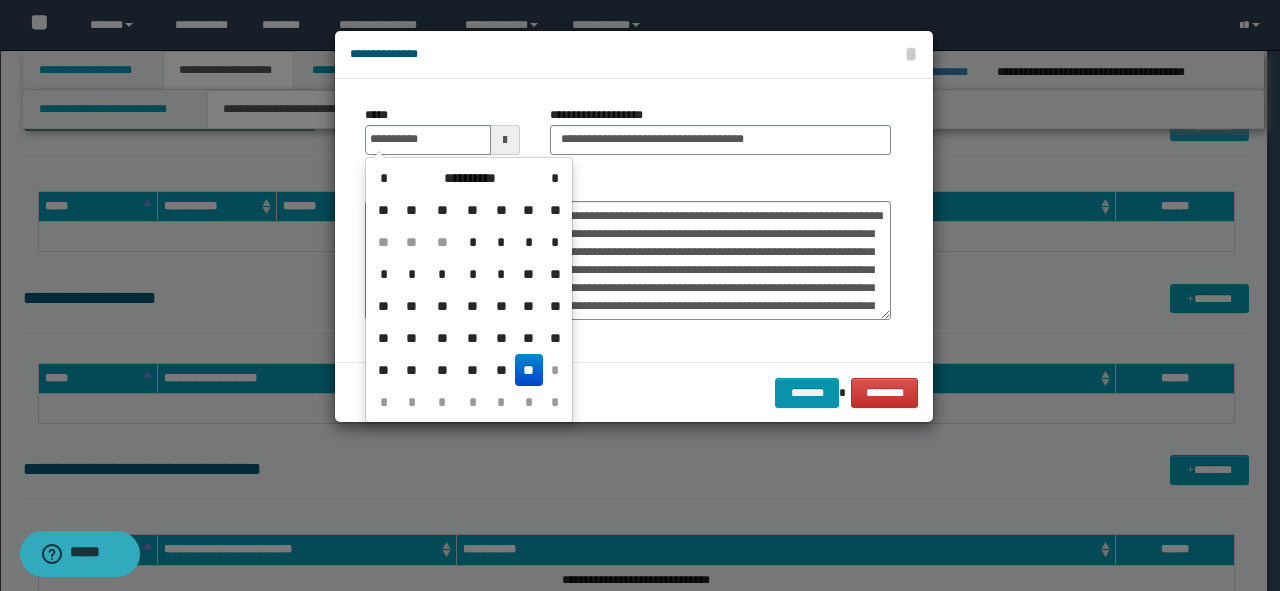 click on "**********" at bounding box center [628, 251] 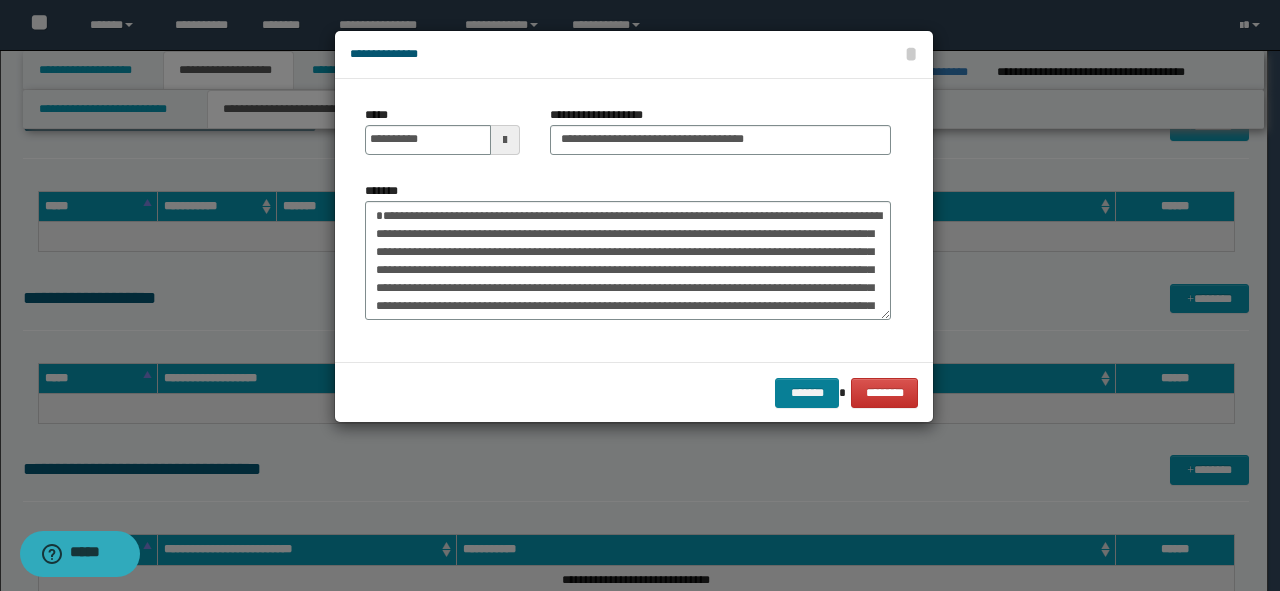 drag, startPoint x: 777, startPoint y: 400, endPoint x: 788, endPoint y: 396, distance: 11.7046995 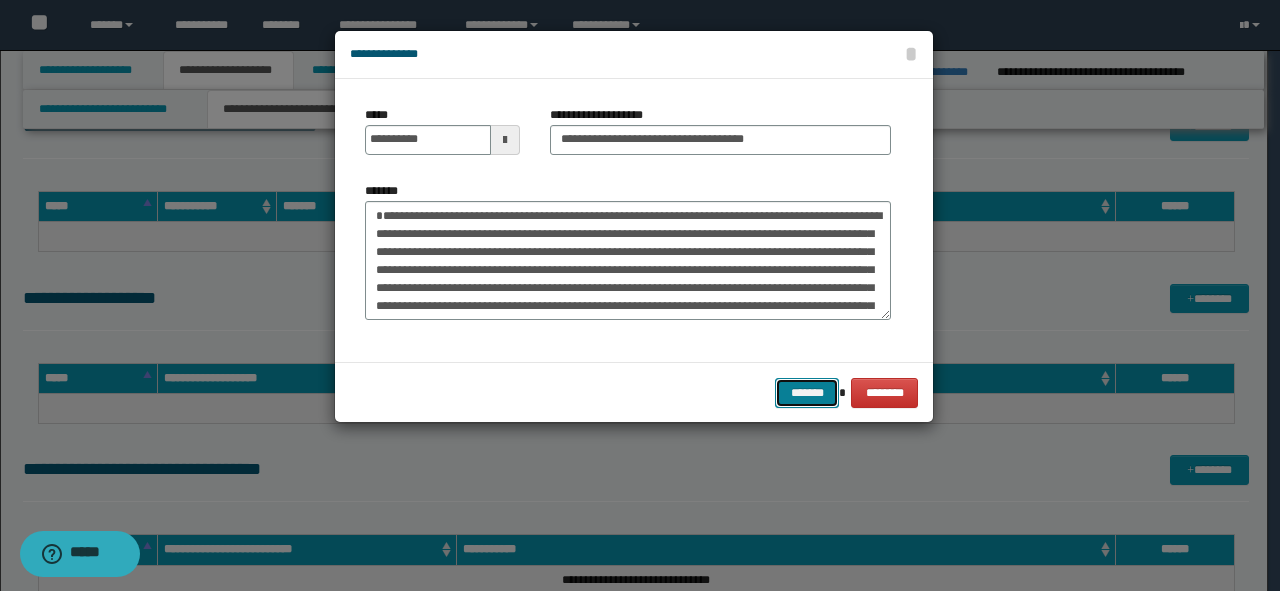 click on "*******" at bounding box center (807, 393) 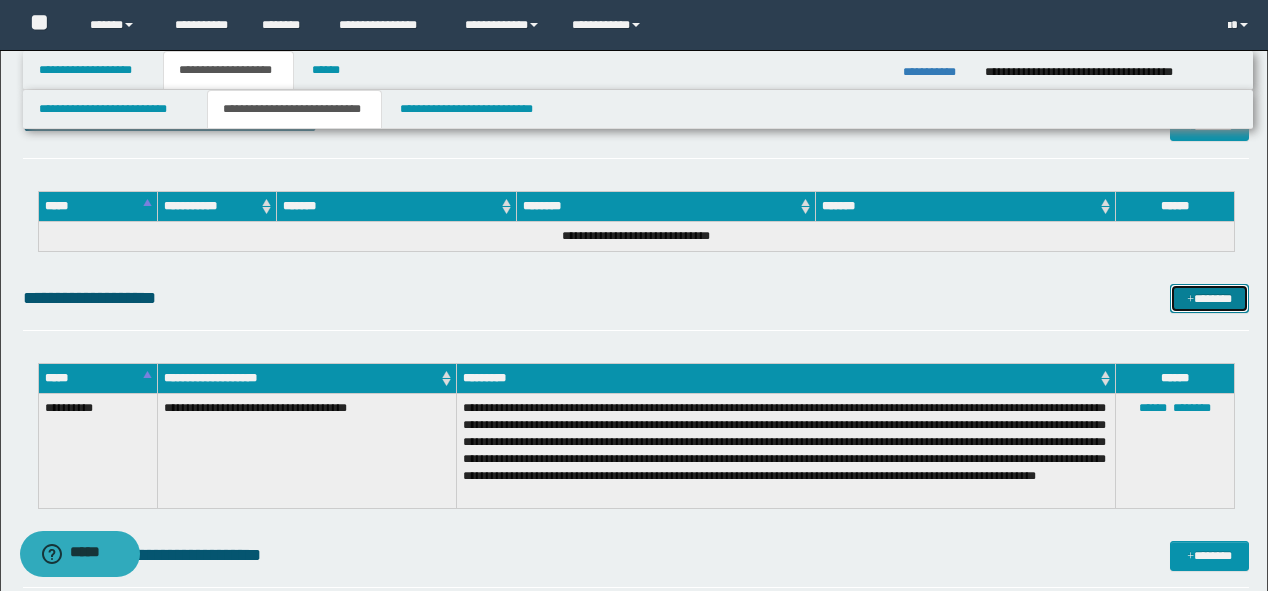 click at bounding box center (1190, 300) 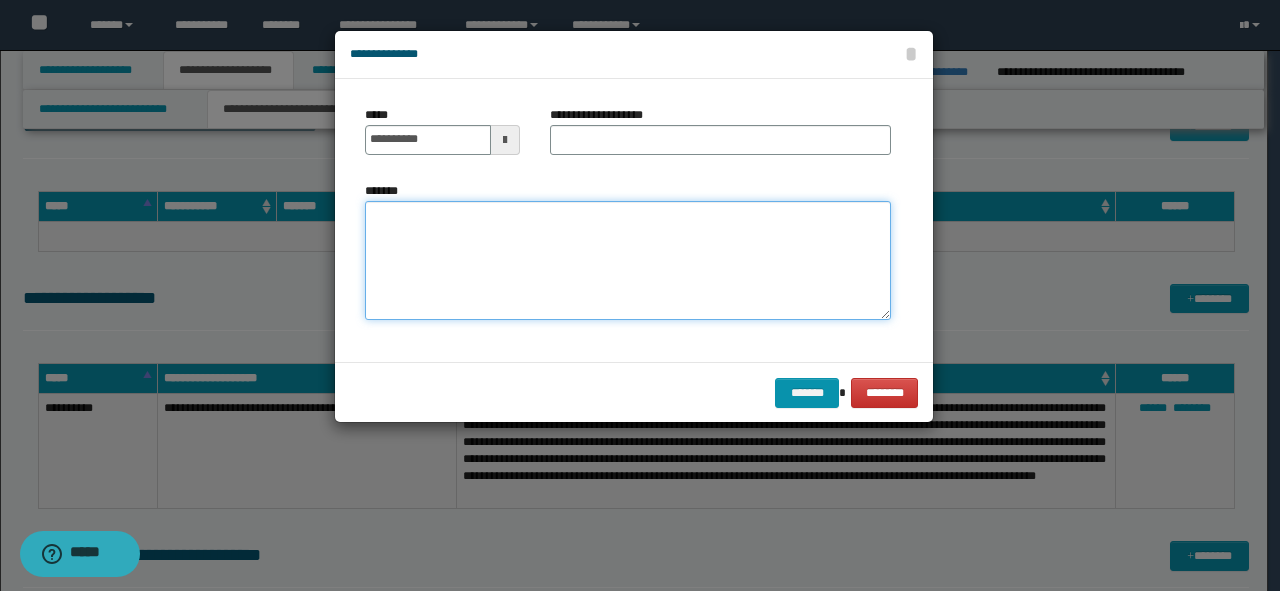 click on "*******" at bounding box center (628, 261) 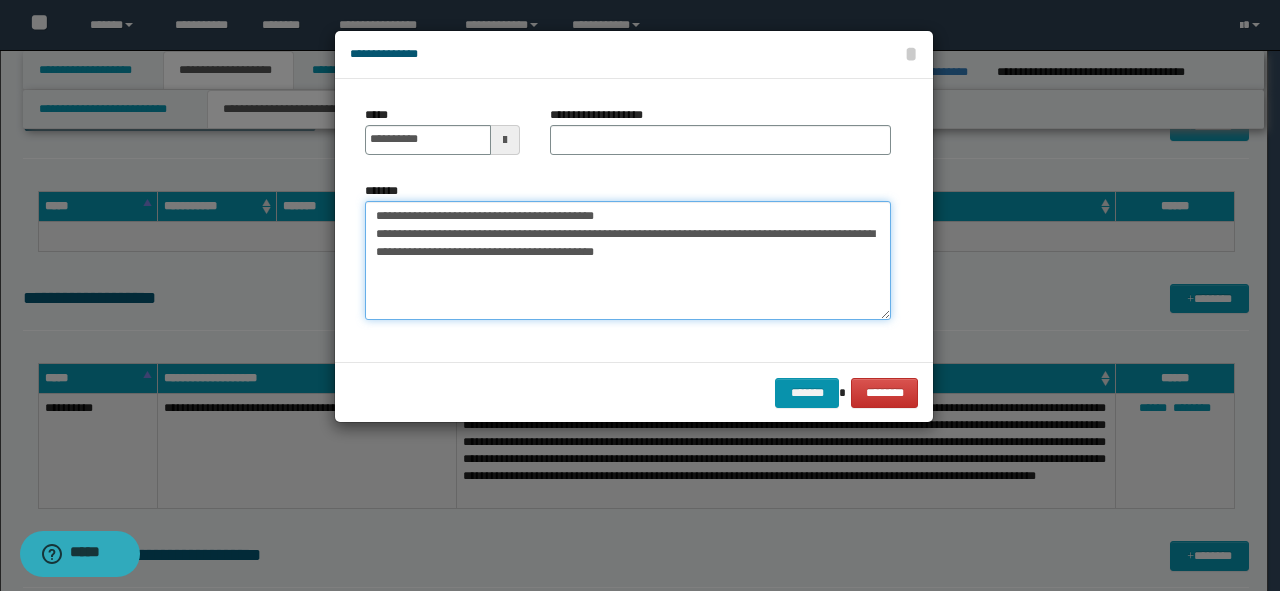 drag, startPoint x: 460, startPoint y: 198, endPoint x: 0, endPoint y: 197, distance: 460.0011 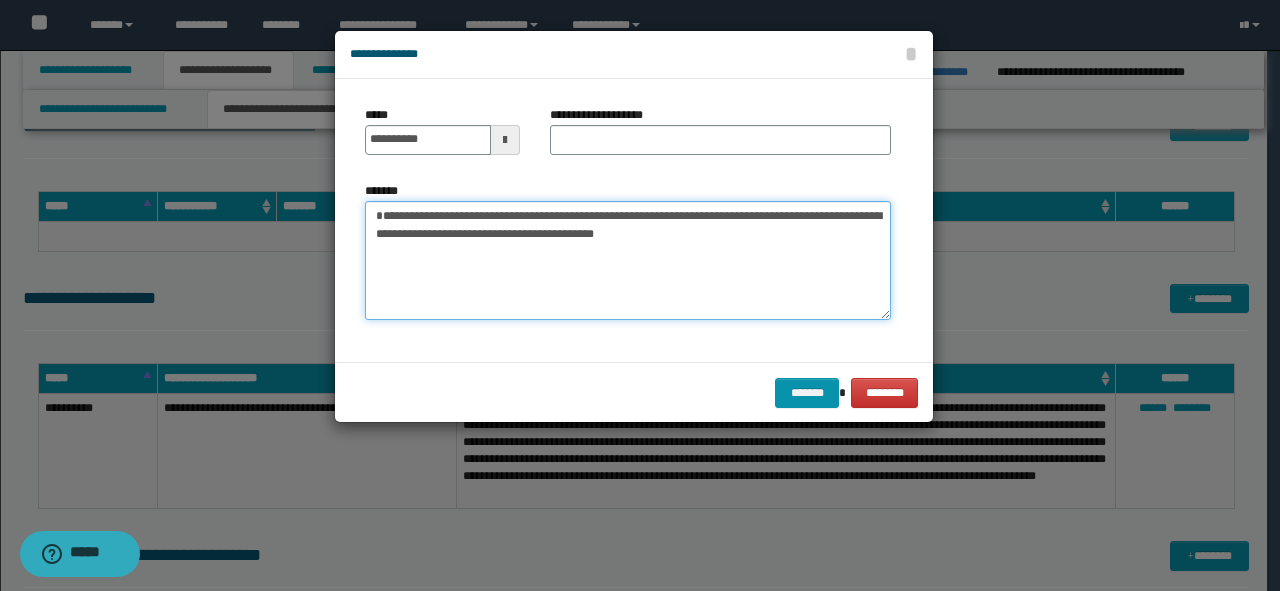 type on "**********" 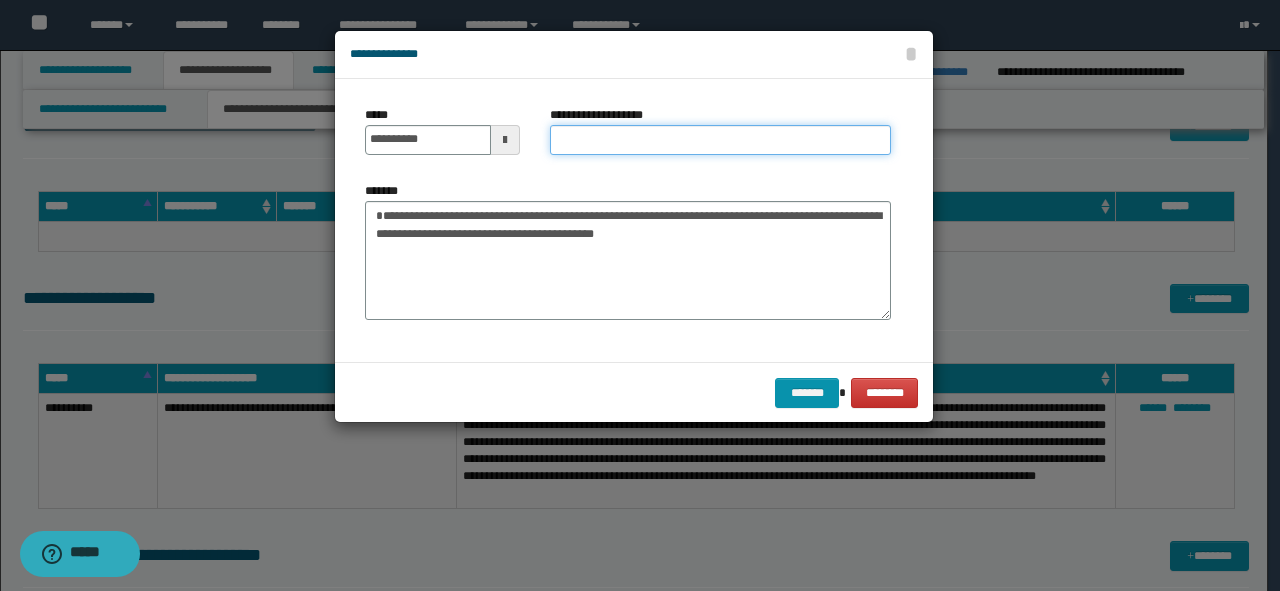 click on "**********" at bounding box center (720, 140) 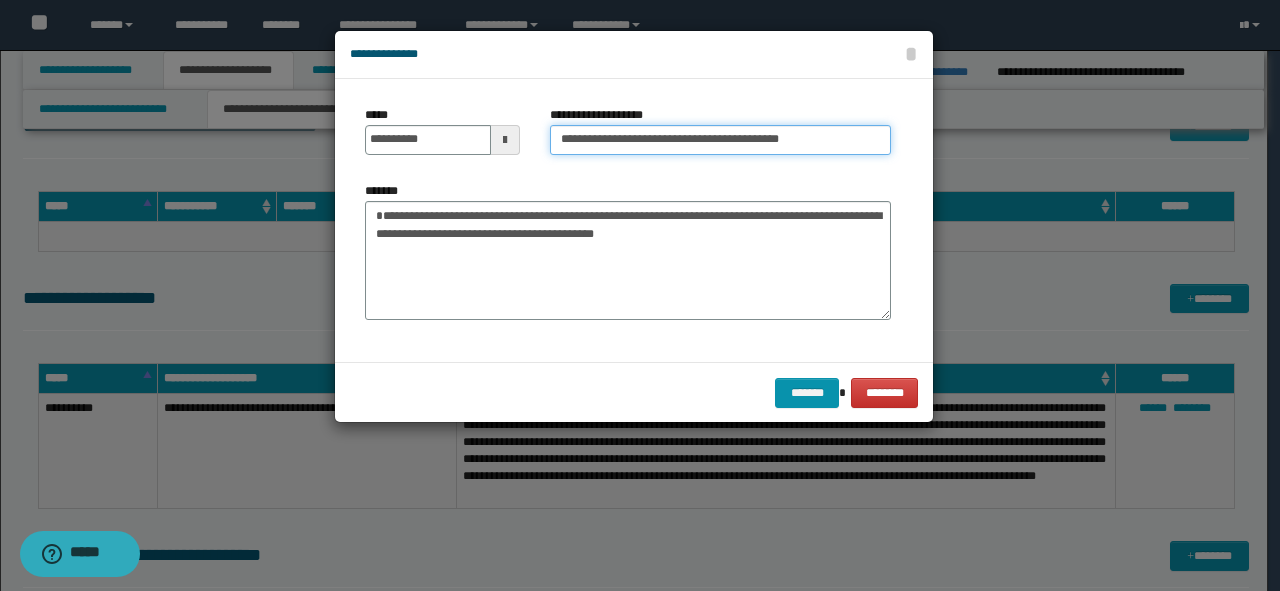 drag, startPoint x: 808, startPoint y: 136, endPoint x: 742, endPoint y: 141, distance: 66.189125 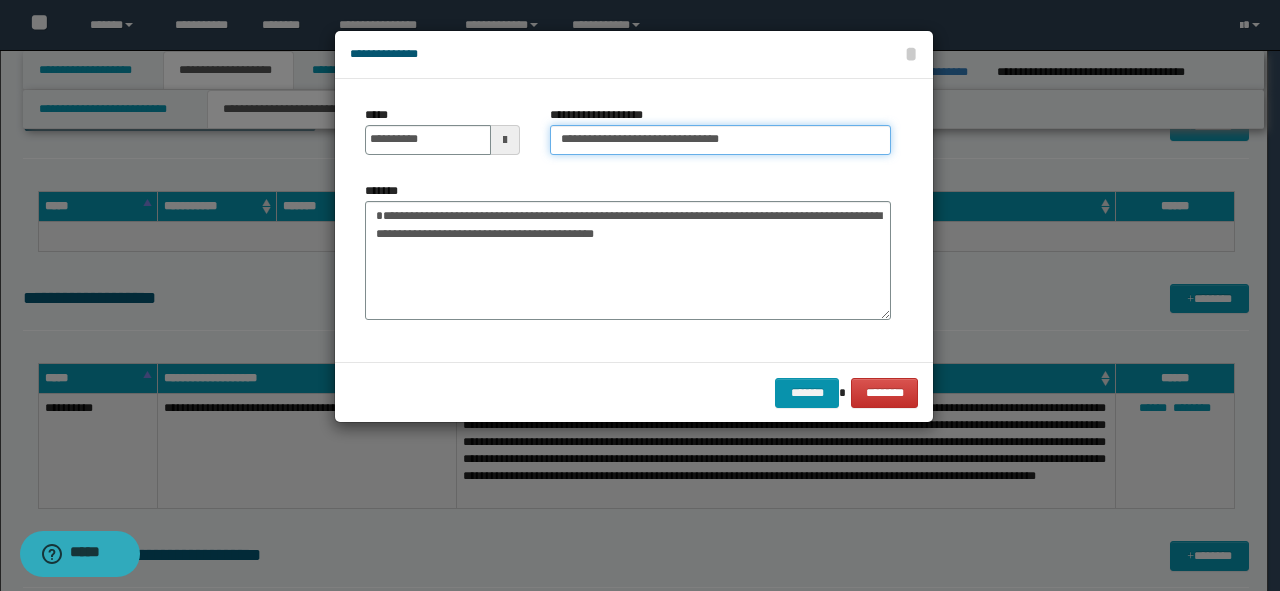 type on "**********" 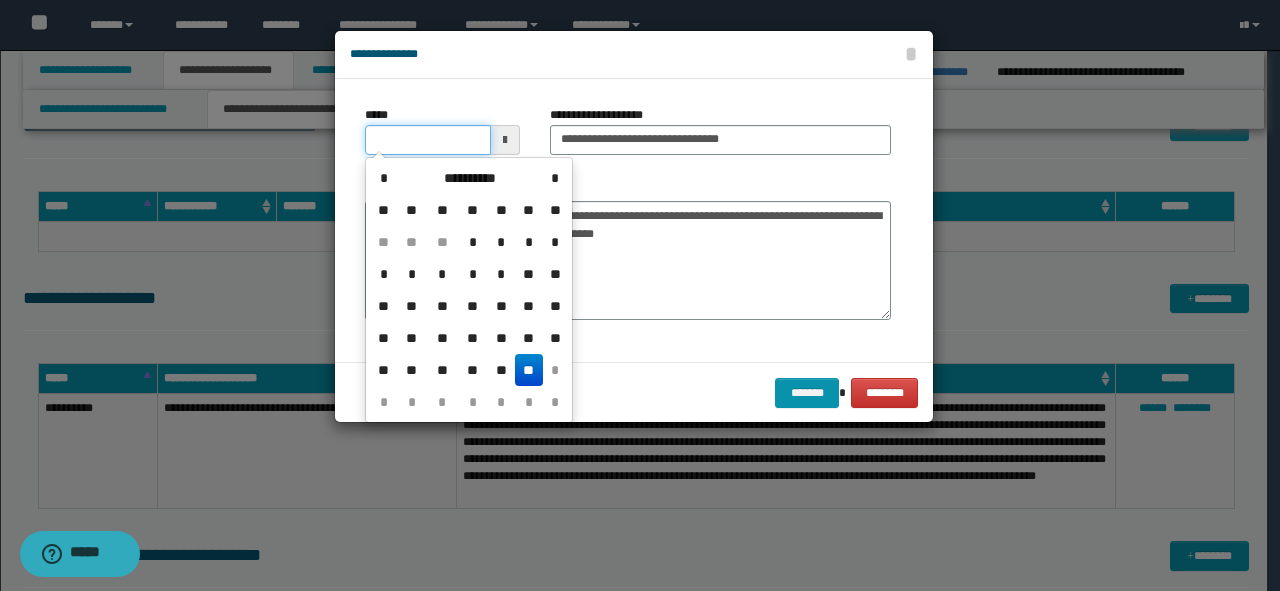 click on "*****" at bounding box center [428, 140] 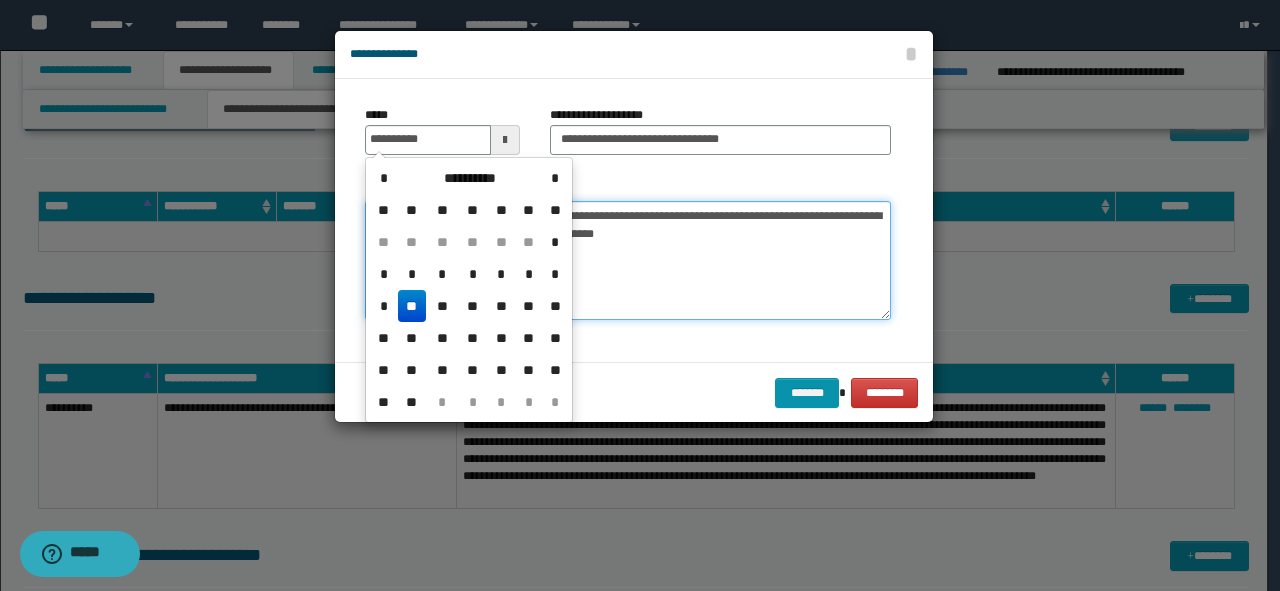 click on "**********" at bounding box center [628, 261] 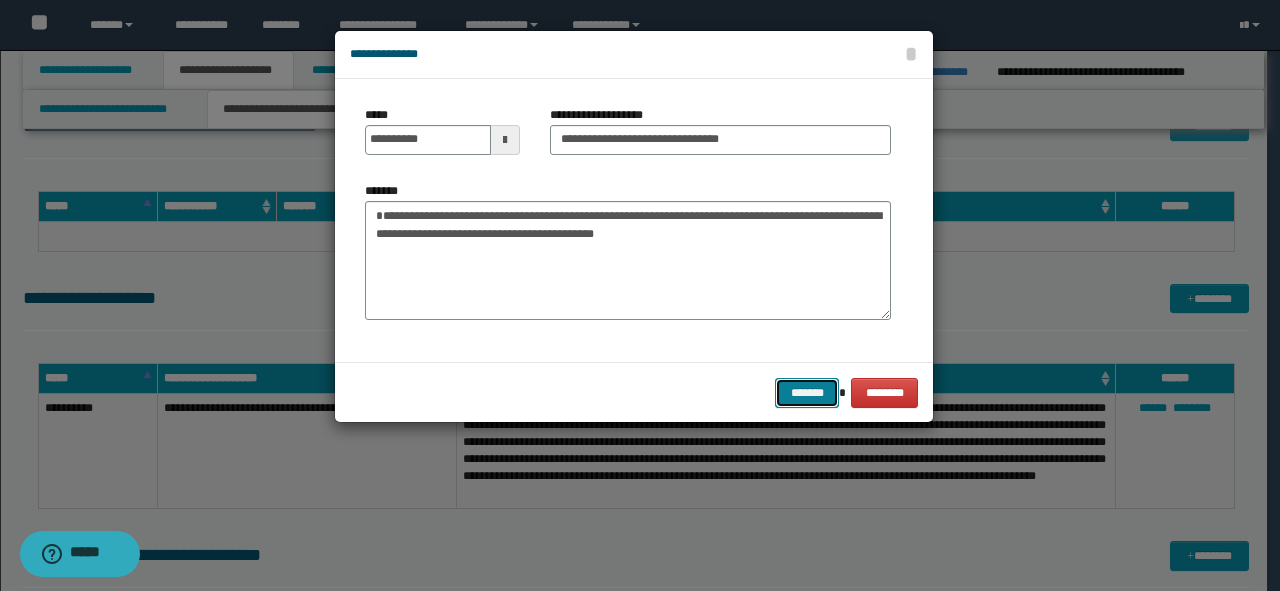 click on "*******" at bounding box center (807, 393) 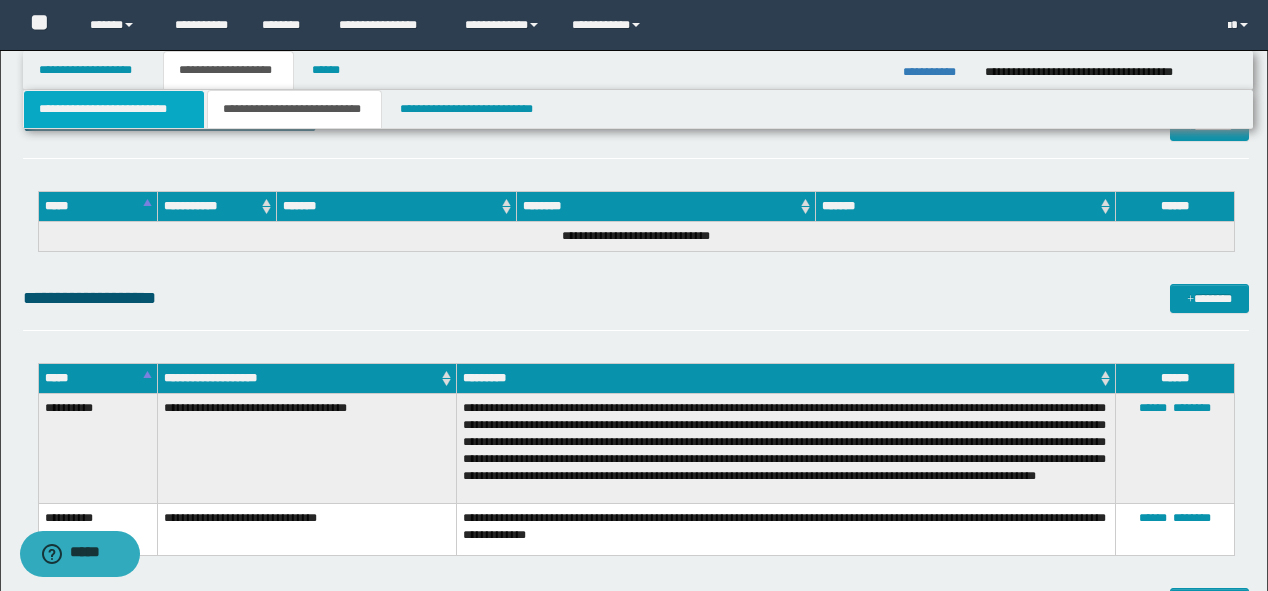 click on "**********" at bounding box center (114, 109) 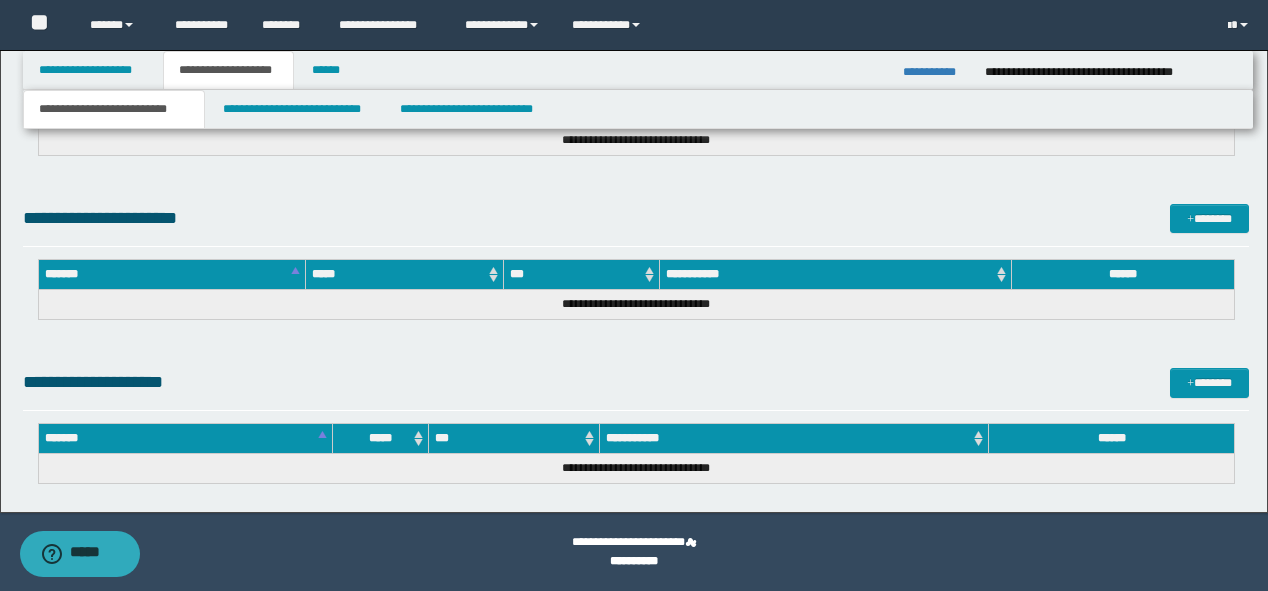 scroll, scrollTop: 839, scrollLeft: 0, axis: vertical 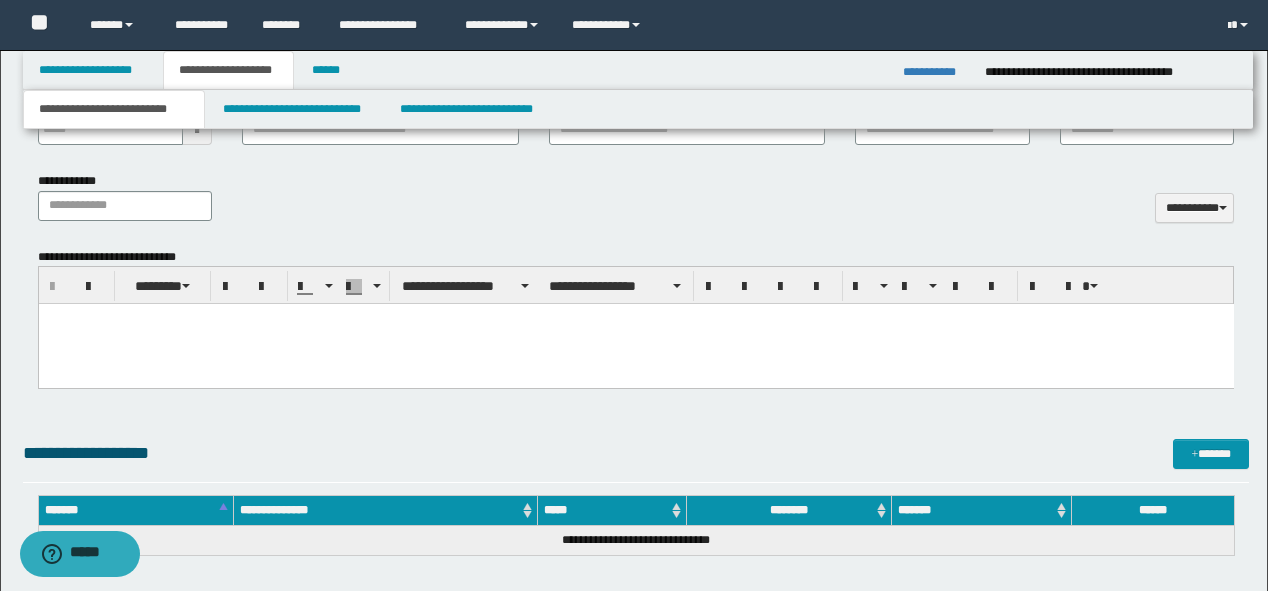 click at bounding box center [635, 344] 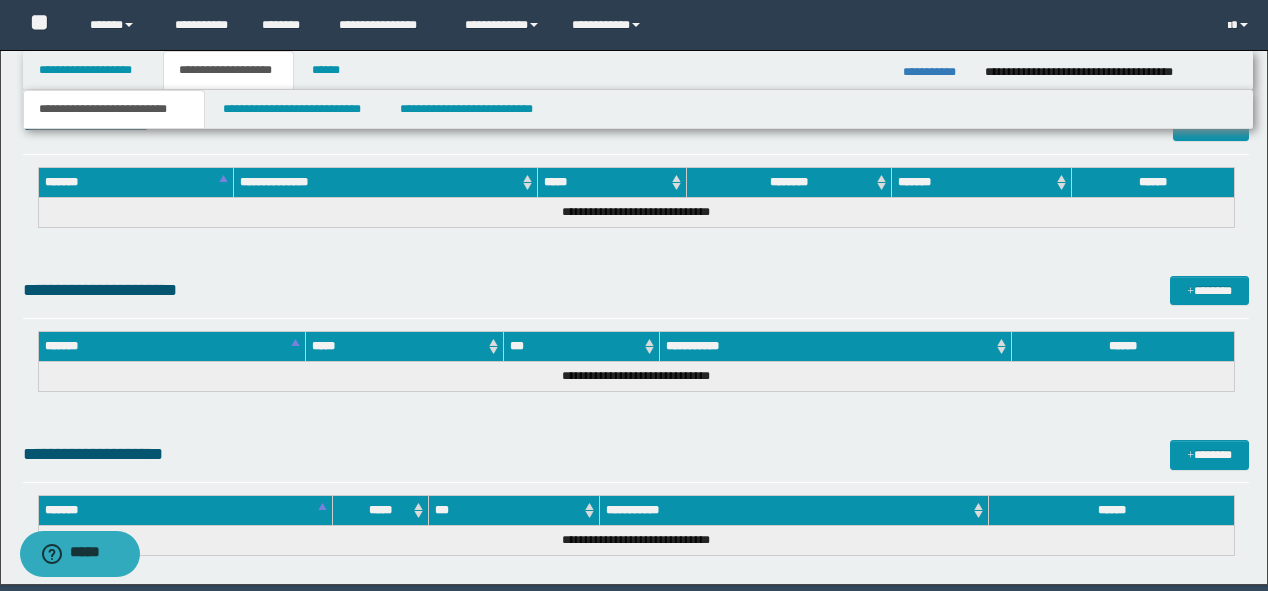 scroll, scrollTop: 4599, scrollLeft: 0, axis: vertical 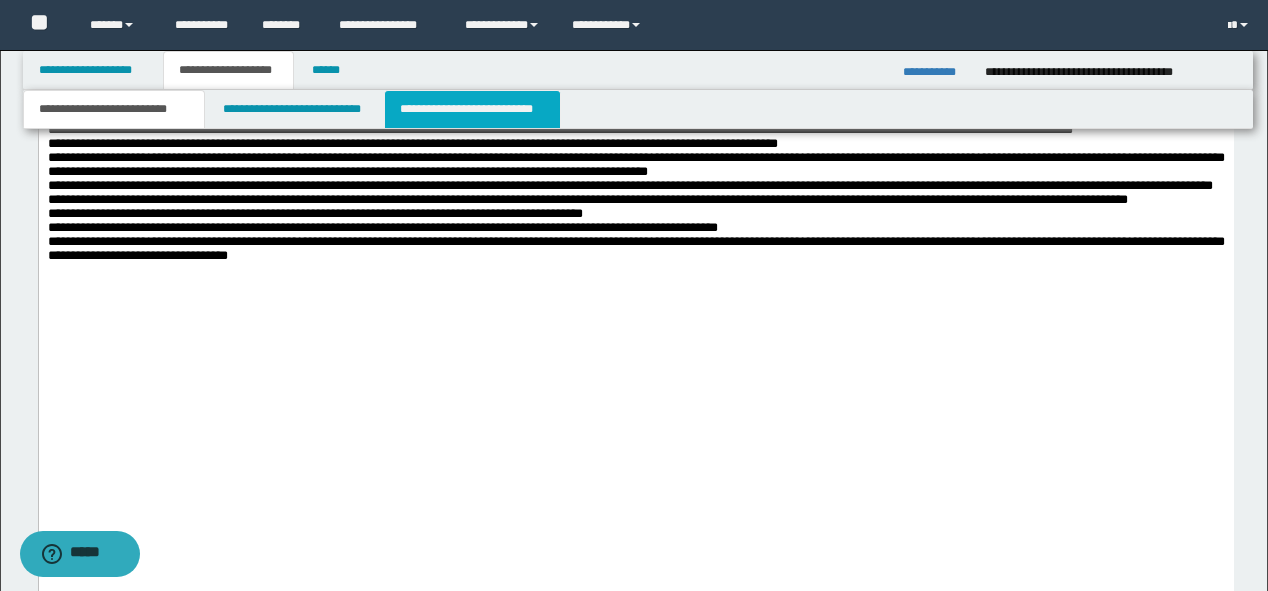 click on "**********" at bounding box center [472, 109] 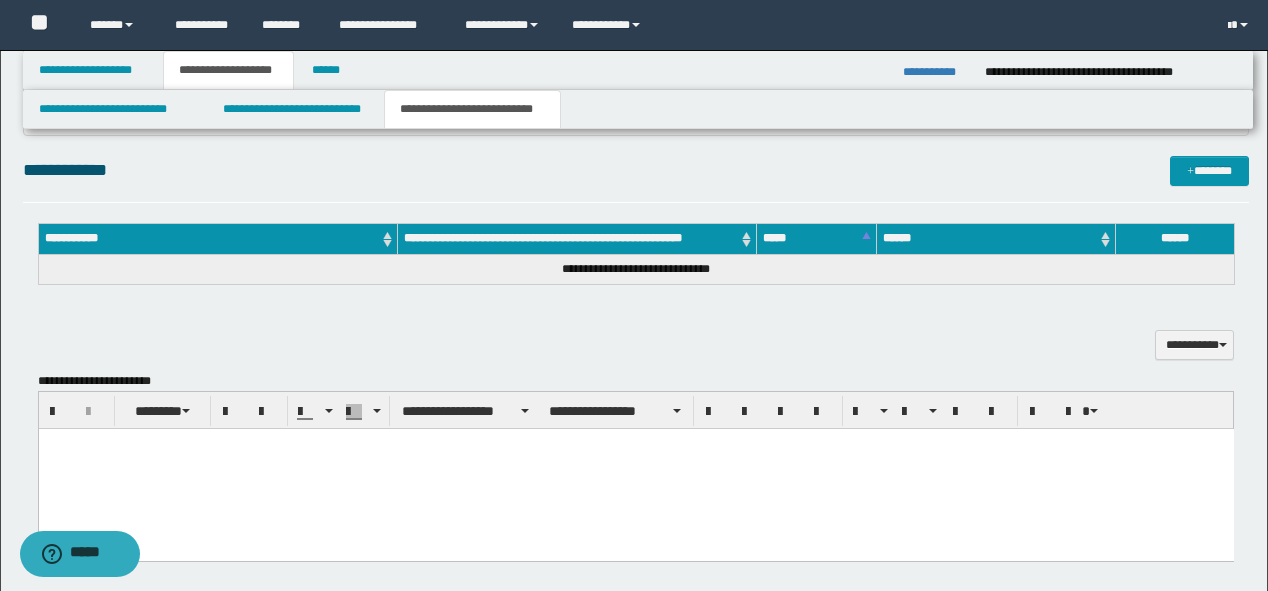 scroll, scrollTop: 392, scrollLeft: 0, axis: vertical 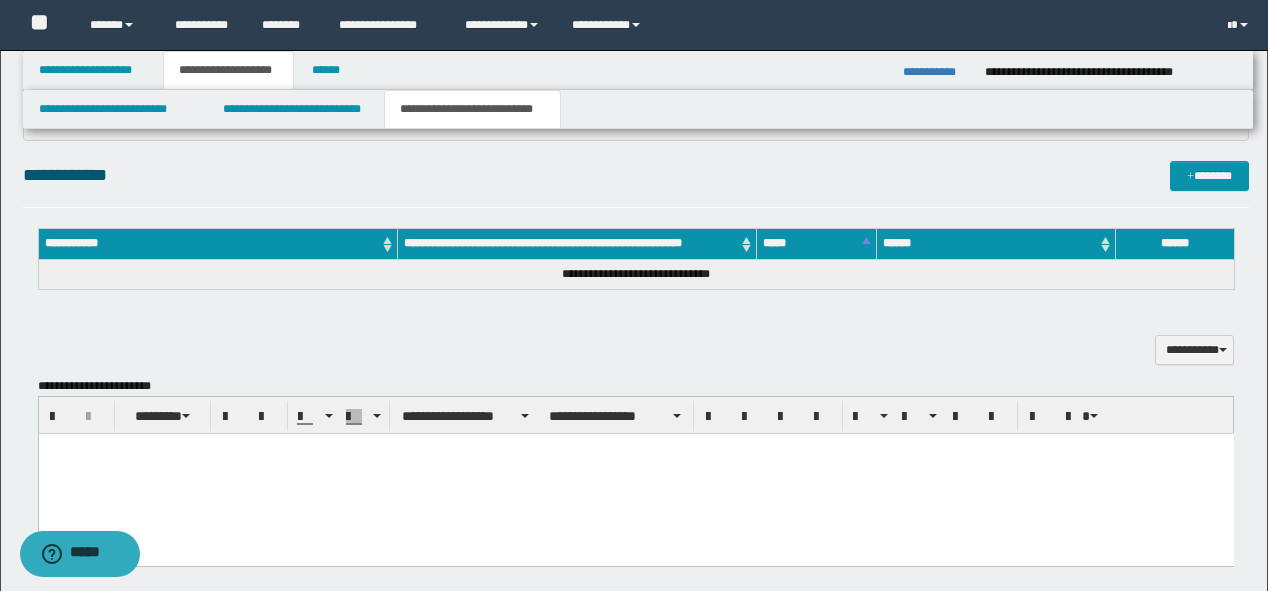 click at bounding box center (635, 473) 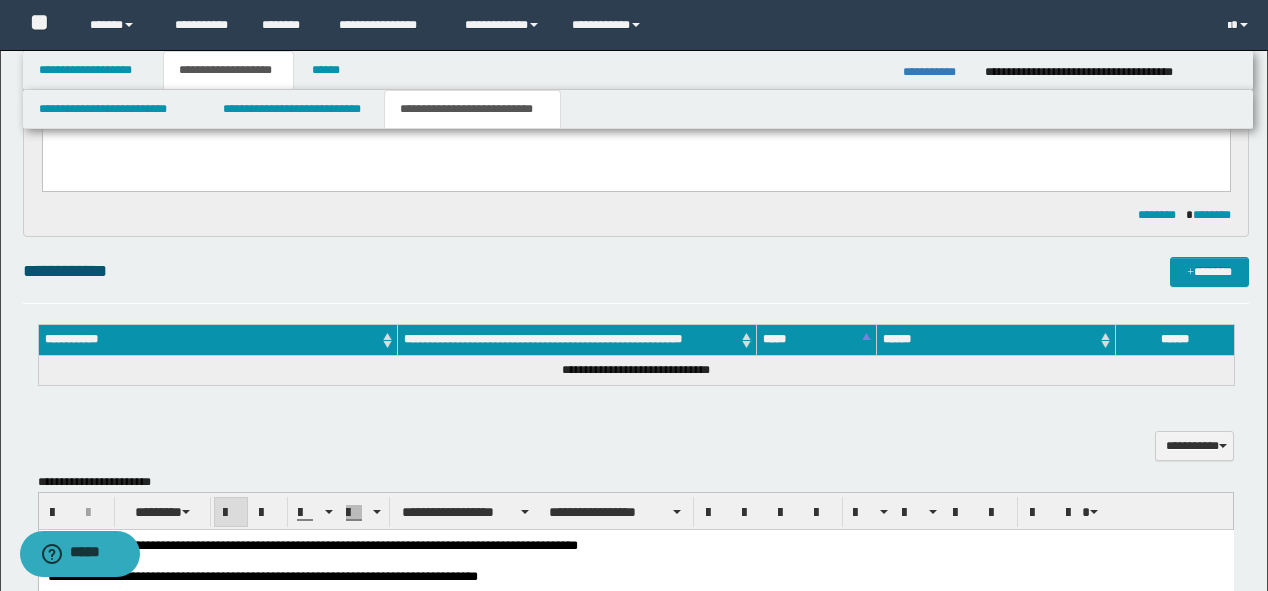 scroll, scrollTop: 152, scrollLeft: 0, axis: vertical 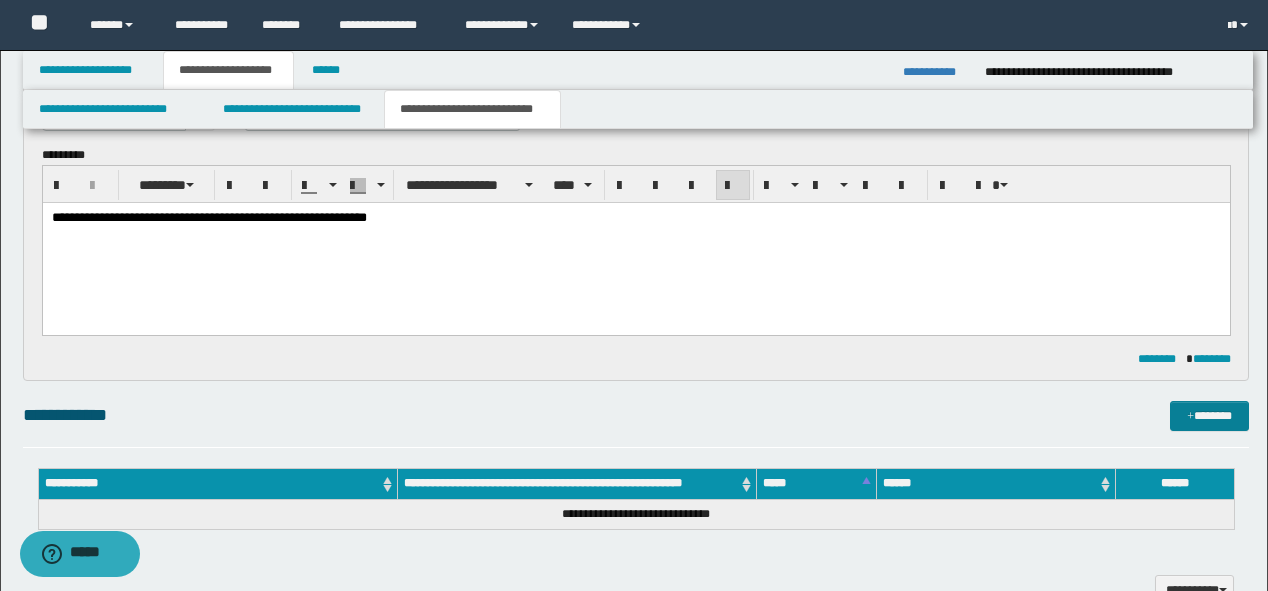 click on "*******" at bounding box center [1209, 416] 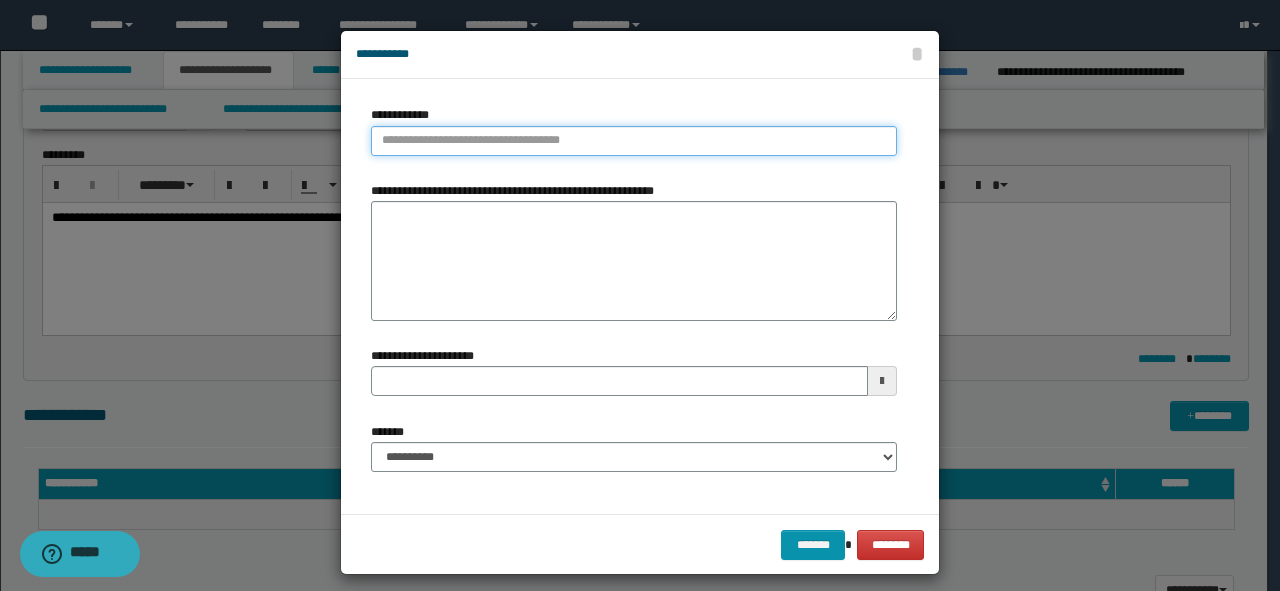 type on "**********" 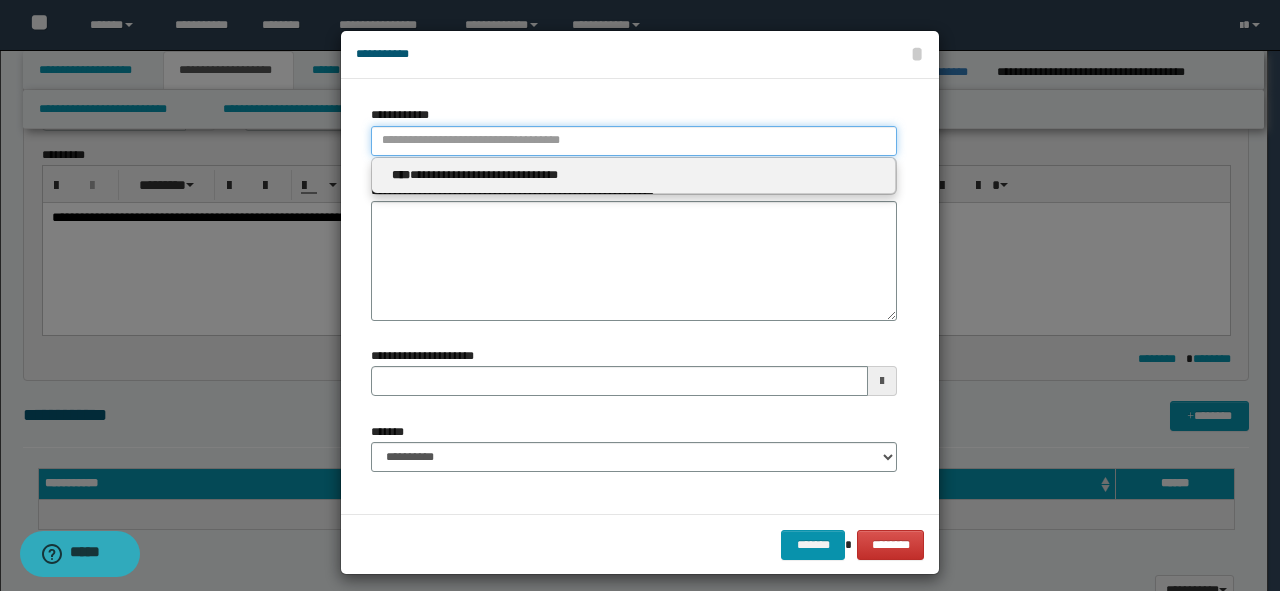 click on "**********" at bounding box center [634, 141] 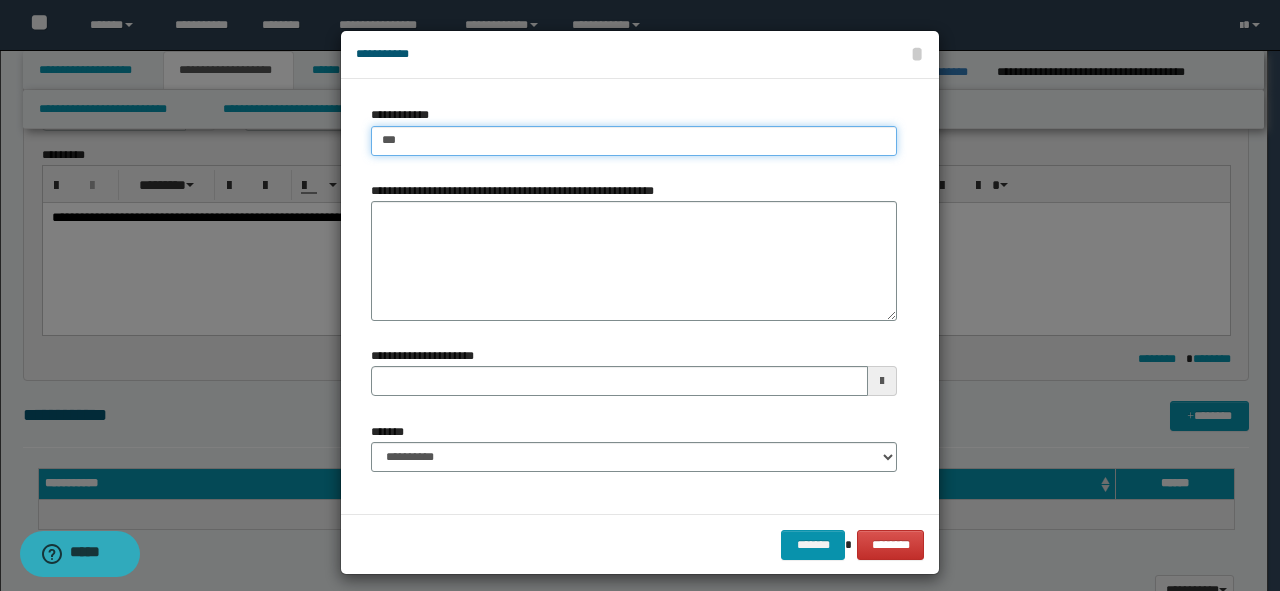 type on "****" 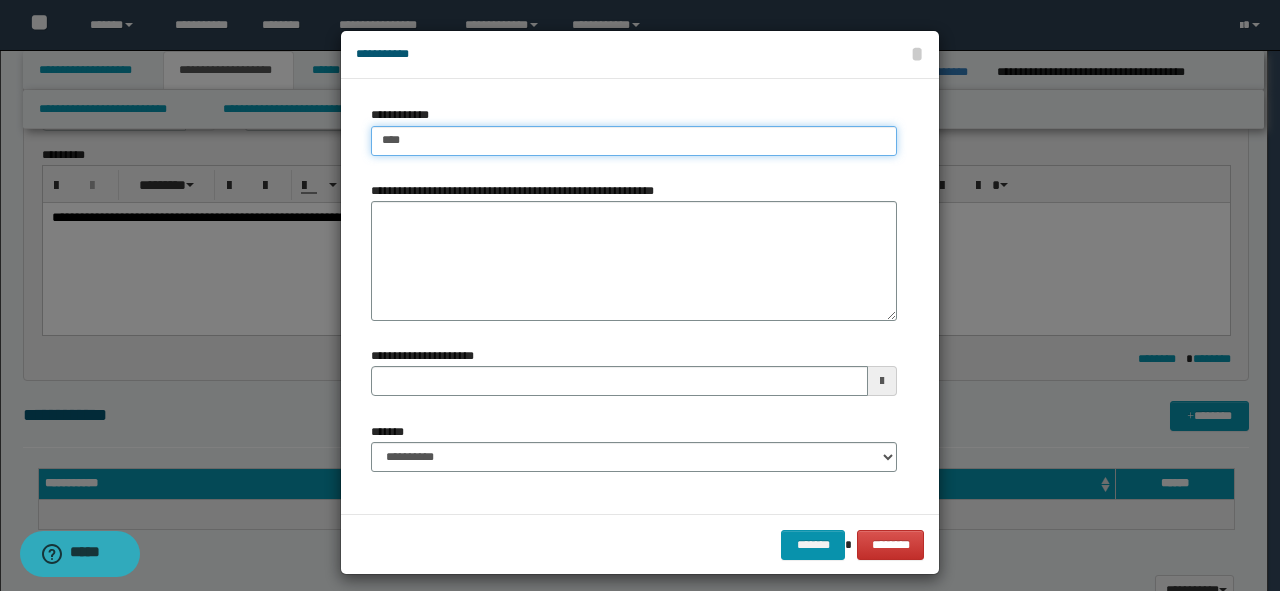 type on "****" 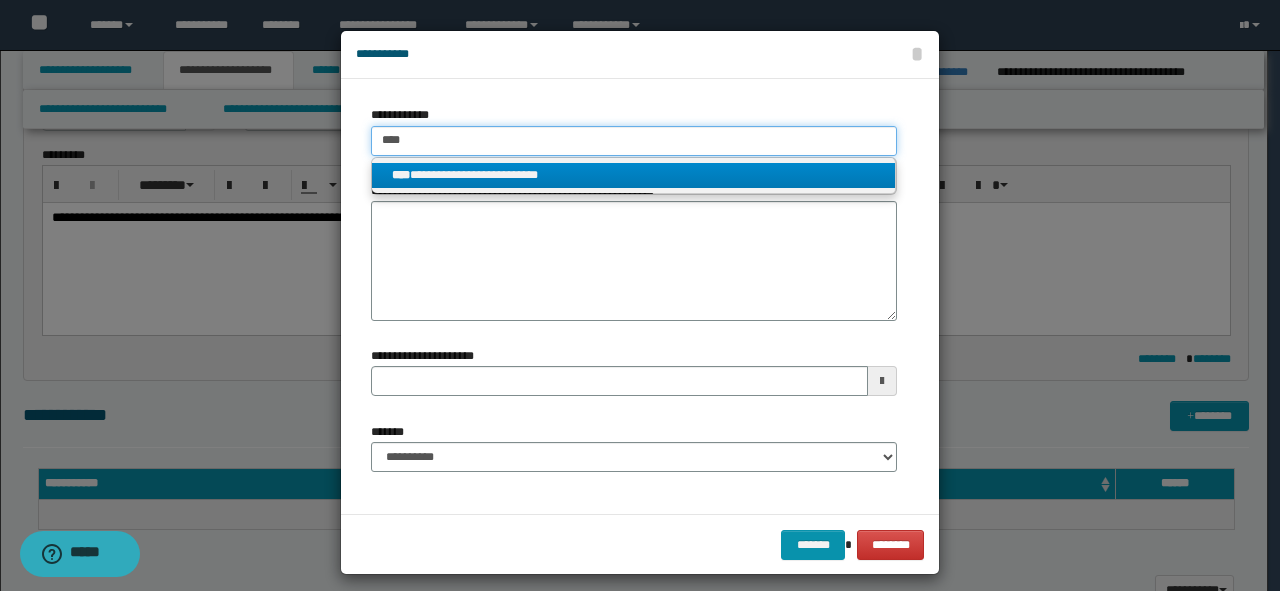 type on "****" 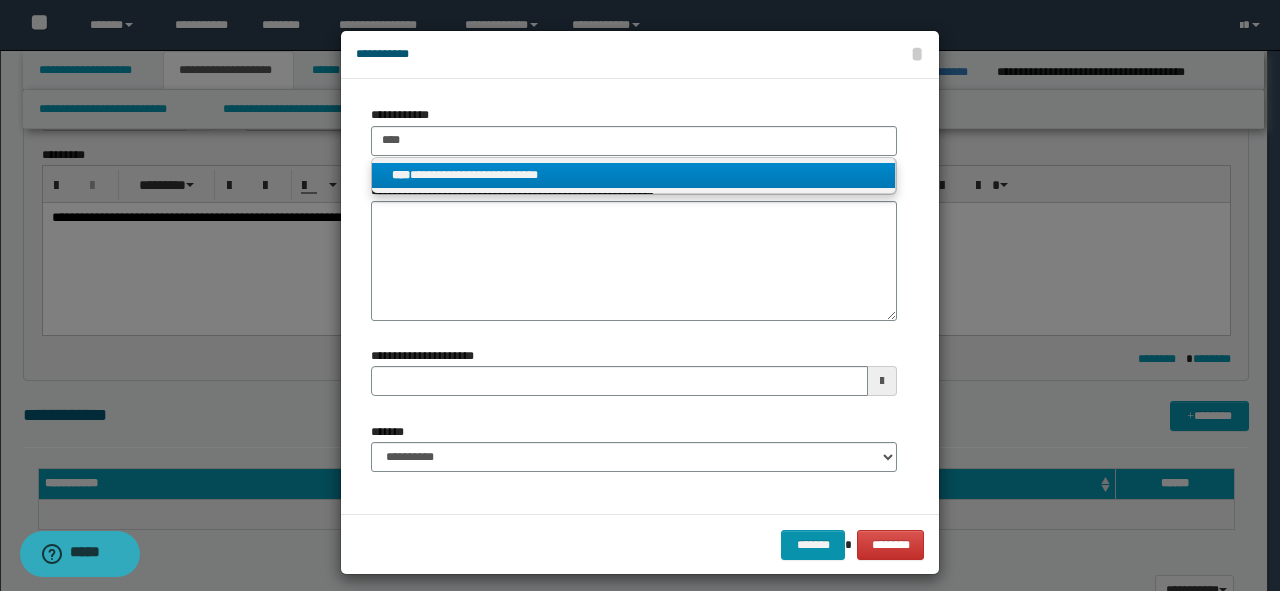 click on "**********" at bounding box center (633, 175) 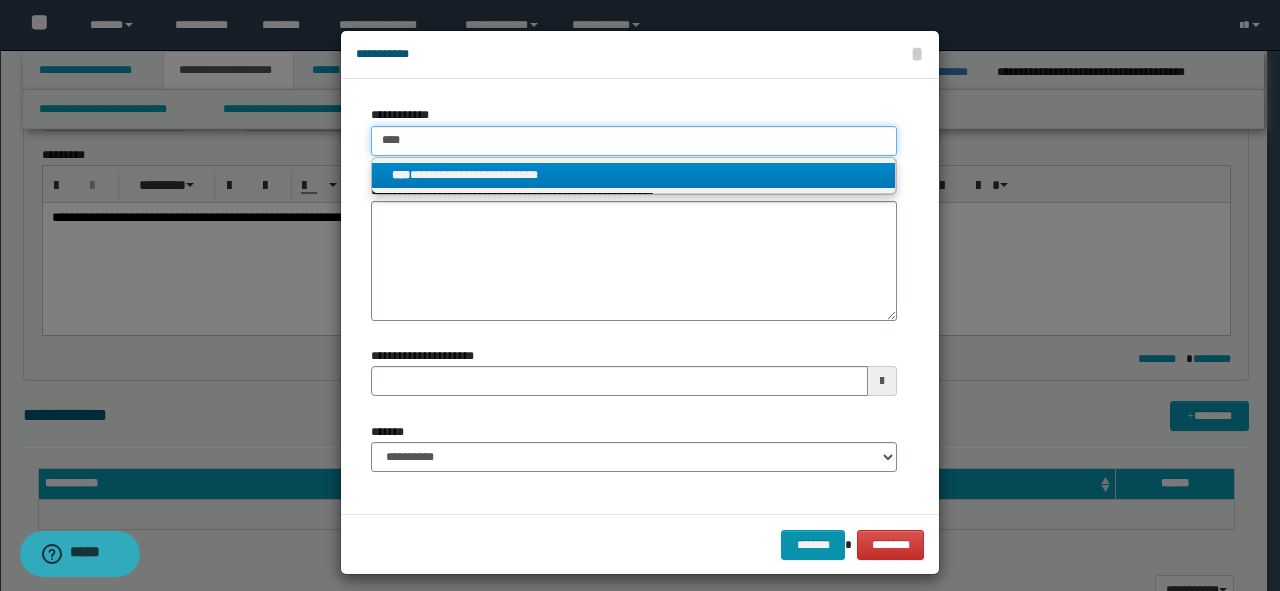 type 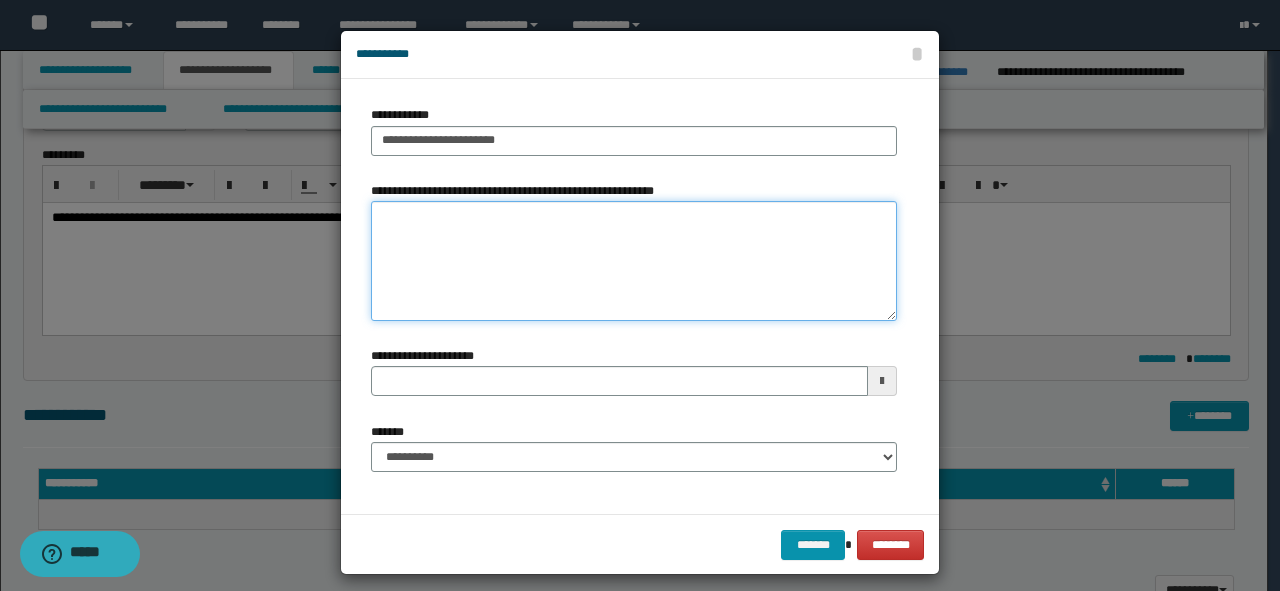 drag, startPoint x: 491, startPoint y: 242, endPoint x: 487, endPoint y: 294, distance: 52.153618 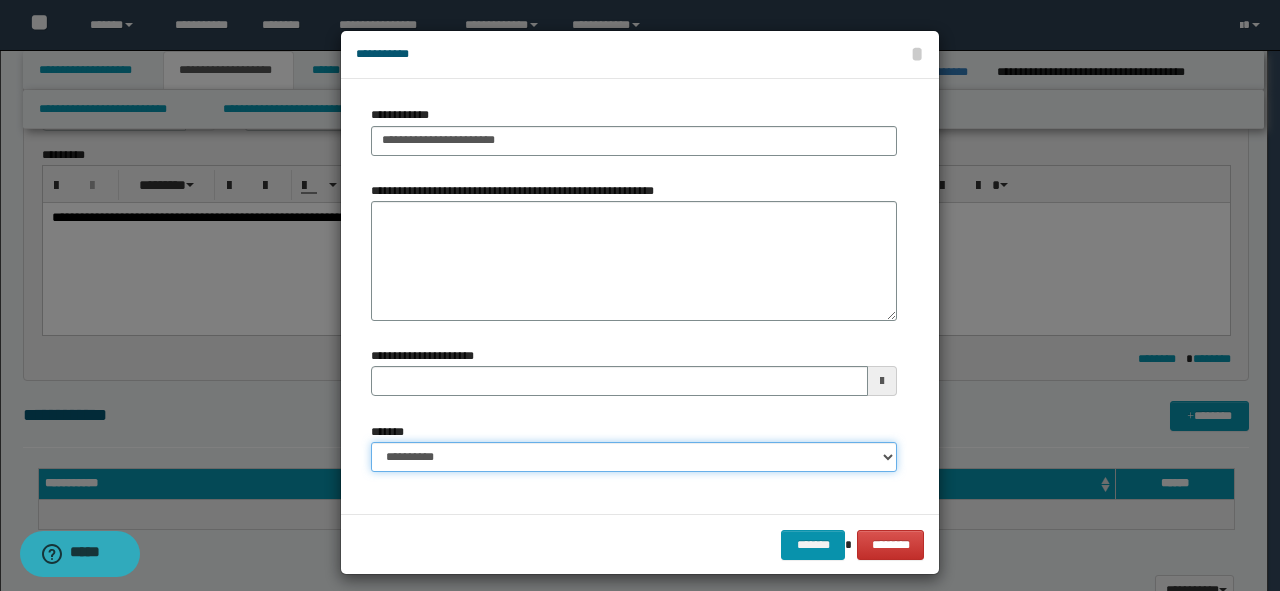 click on "**********" at bounding box center [634, 457] 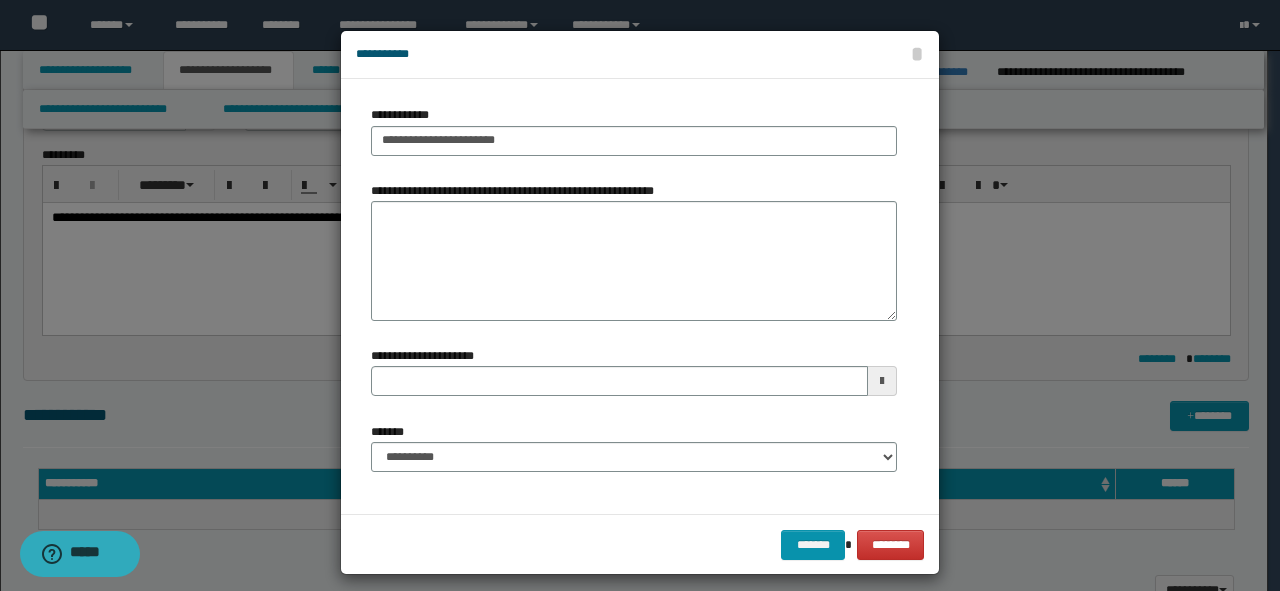 click on "**********" at bounding box center [517, 191] 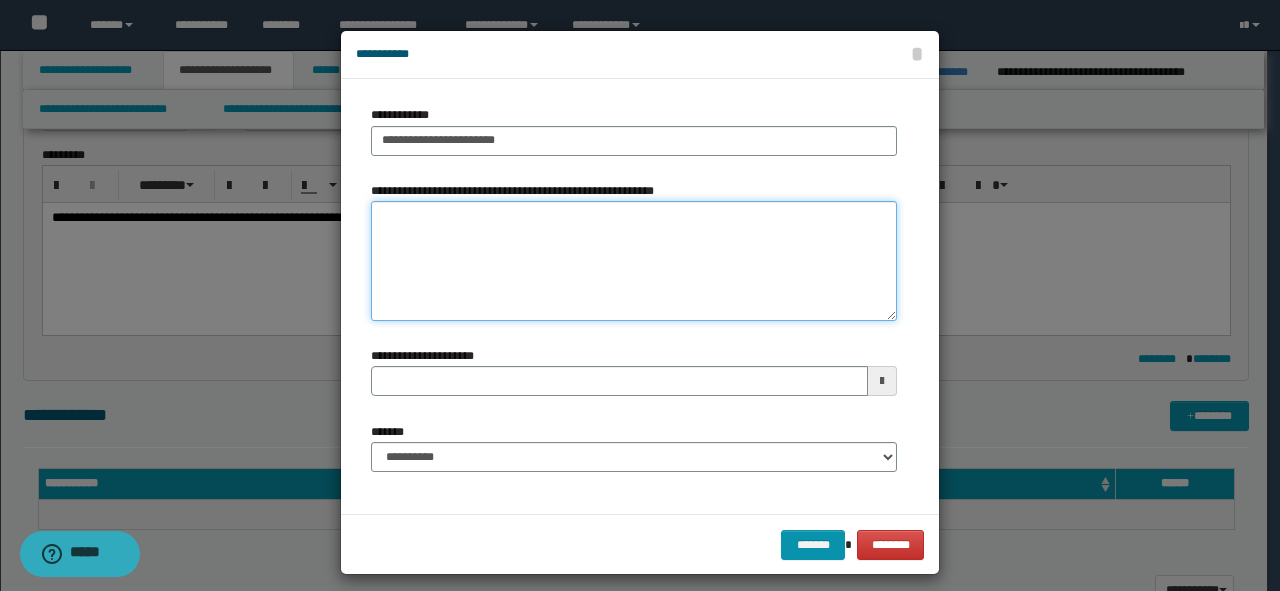 click on "**********" at bounding box center [634, 261] 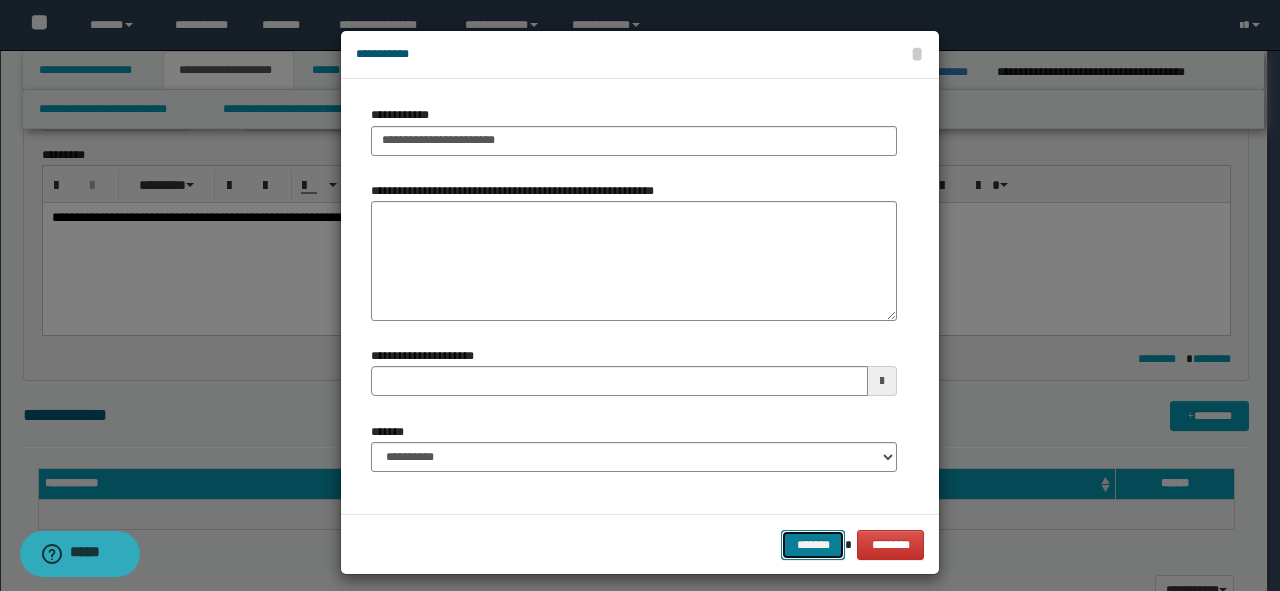click on "*******" at bounding box center (813, 545) 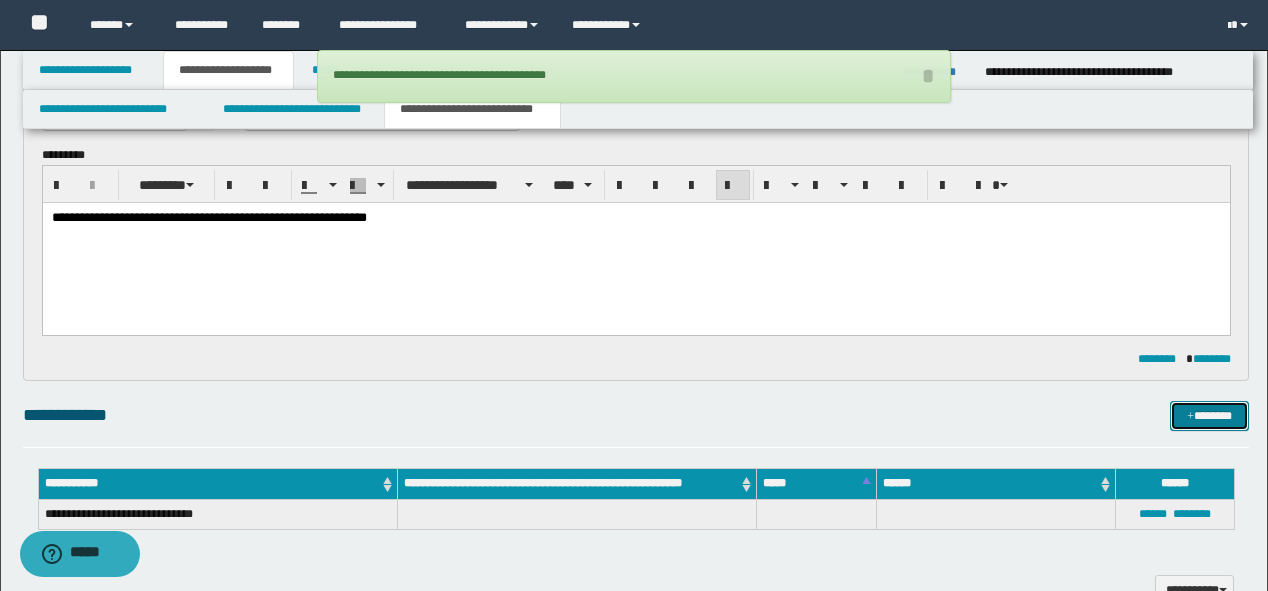 scroll, scrollTop: 232, scrollLeft: 0, axis: vertical 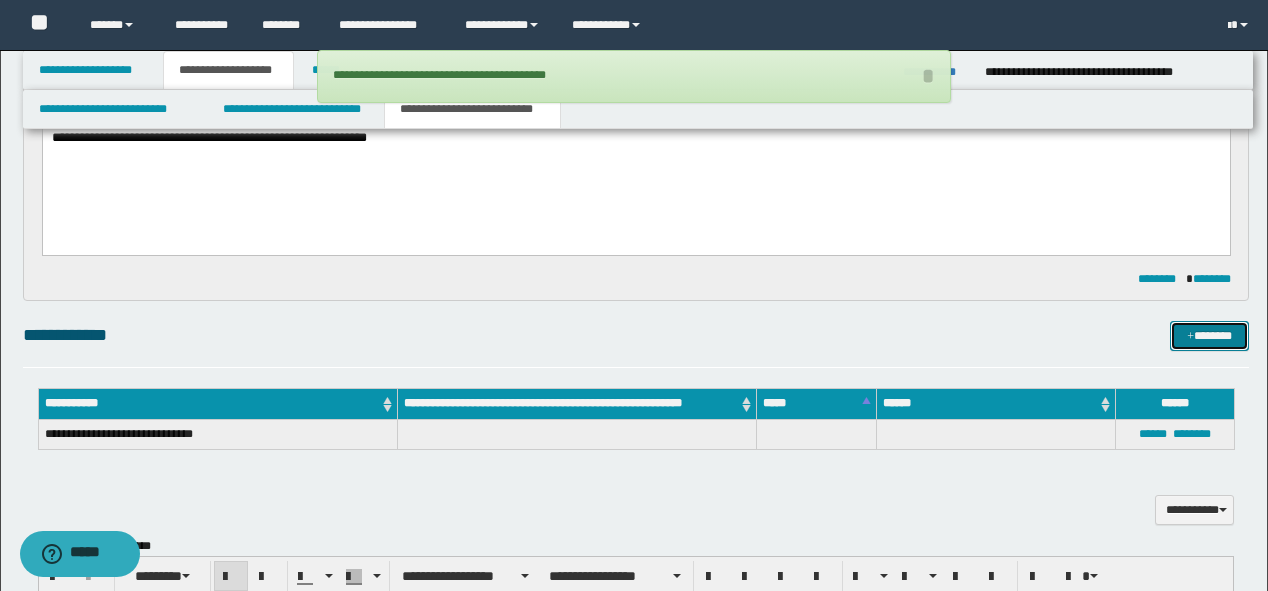 type 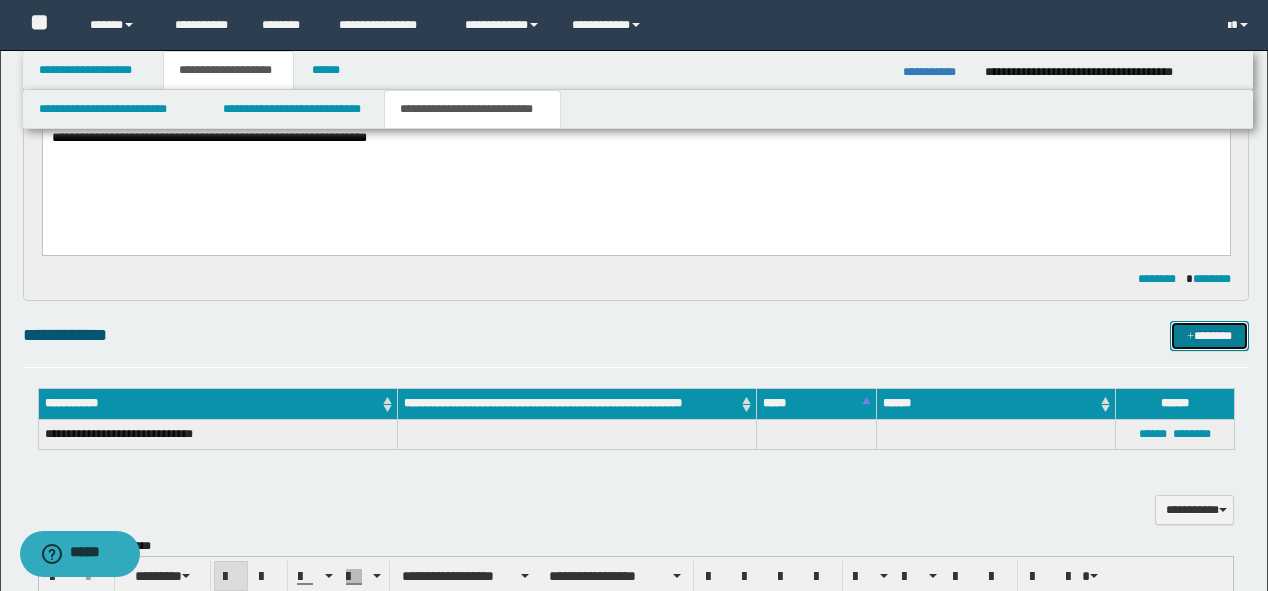 click on "*******" at bounding box center [1209, 336] 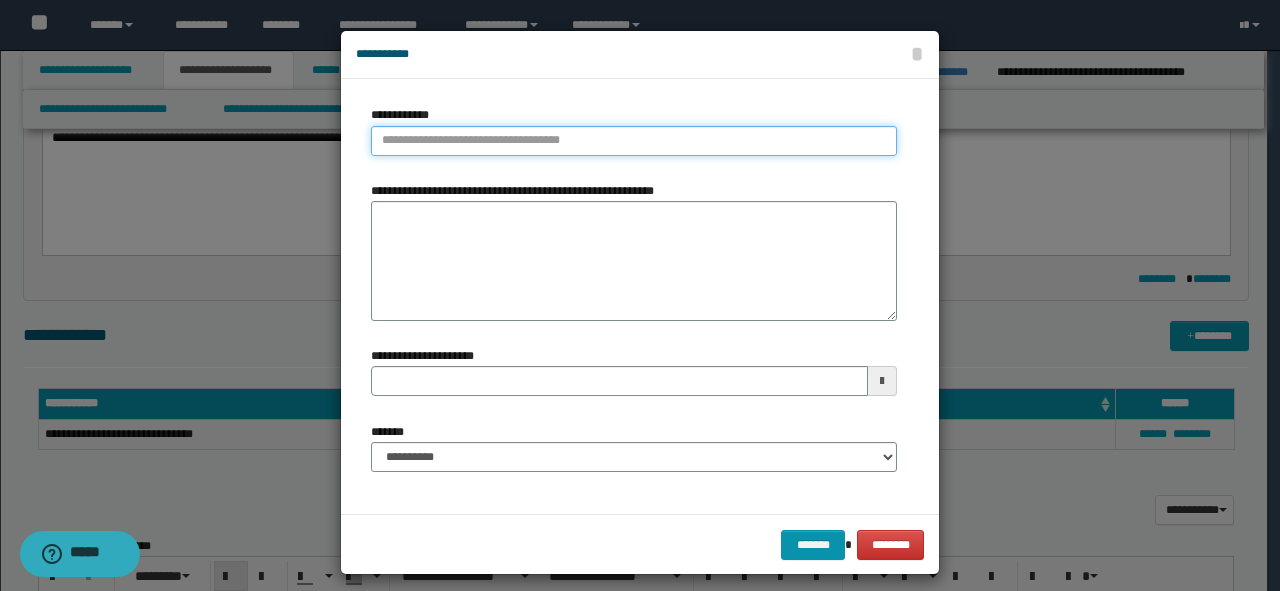 type on "**********" 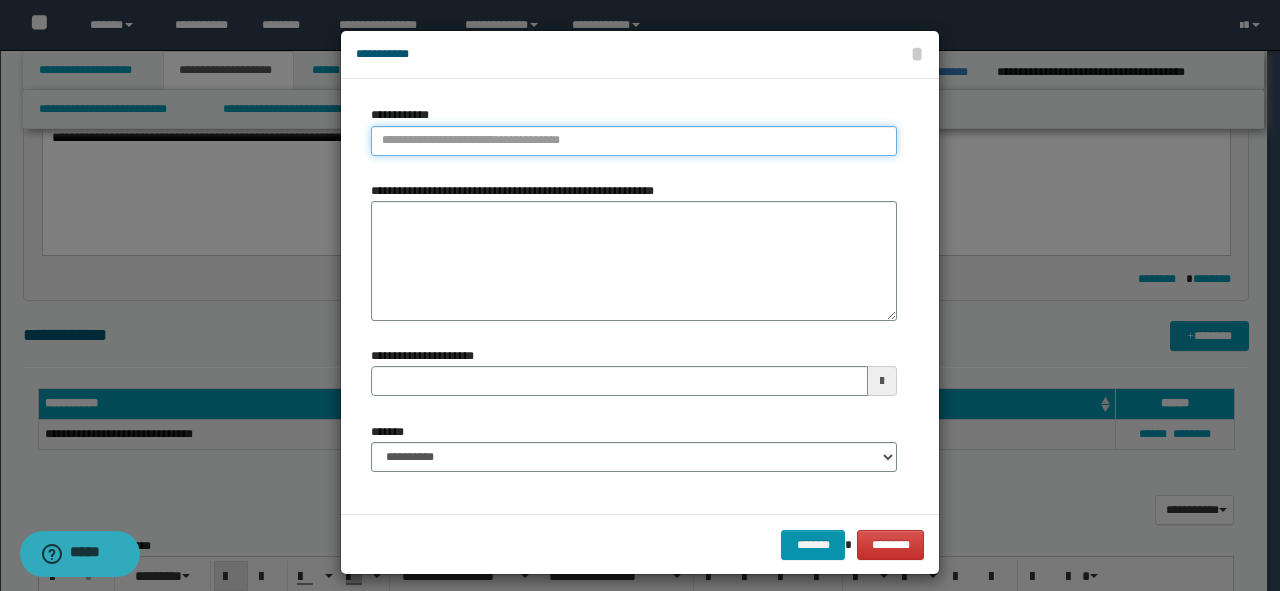 click on "**********" at bounding box center (634, 141) 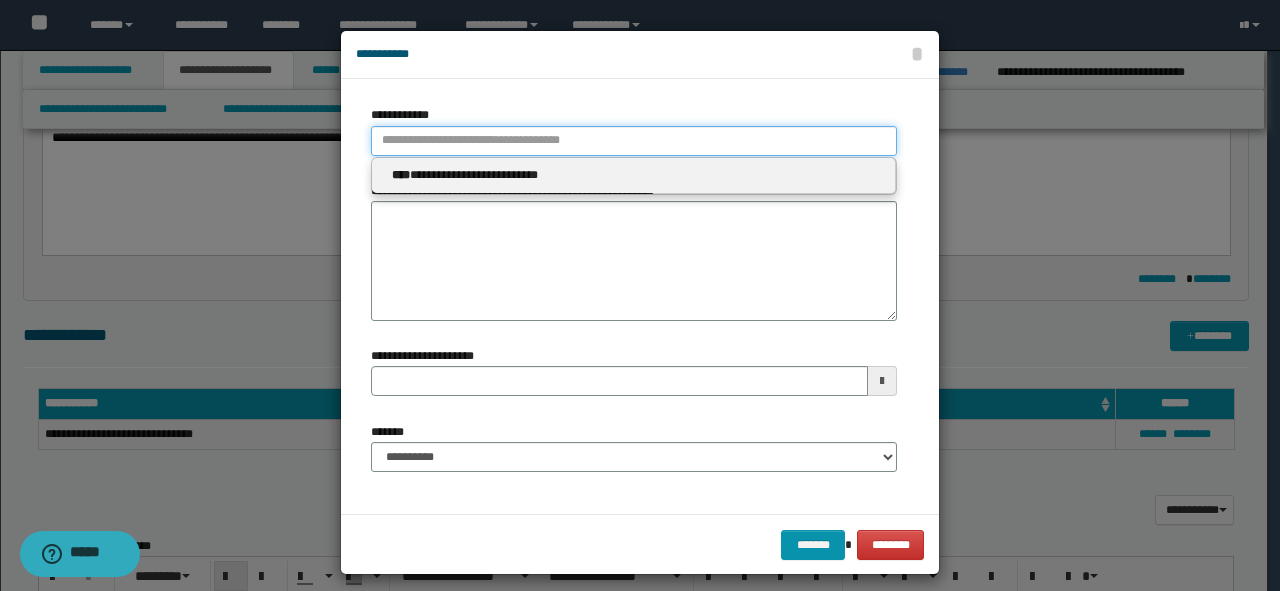 type 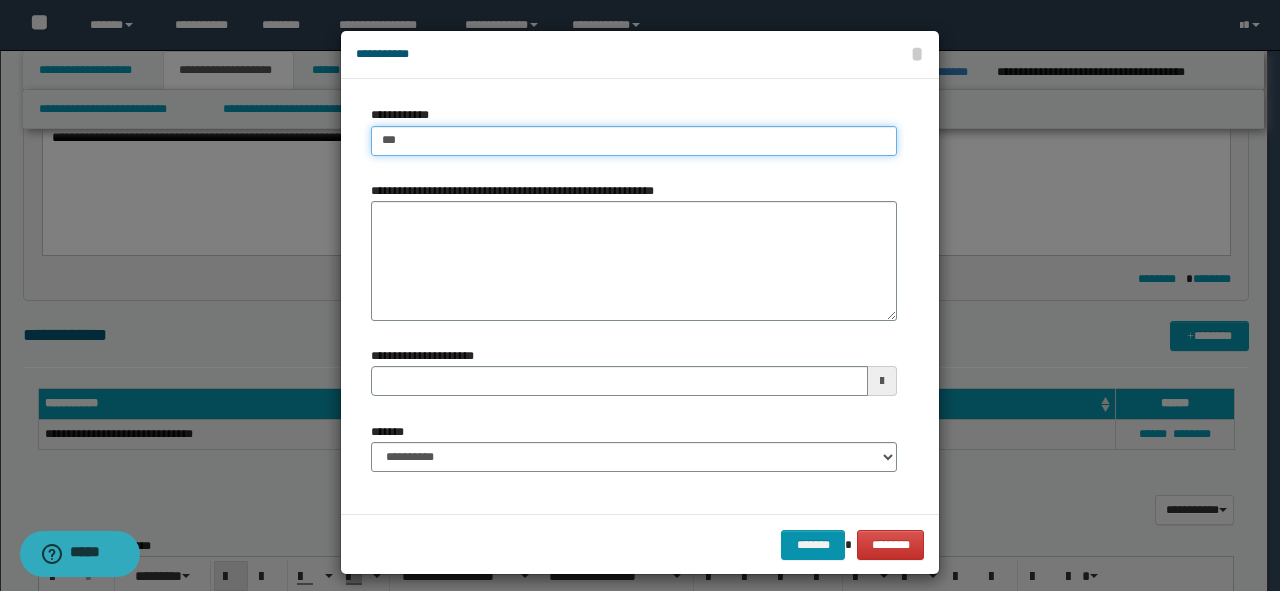 type on "****" 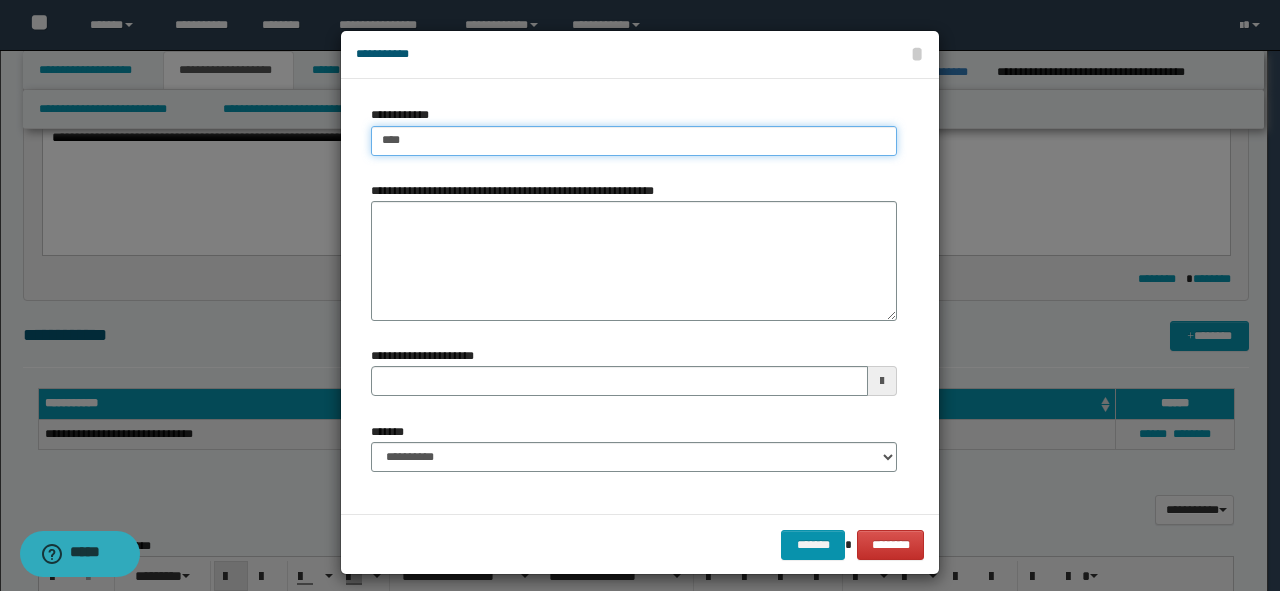 type on "****" 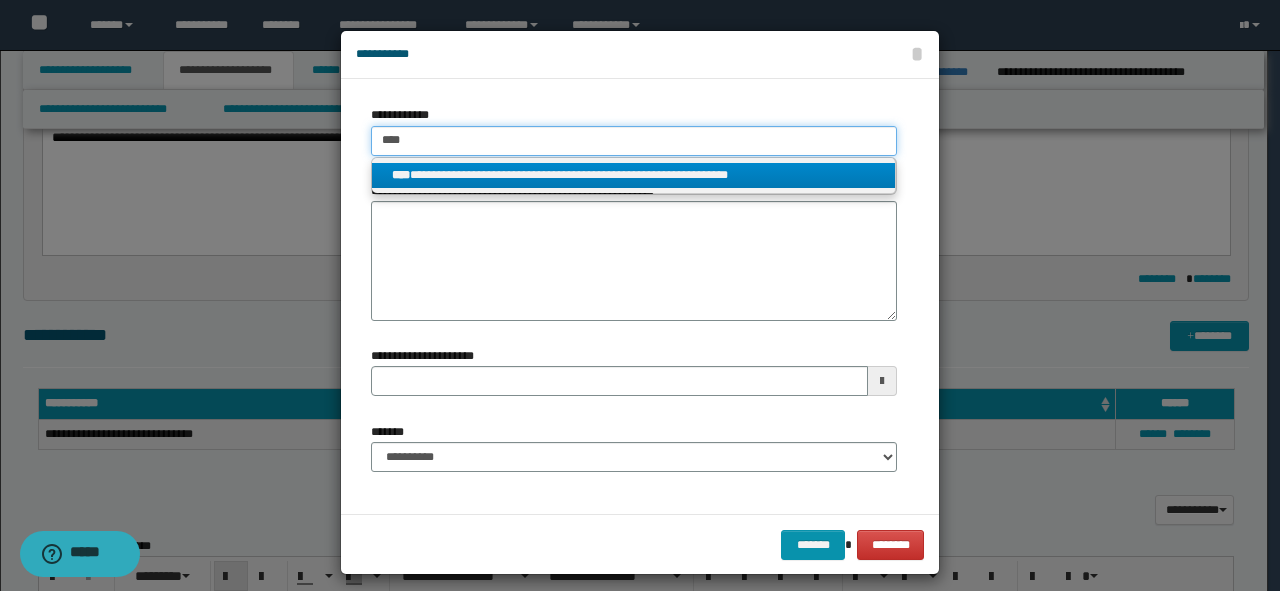 type on "****" 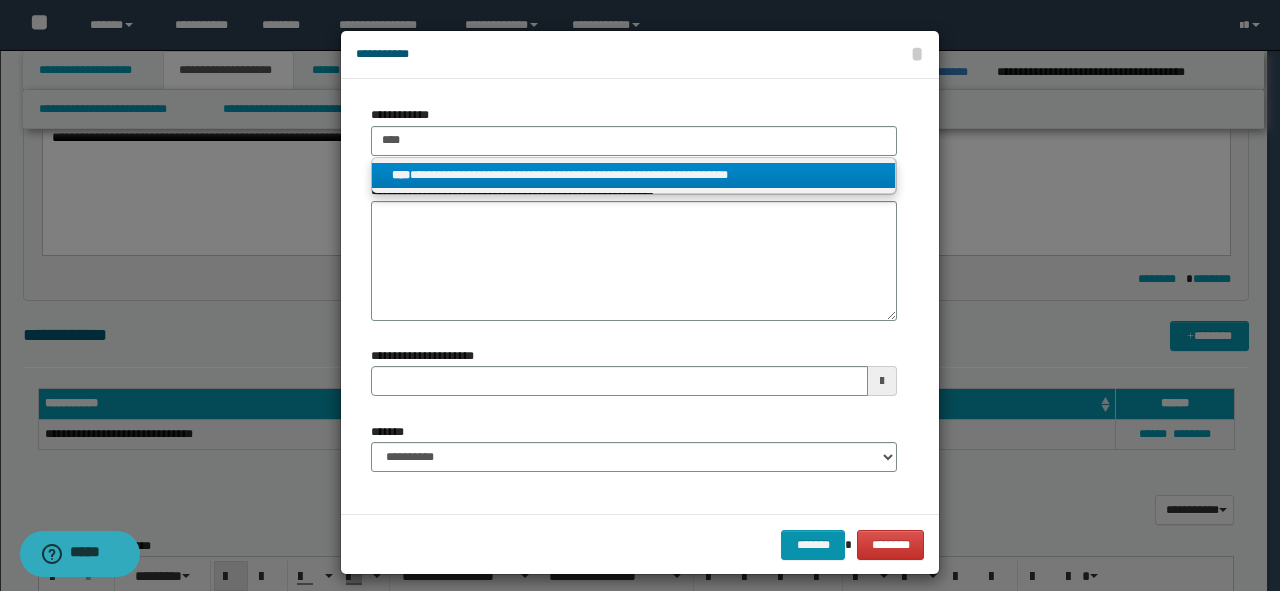 click on "**********" at bounding box center [634, 175] 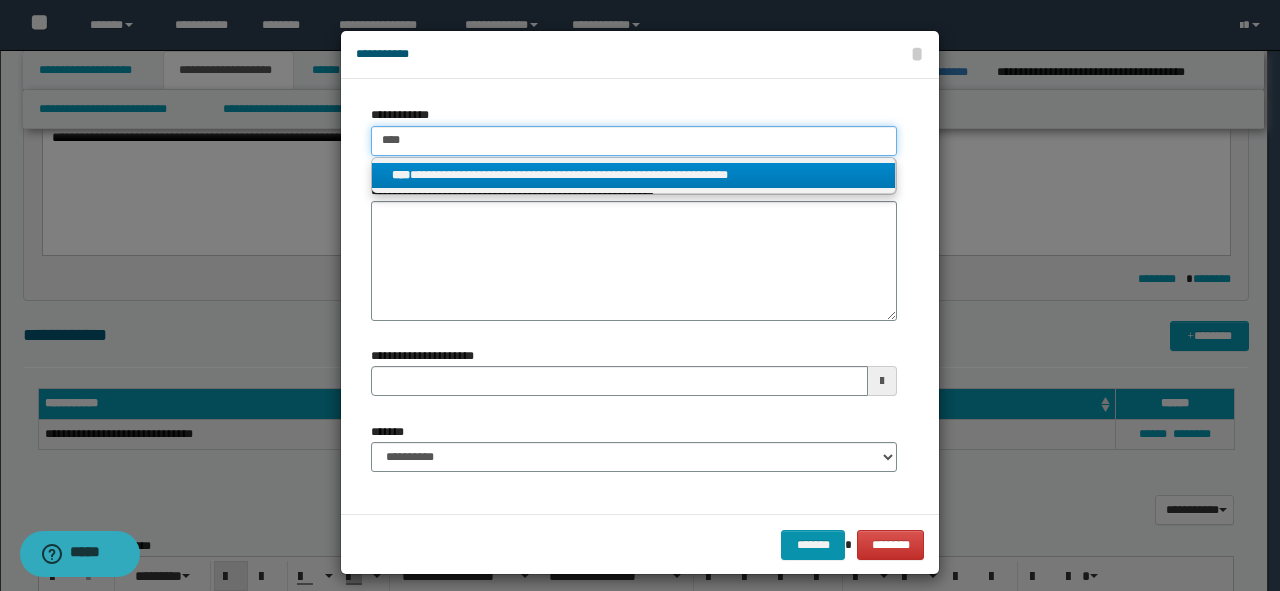 type 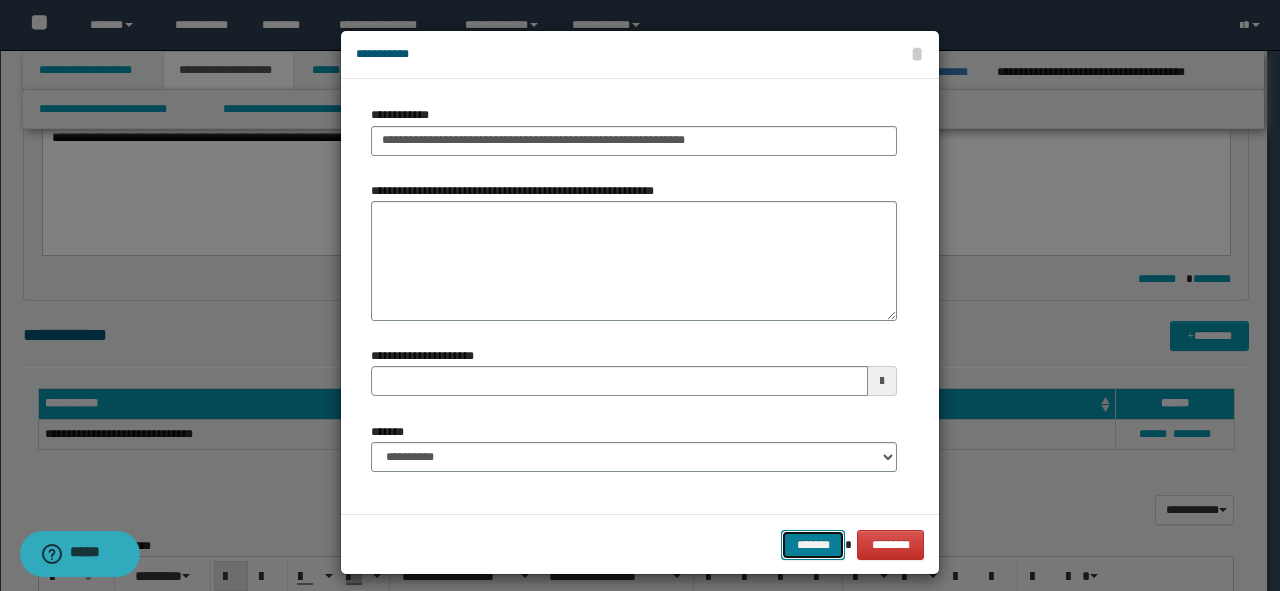 click on "*******" at bounding box center [813, 545] 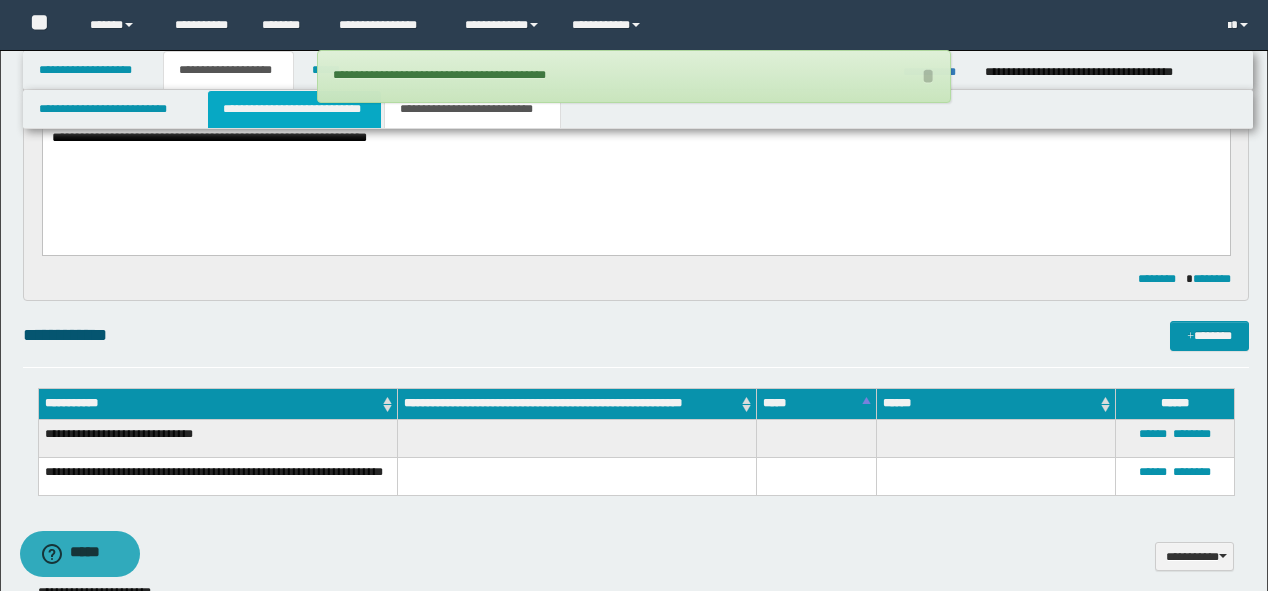 click on "**********" at bounding box center [294, 109] 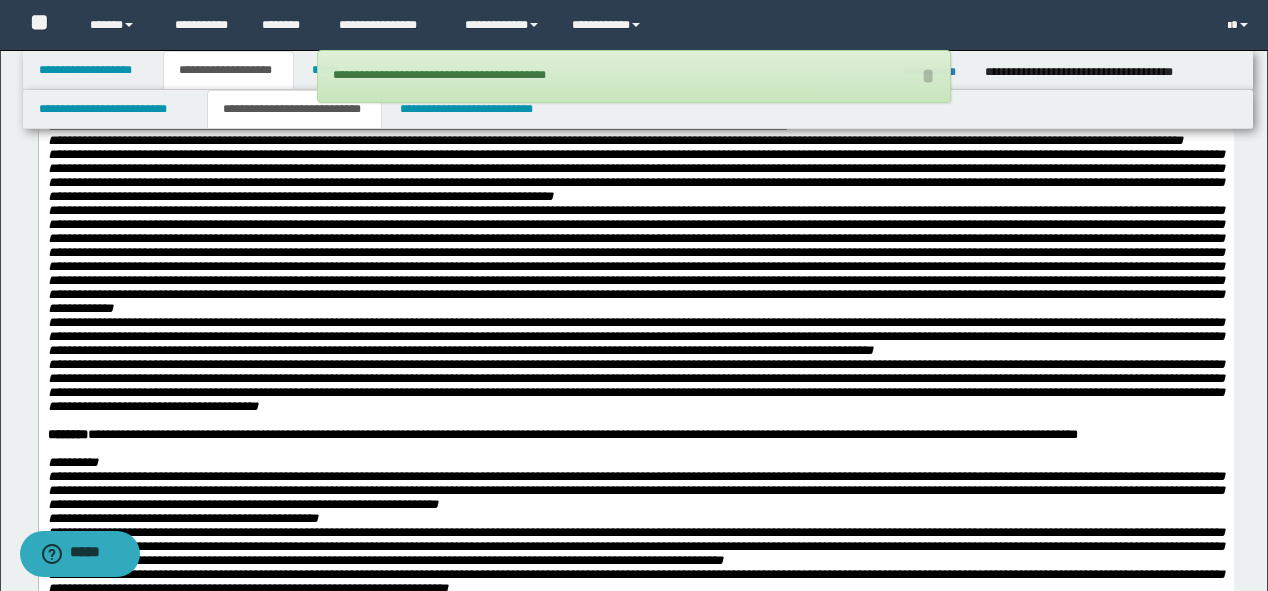 scroll, scrollTop: 0, scrollLeft: 0, axis: both 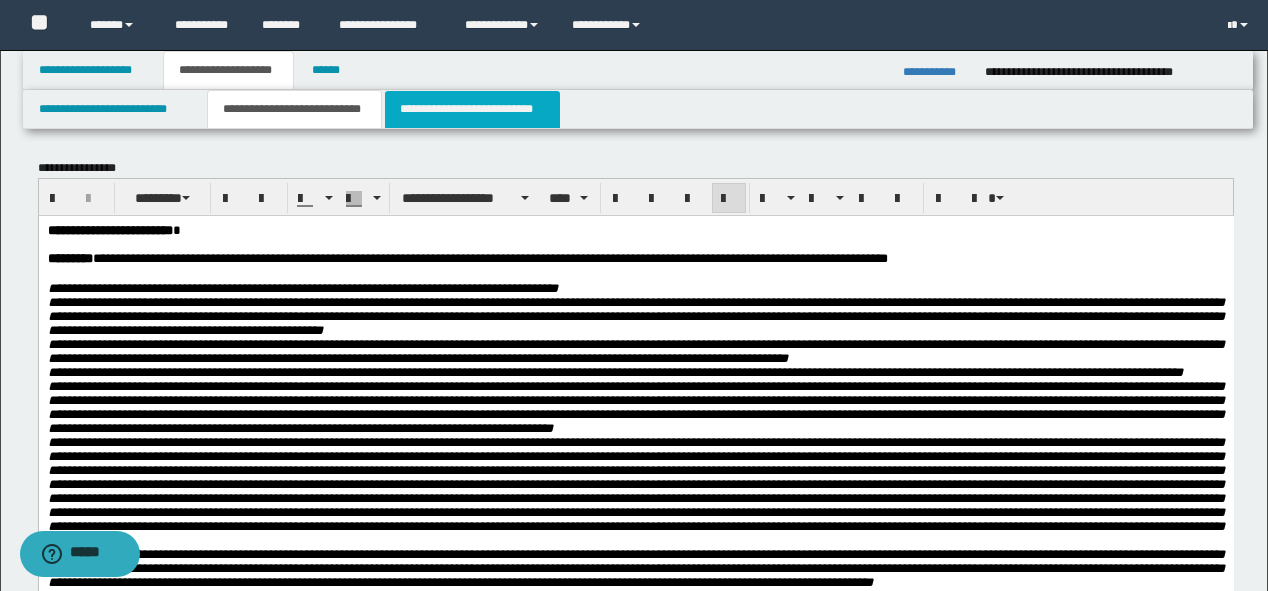 click on "**********" at bounding box center (472, 109) 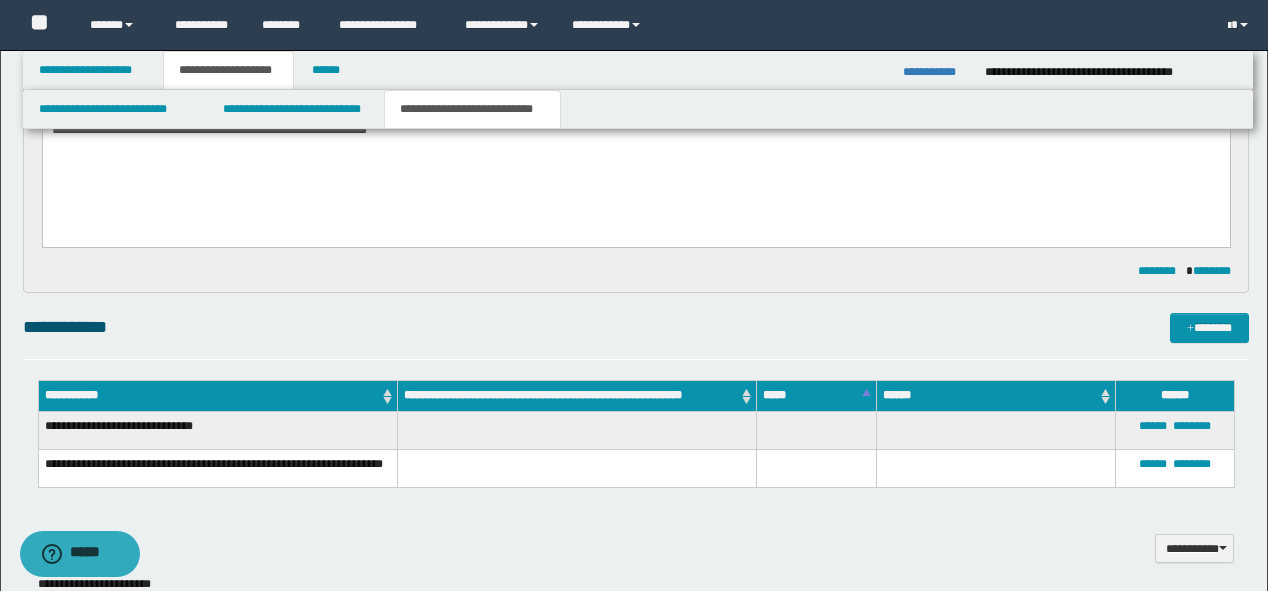 scroll, scrollTop: 320, scrollLeft: 0, axis: vertical 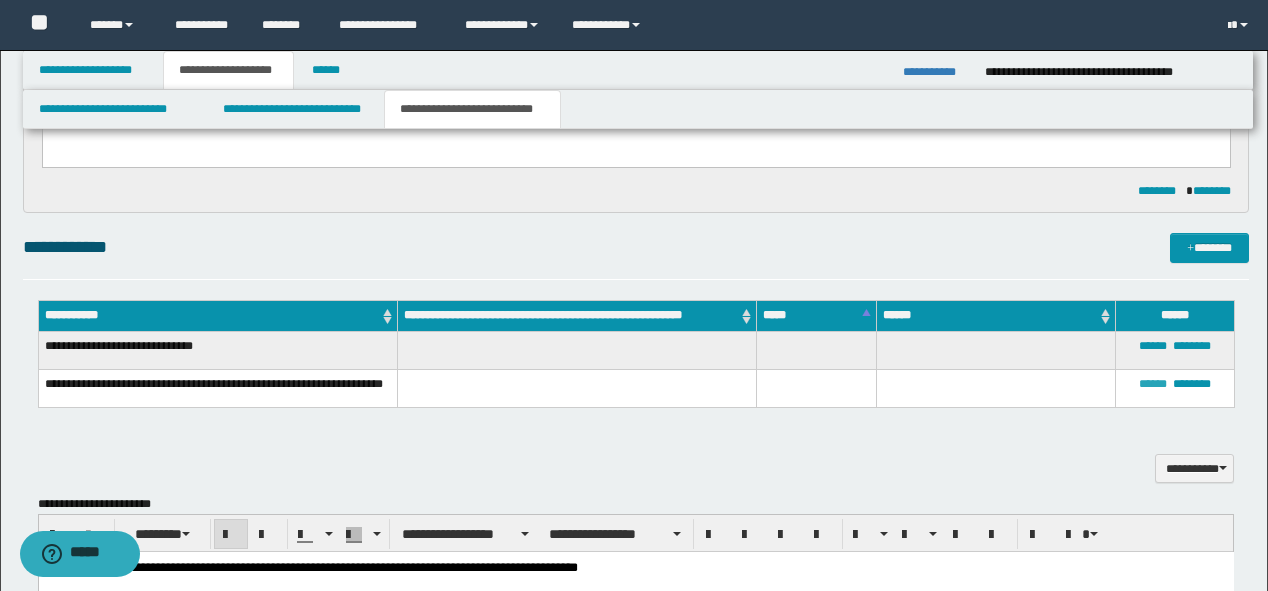 click on "******" at bounding box center (1153, 384) 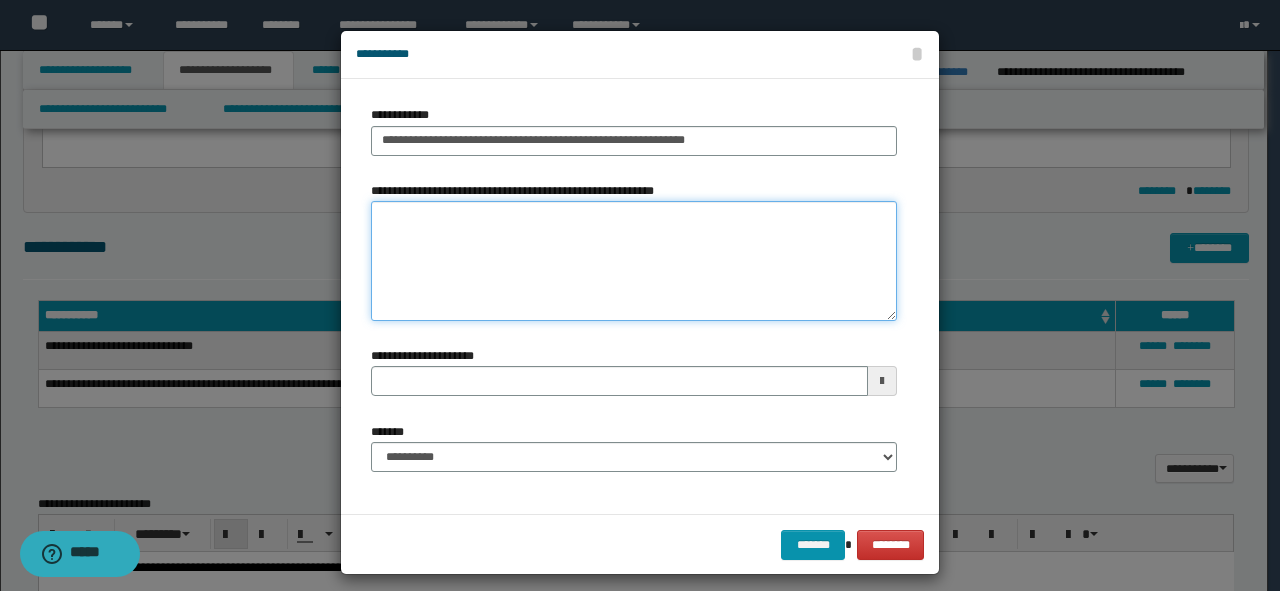 click on "**********" at bounding box center [634, 261] 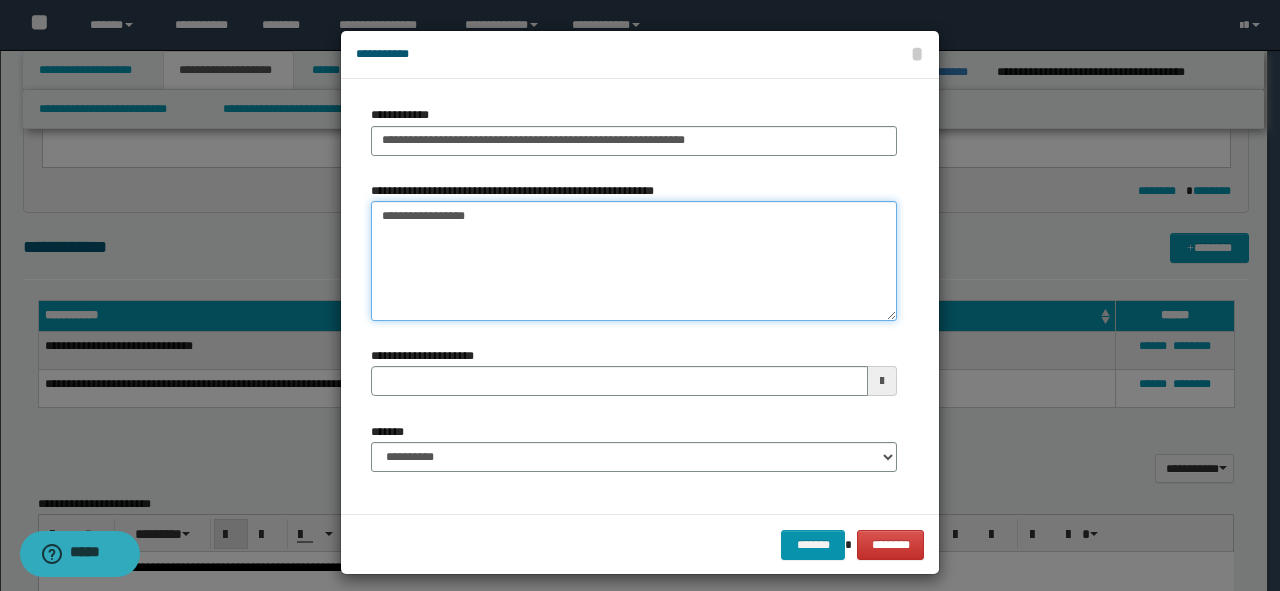 click on "**********" at bounding box center (634, 261) 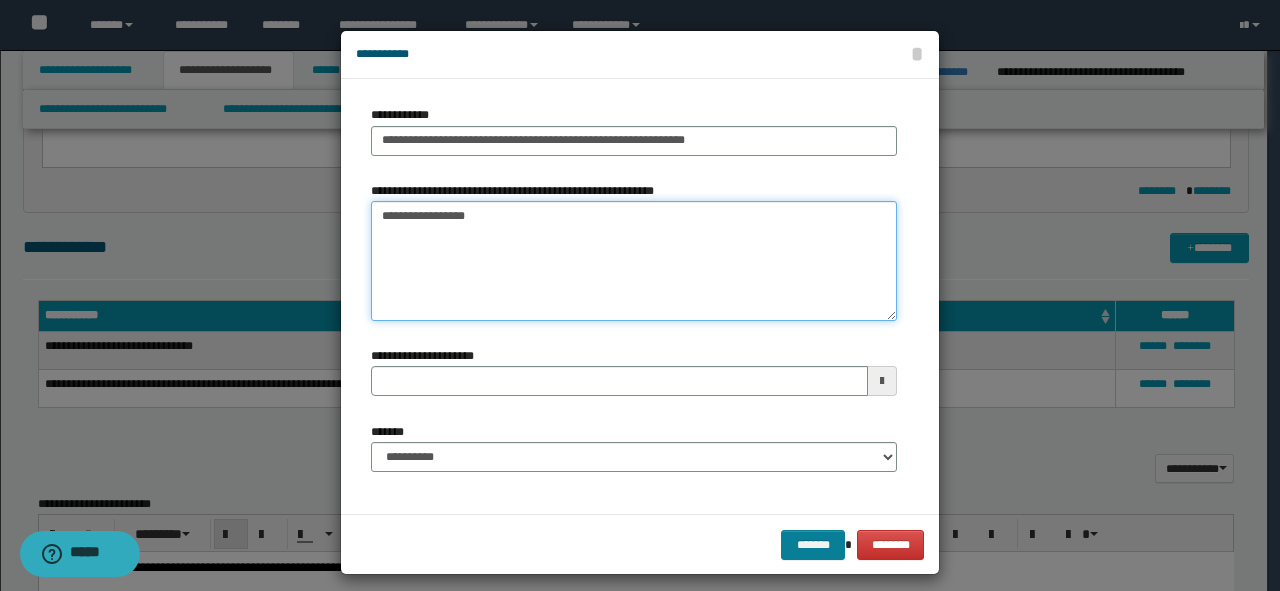 type on "**********" 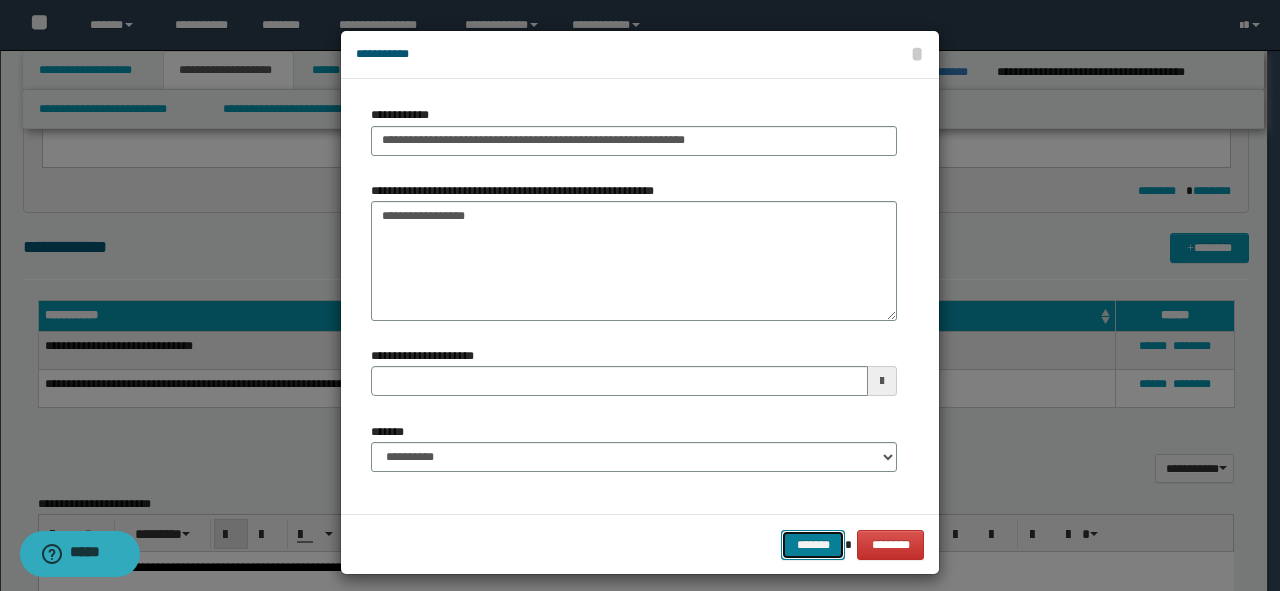 drag, startPoint x: 818, startPoint y: 556, endPoint x: 793, endPoint y: 563, distance: 25.96151 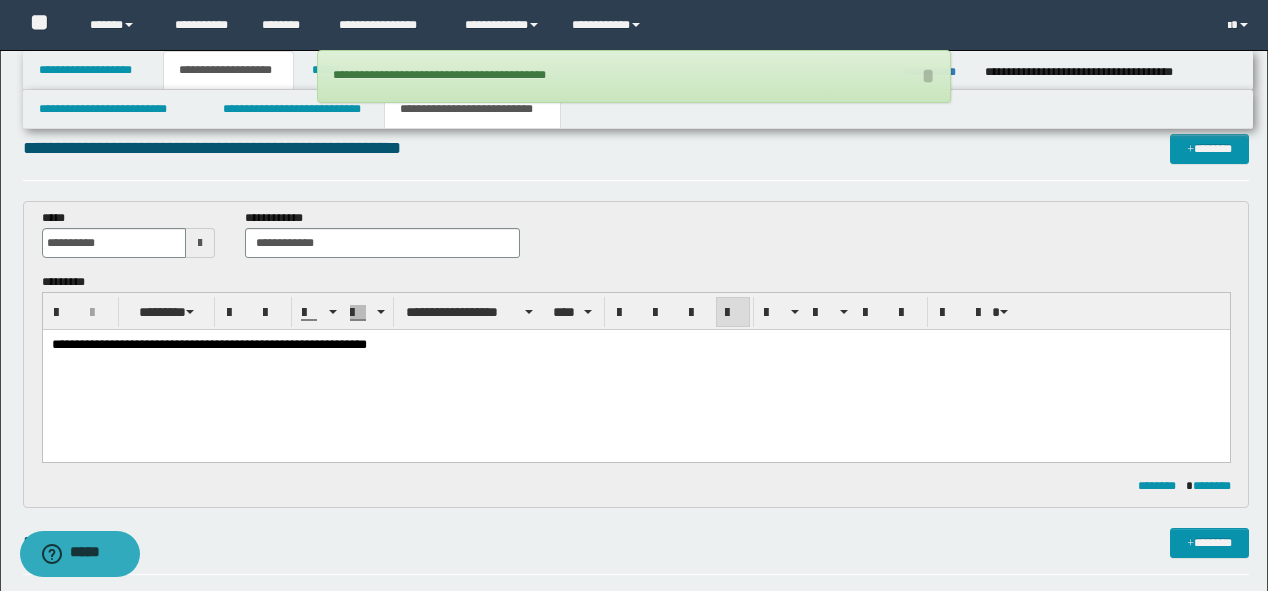 scroll, scrollTop: 0, scrollLeft: 0, axis: both 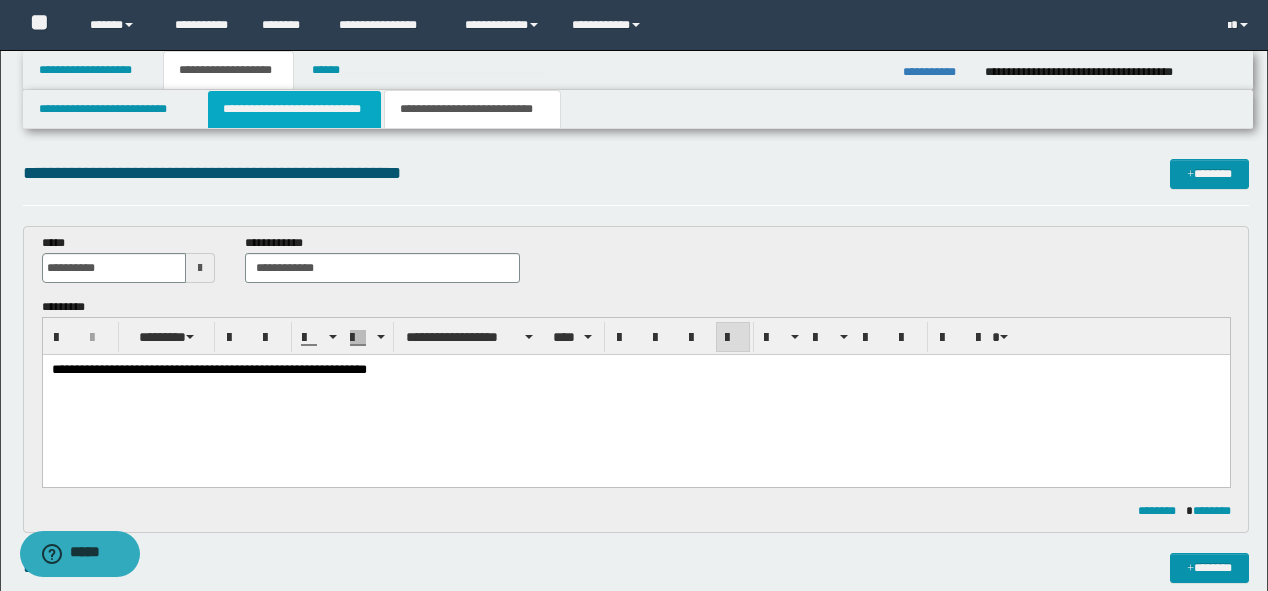 click on "**********" at bounding box center (294, 109) 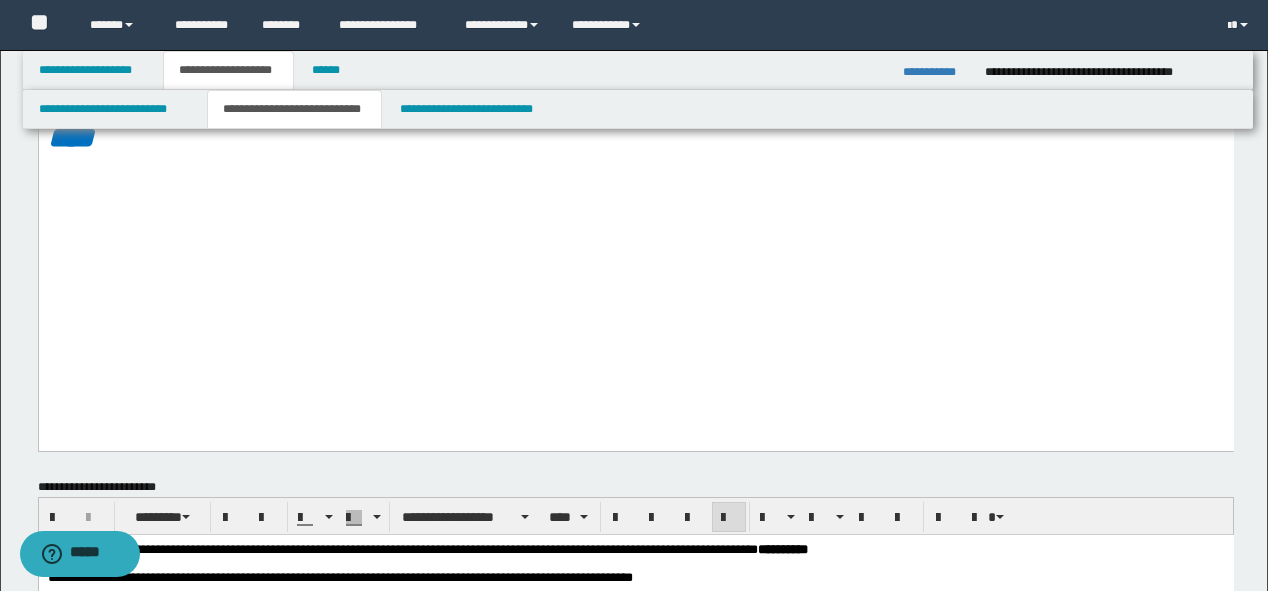 scroll, scrollTop: 880, scrollLeft: 0, axis: vertical 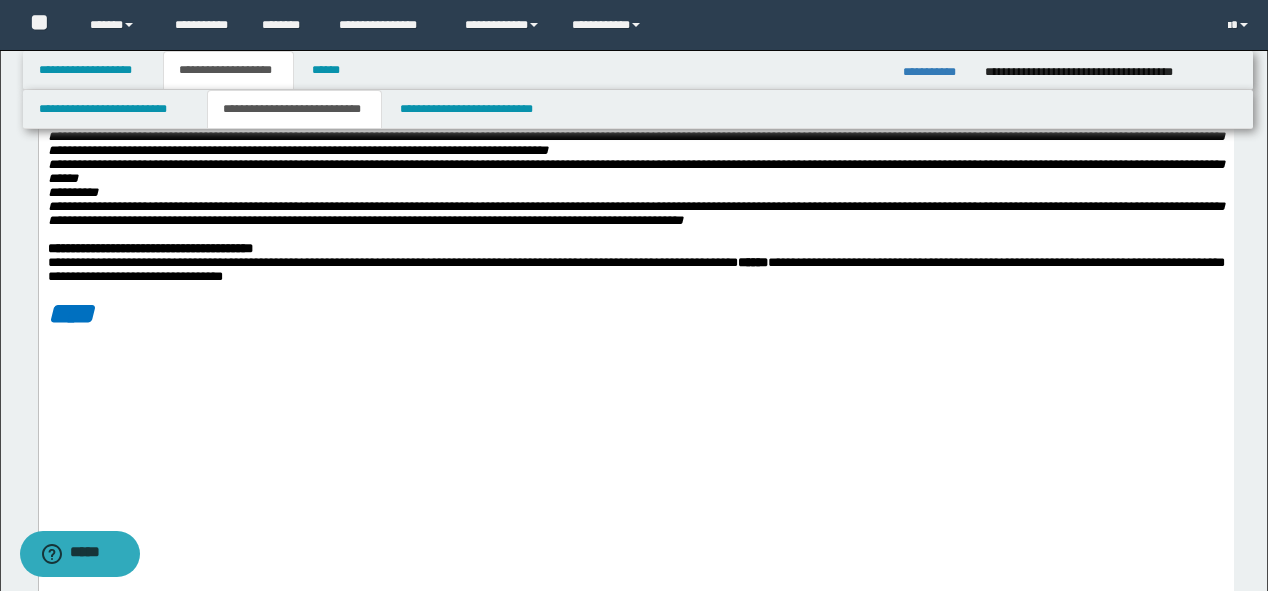 click on "**********" at bounding box center [944, 66] 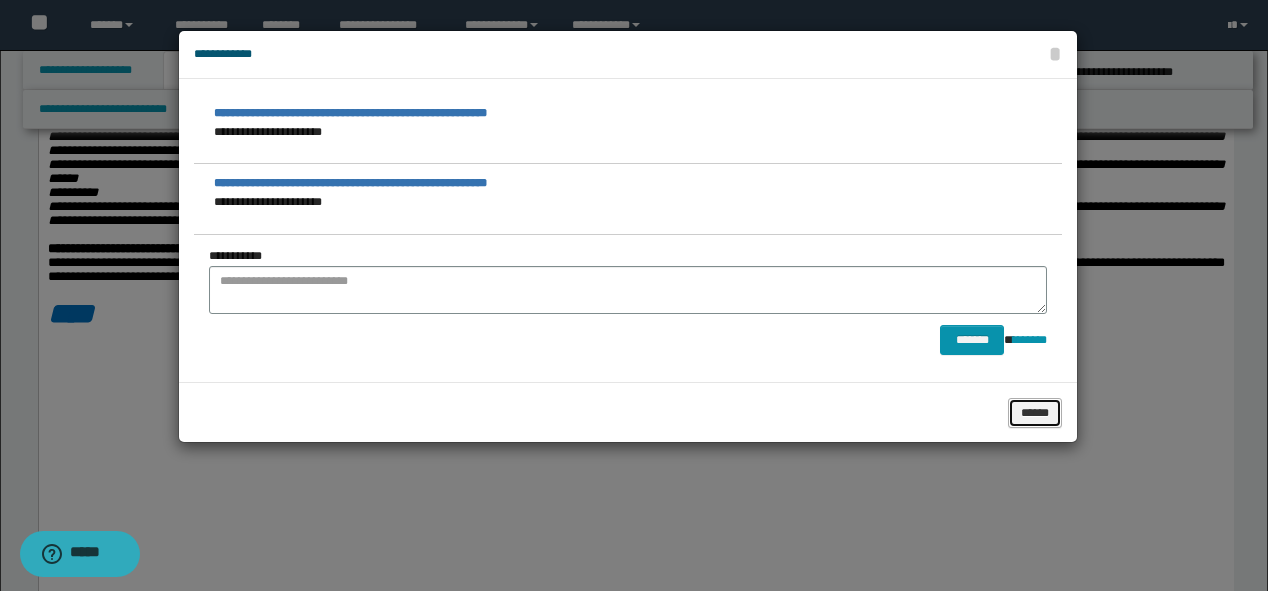 click on "******" at bounding box center (1035, 413) 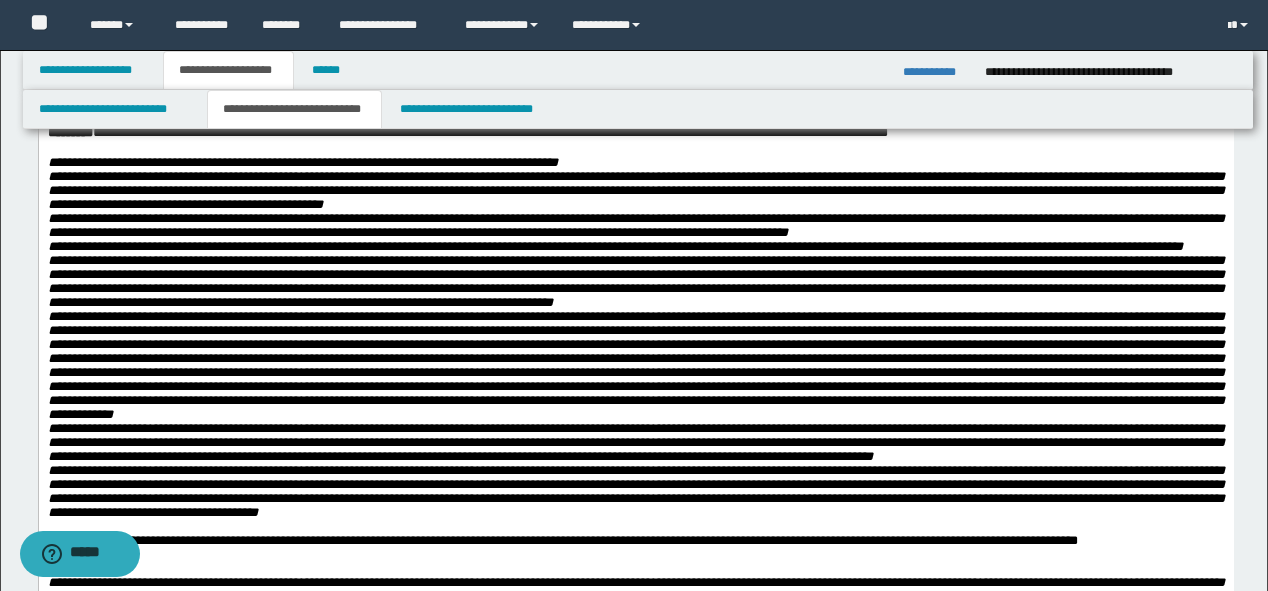 scroll, scrollTop: 0, scrollLeft: 0, axis: both 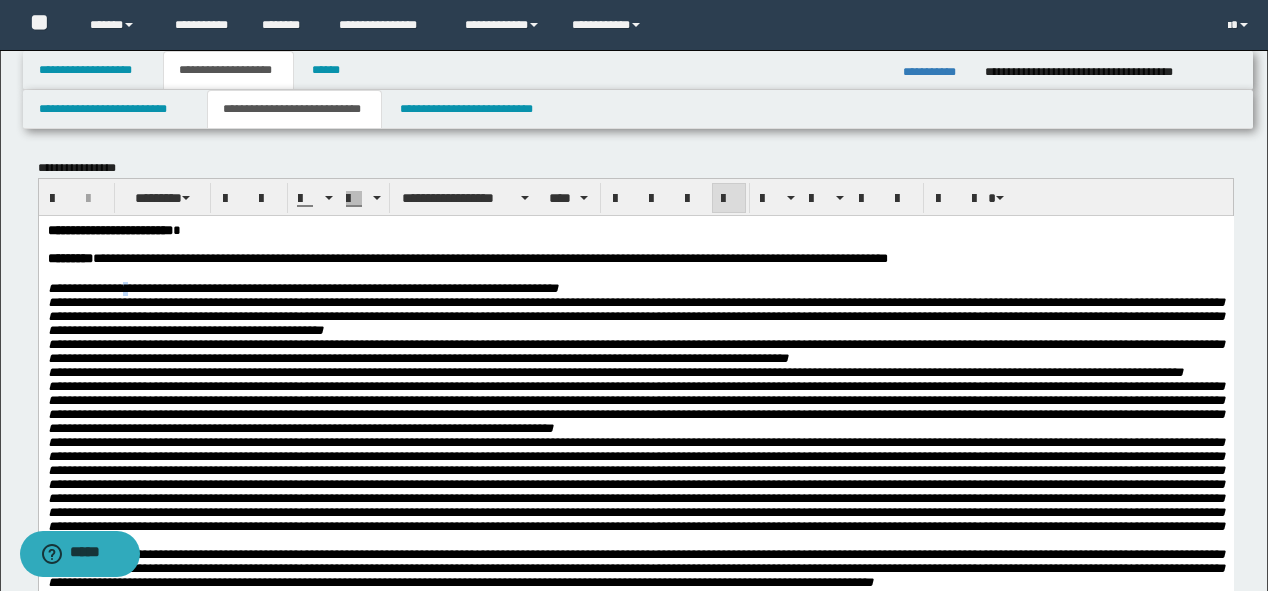 click on "**********" at bounding box center (302, 287) 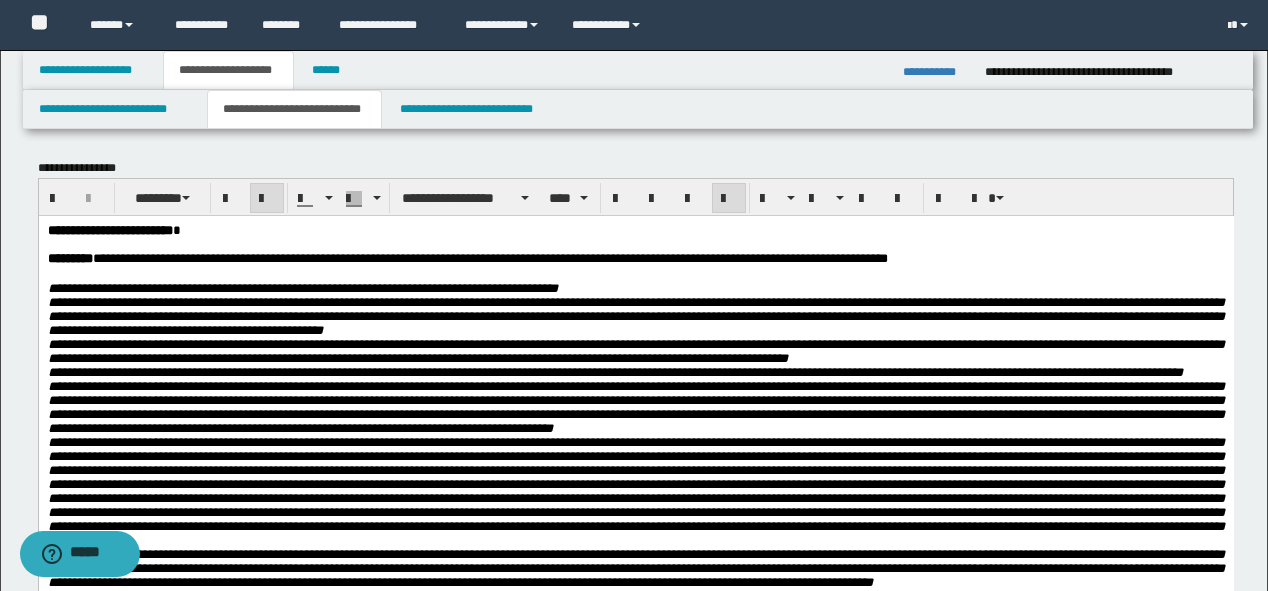 drag, startPoint x: 140, startPoint y: 289, endPoint x: 715, endPoint y: 299, distance: 575.087 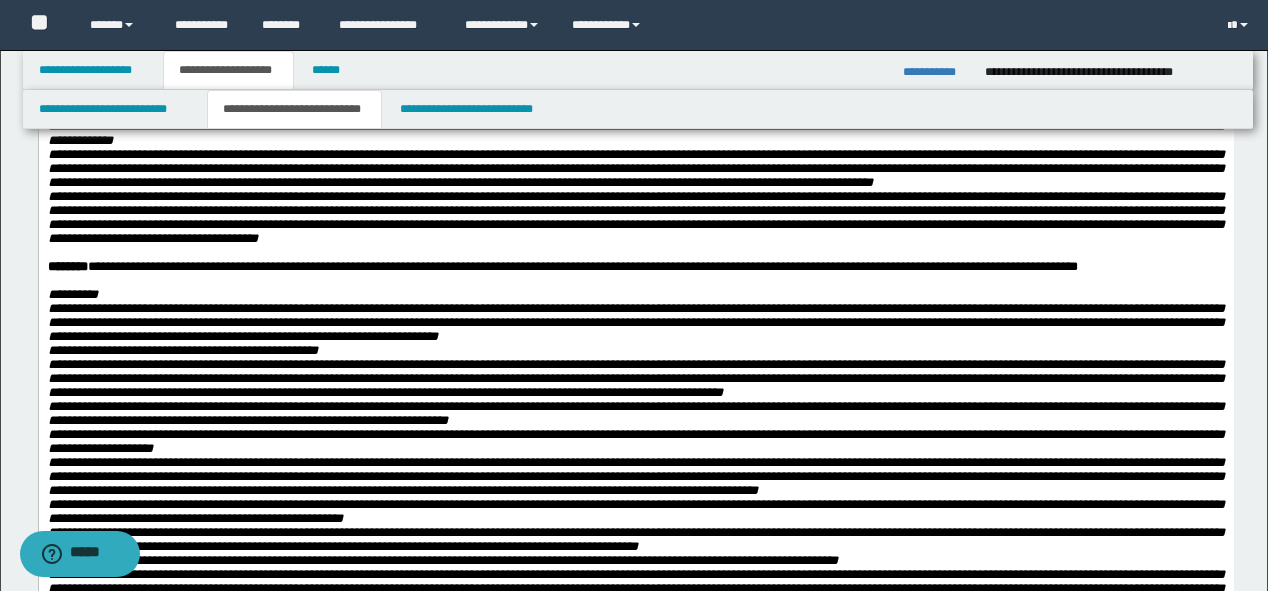 scroll, scrollTop: 880, scrollLeft: 0, axis: vertical 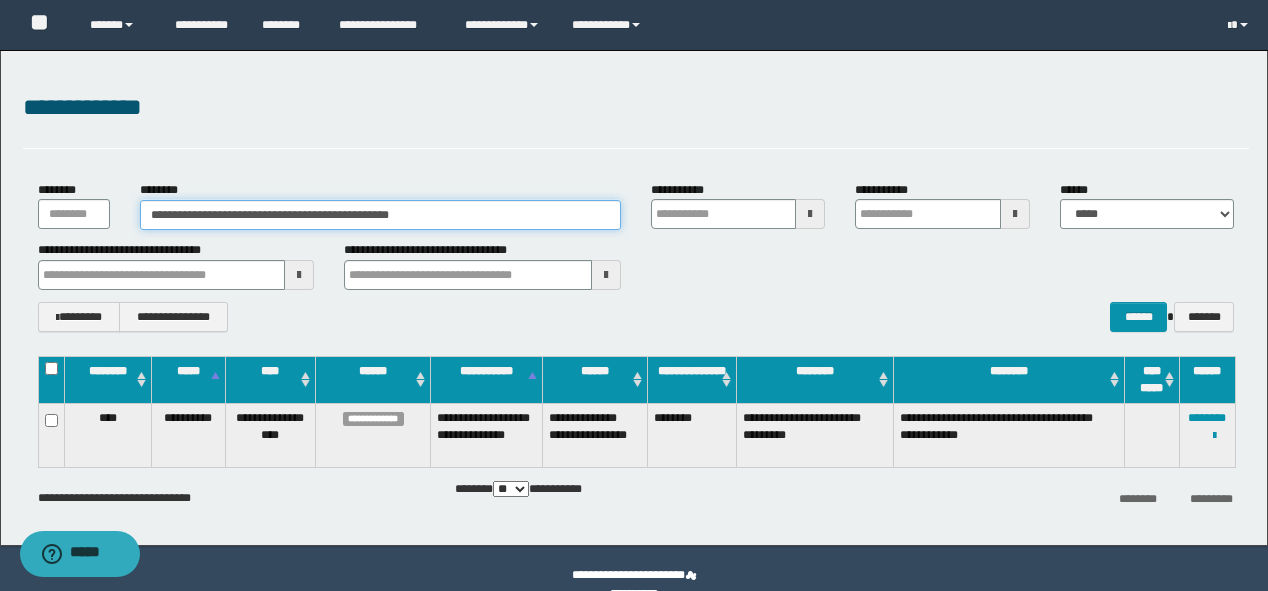 drag, startPoint x: 503, startPoint y: 214, endPoint x: 0, endPoint y: 124, distance: 510.98825 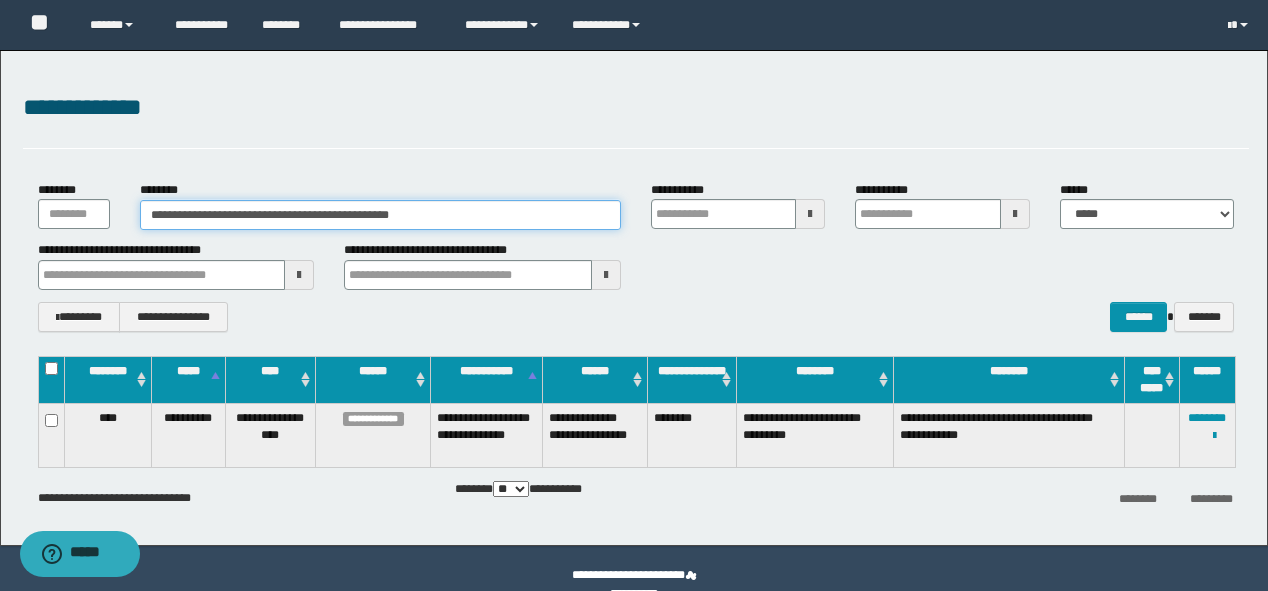 paste 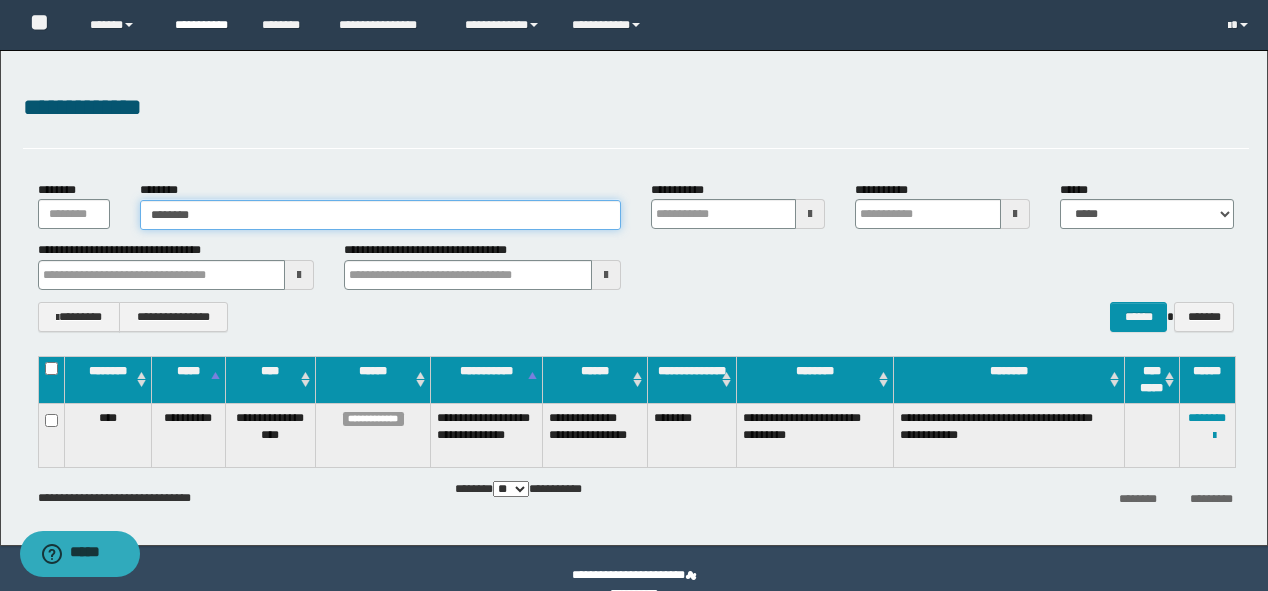 type on "********" 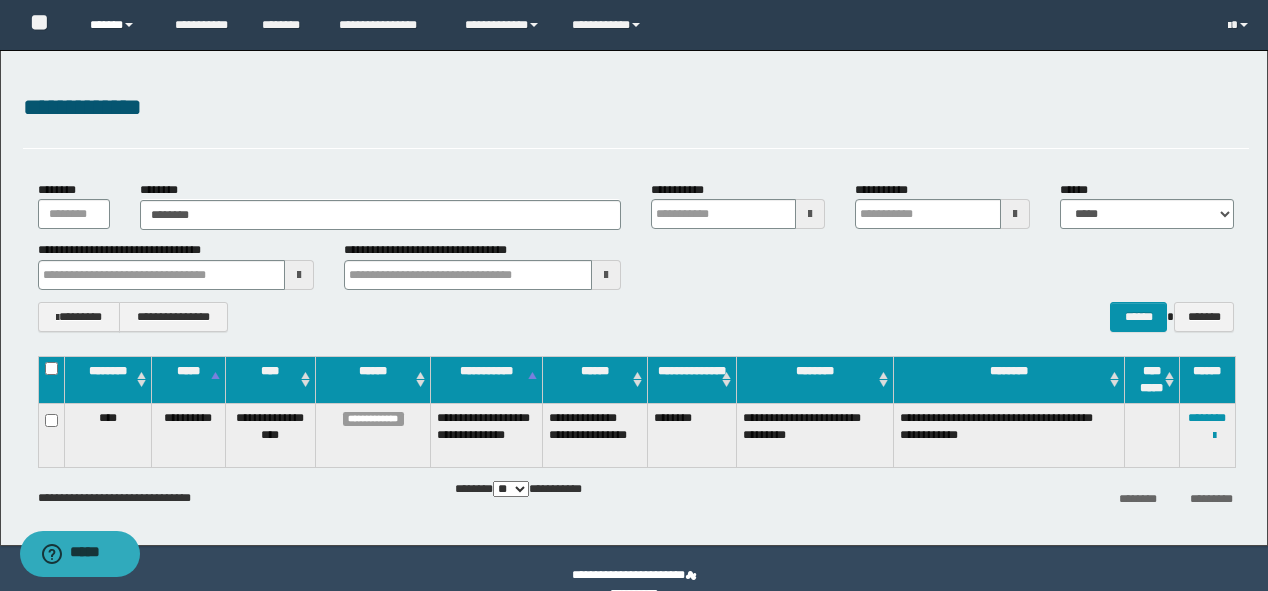 click on "******" at bounding box center (117, 25) 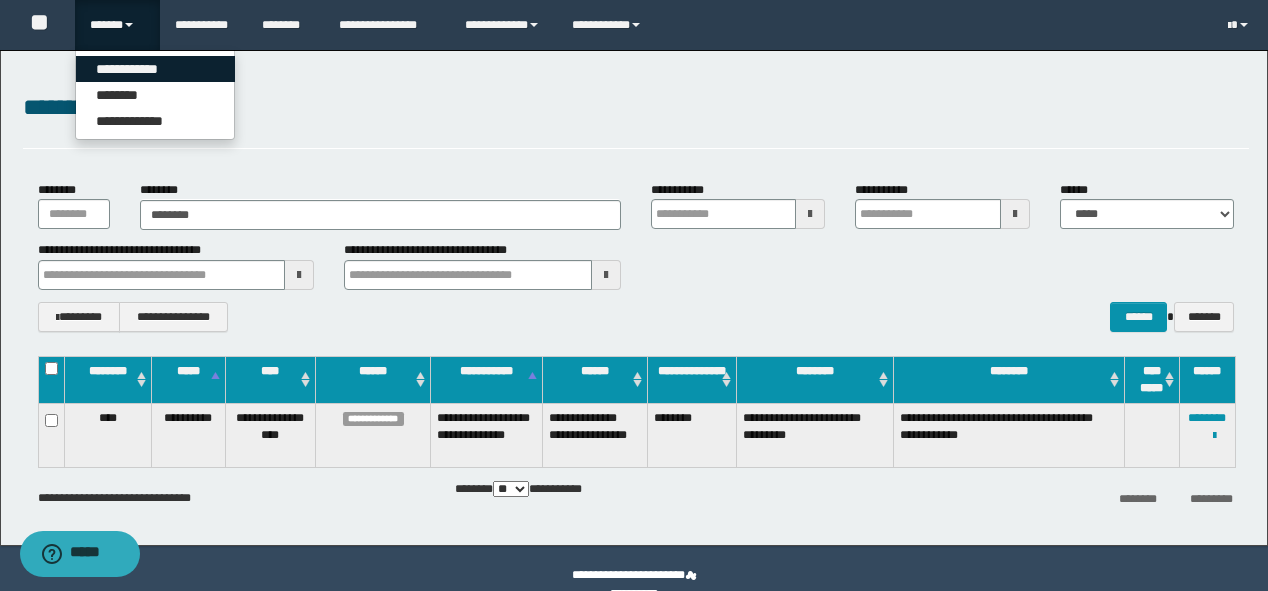 click on "**********" at bounding box center (155, 69) 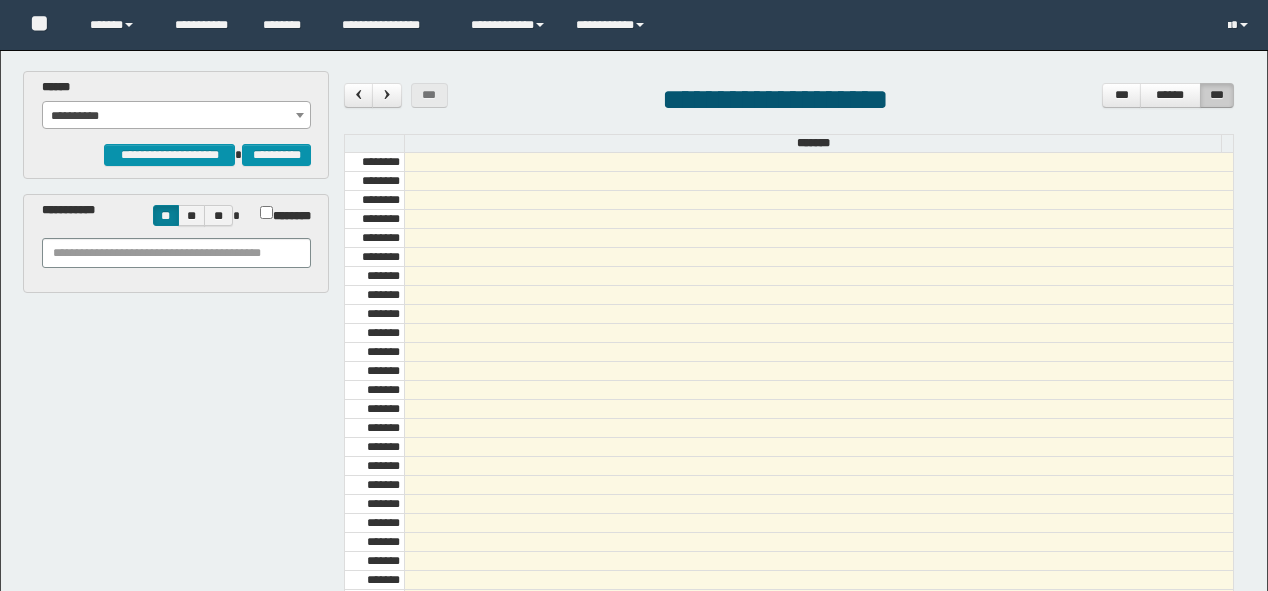 scroll, scrollTop: 0, scrollLeft: 0, axis: both 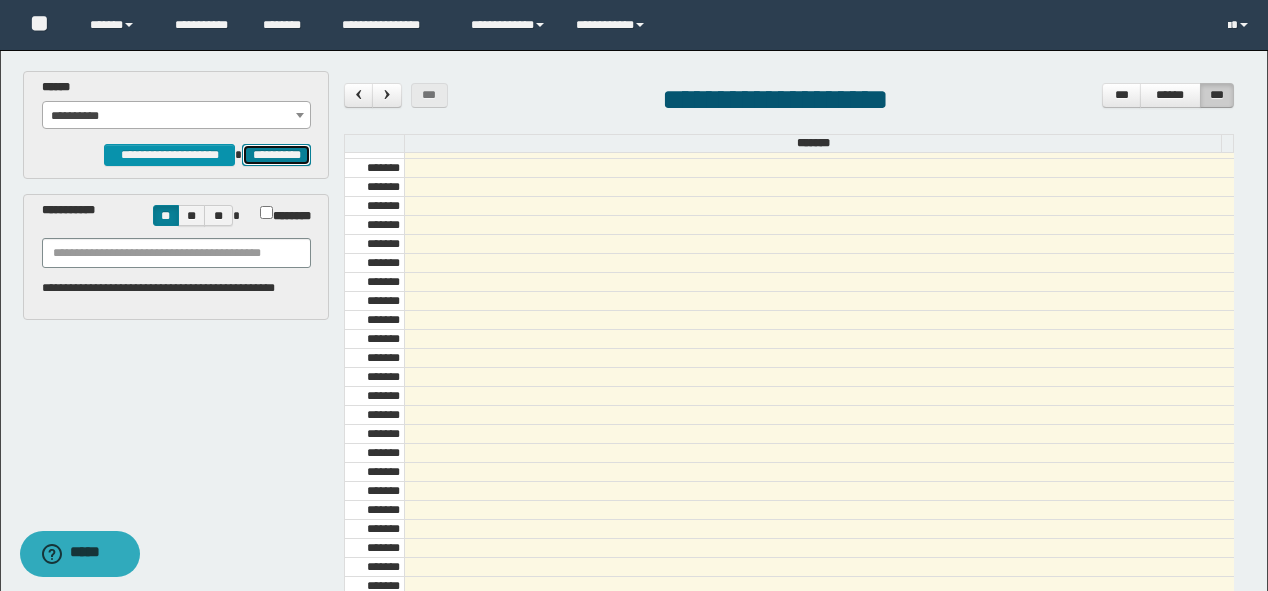 click on "**********" at bounding box center (276, 155) 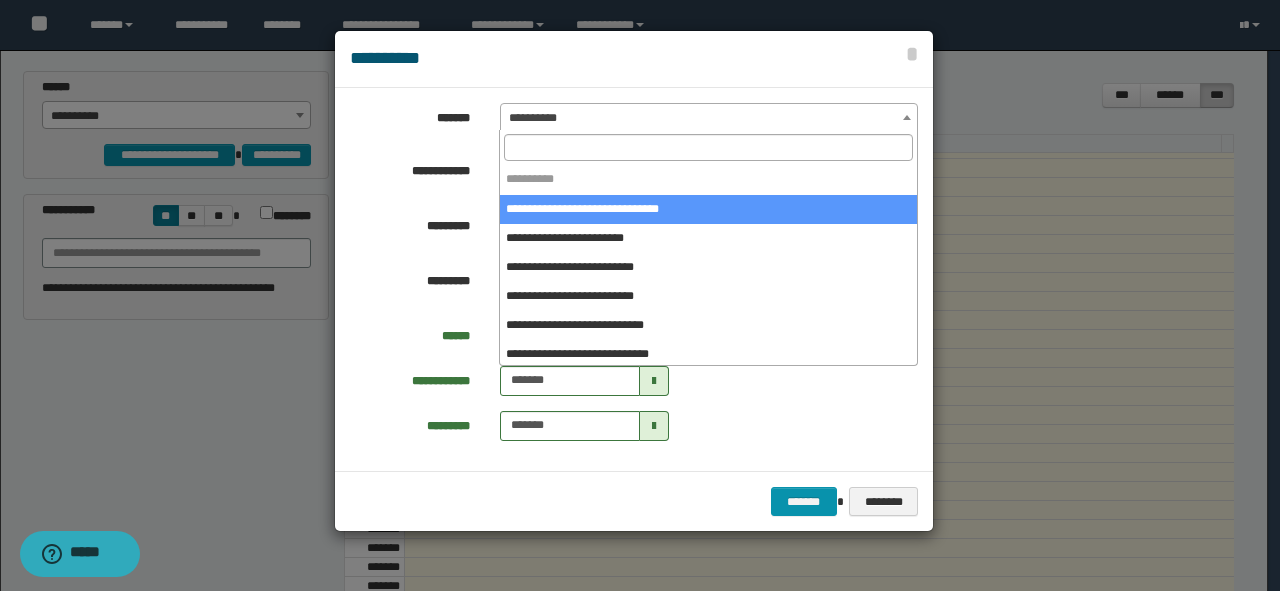 click on "**********" at bounding box center [709, 118] 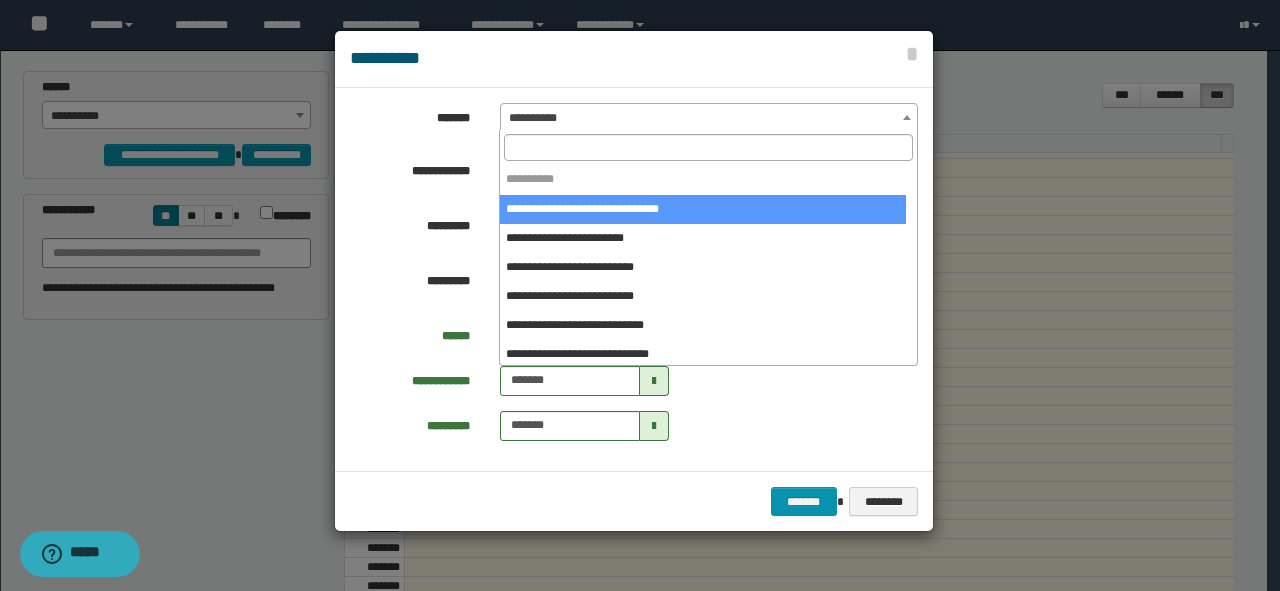 select on "******" 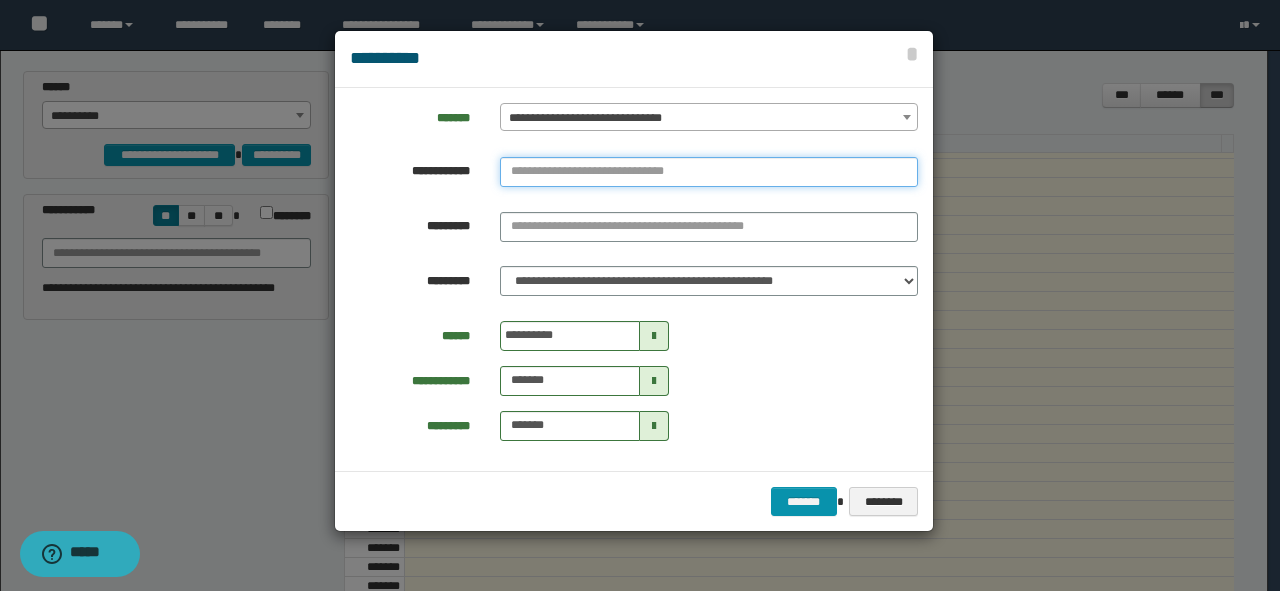 click at bounding box center (709, 172) 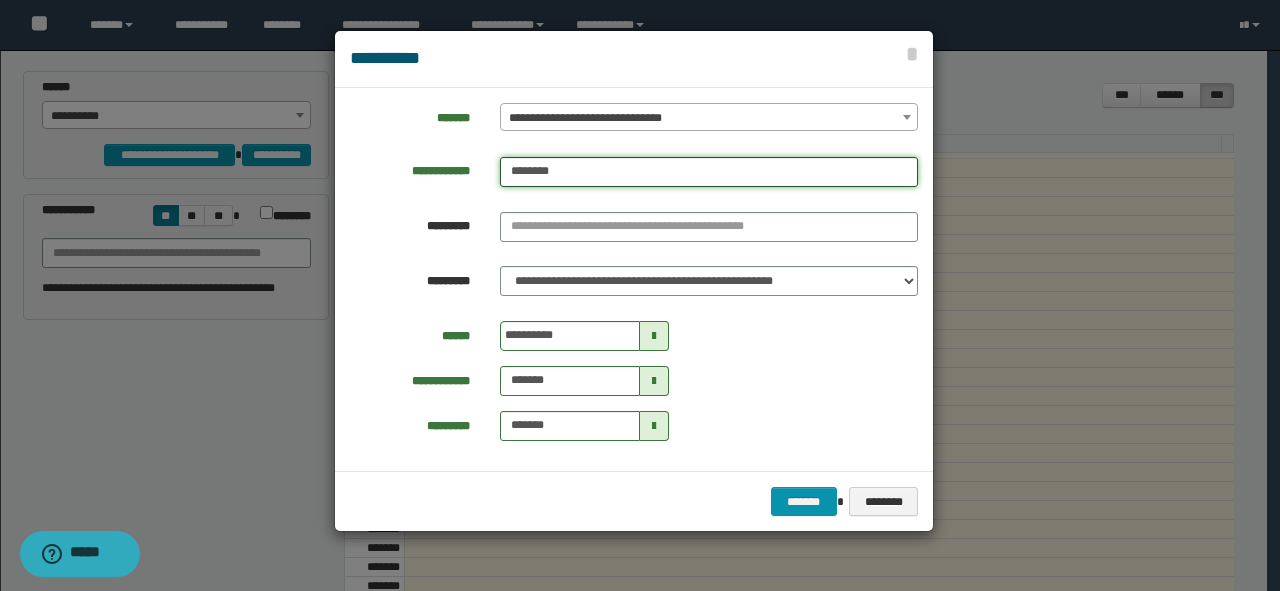 type on "********" 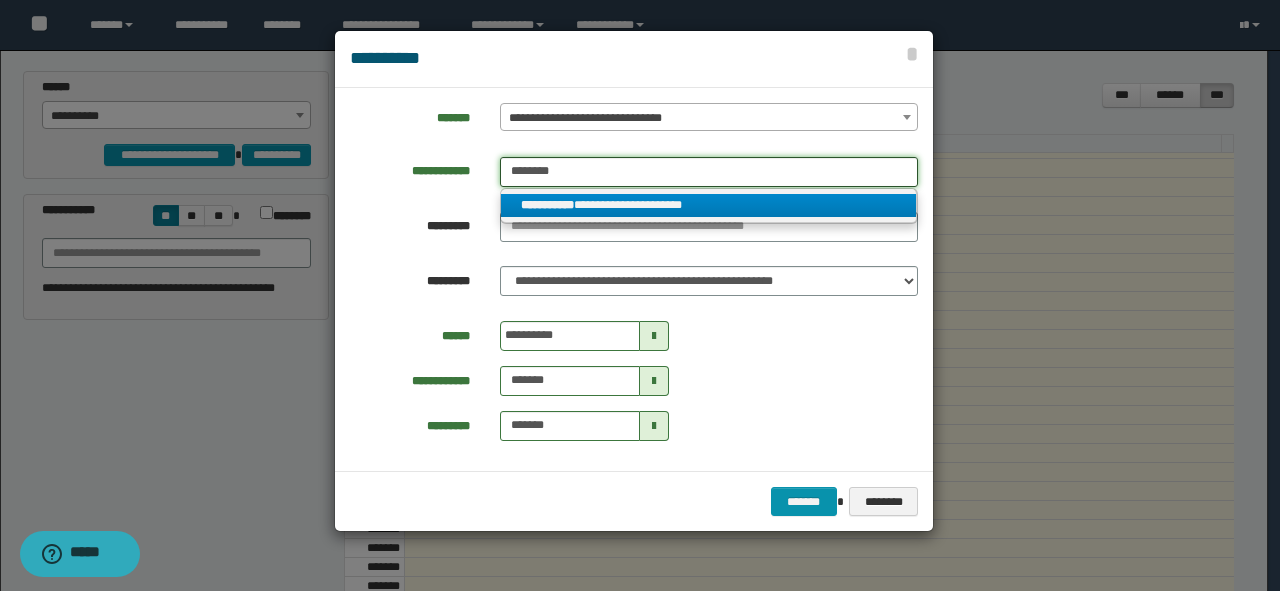 type on "********" 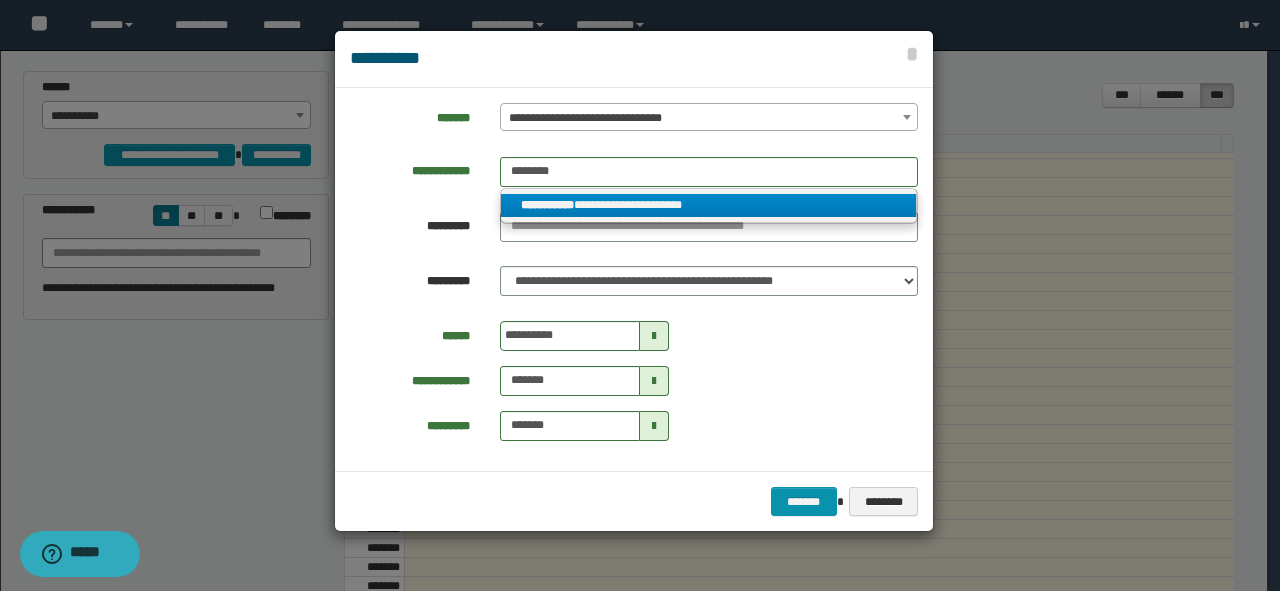 click on "**********" at bounding box center (547, 205) 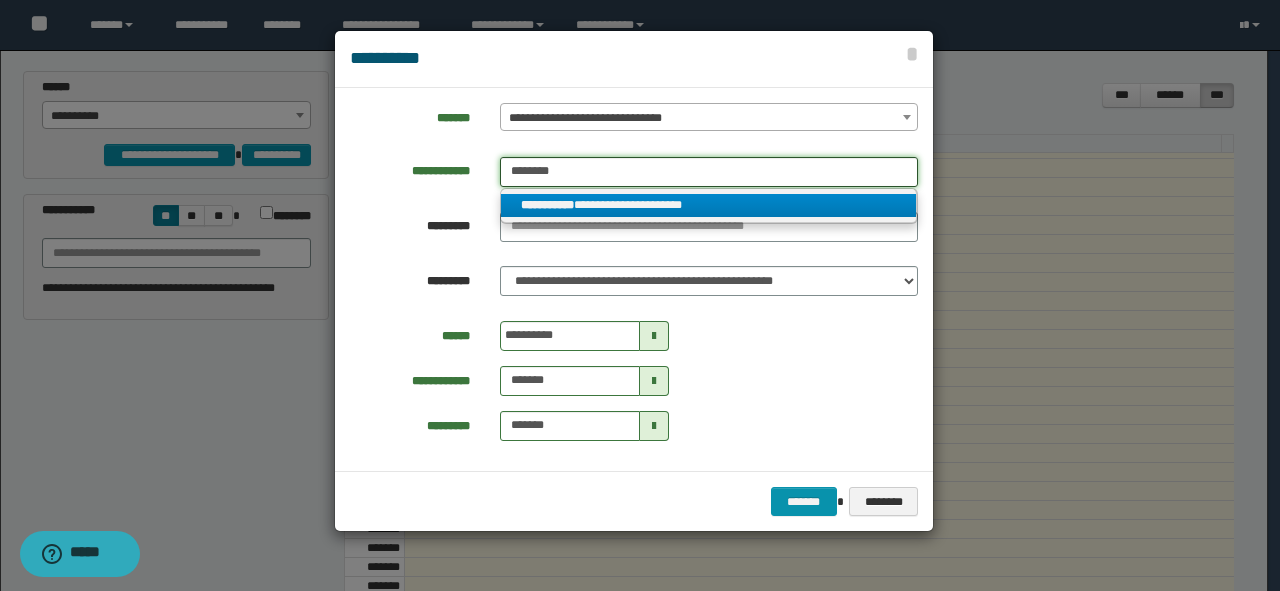 type 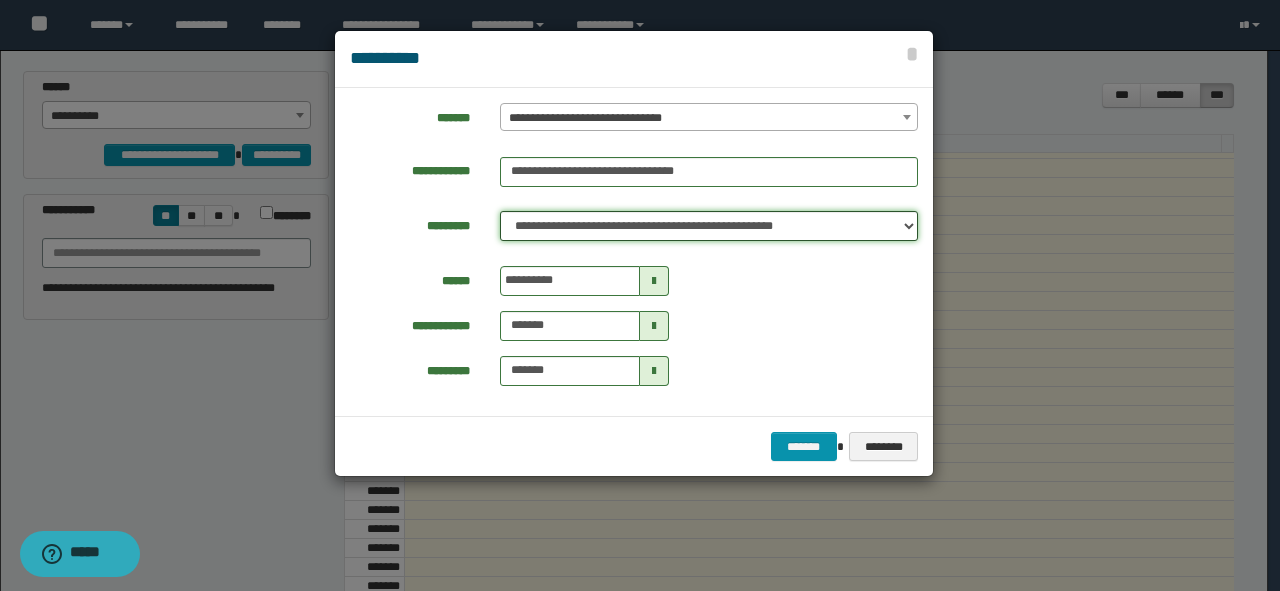 click on "**********" at bounding box center (709, 226) 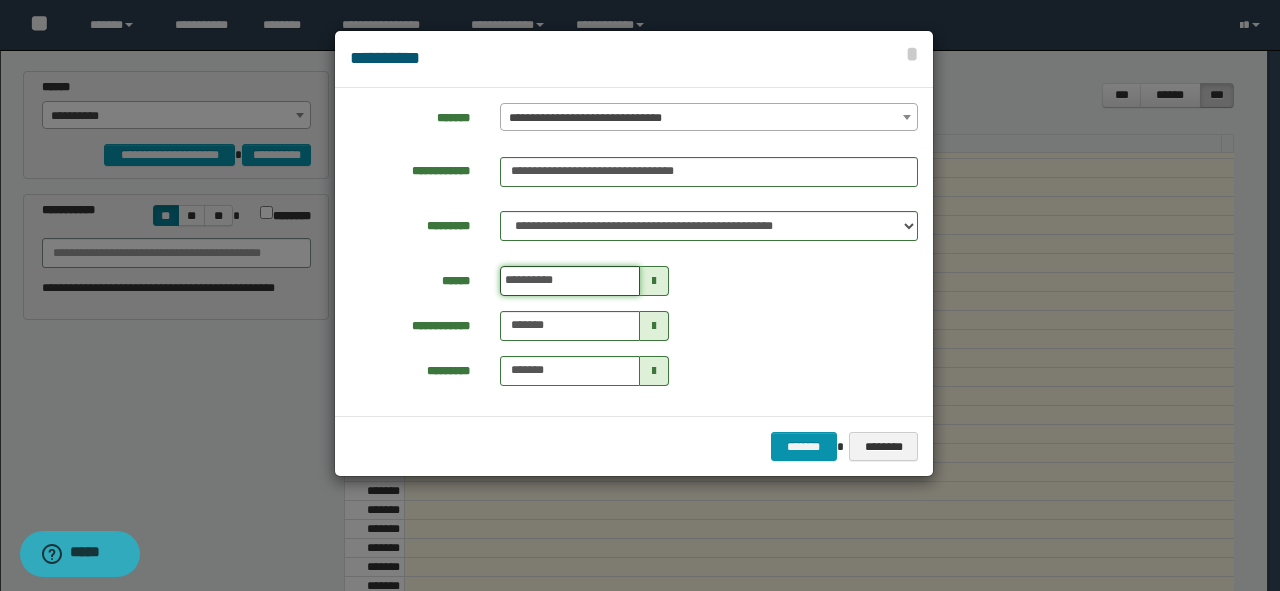 click on "**********" at bounding box center (570, 281) 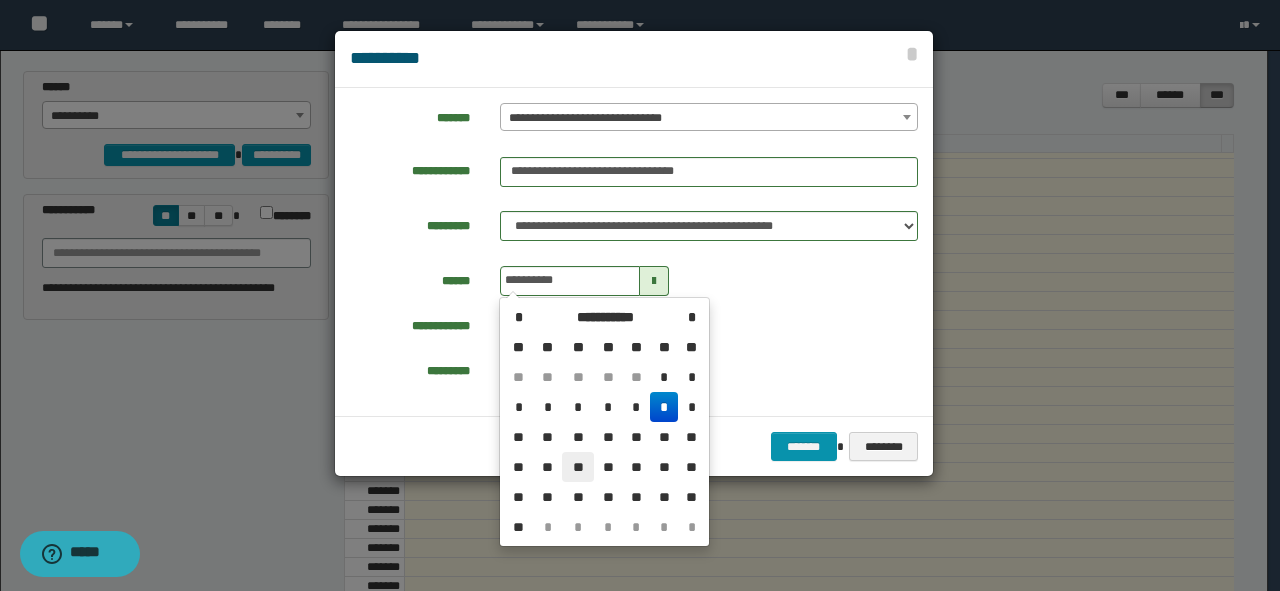 click on "**" at bounding box center [578, 467] 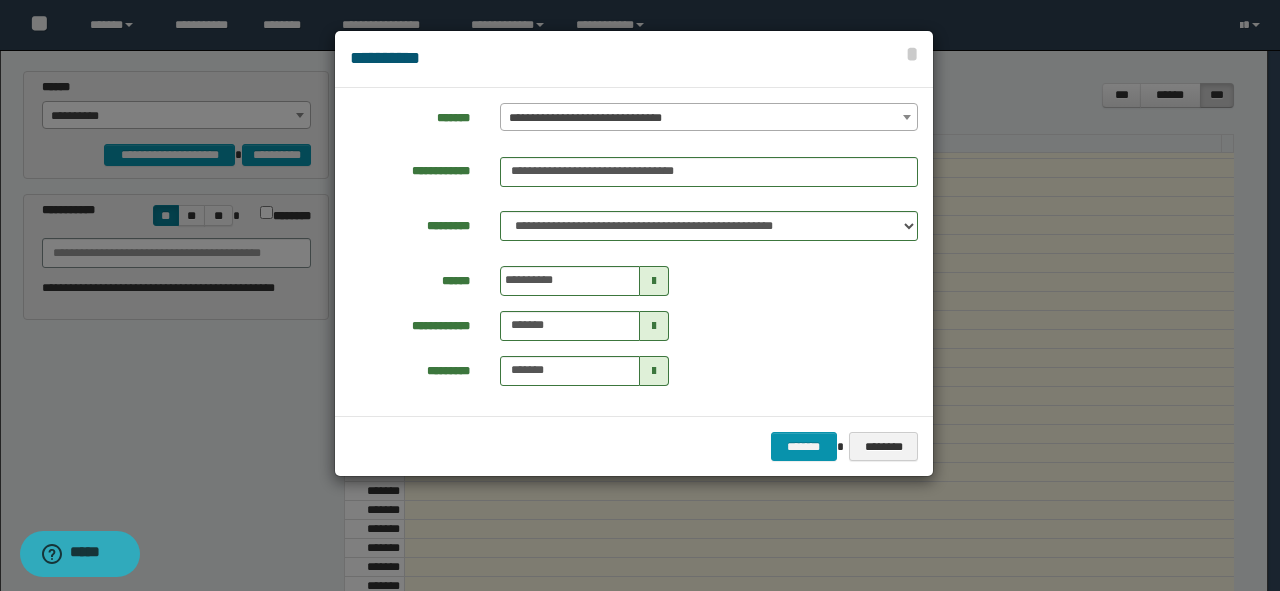 click on "**********" at bounding box center (634, 252) 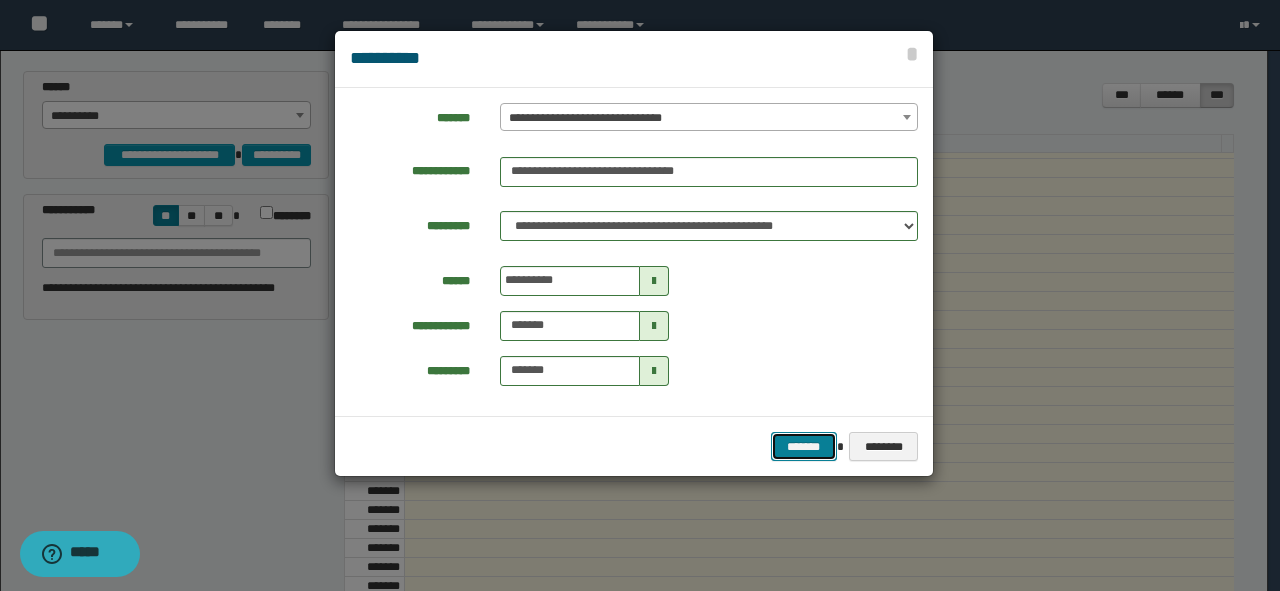 click on "*******" at bounding box center [804, 447] 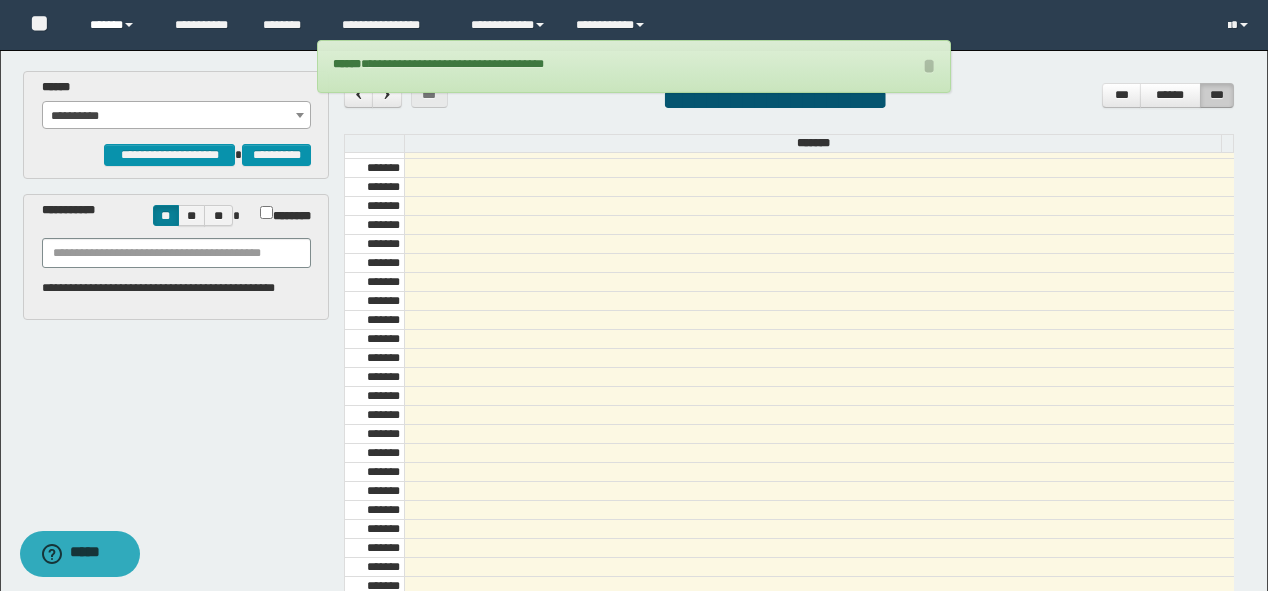 click on "******" at bounding box center [117, 25] 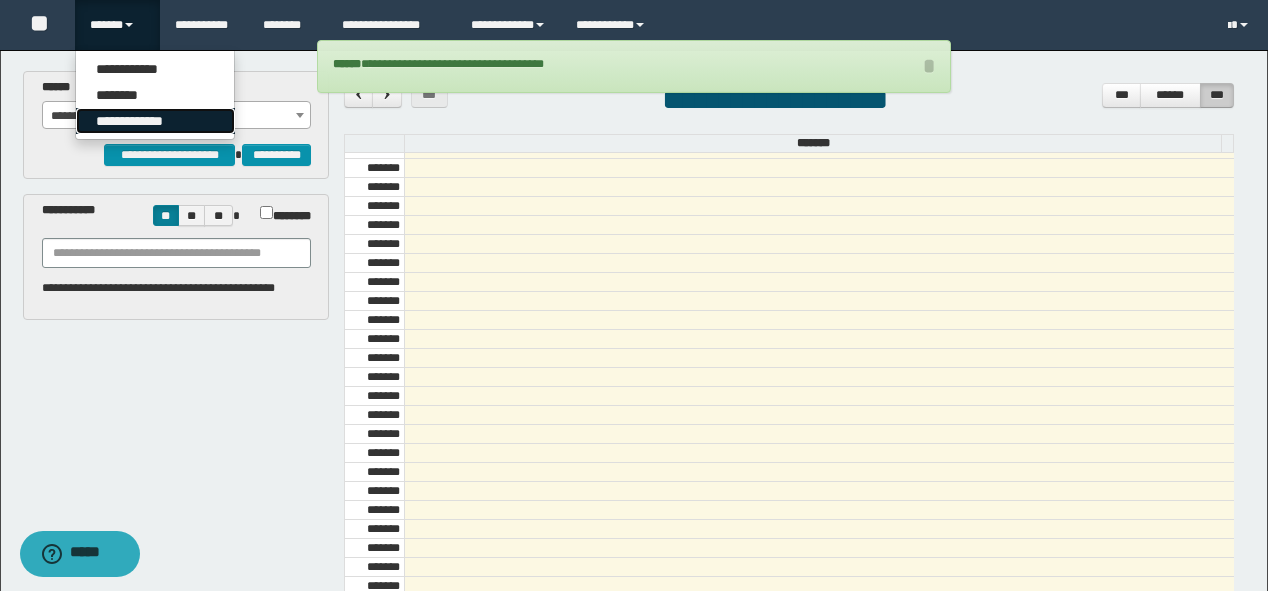 click on "**********" at bounding box center (155, 121) 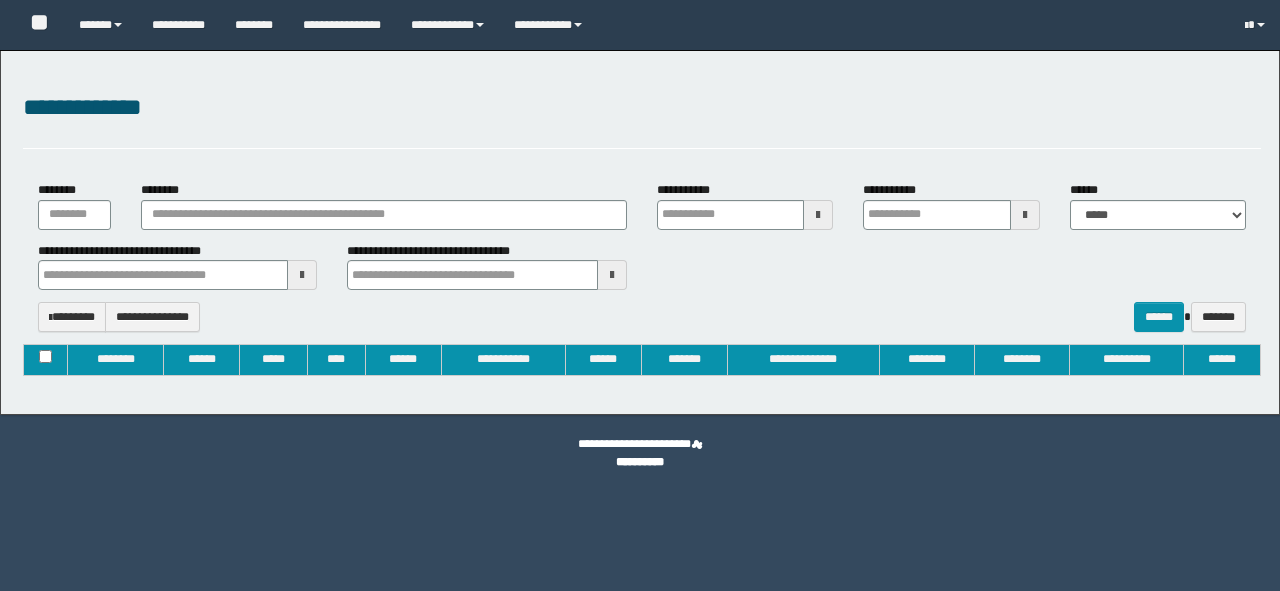 type on "**********" 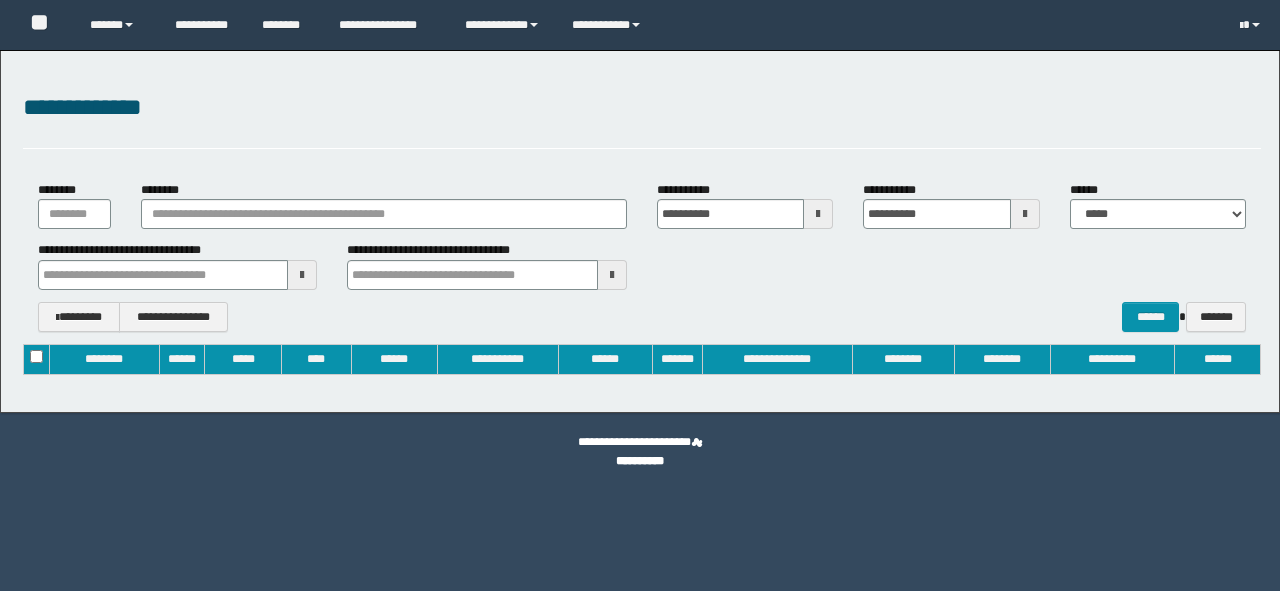 scroll, scrollTop: 0, scrollLeft: 0, axis: both 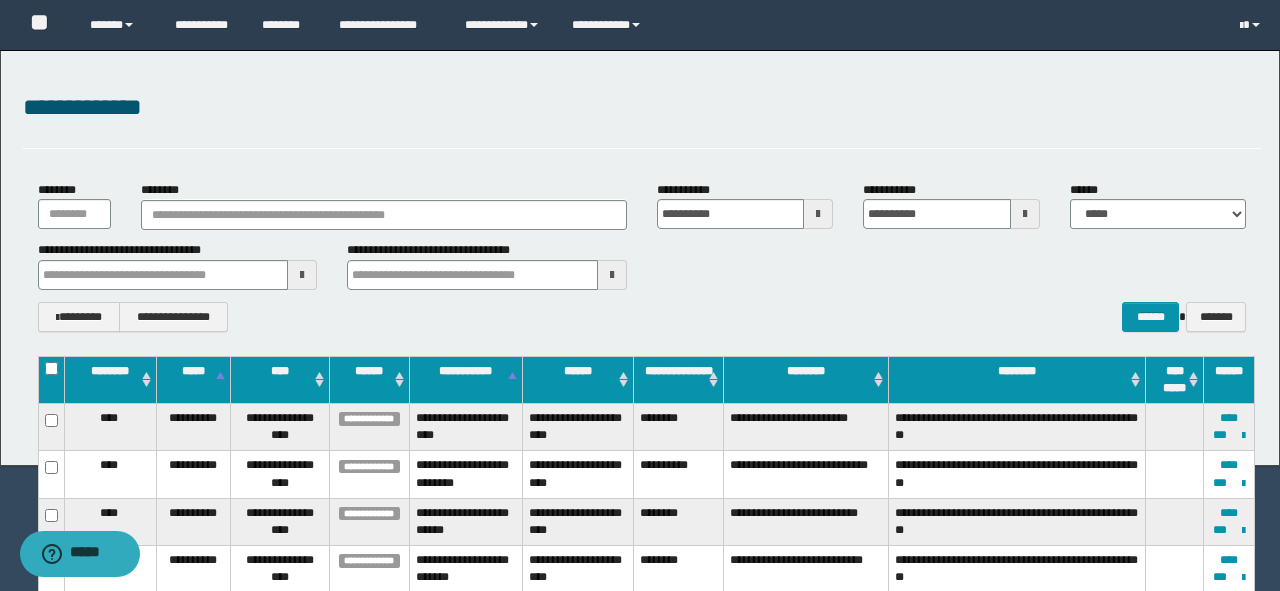 type 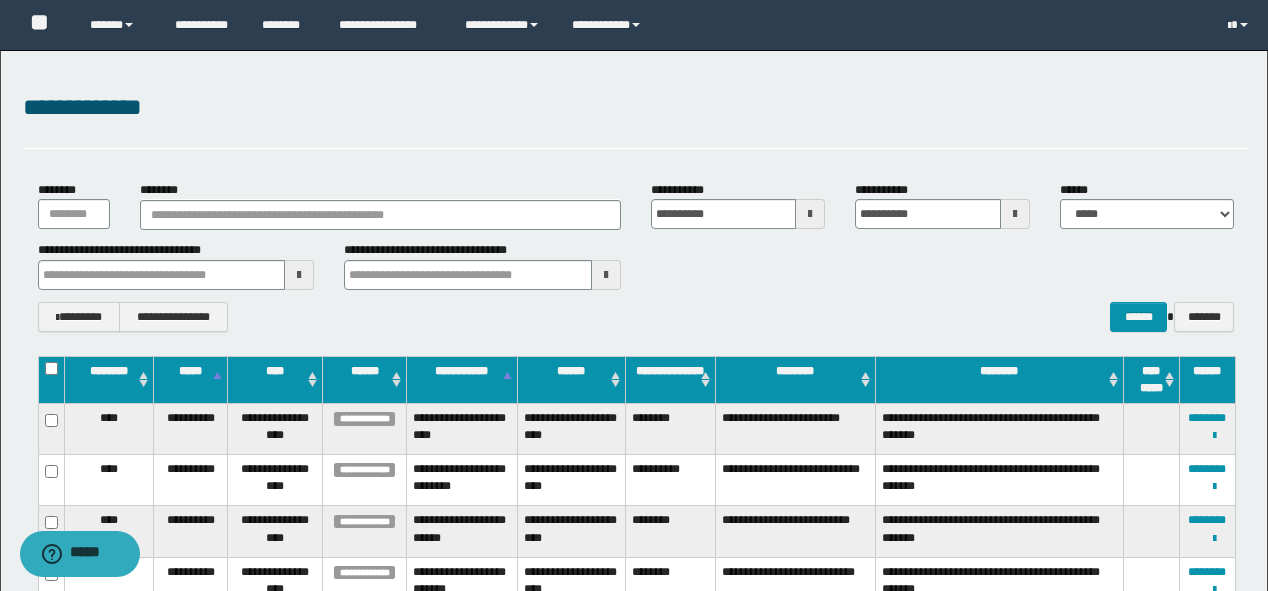 click on "********" at bounding box center [380, 205] 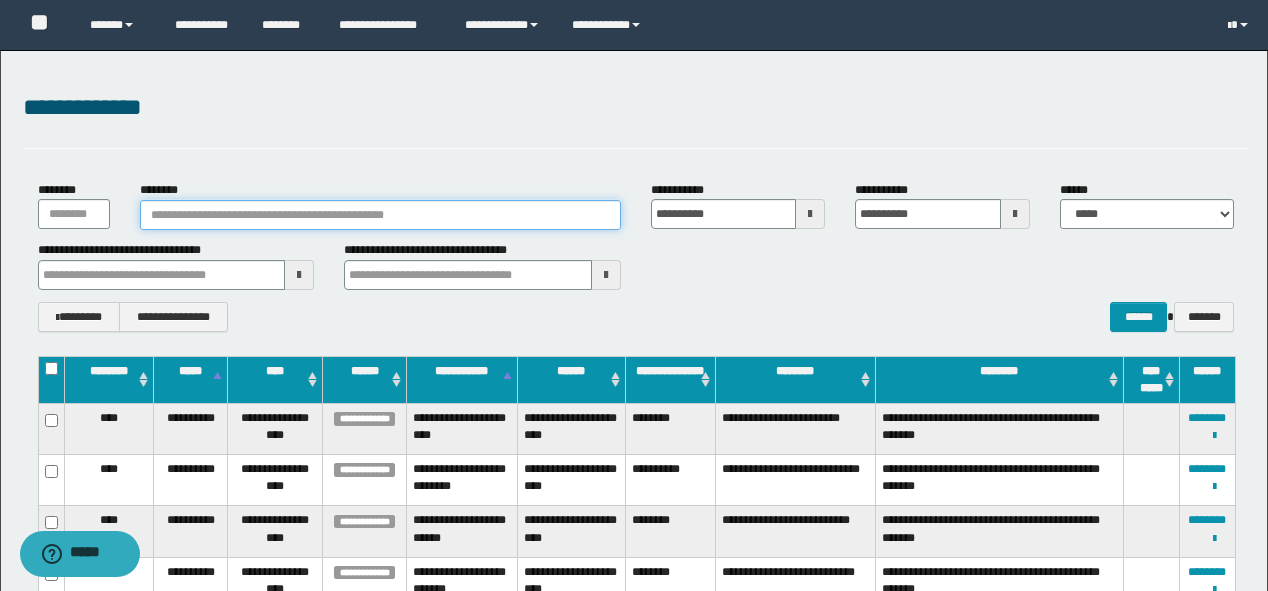 click on "********" at bounding box center [380, 215] 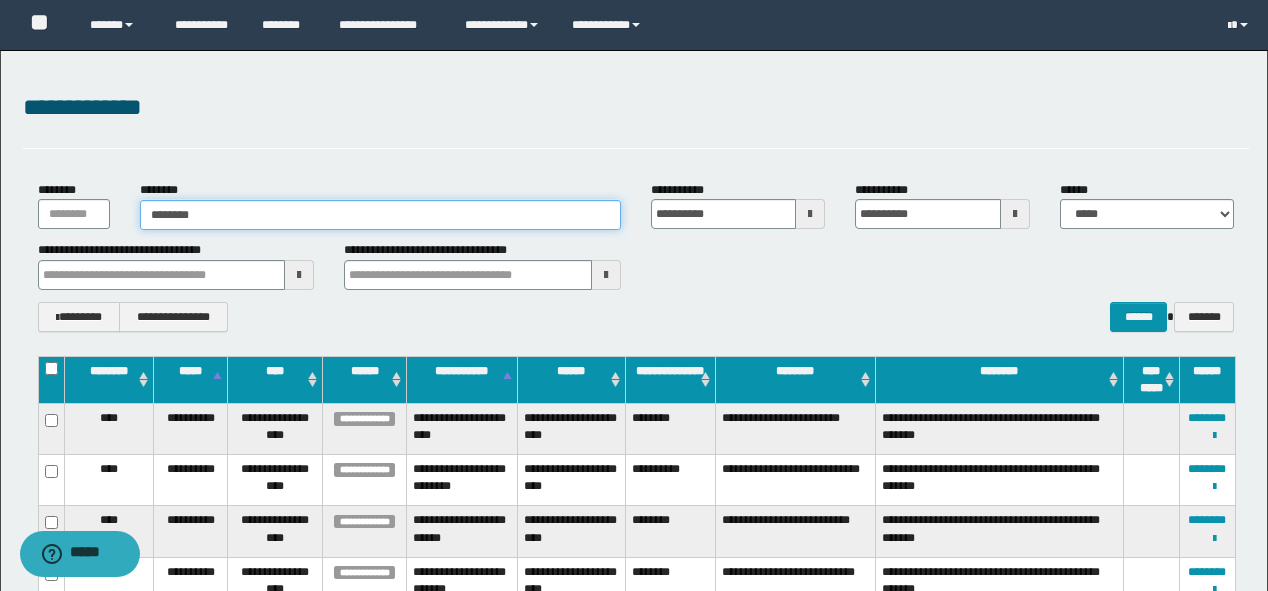 type on "********" 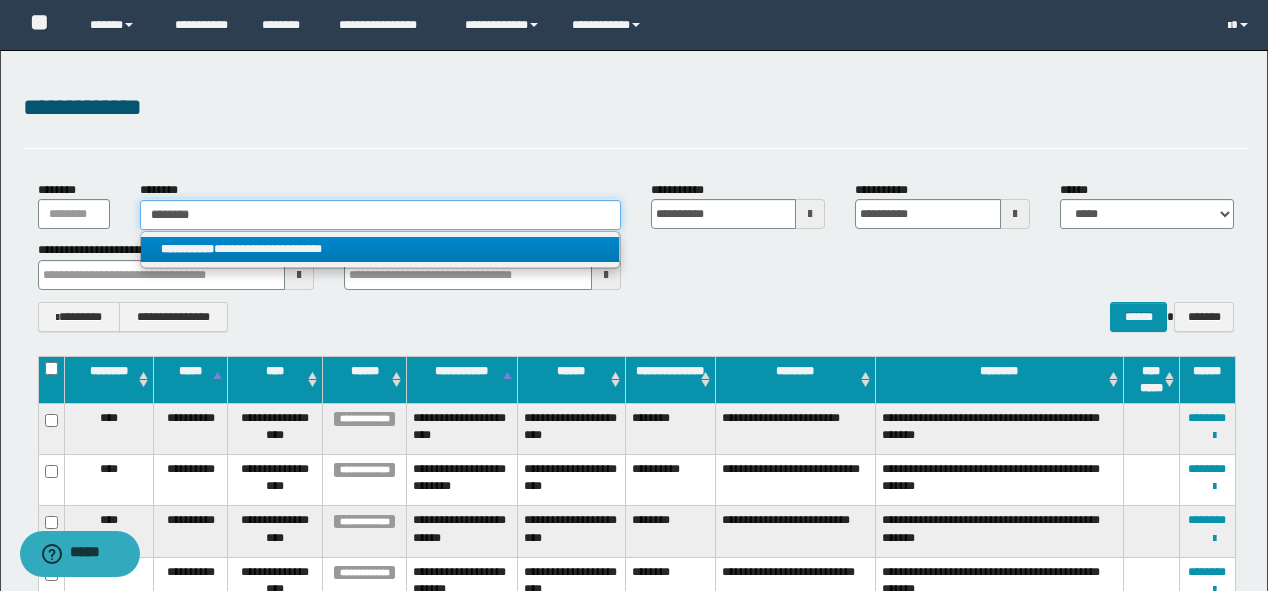 type on "********" 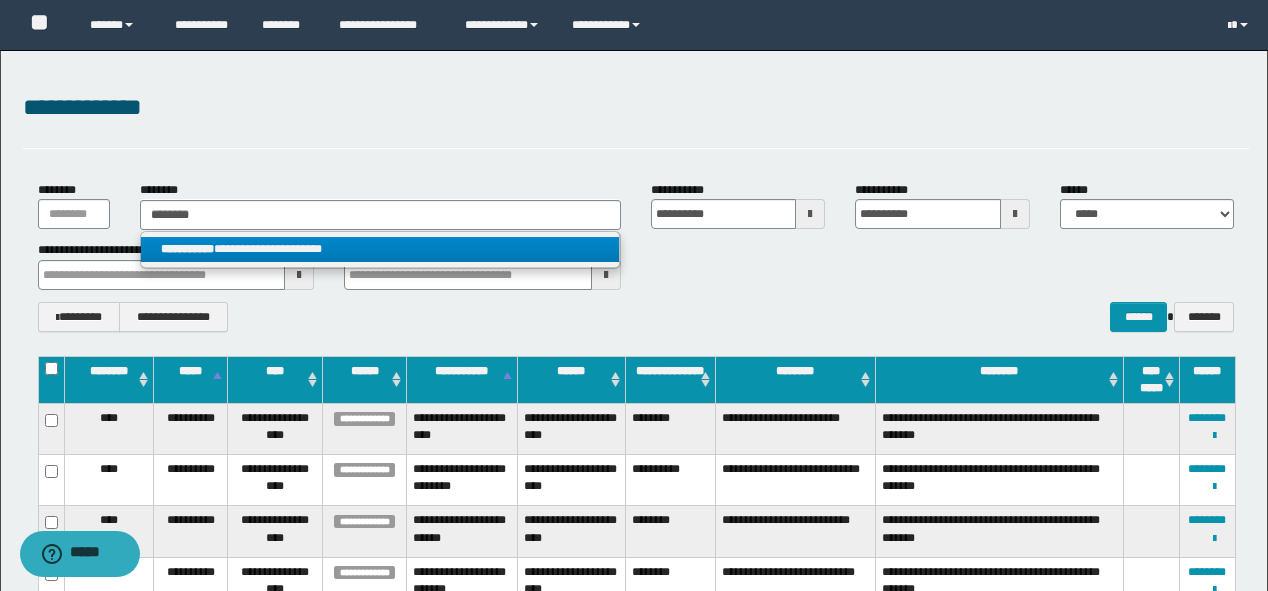 click on "**********" at bounding box center (380, 249) 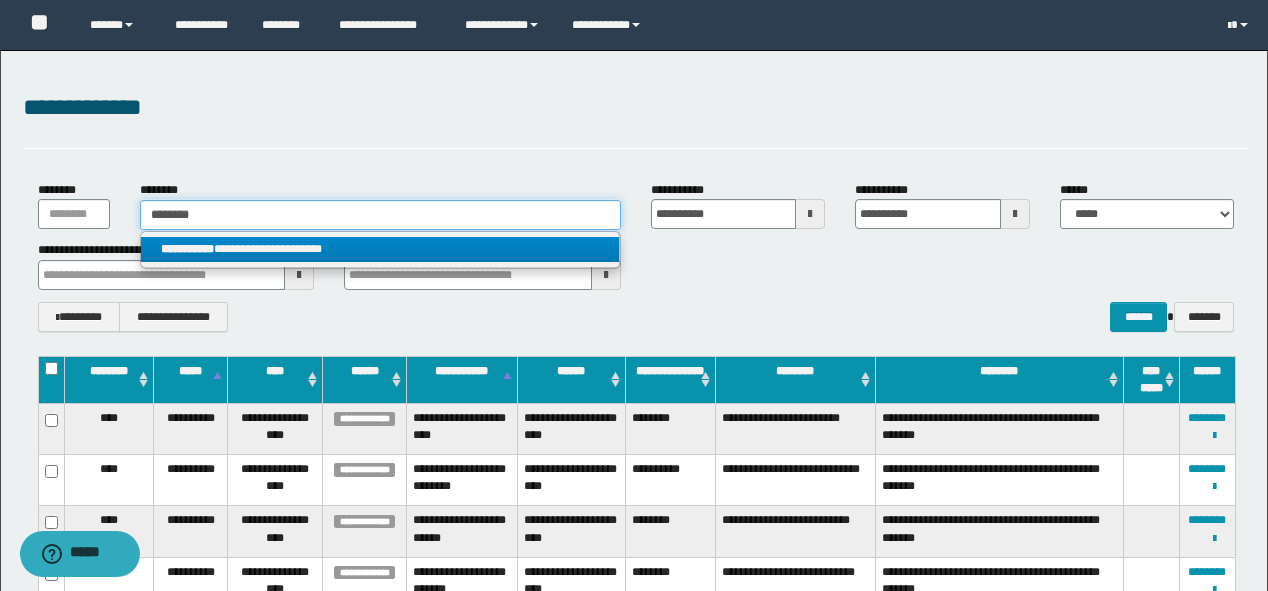 type 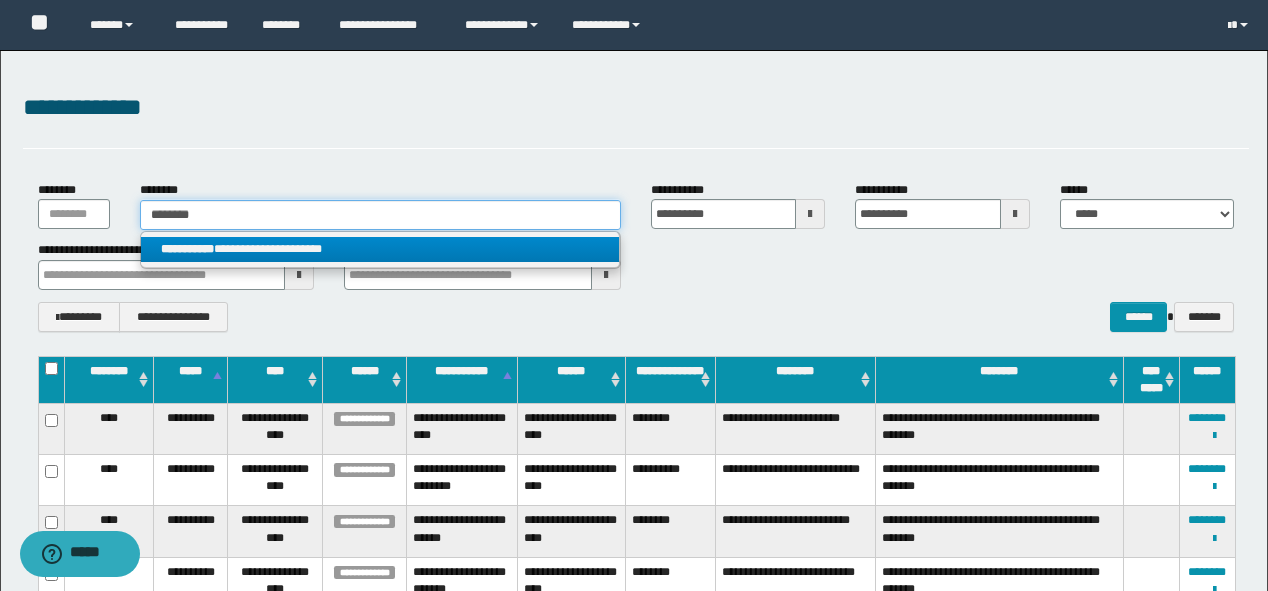 type 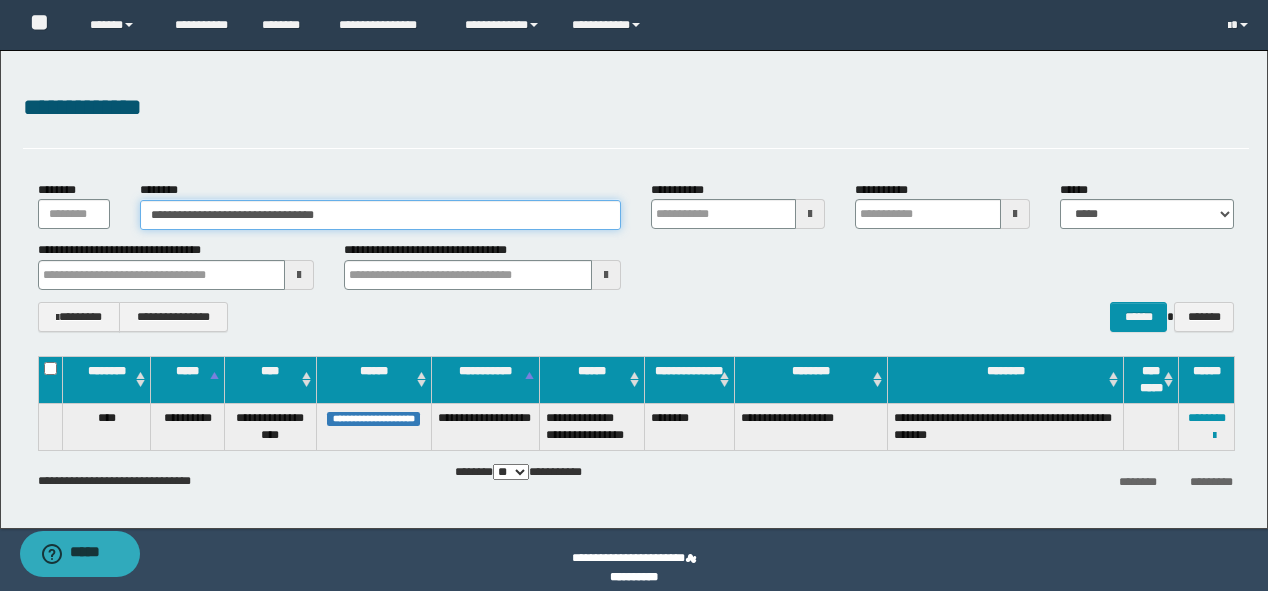 type 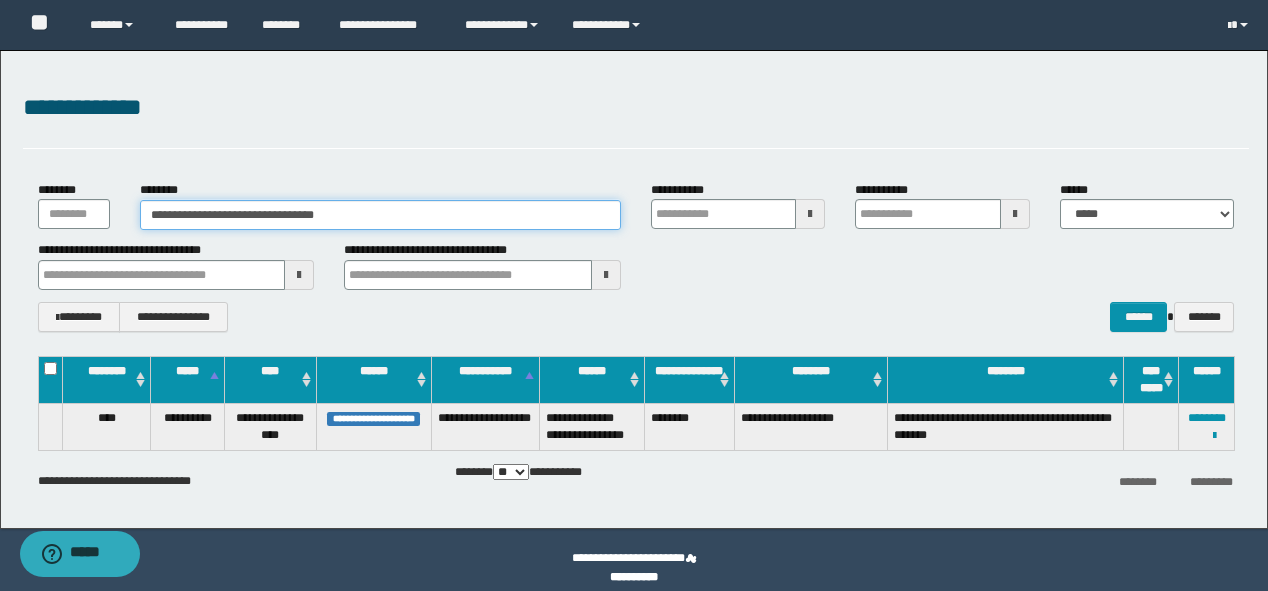 type 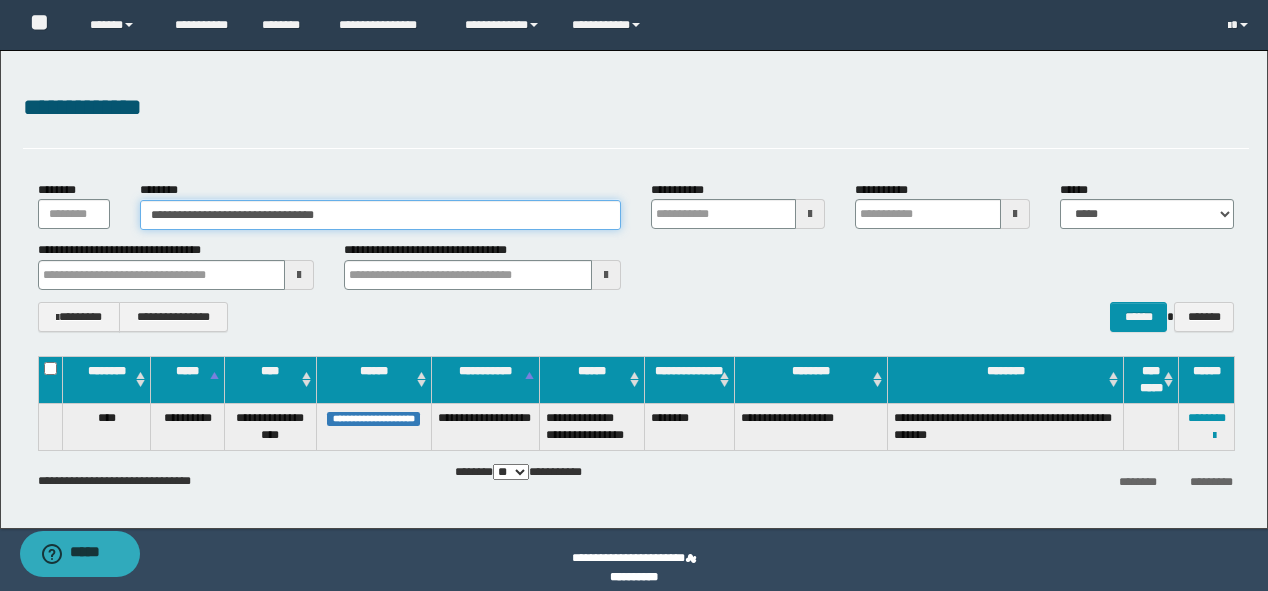 type 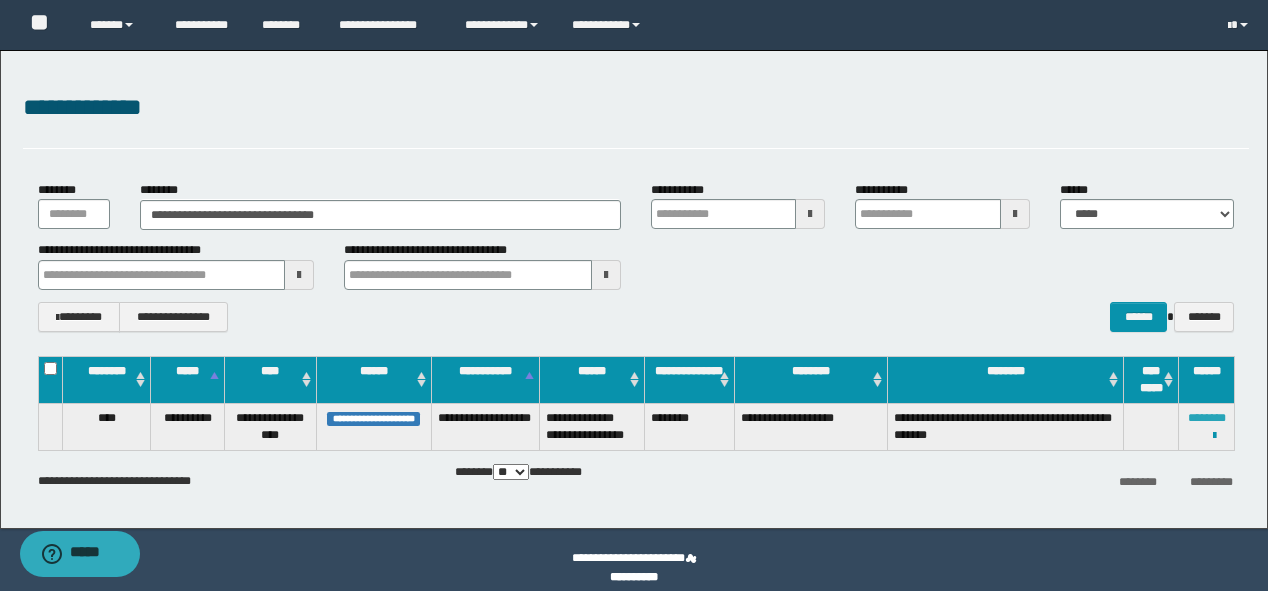click on "********" at bounding box center [1207, 418] 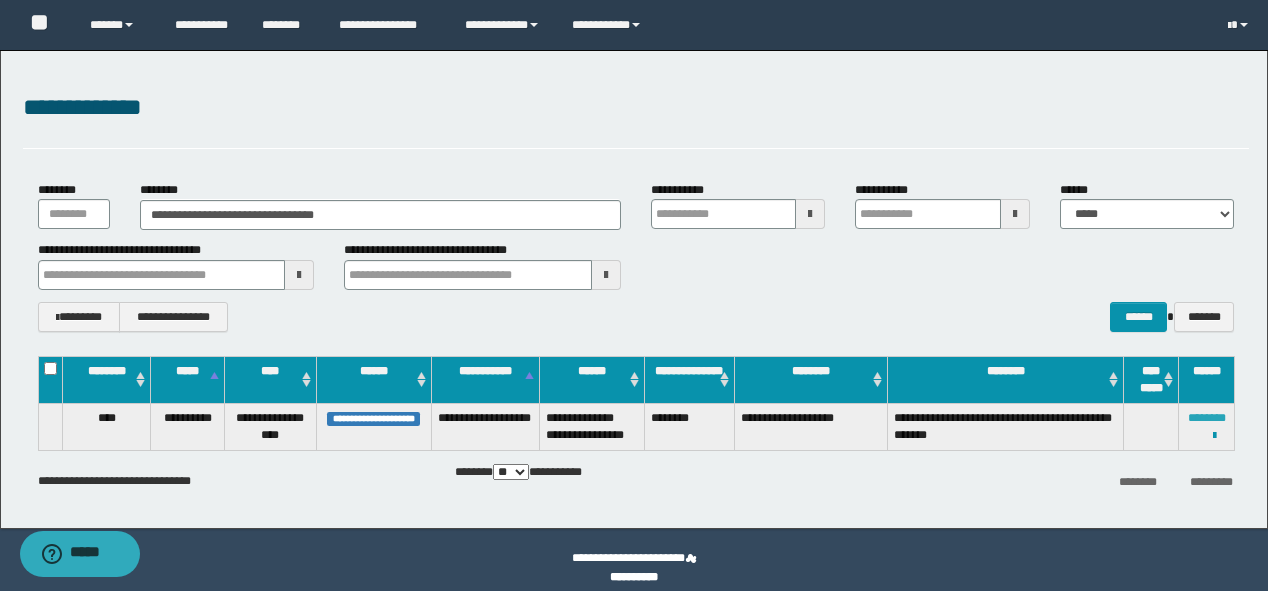 type 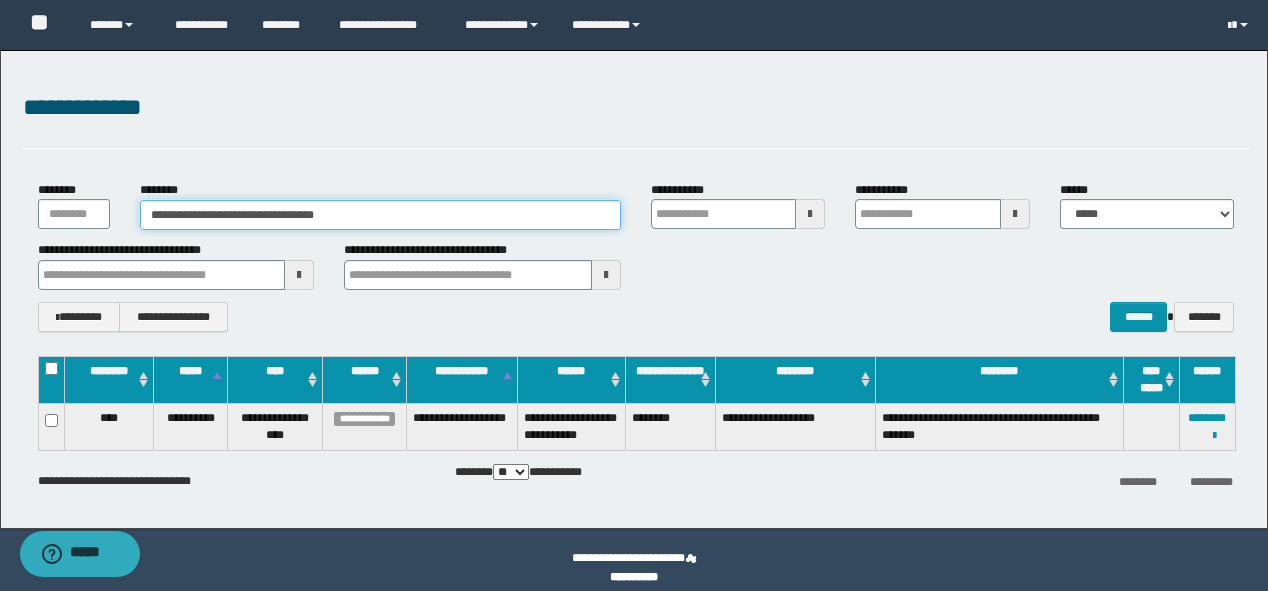 drag, startPoint x: 415, startPoint y: 207, endPoint x: 0, endPoint y: 205, distance: 415.00482 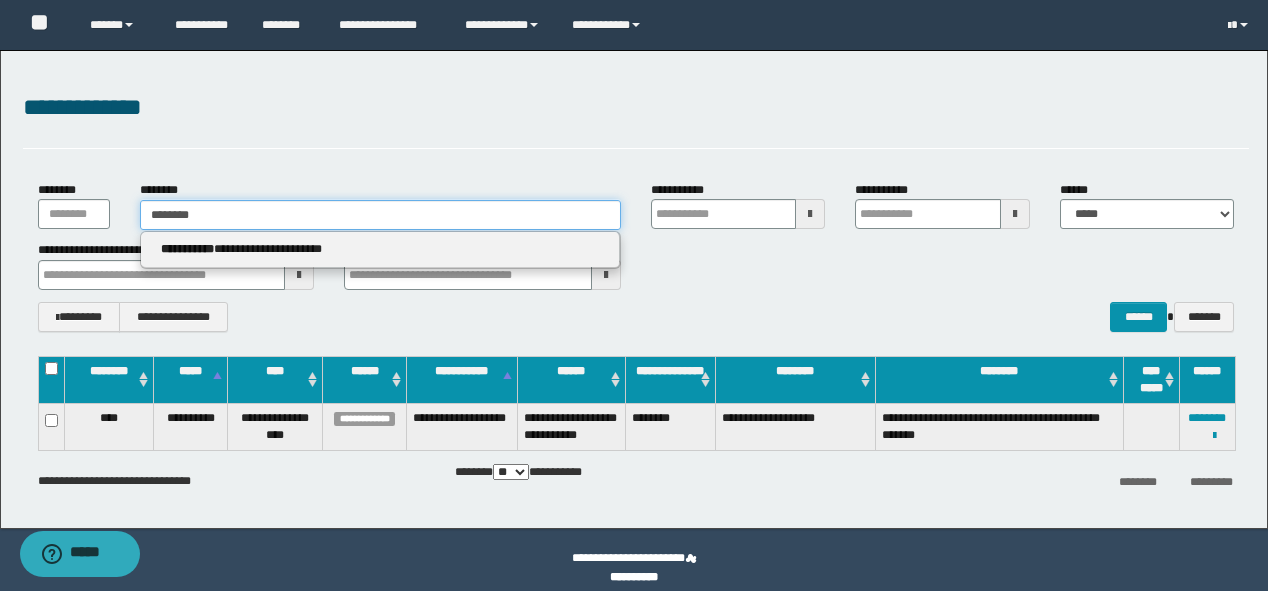 type on "********" 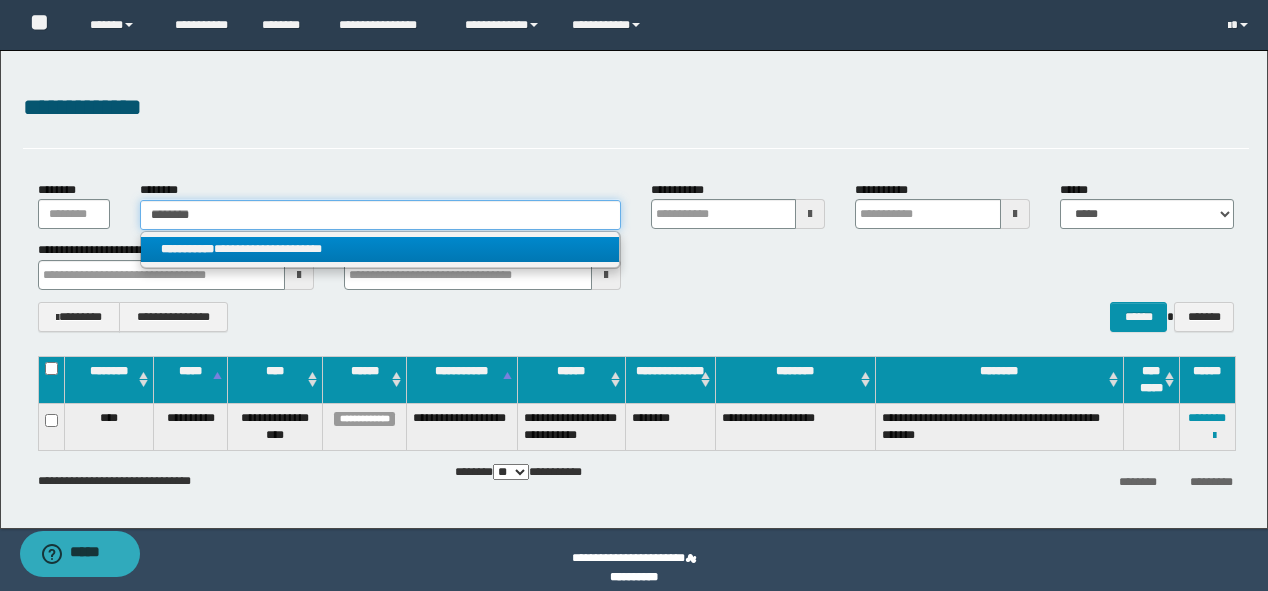 type on "********" 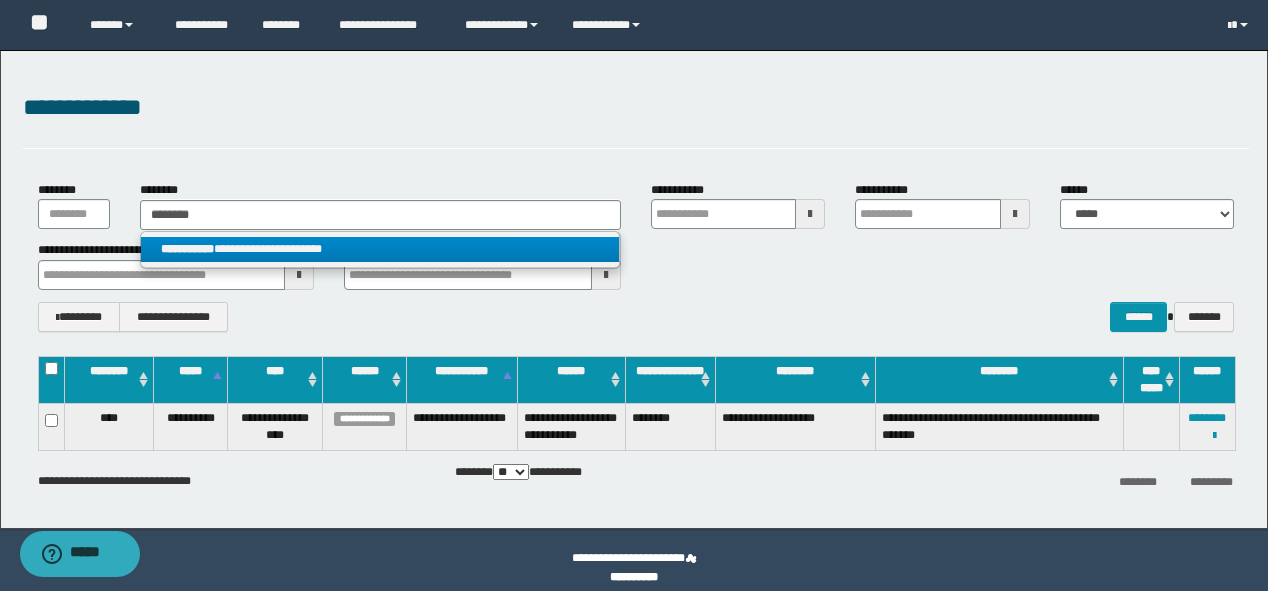 click on "**********" at bounding box center [380, 249] 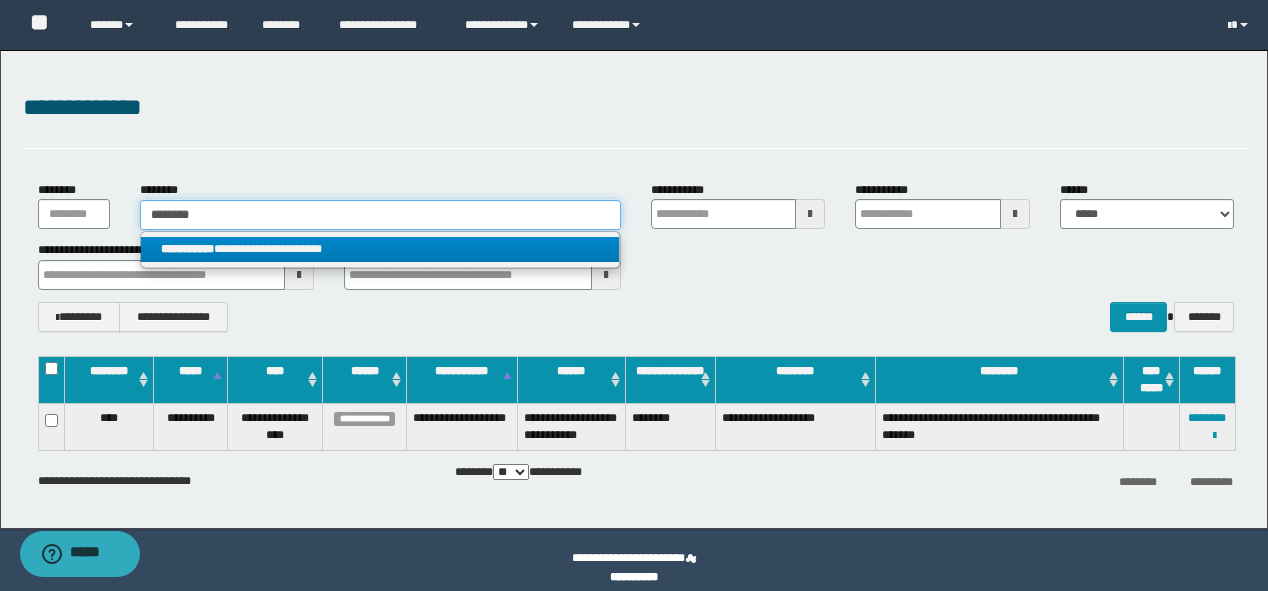 type 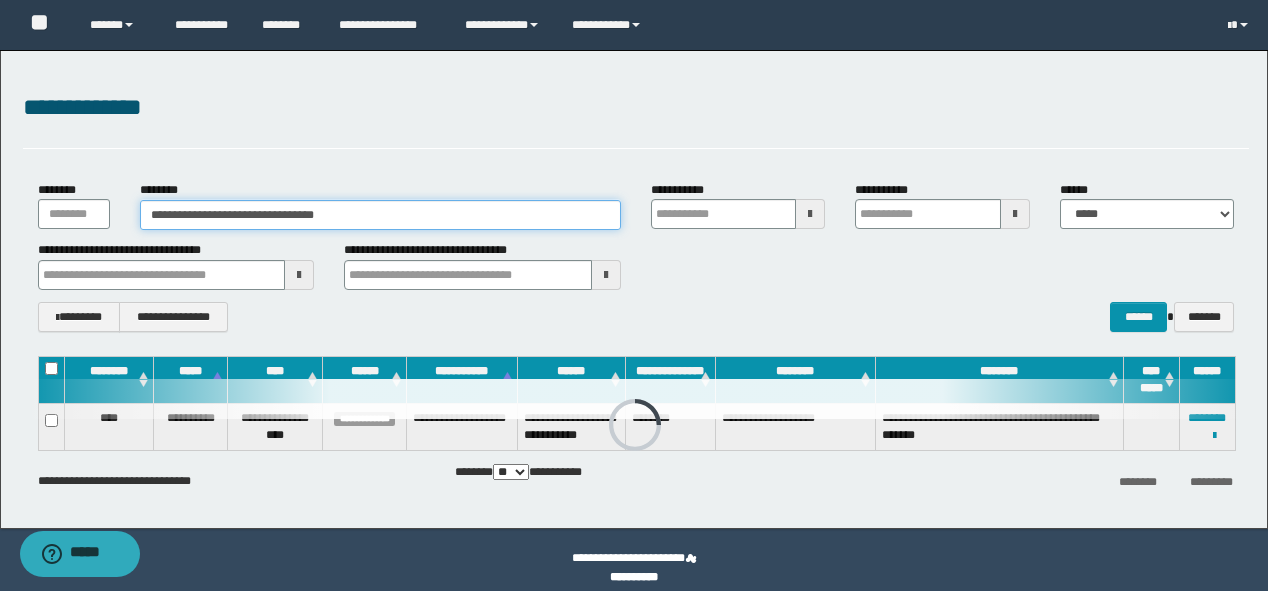 type 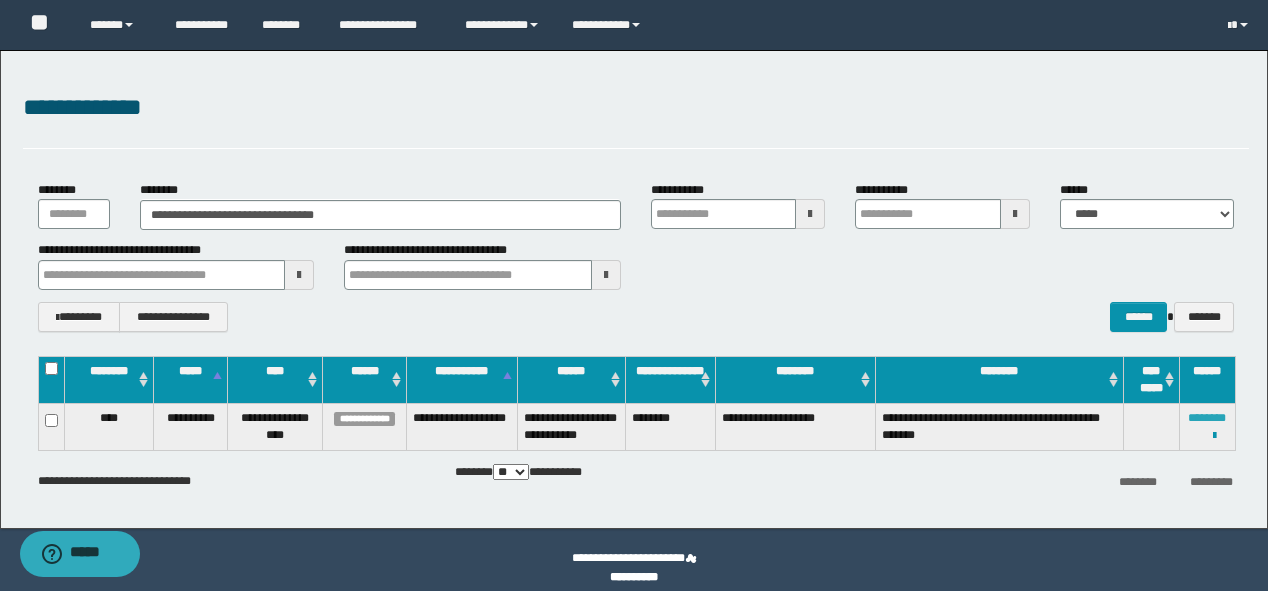 click on "********" at bounding box center (1207, 418) 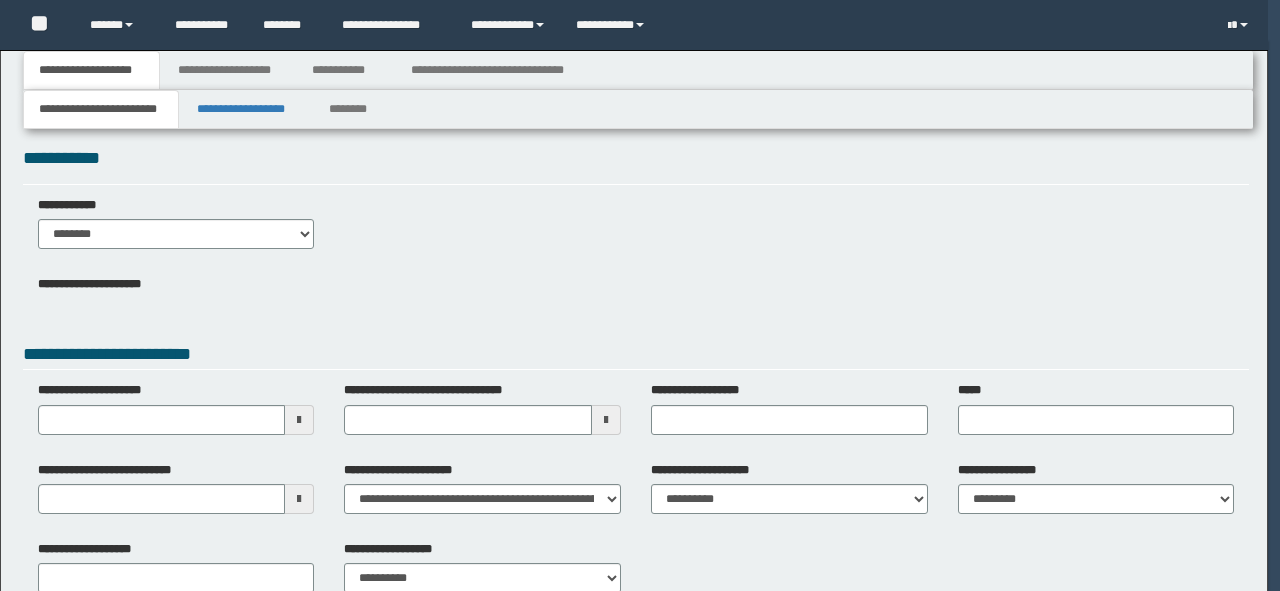 scroll, scrollTop: 0, scrollLeft: 0, axis: both 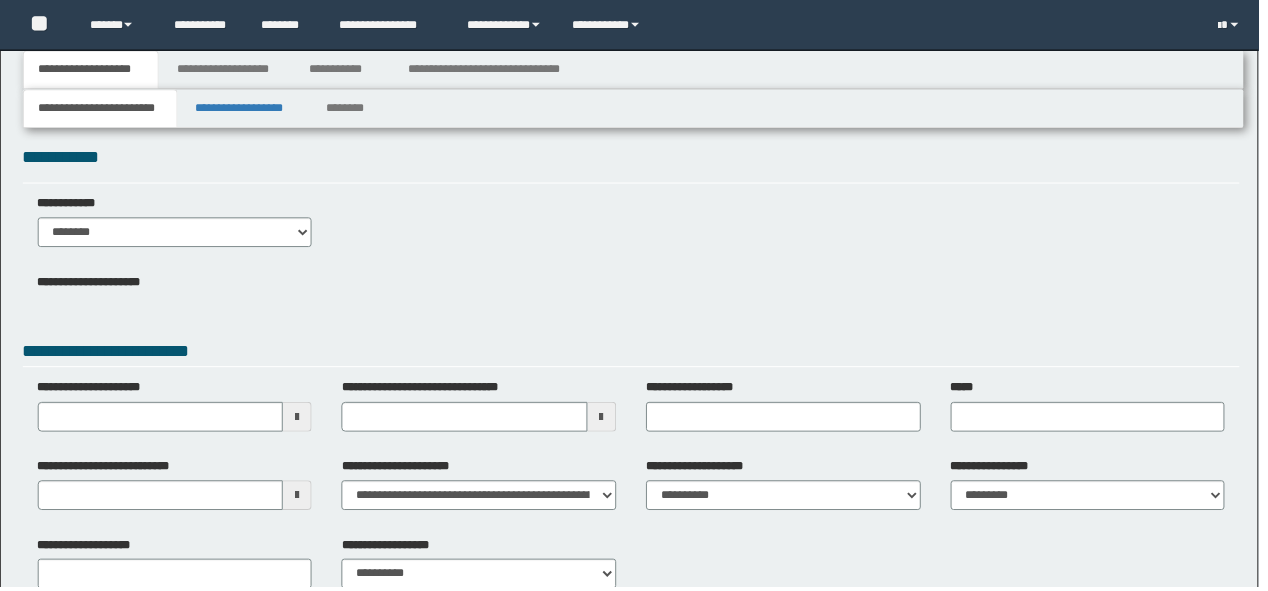 type 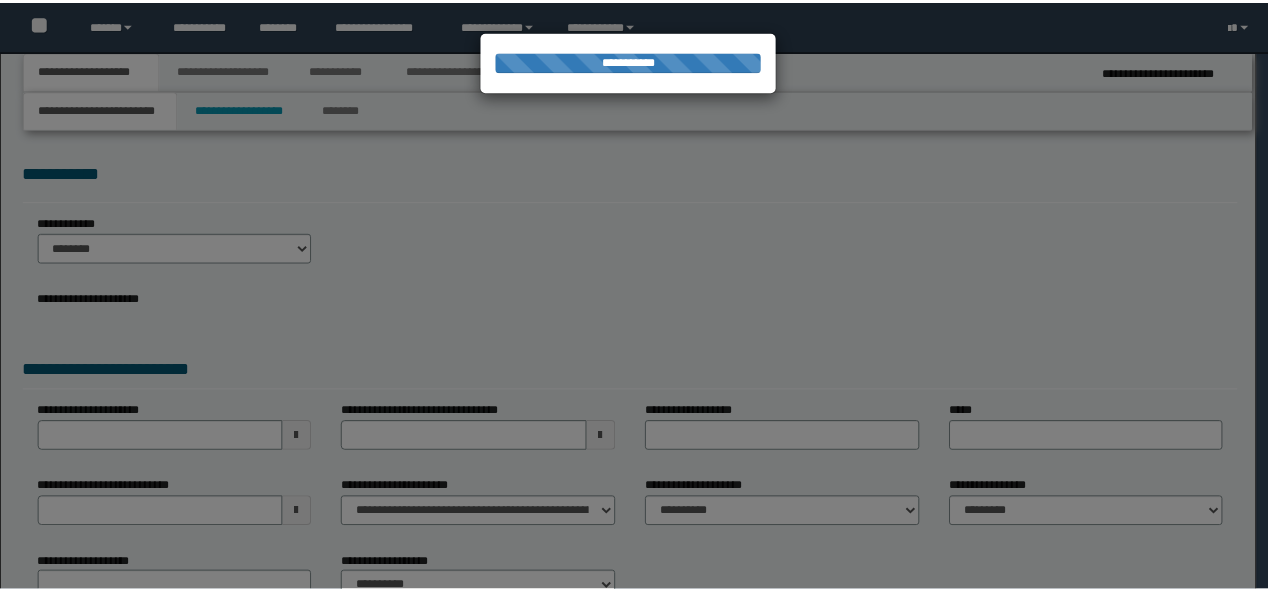 scroll, scrollTop: 0, scrollLeft: 0, axis: both 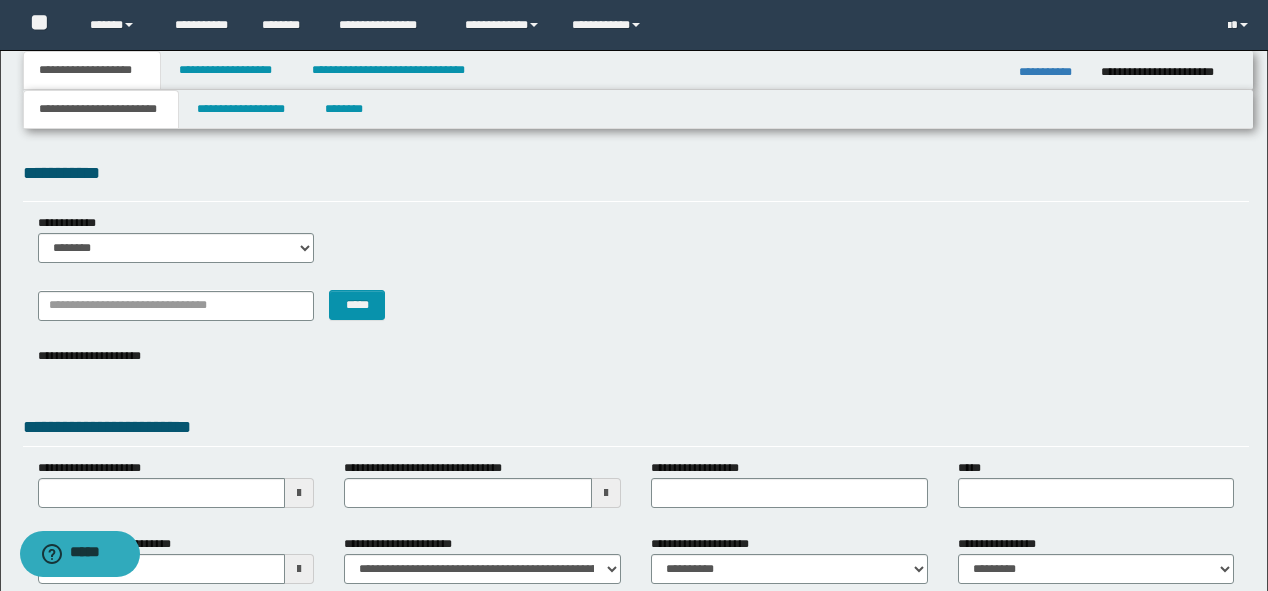 type 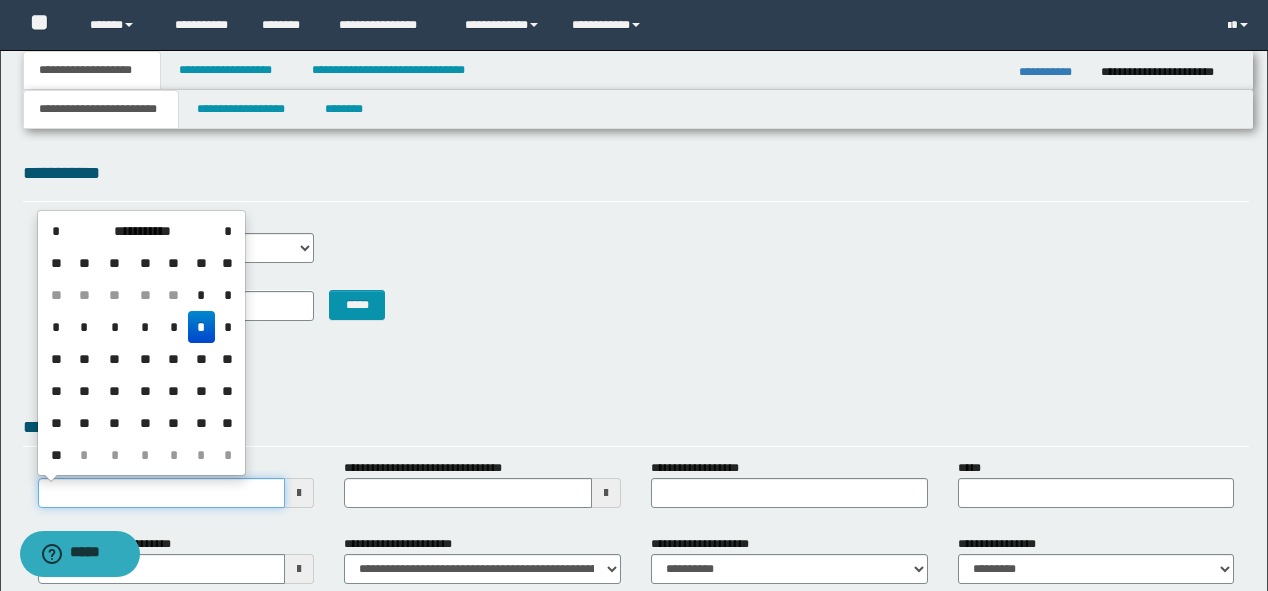 click on "**********" at bounding box center [162, 493] 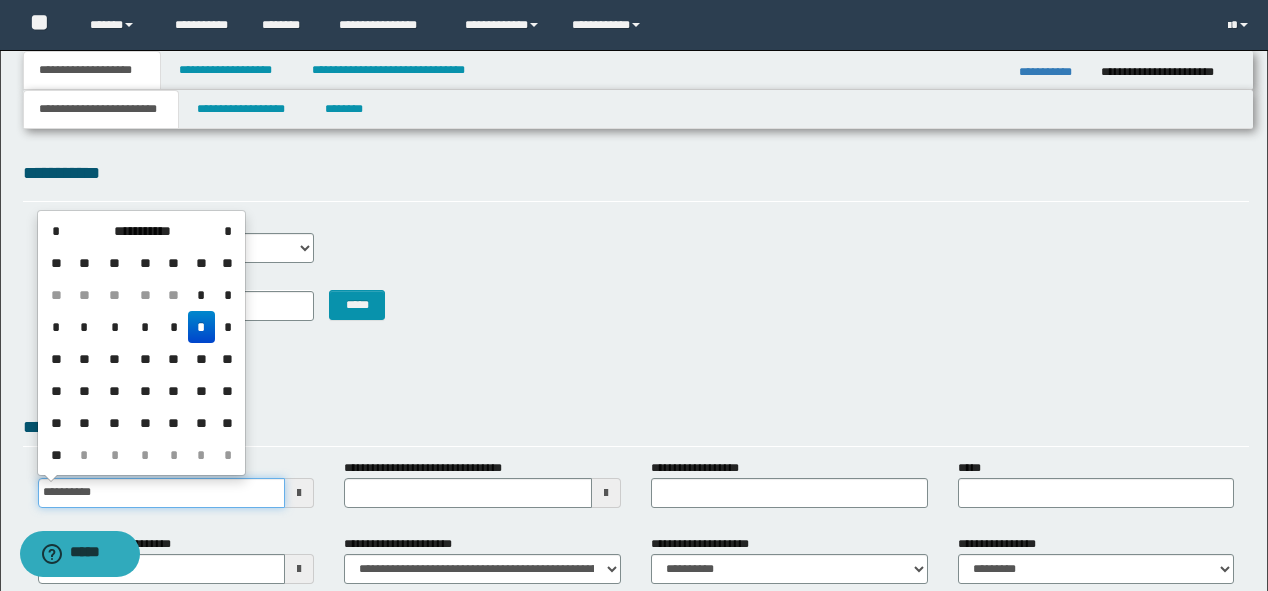 type 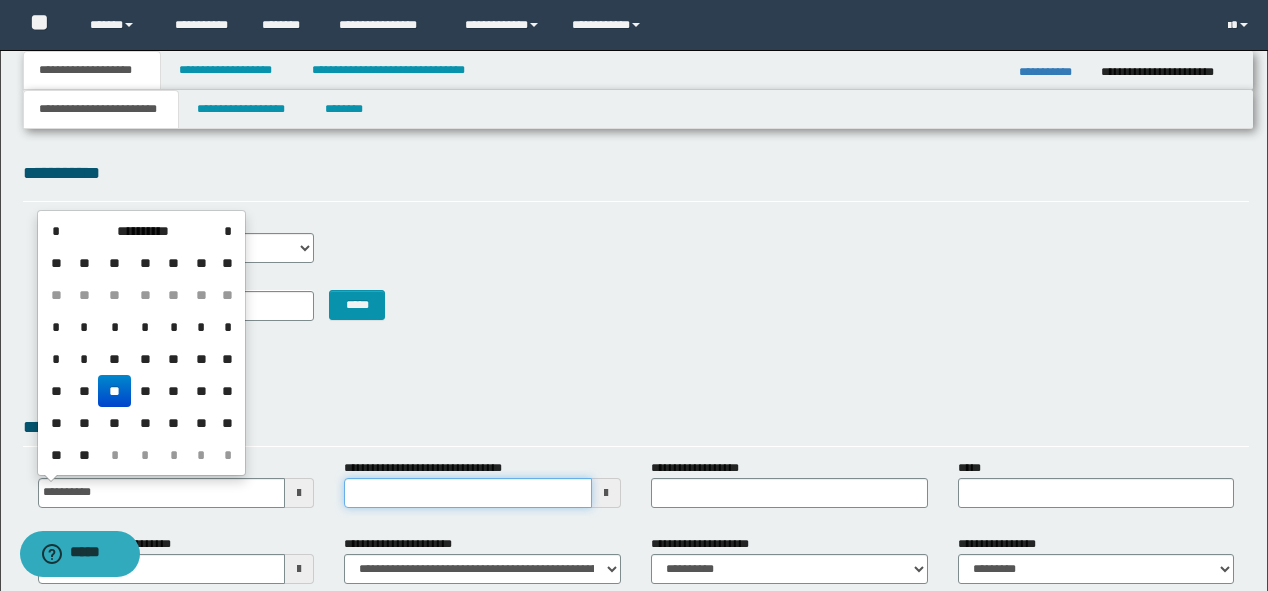 type on "**********" 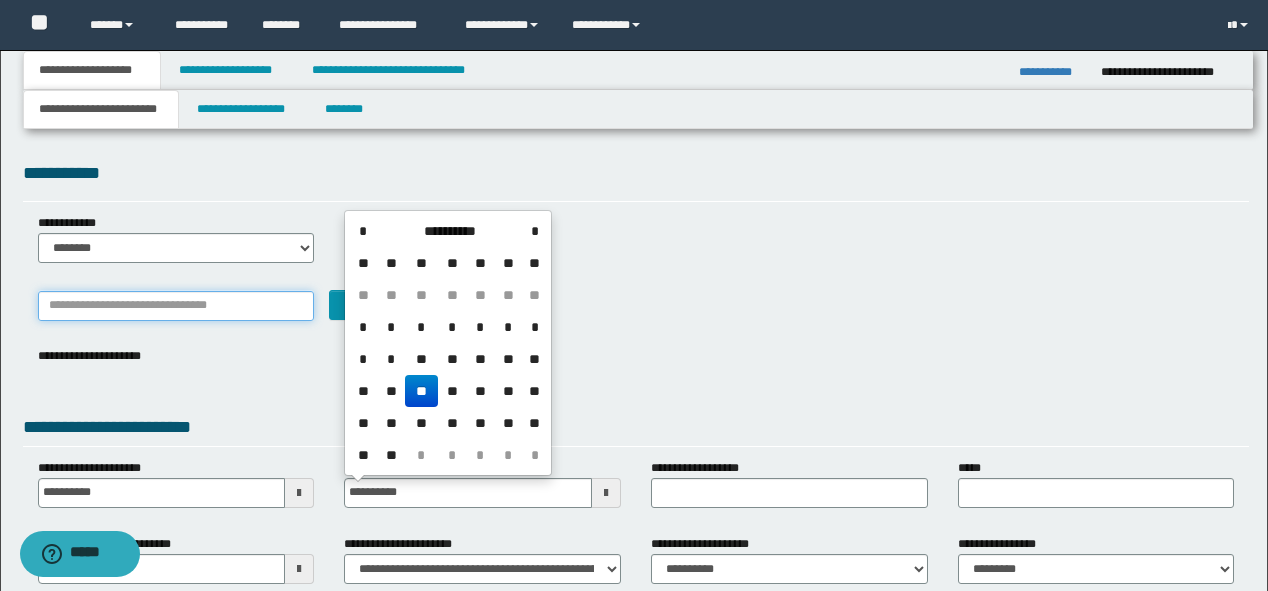 type on "**********" 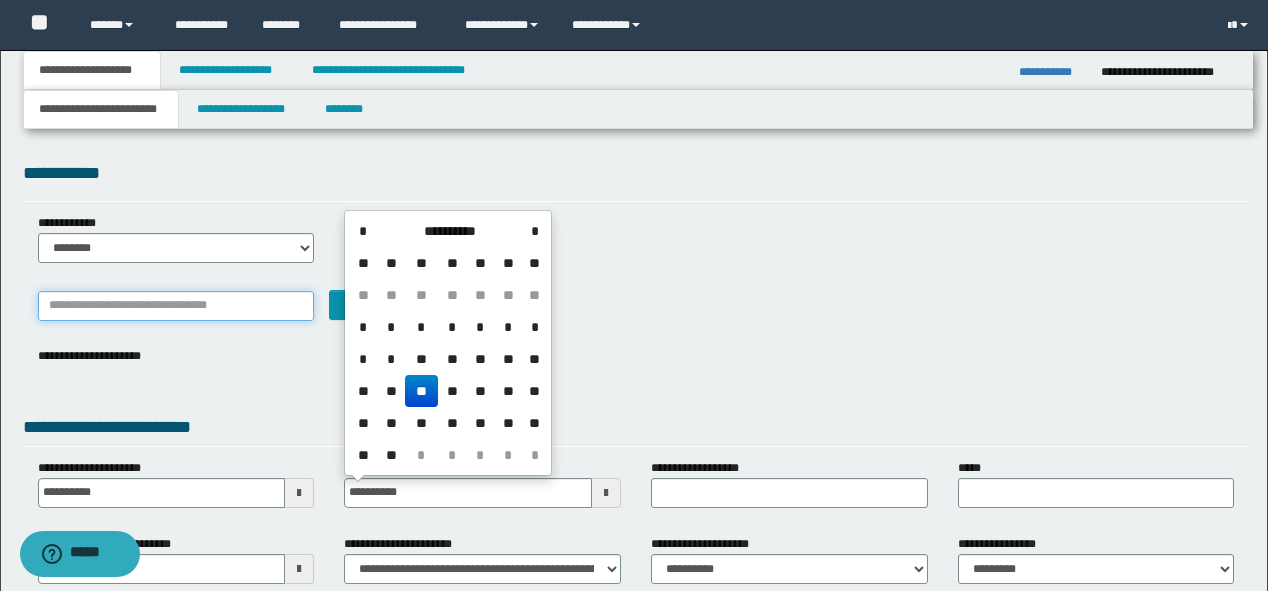 click on "*******" at bounding box center (176, 306) 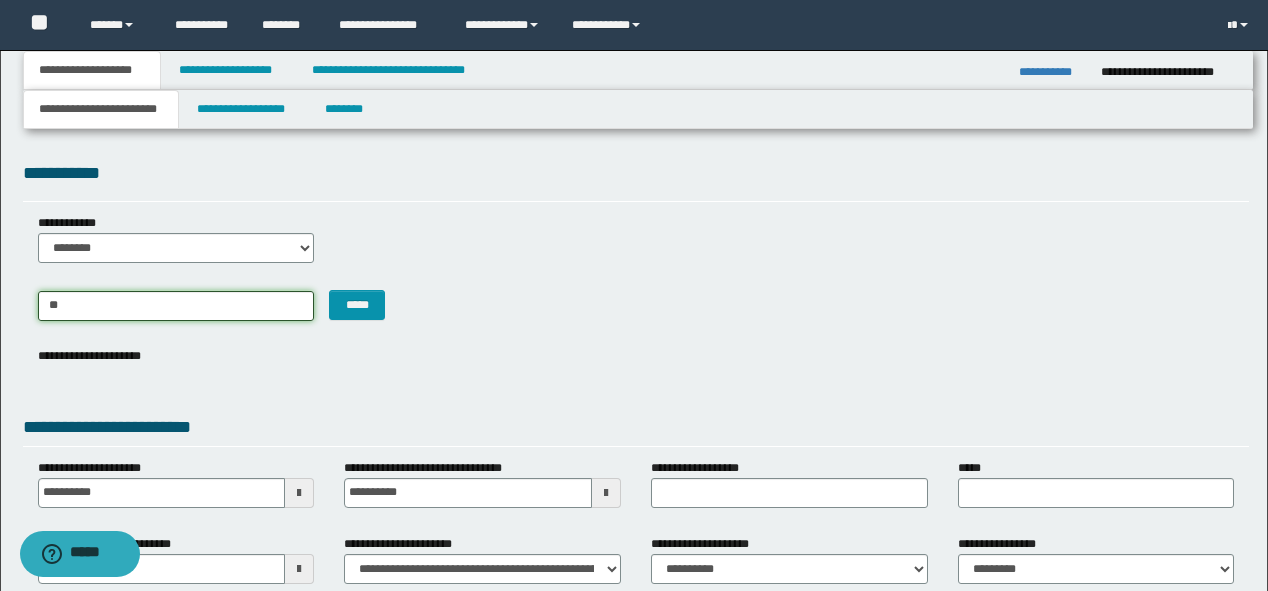 type on "***" 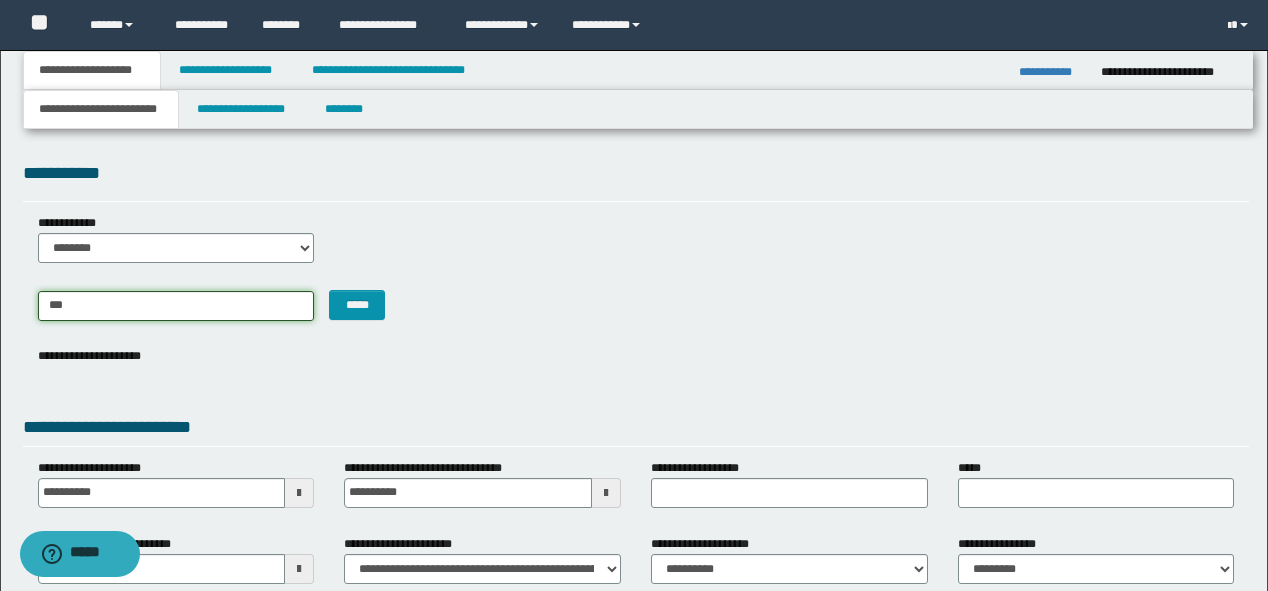 type on "**********" 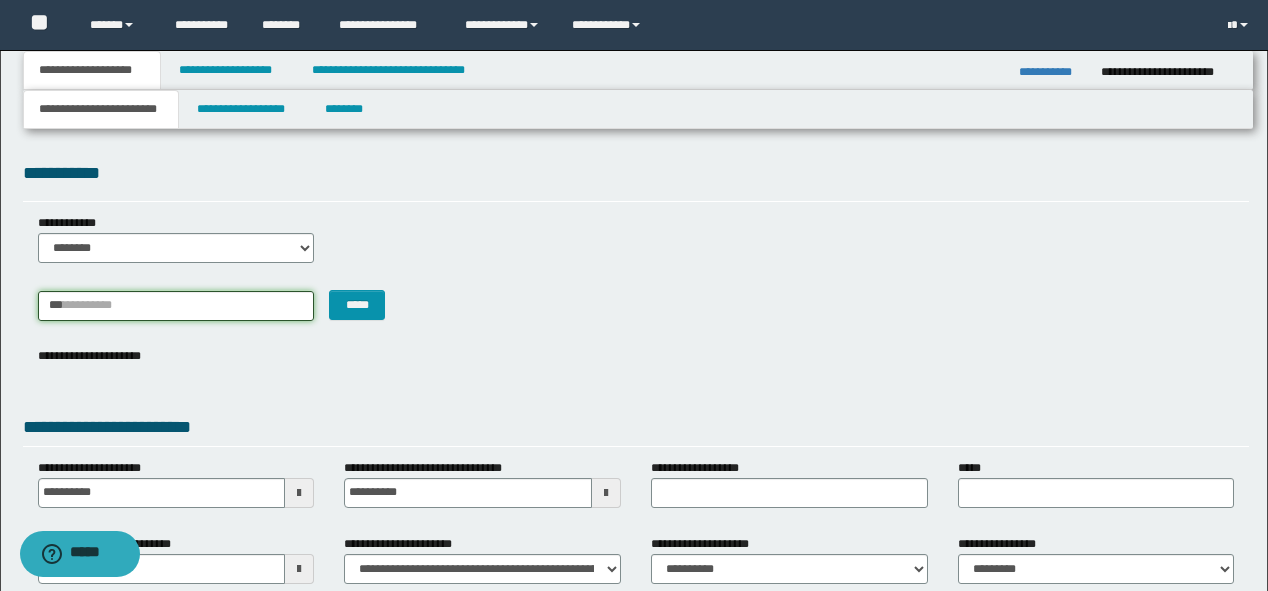 type 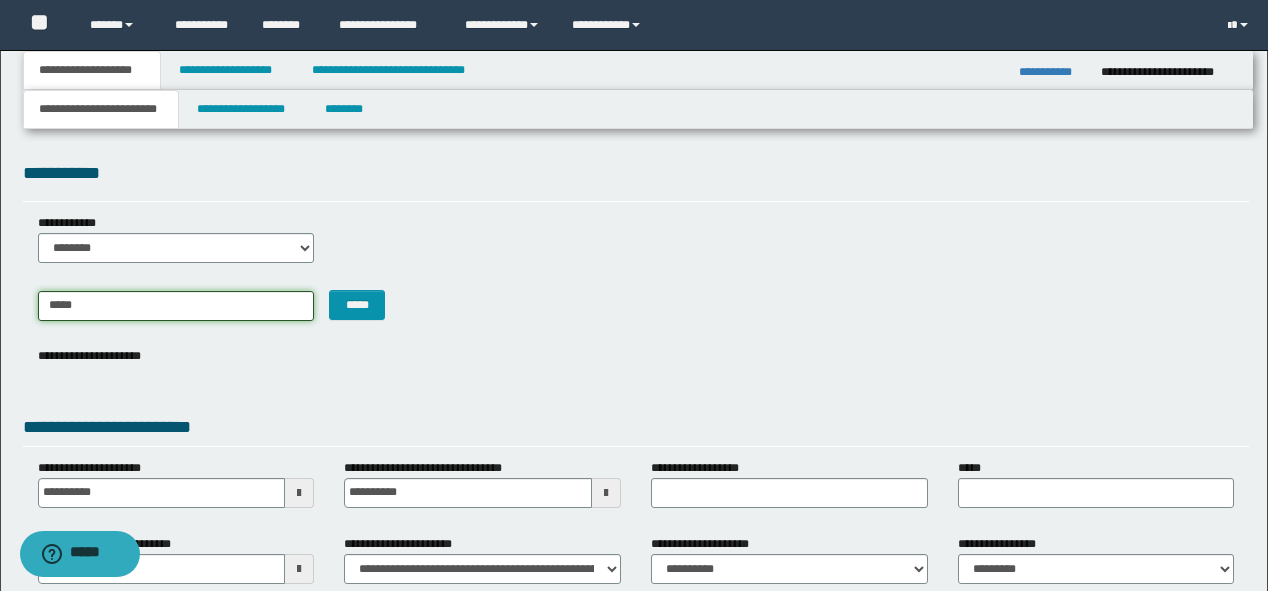 type on "******" 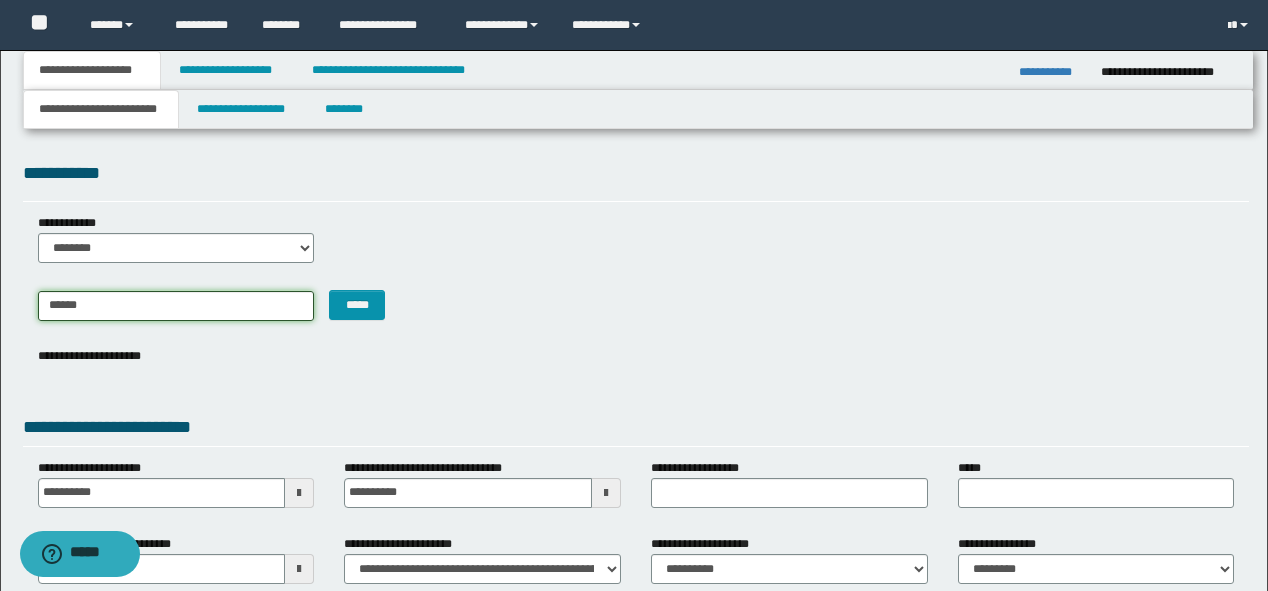 type on "**********" 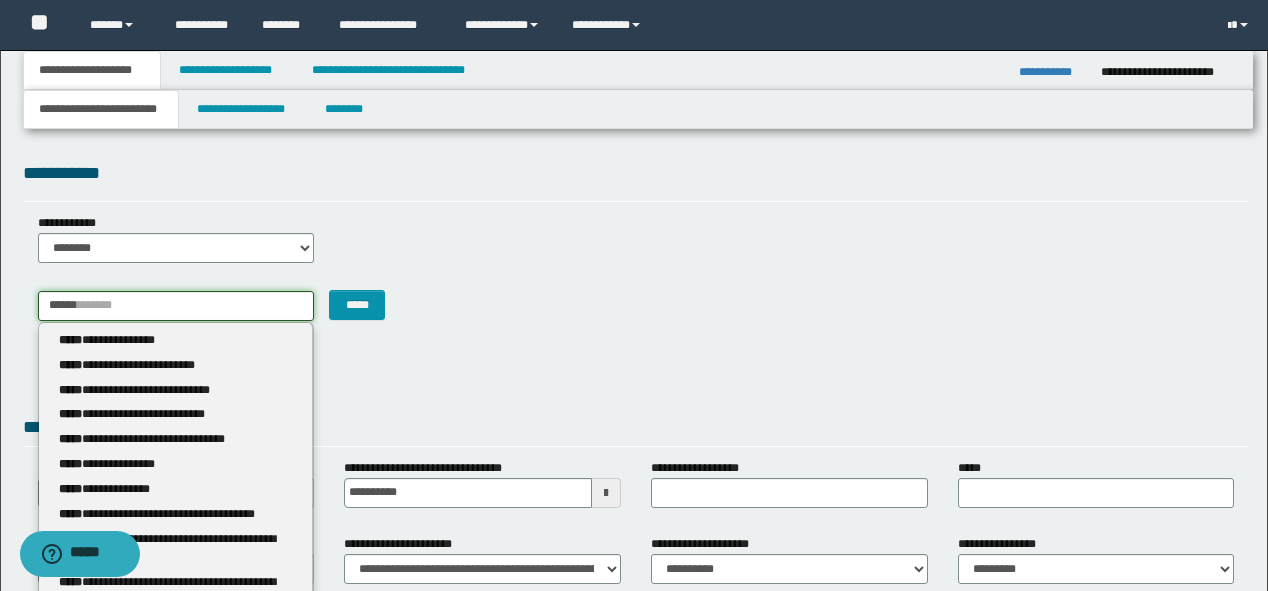 type 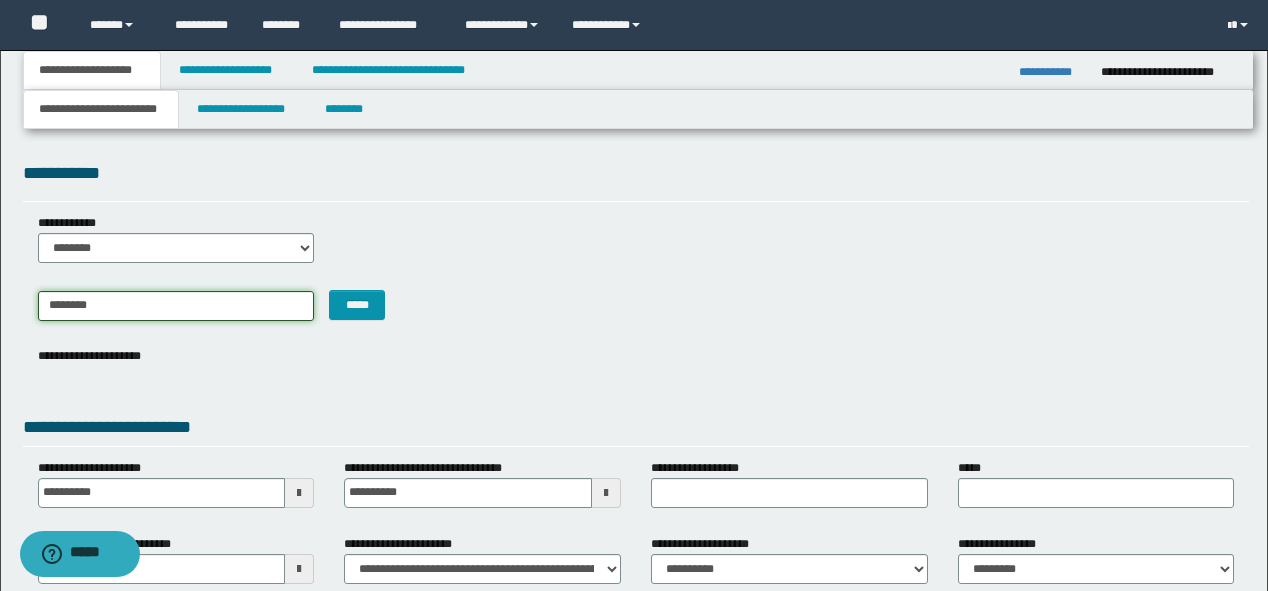 type on "*********" 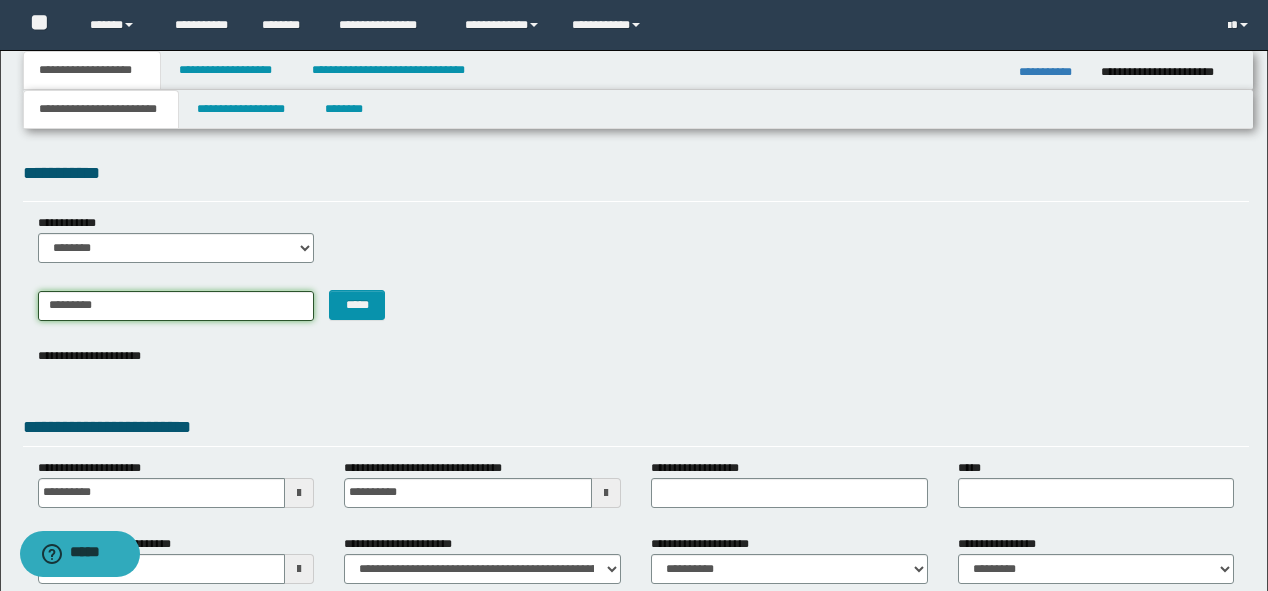 type on "**********" 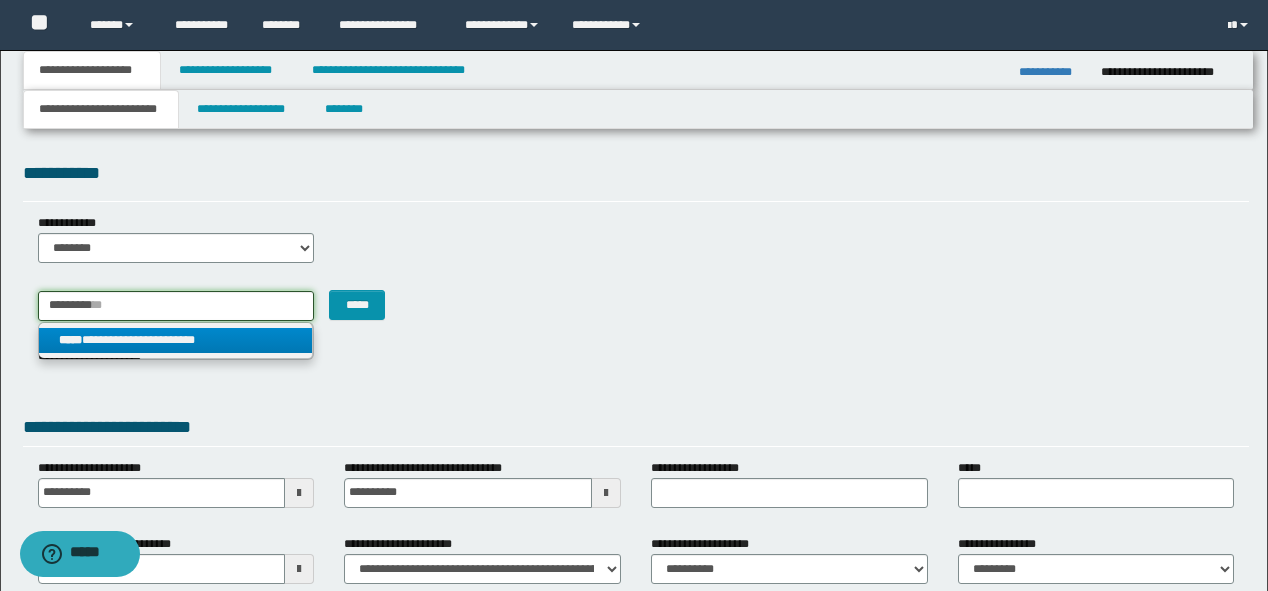 type on "*********" 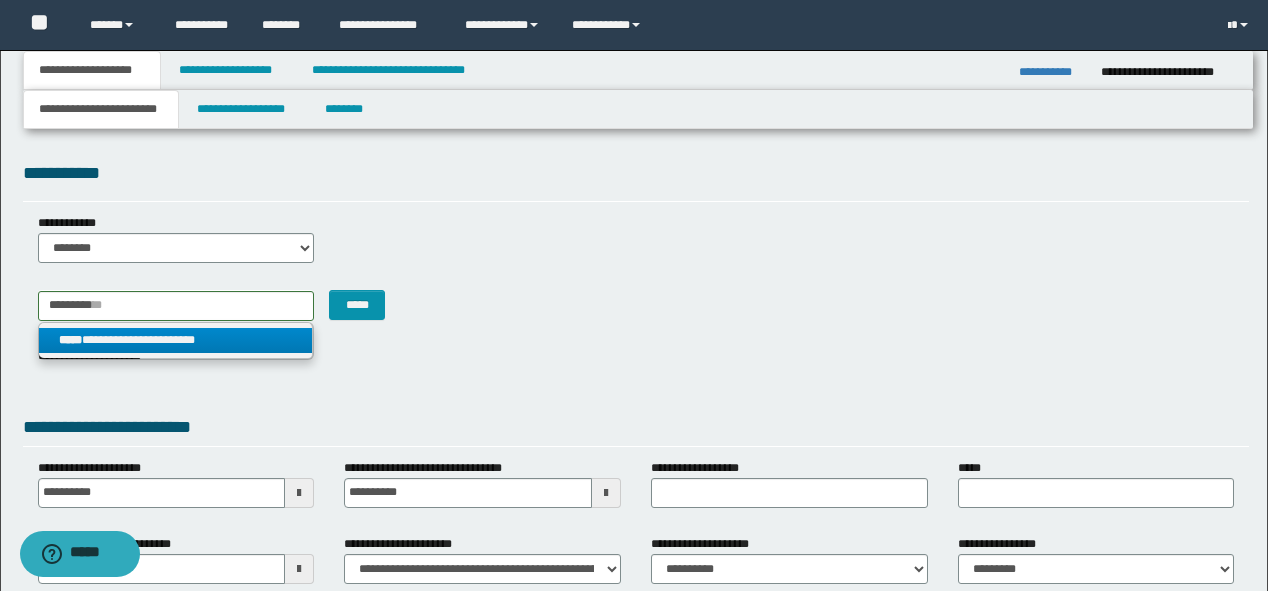 click on "**********" at bounding box center [176, 340] 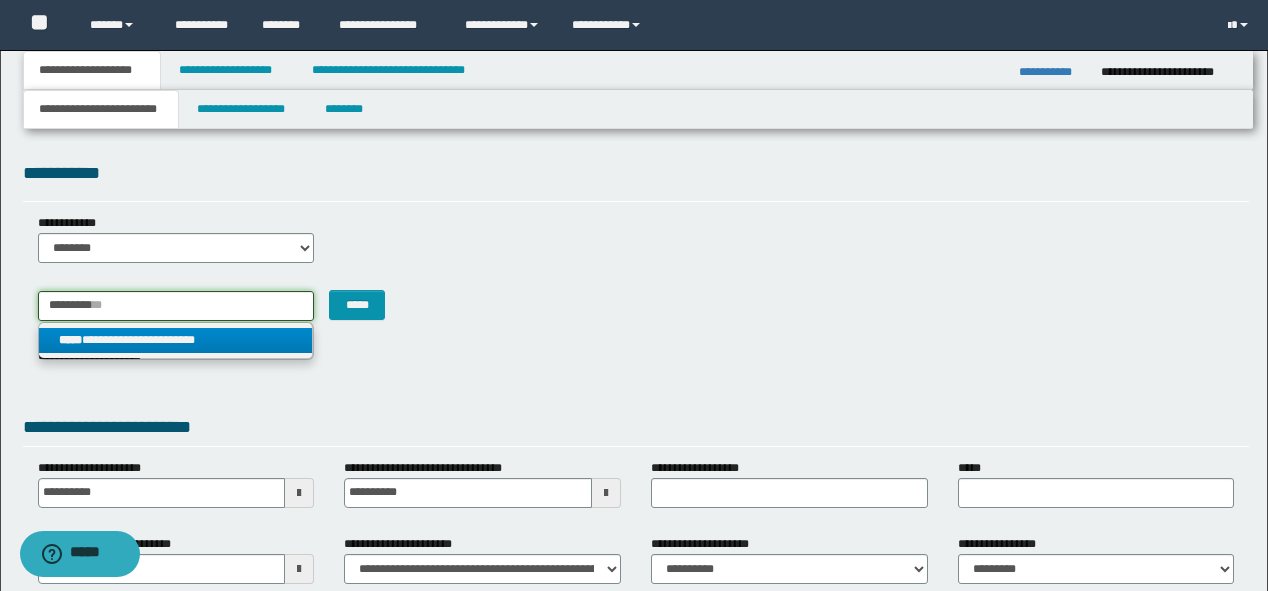 type 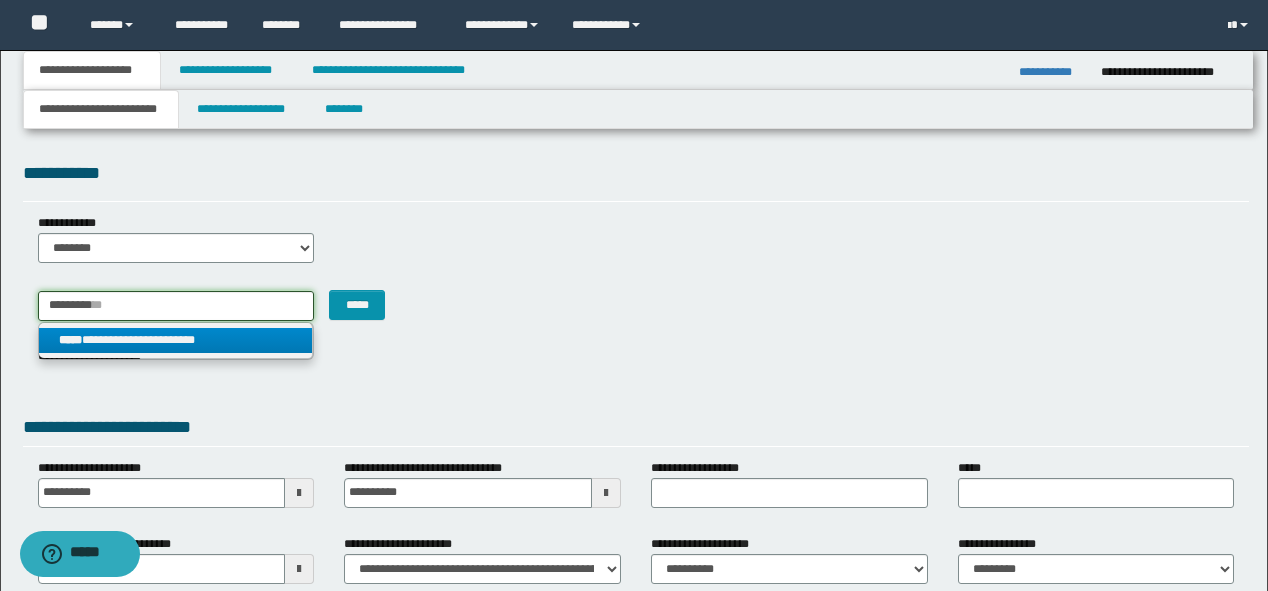 type on "**********" 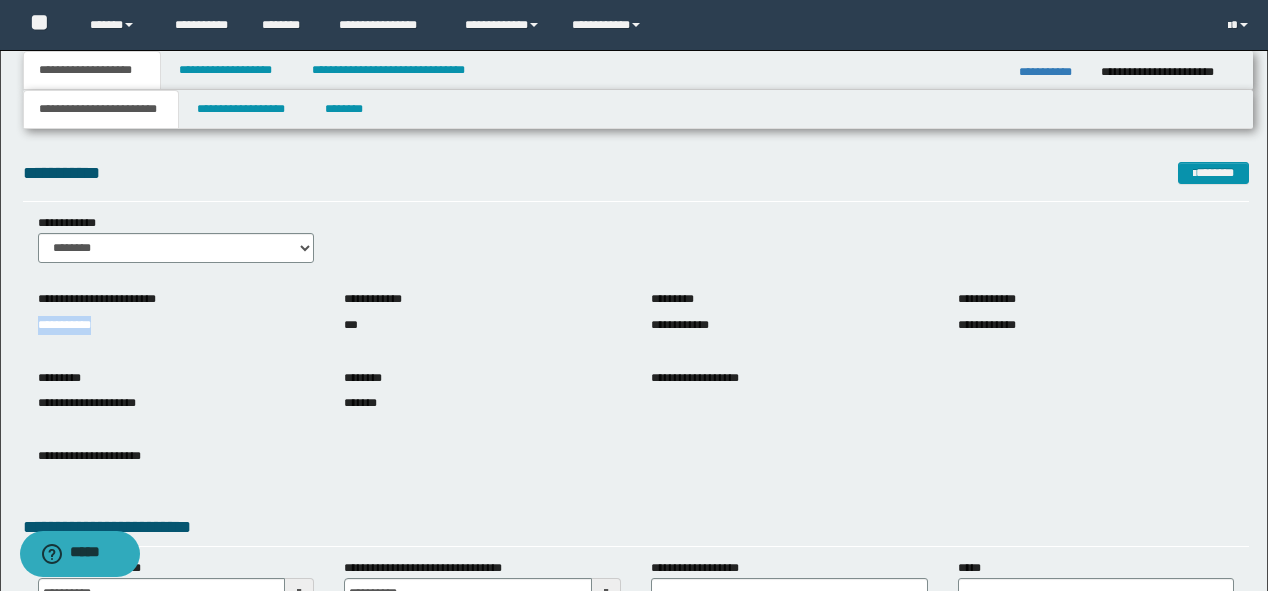 drag, startPoint x: 134, startPoint y: 321, endPoint x: 32, endPoint y: 323, distance: 102.01961 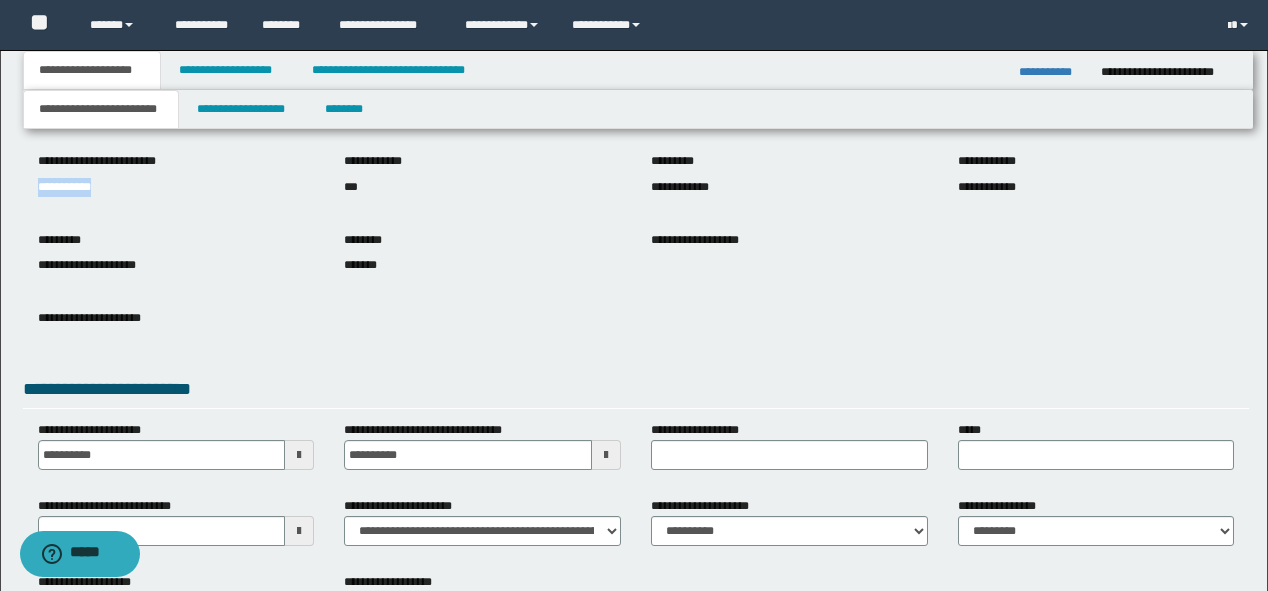 scroll, scrollTop: 160, scrollLeft: 0, axis: vertical 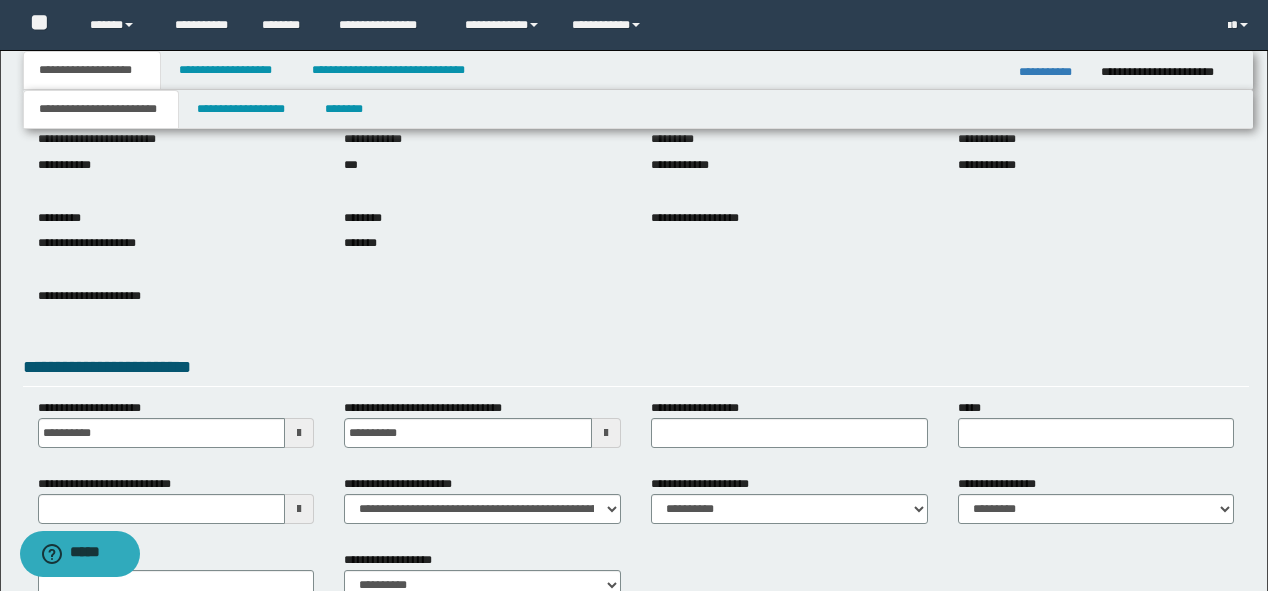 click on "**********" at bounding box center (789, 431) 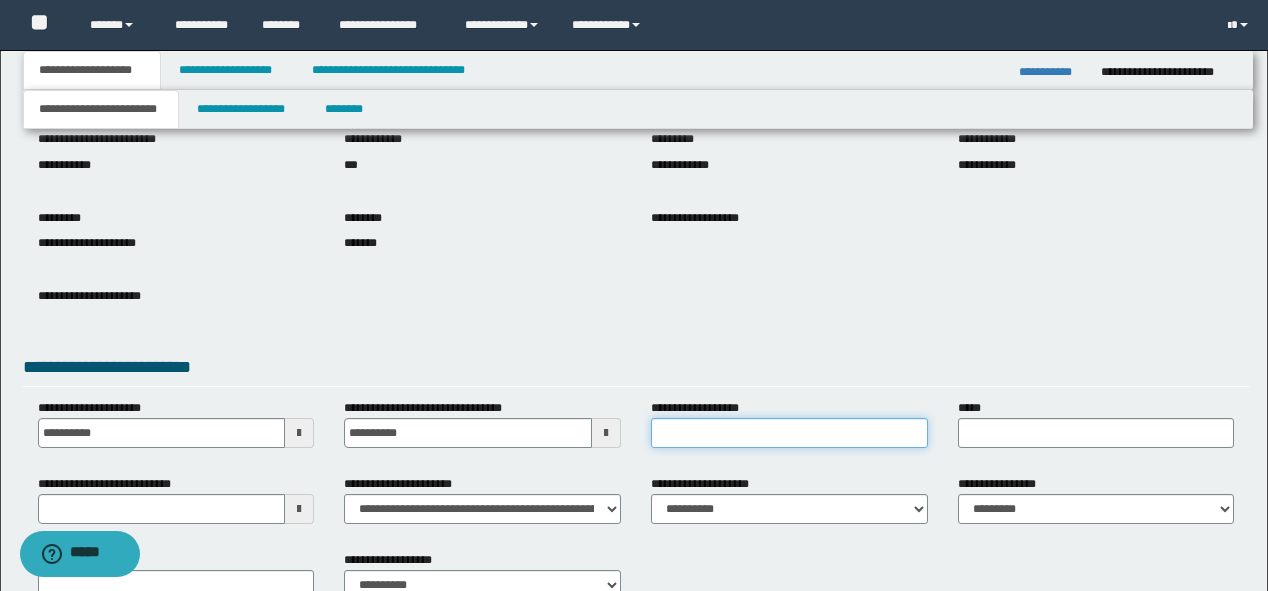 click on "**********" at bounding box center [789, 433] 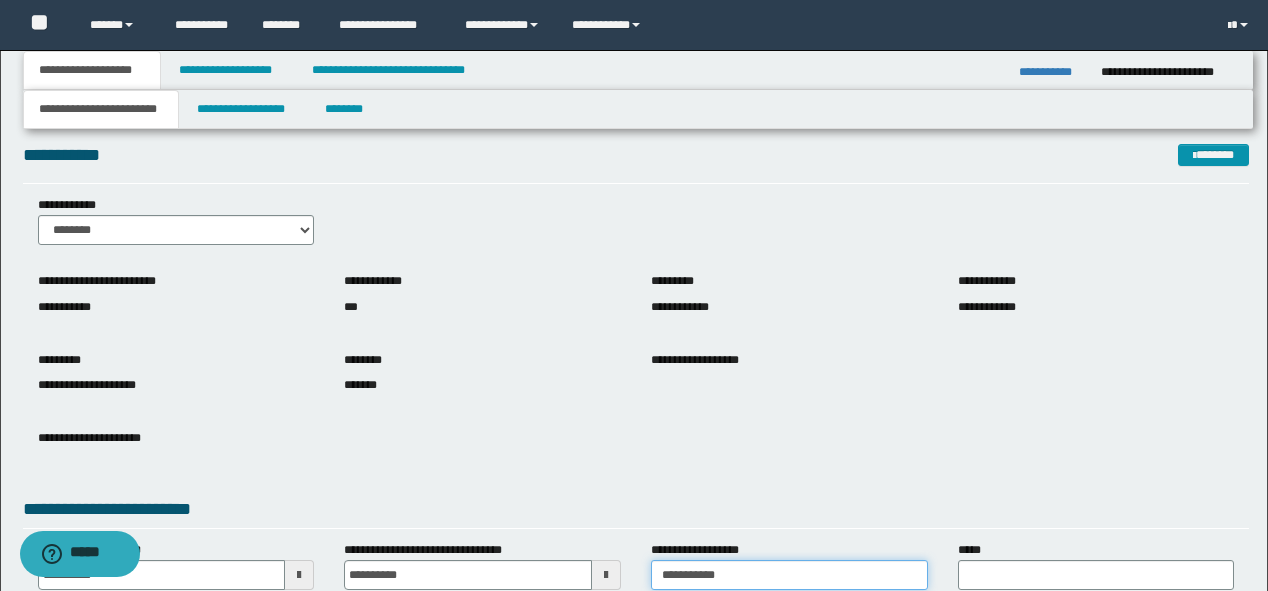 scroll, scrollTop: 0, scrollLeft: 0, axis: both 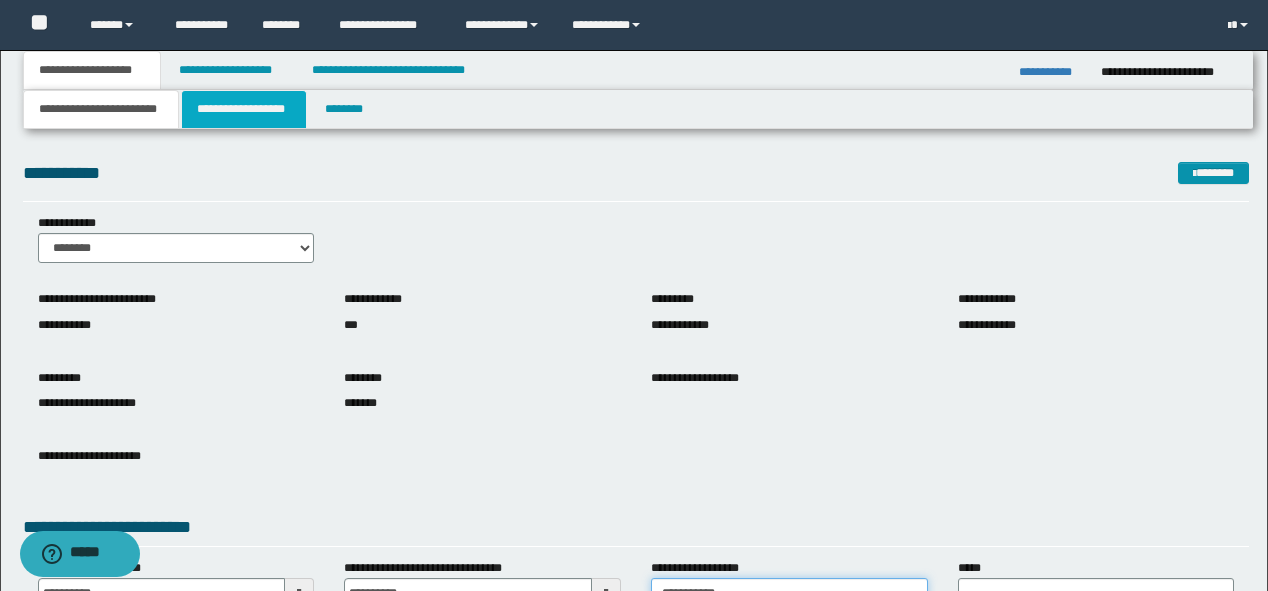 type on "**********" 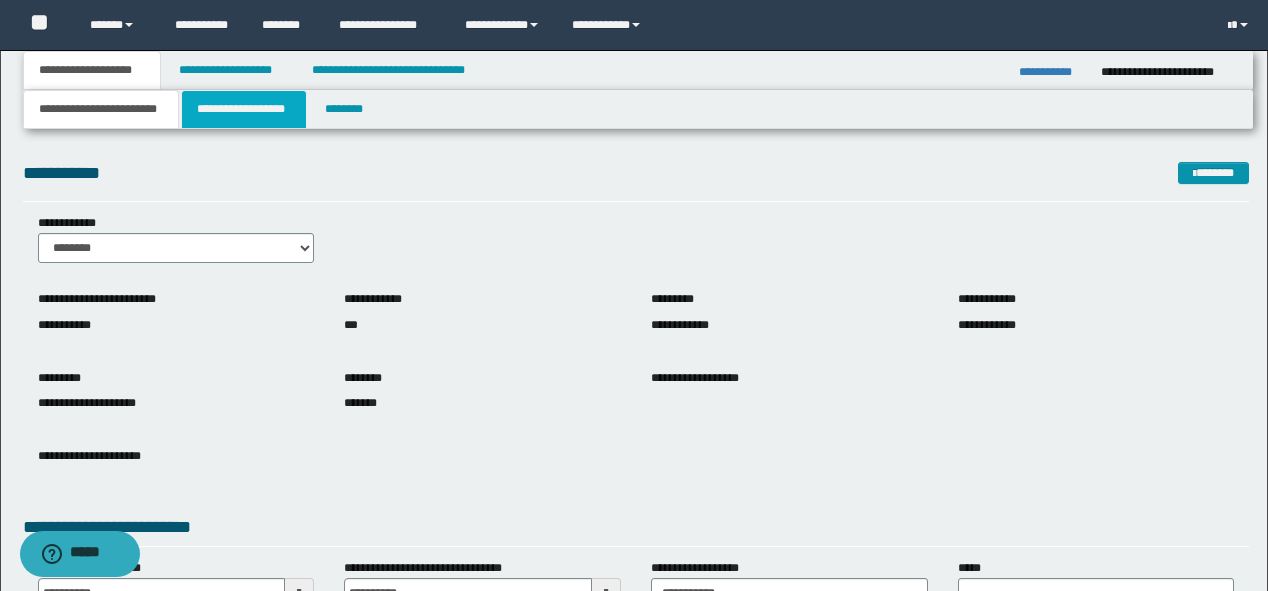 click on "**********" at bounding box center [244, 109] 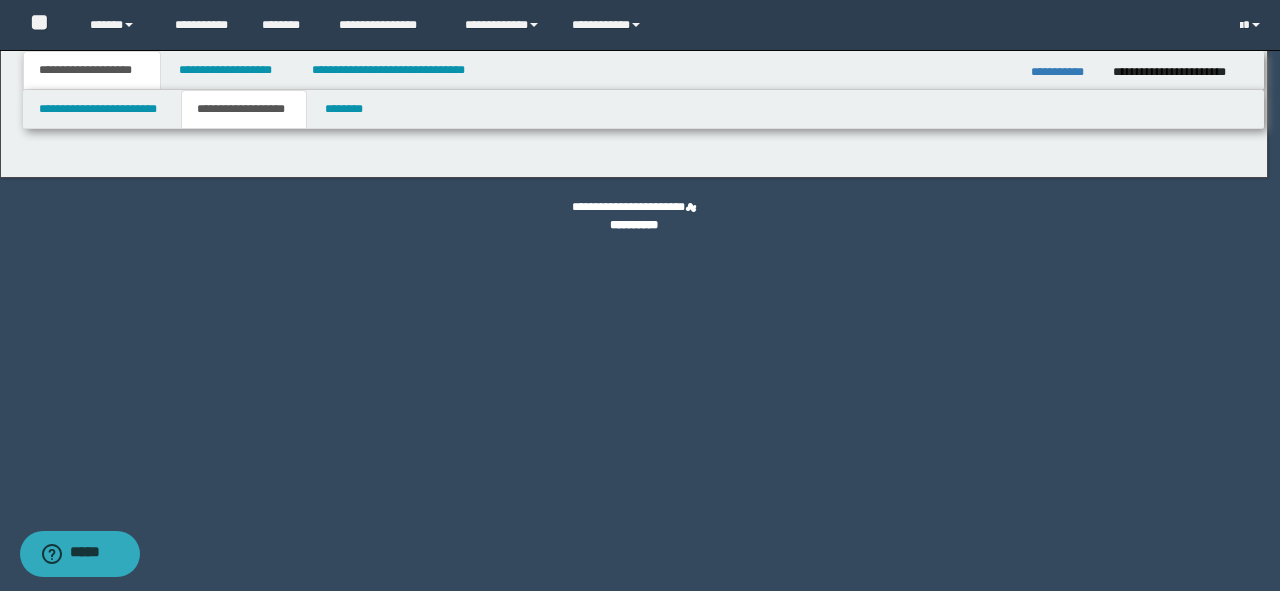 type on "********" 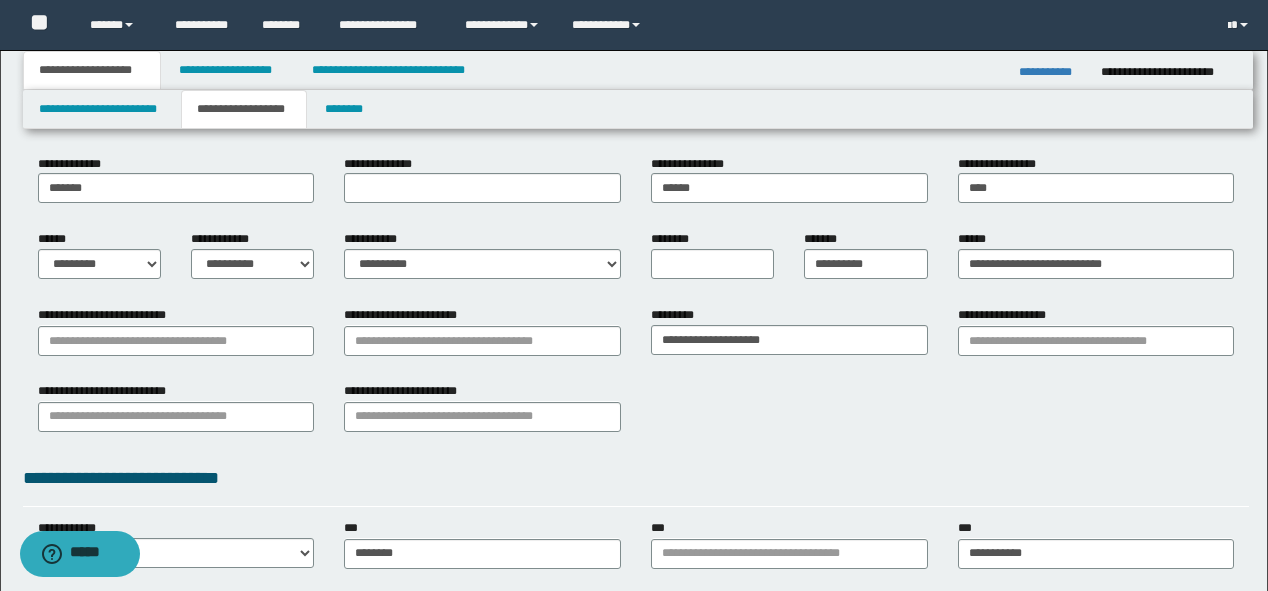 scroll, scrollTop: 240, scrollLeft: 0, axis: vertical 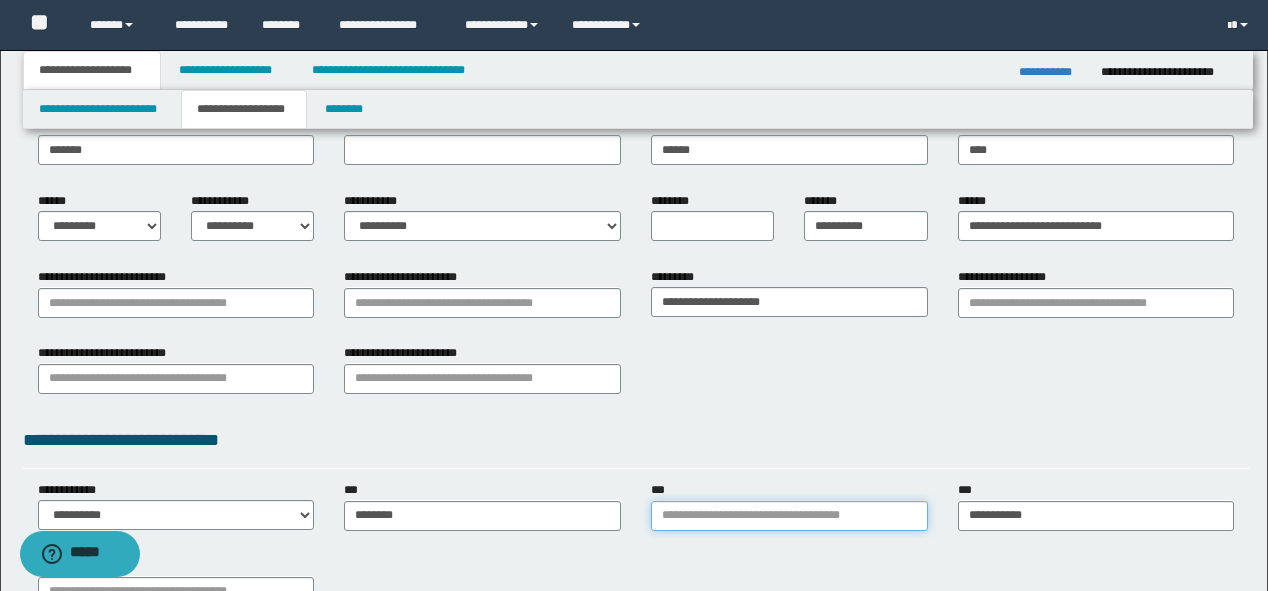 click on "***" at bounding box center [789, 516] 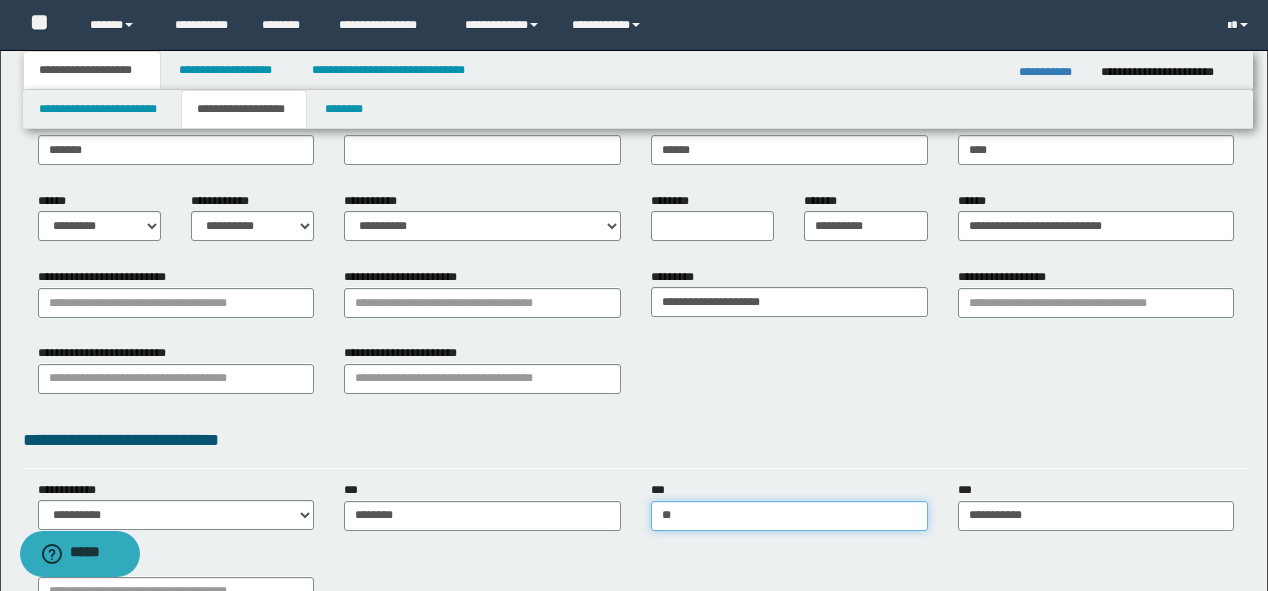type on "***" 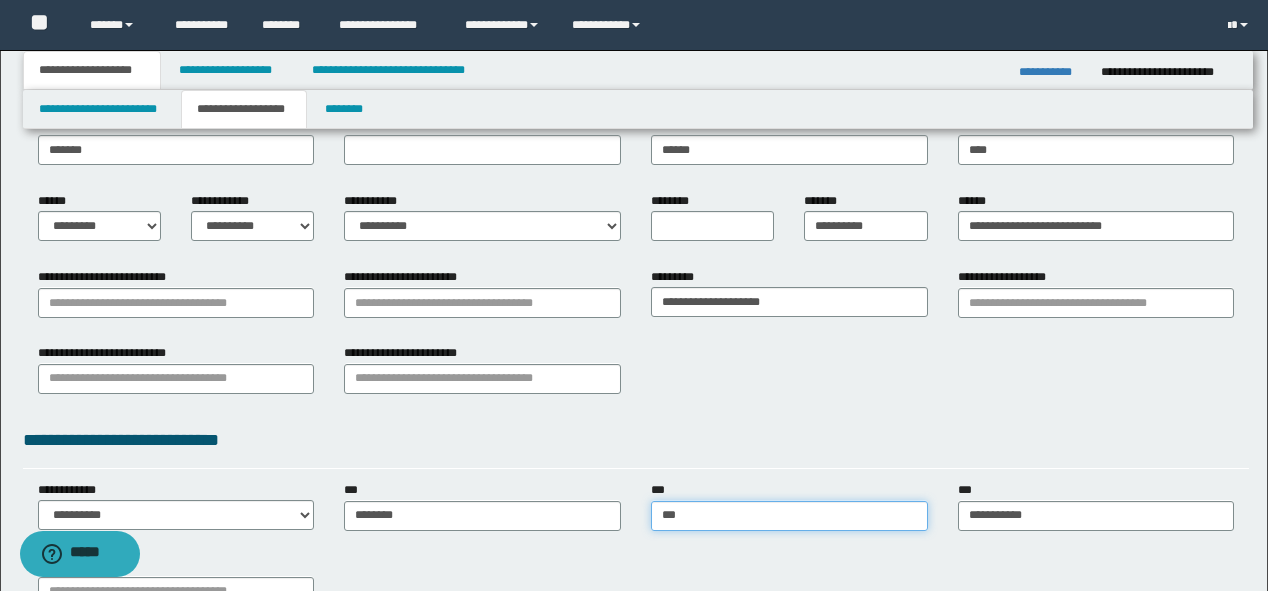 type on "**********" 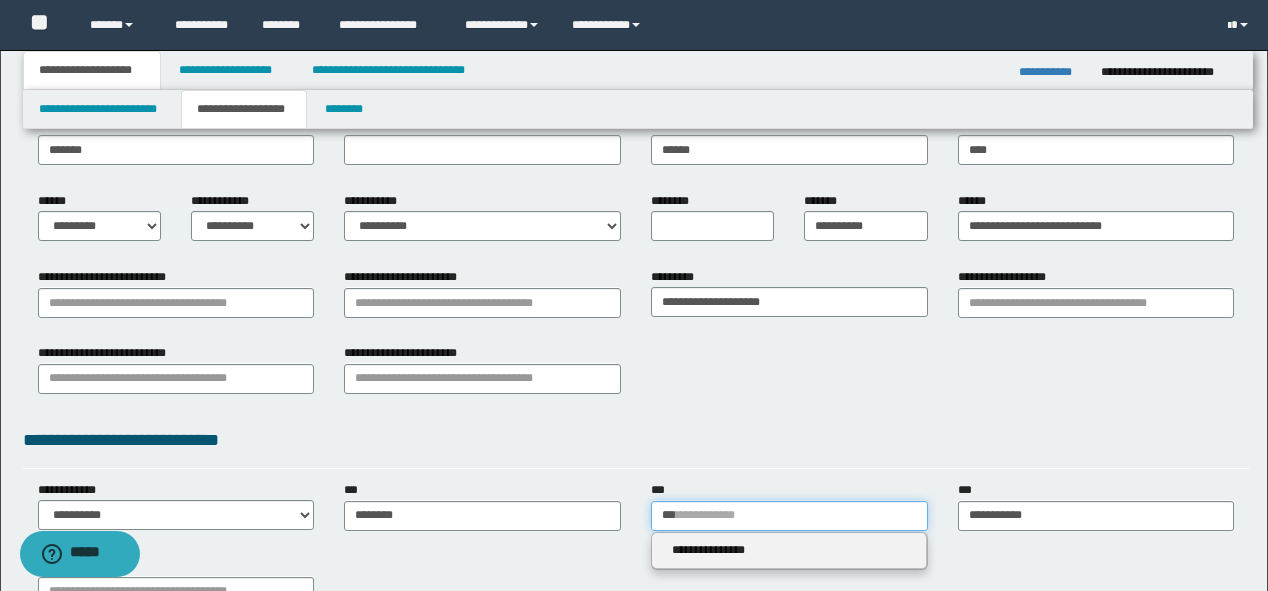 type on "***" 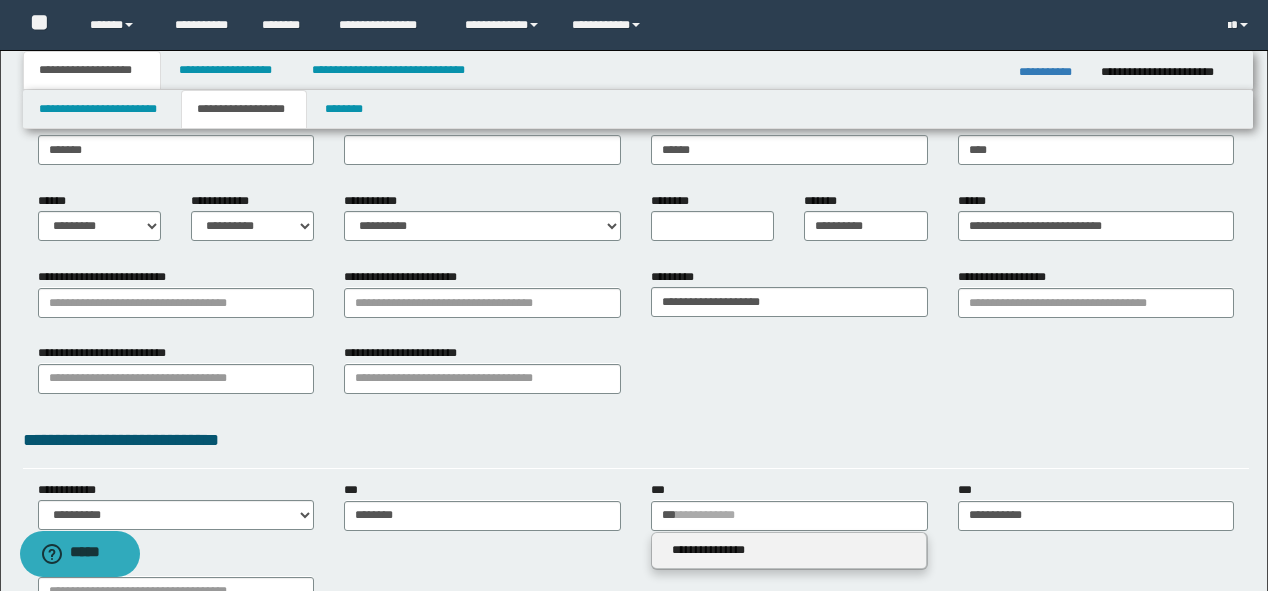 type 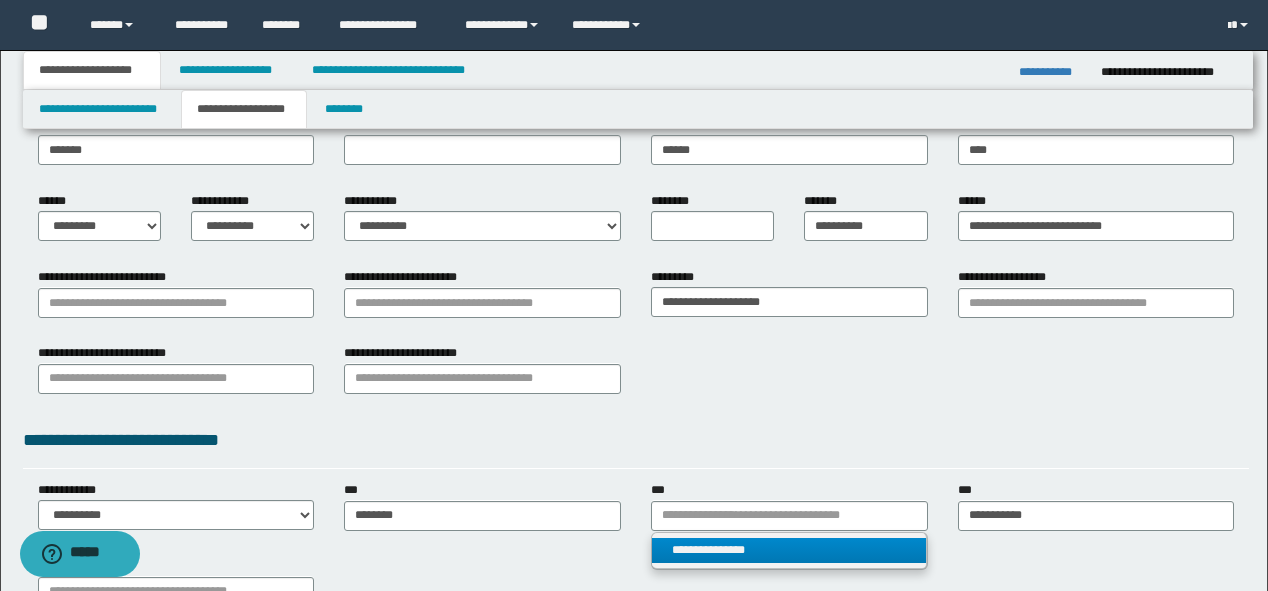 click on "**********" at bounding box center (789, 550) 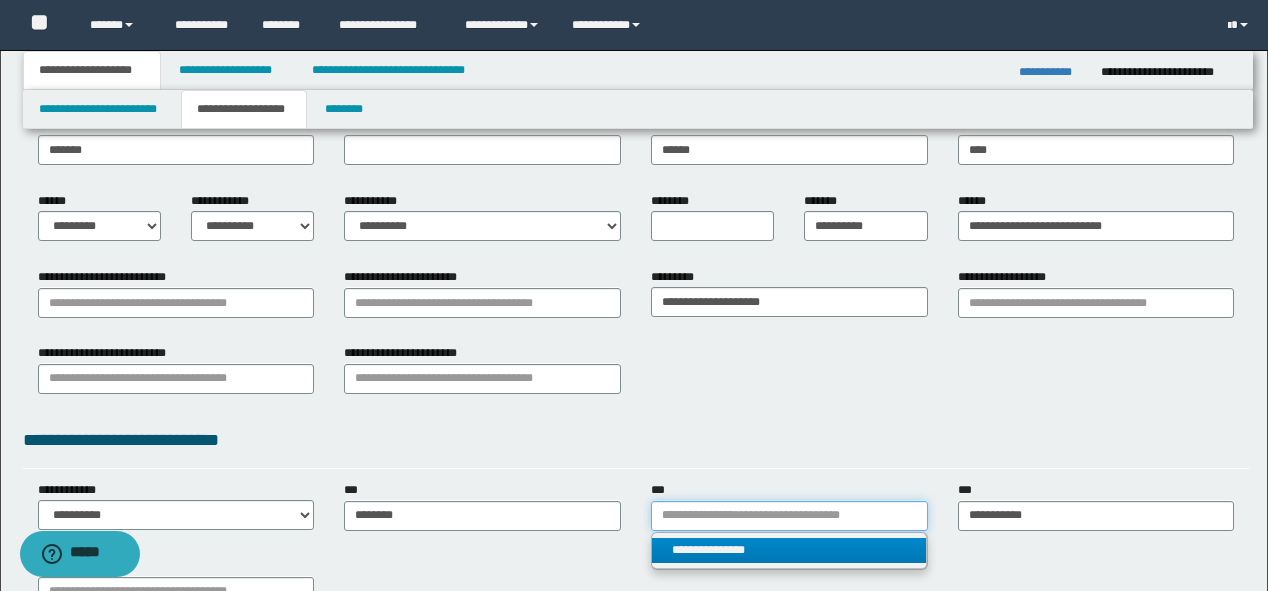 type 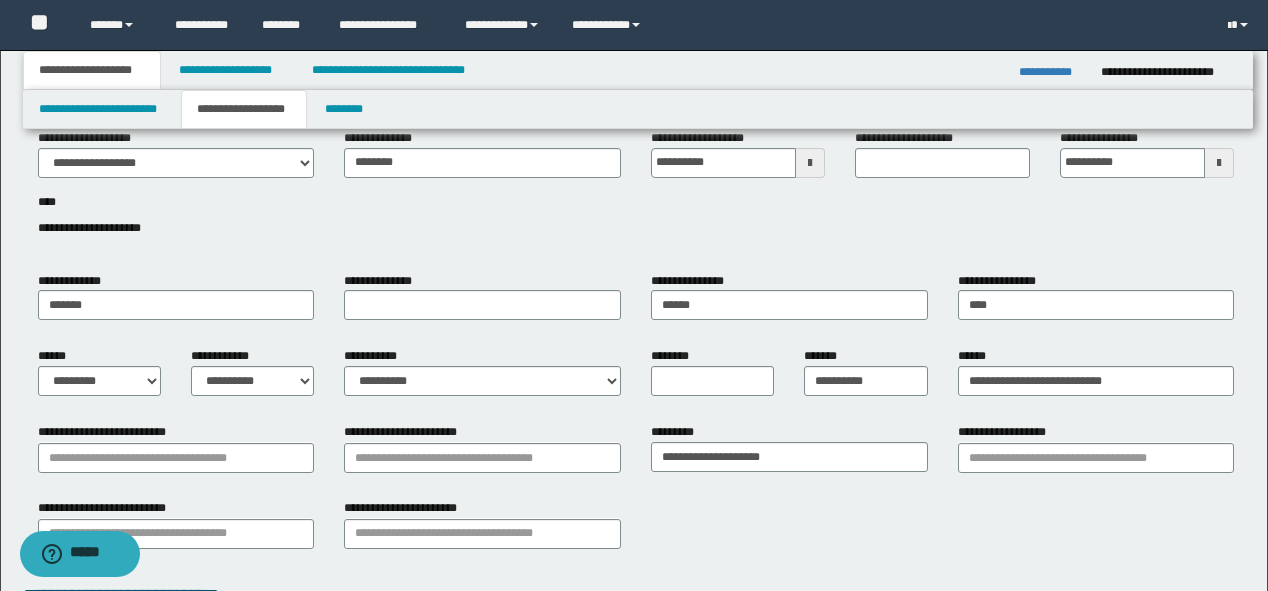 scroll, scrollTop: 0, scrollLeft: 0, axis: both 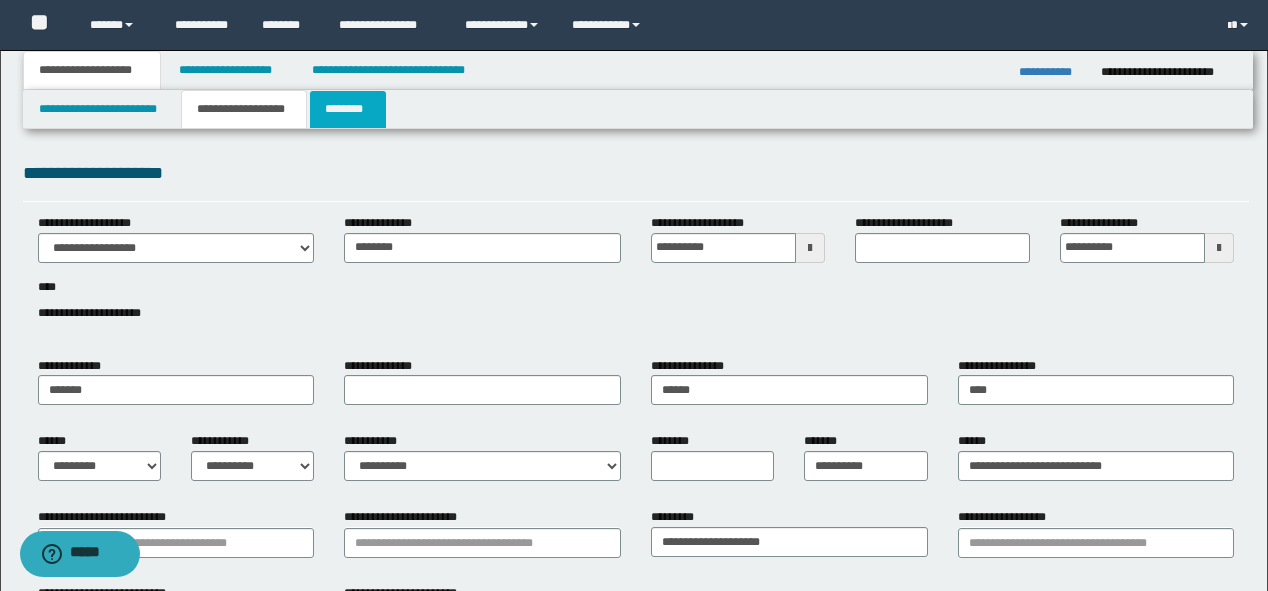 type on "**********" 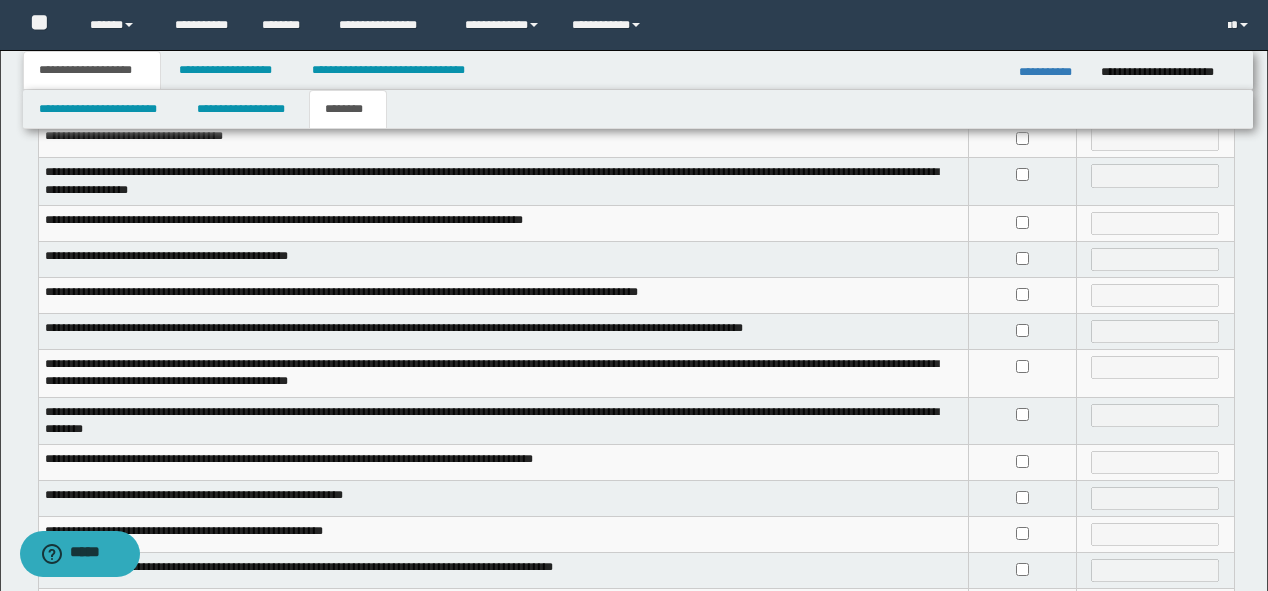 scroll, scrollTop: 400, scrollLeft: 0, axis: vertical 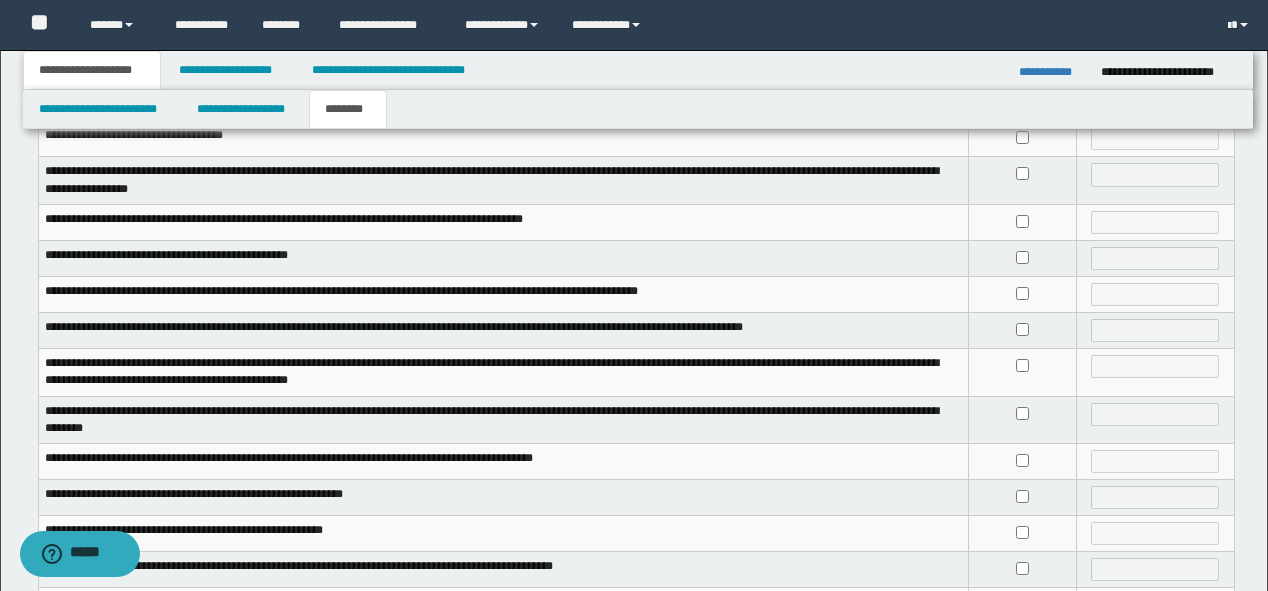 click at bounding box center [1022, 294] 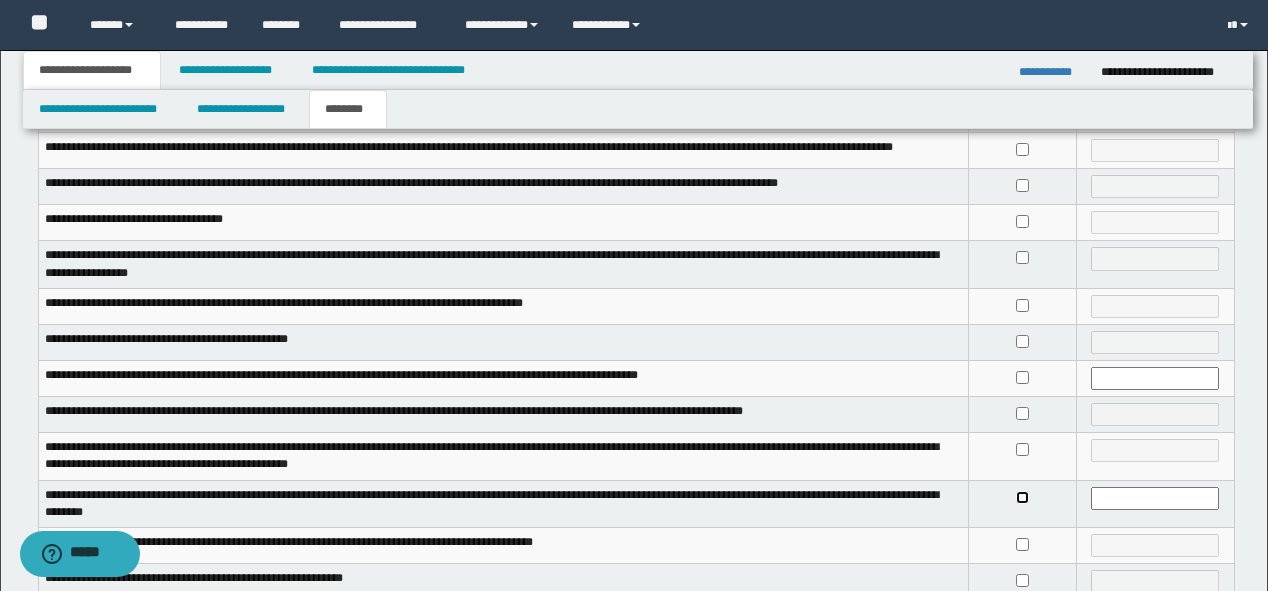 scroll, scrollTop: 240, scrollLeft: 0, axis: vertical 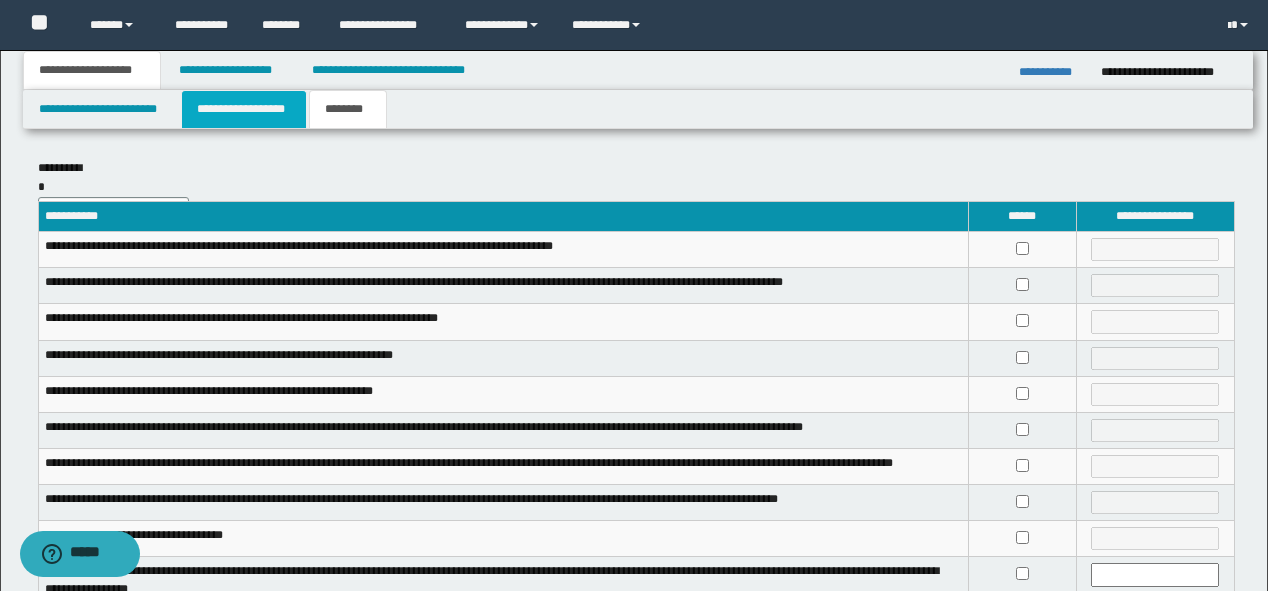 click on "**********" at bounding box center (244, 109) 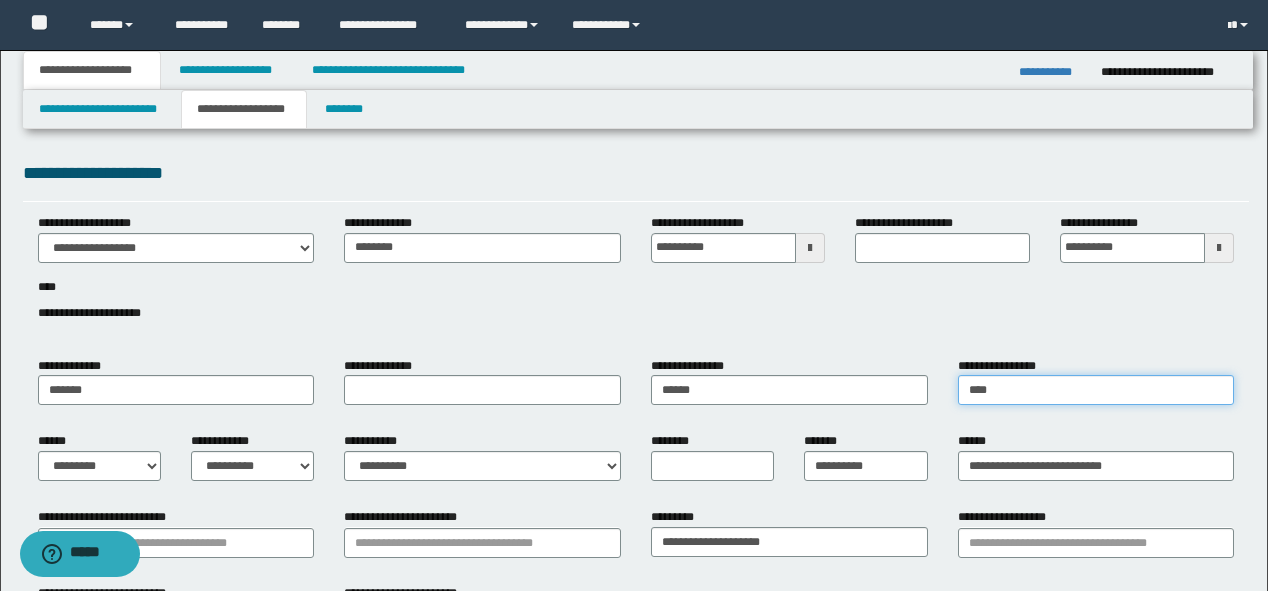 drag, startPoint x: 1001, startPoint y: 392, endPoint x: 949, endPoint y: 392, distance: 52 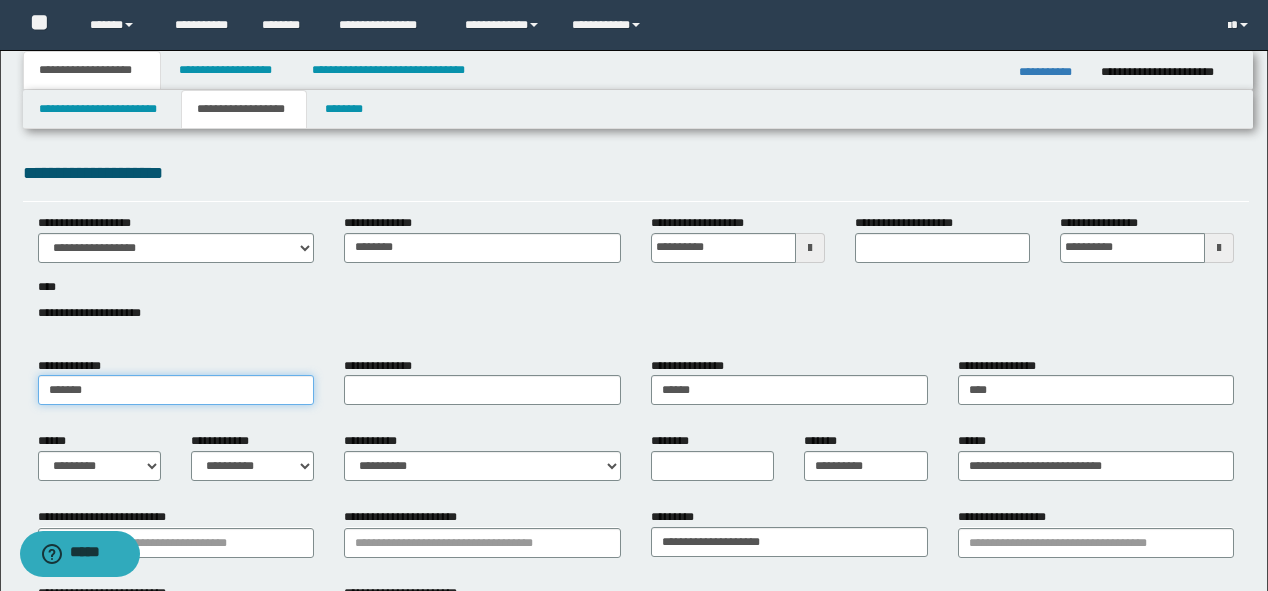 drag, startPoint x: 168, startPoint y: 383, endPoint x: 47, endPoint y: 391, distance: 121.264175 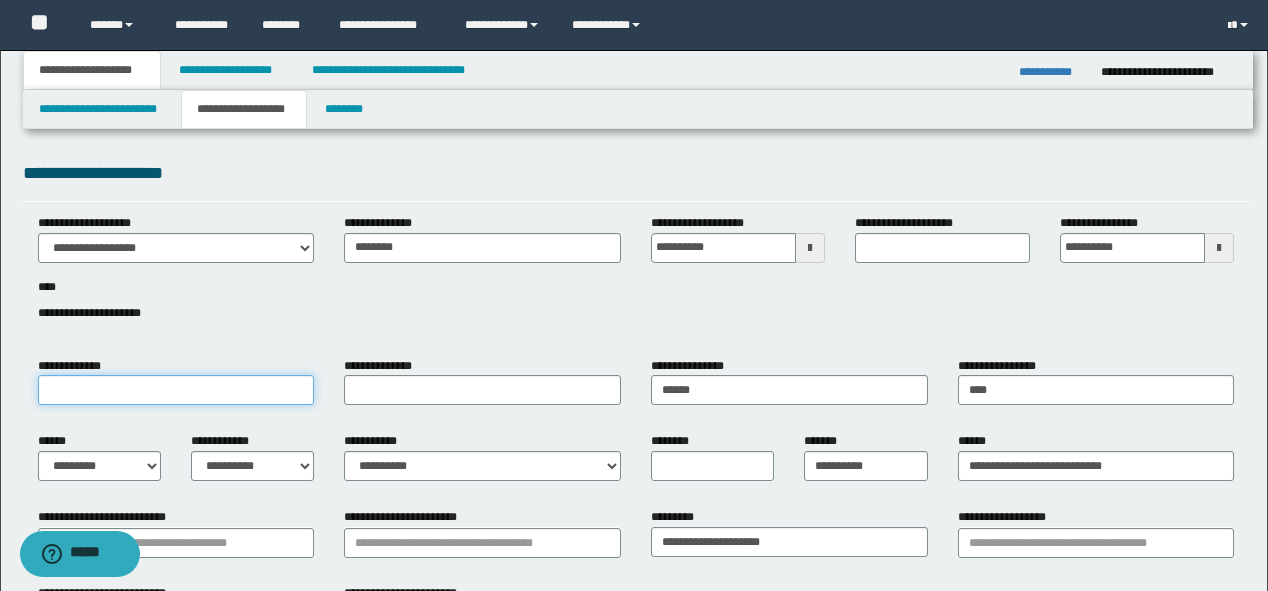 type 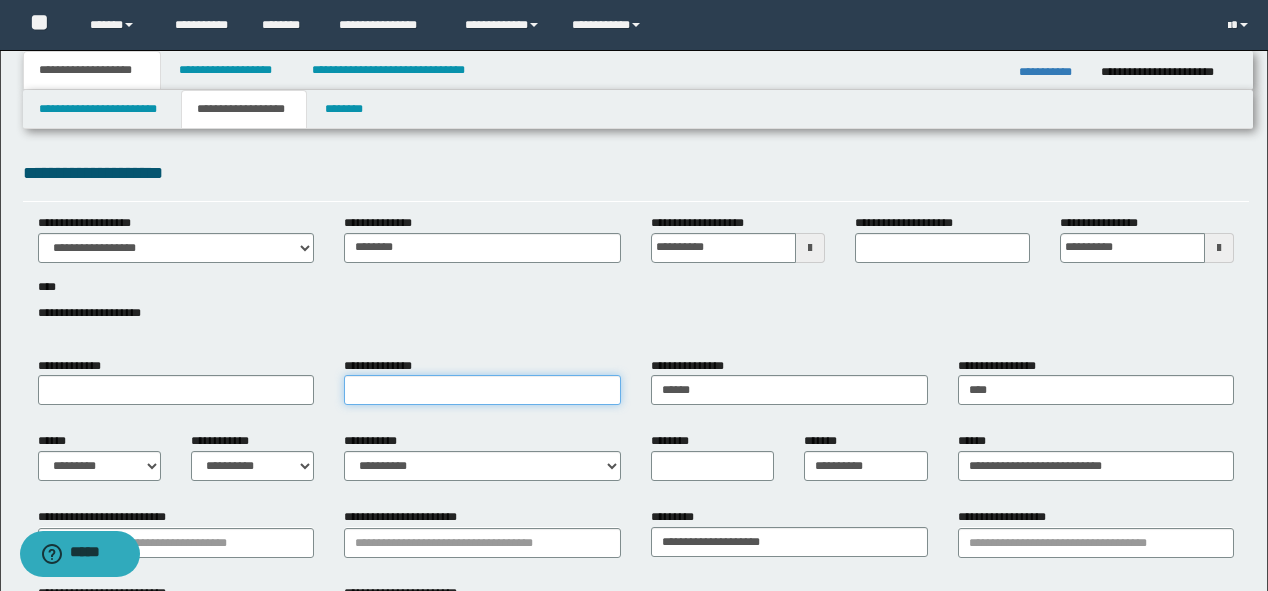 click on "**********" at bounding box center (482, 390) 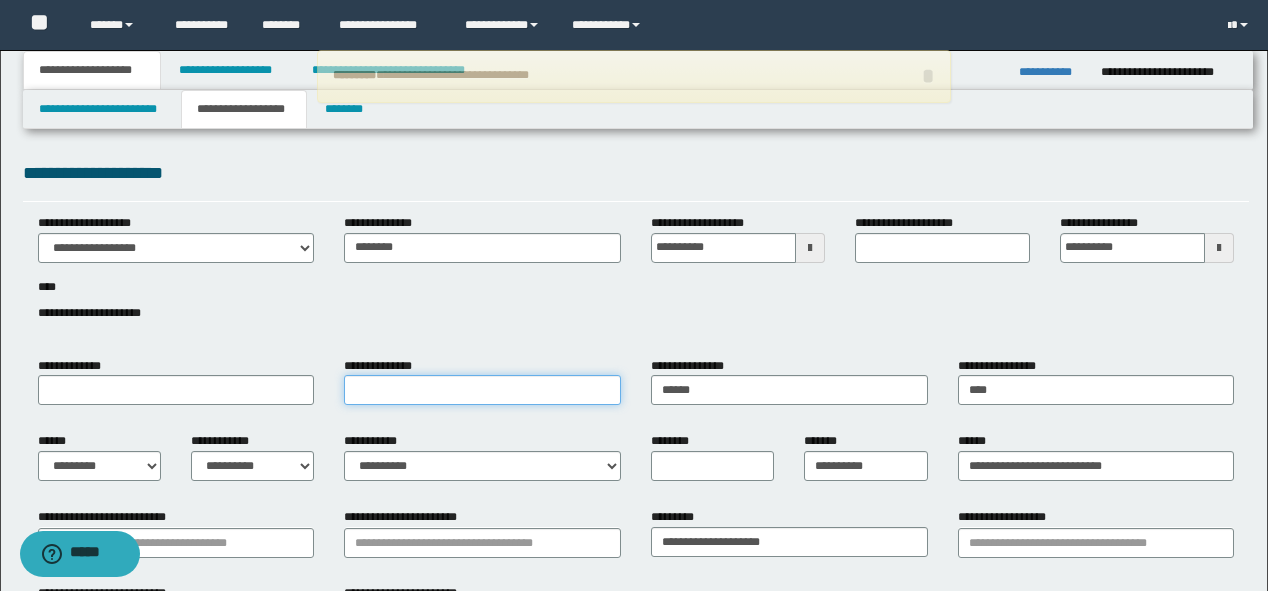 paste on "*******" 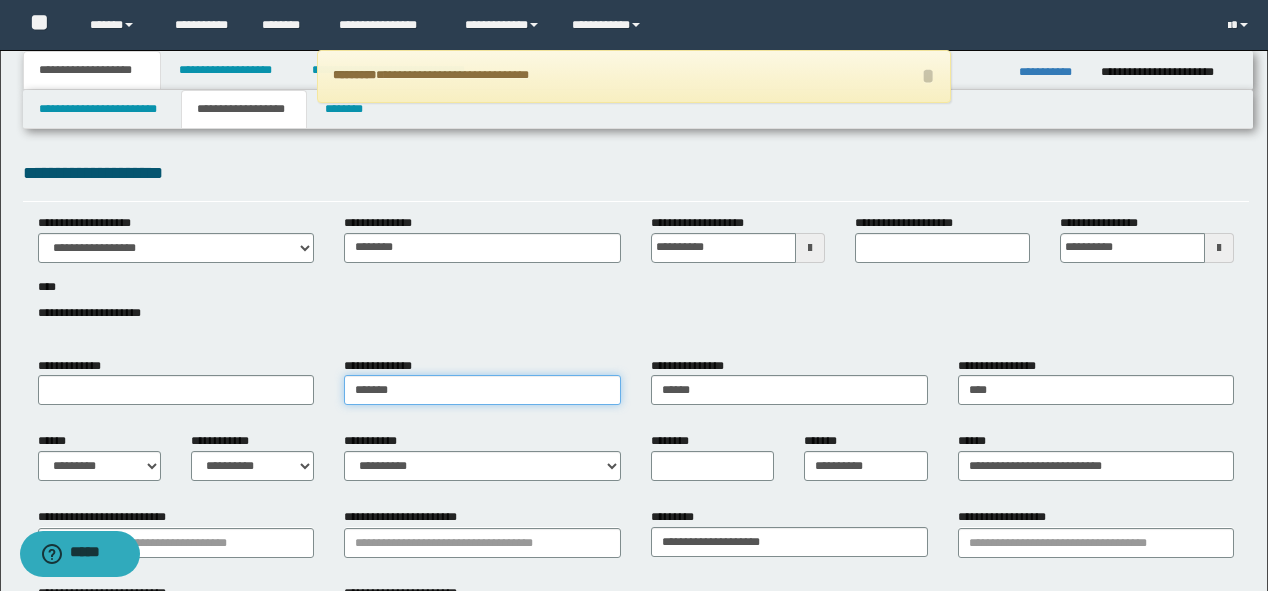 type on "*******" 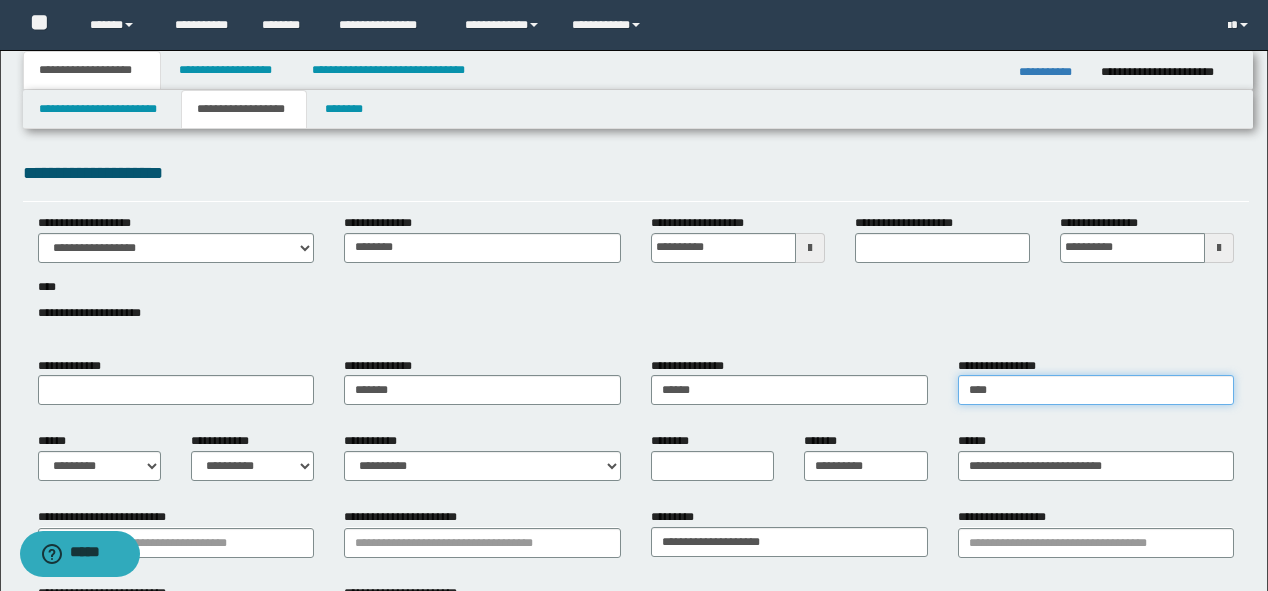 drag, startPoint x: 1001, startPoint y: 380, endPoint x: 910, endPoint y: 387, distance: 91.26884 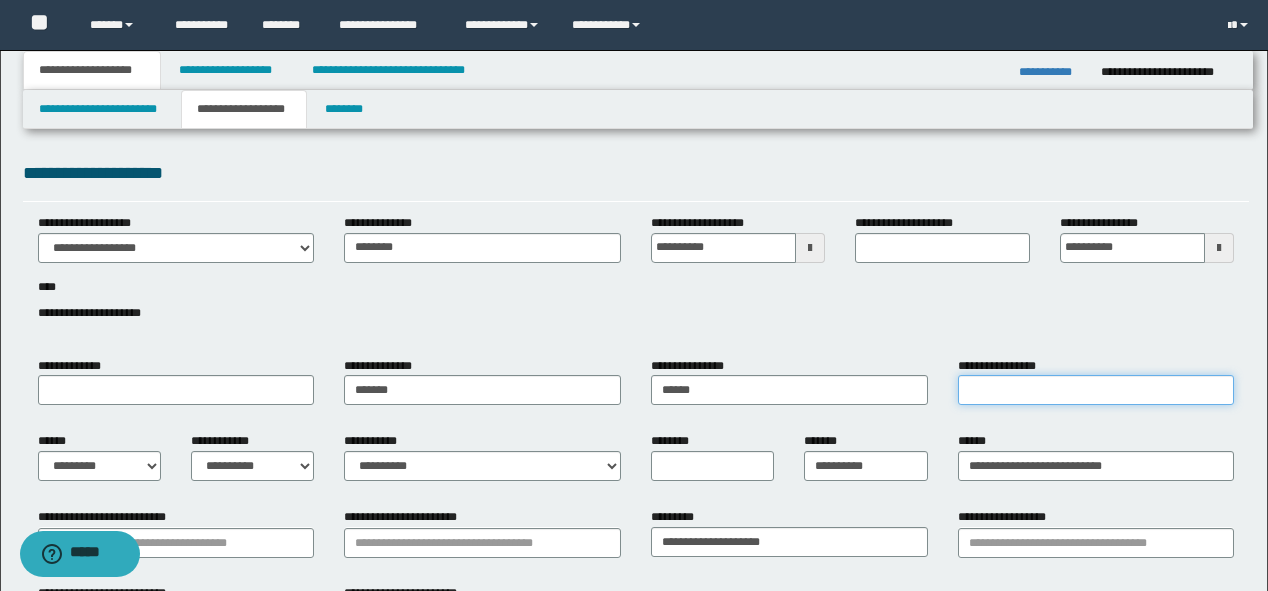 type 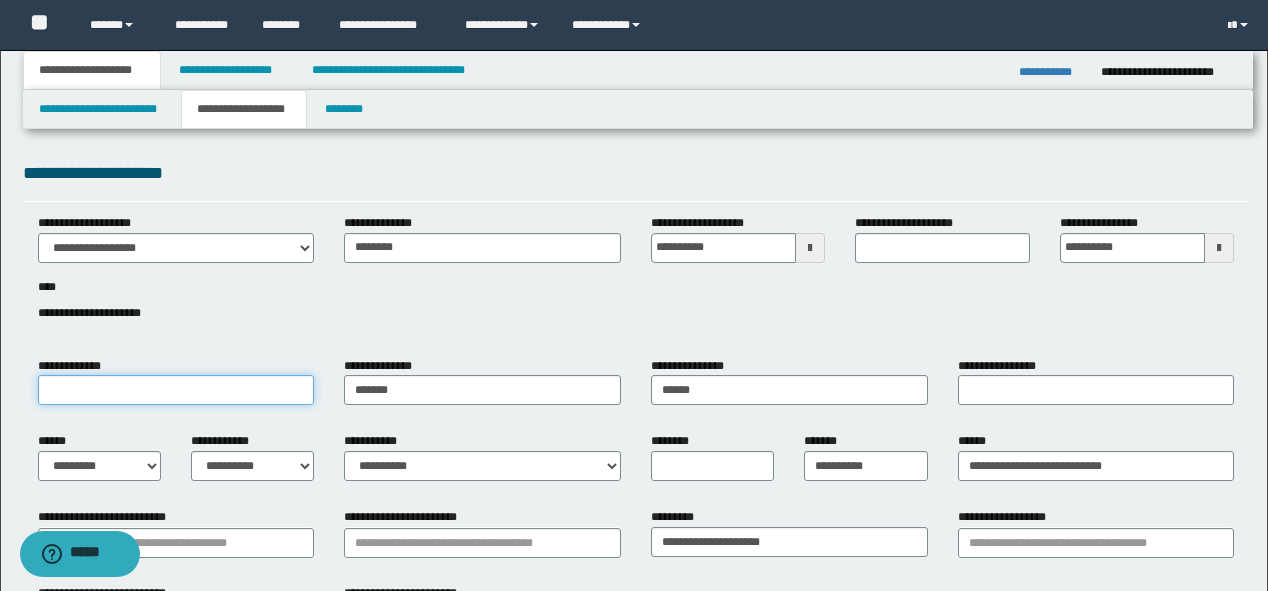 click on "**********" at bounding box center (176, 390) 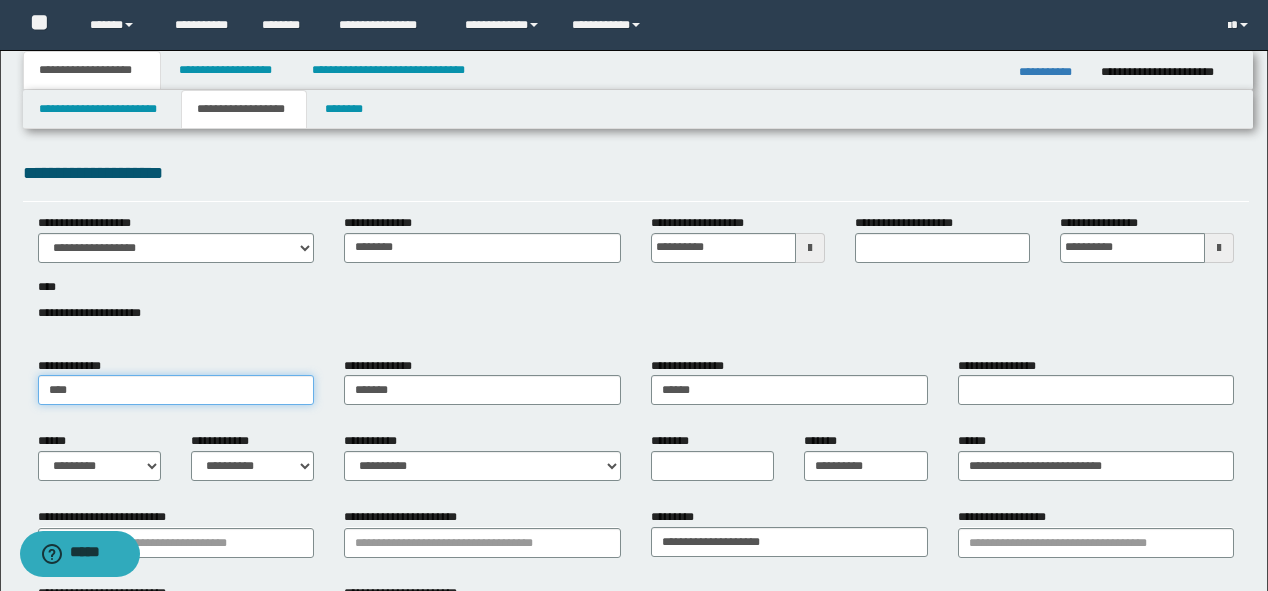type on "****" 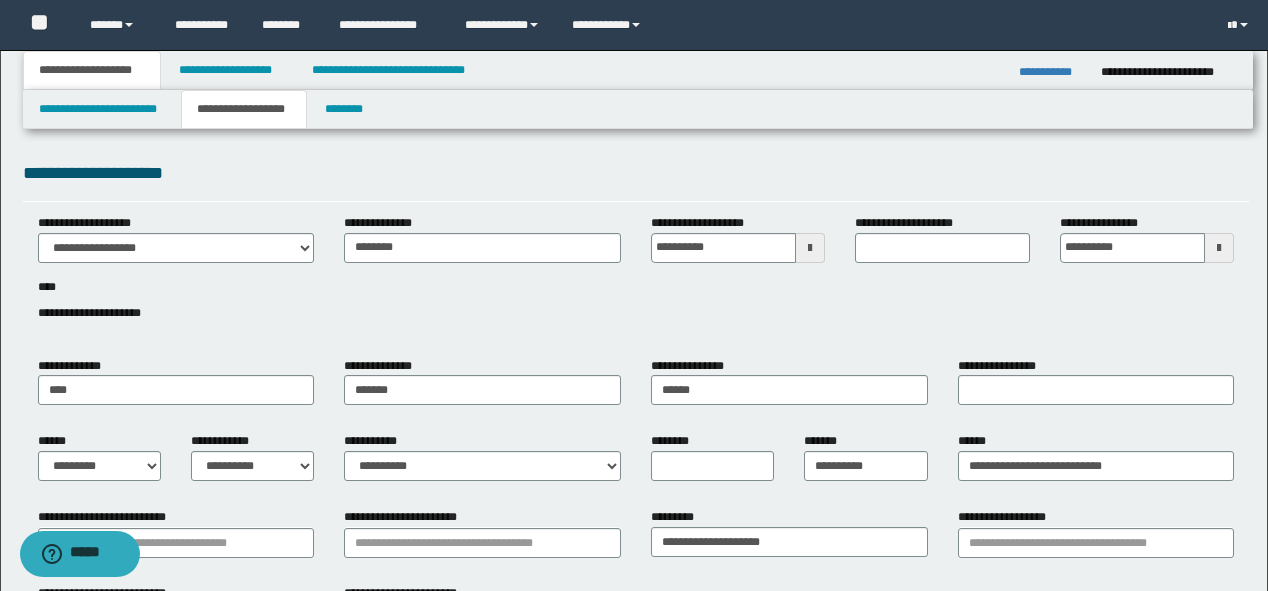 drag, startPoint x: 324, startPoint y: 360, endPoint x: 323, endPoint y: 328, distance: 32.01562 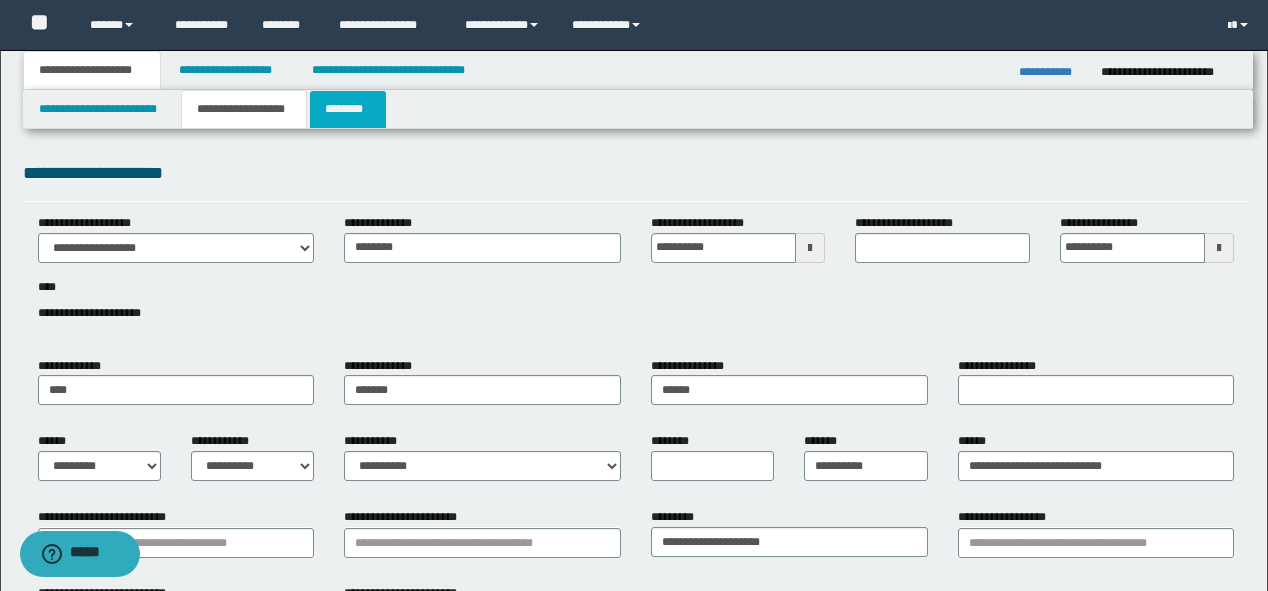 click on "********" at bounding box center [348, 109] 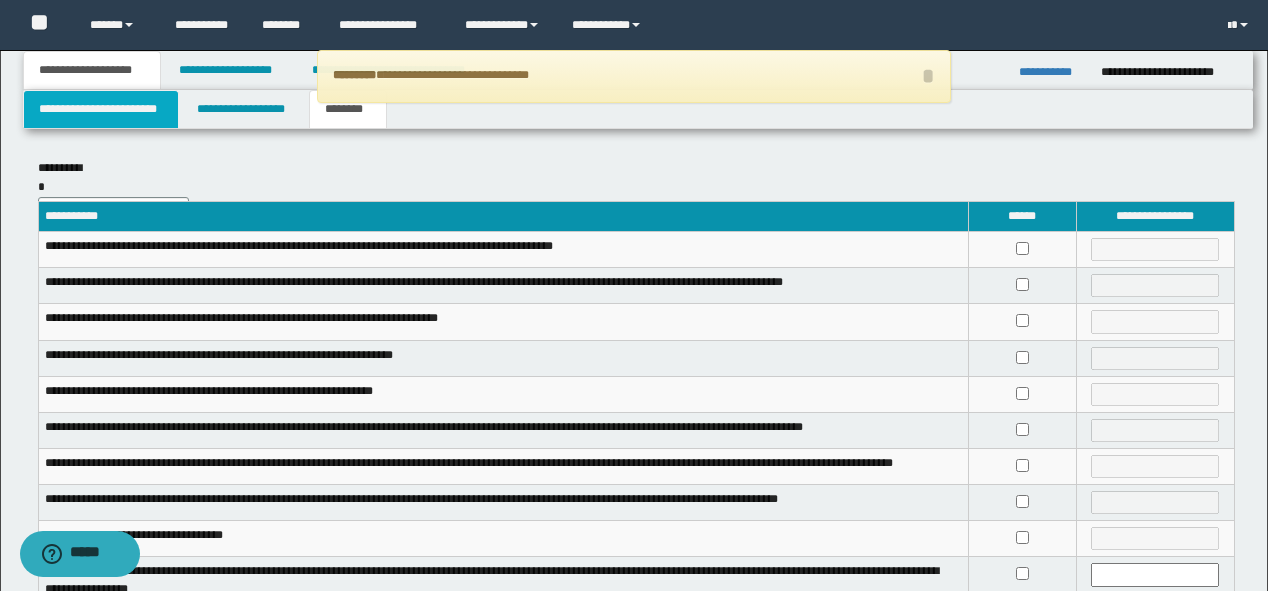 click on "**********" at bounding box center (101, 109) 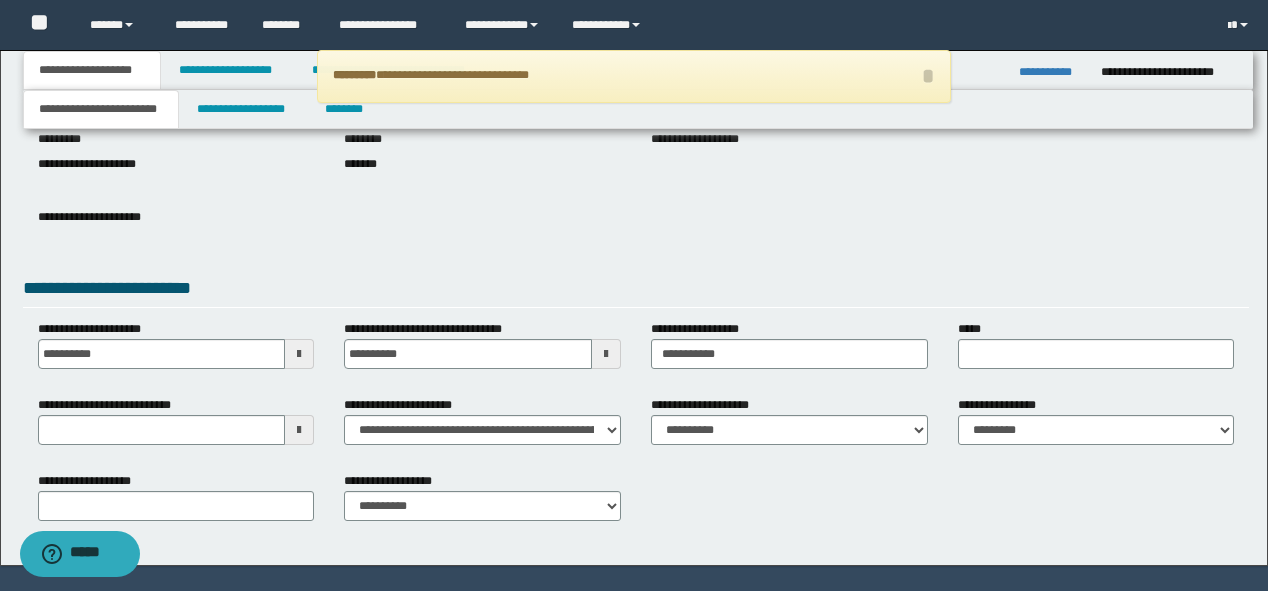 type 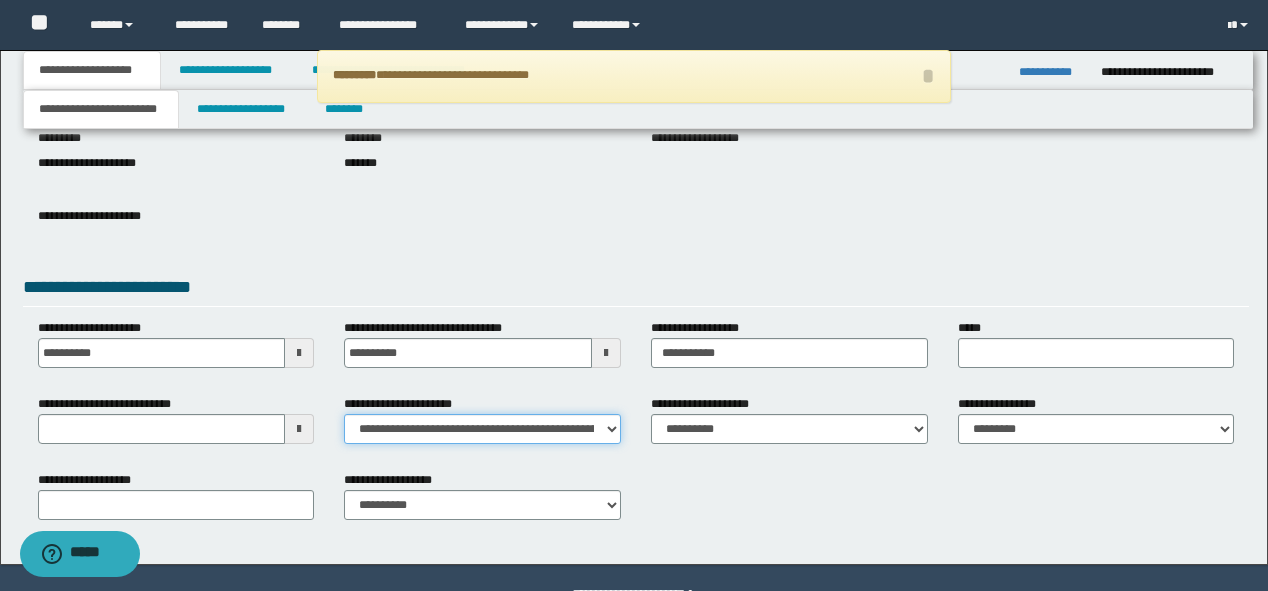 click on "**********" at bounding box center (482, 429) 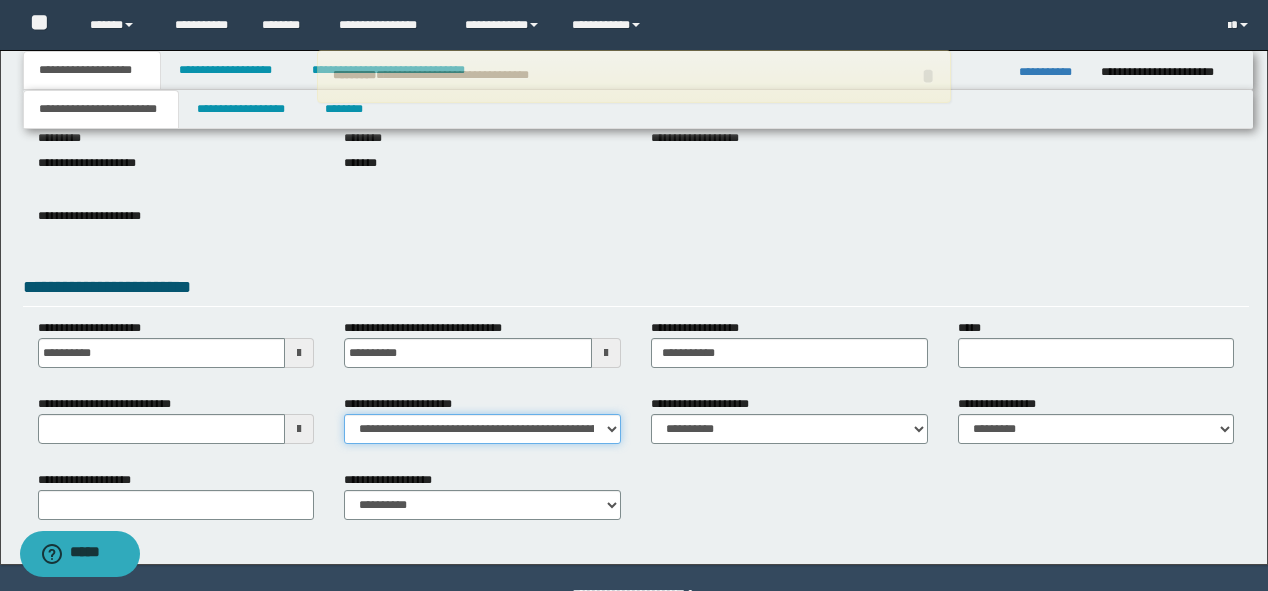 select on "*" 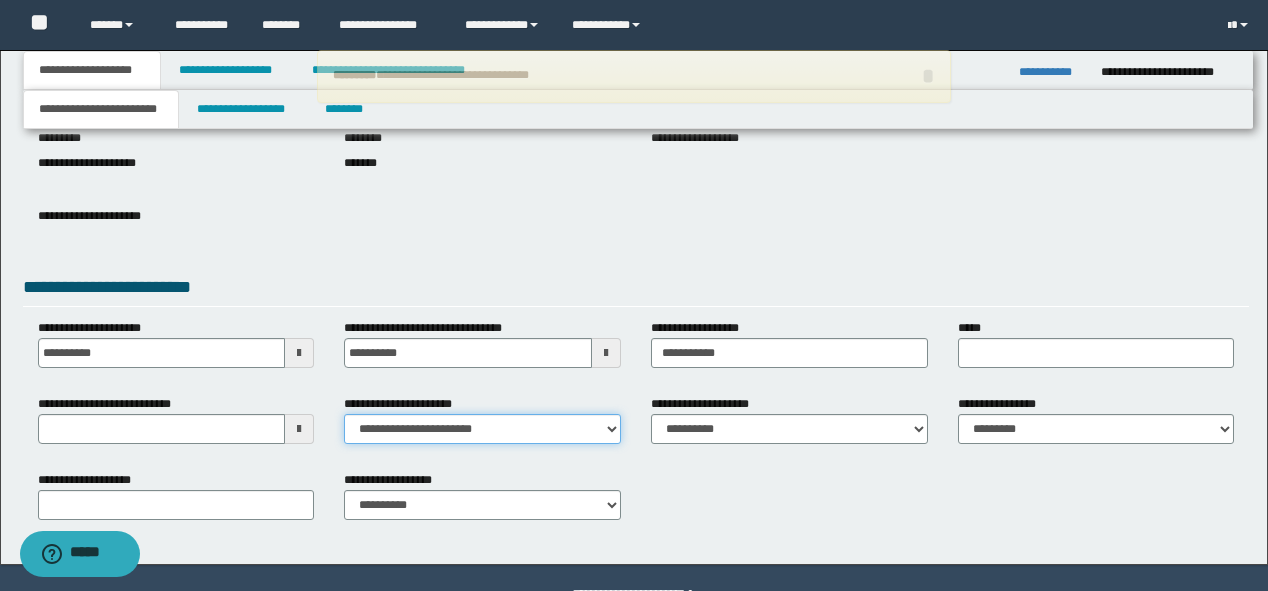 click on "**********" at bounding box center (482, 429) 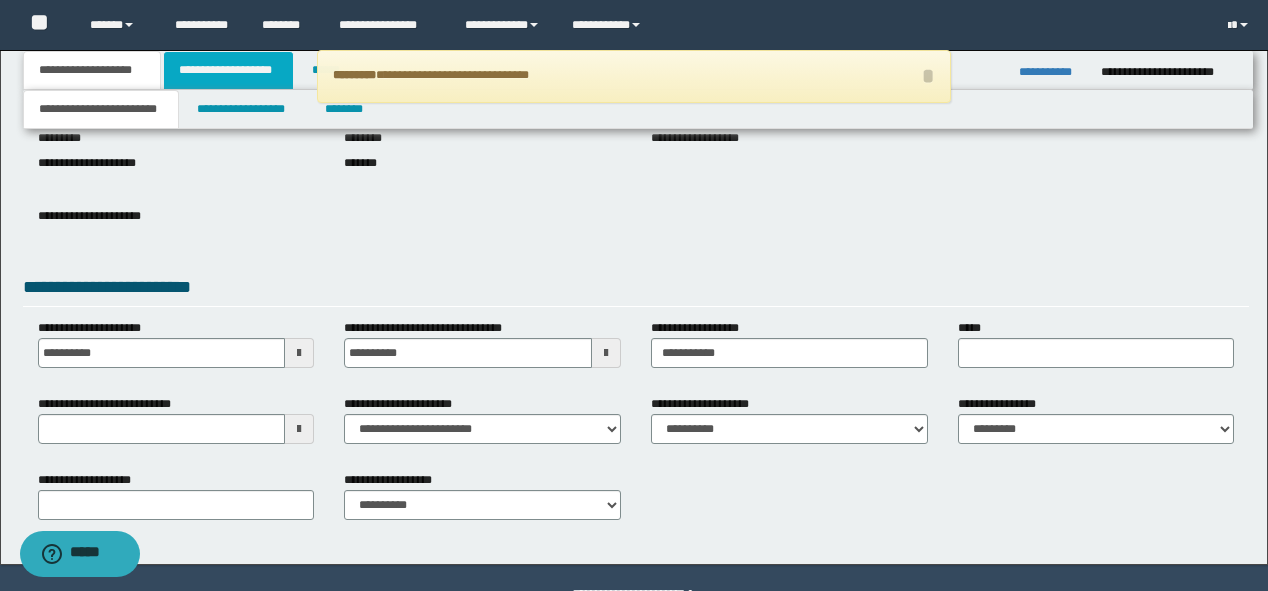 click on "**********" at bounding box center [228, 70] 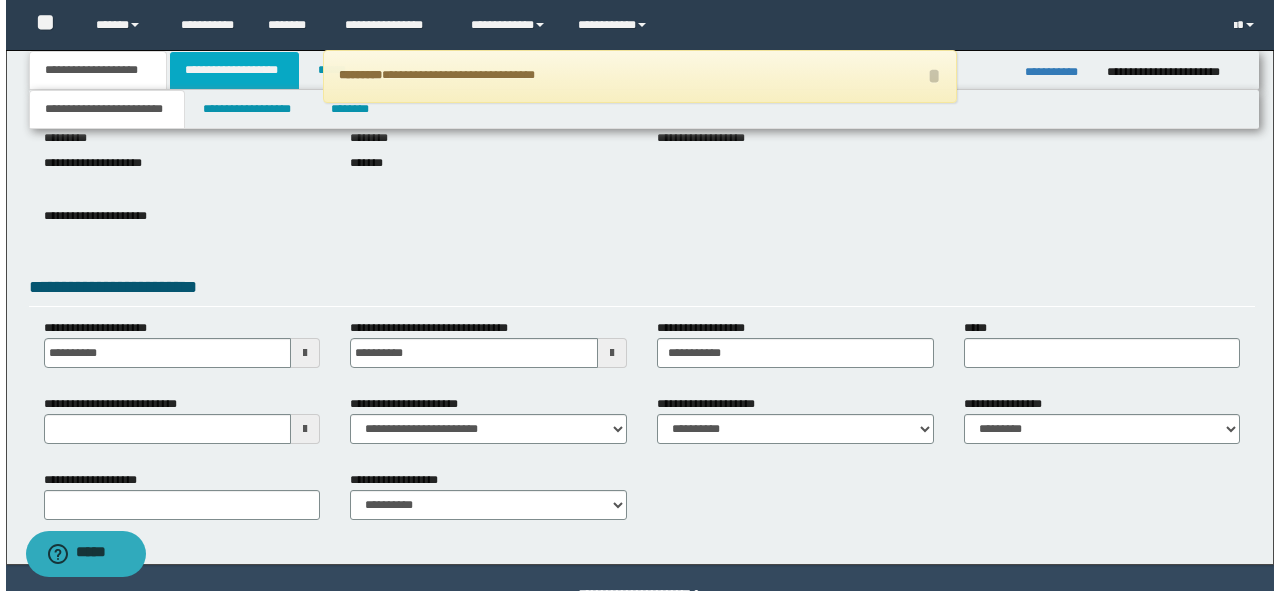 scroll, scrollTop: 0, scrollLeft: 0, axis: both 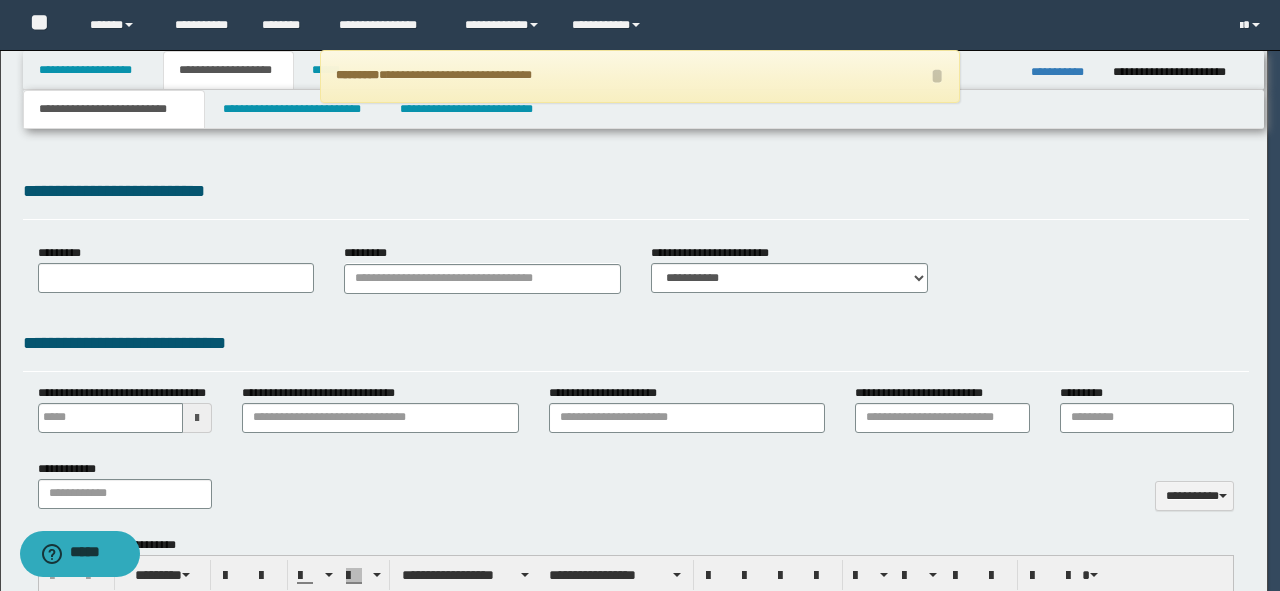 select on "*" 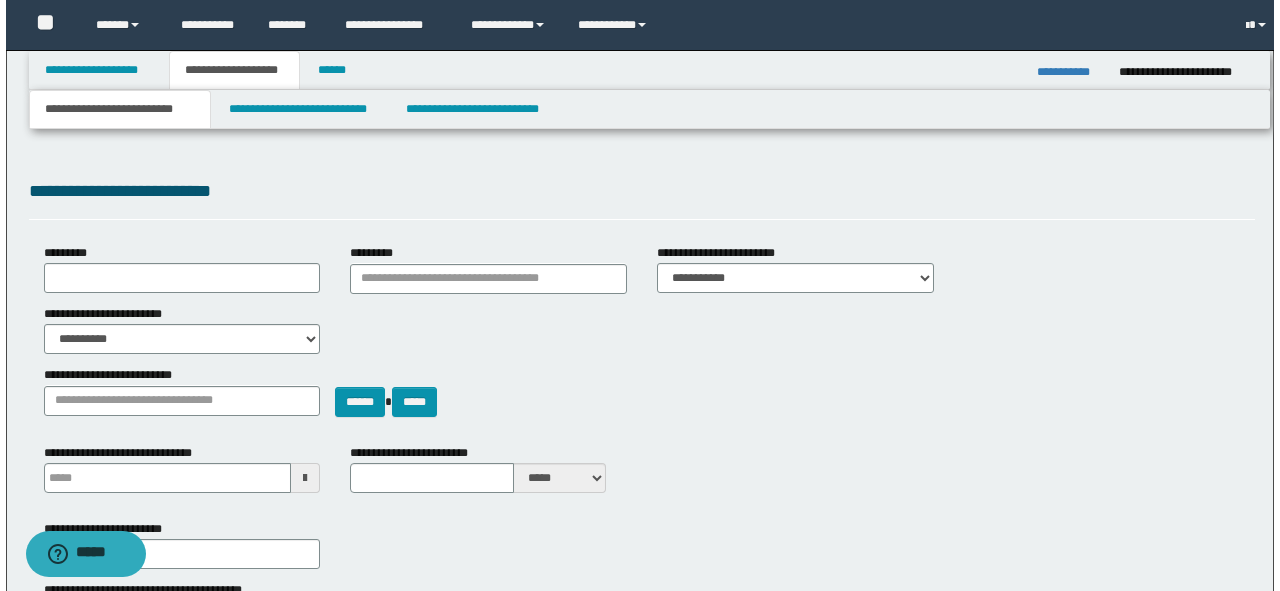 scroll, scrollTop: 0, scrollLeft: 0, axis: both 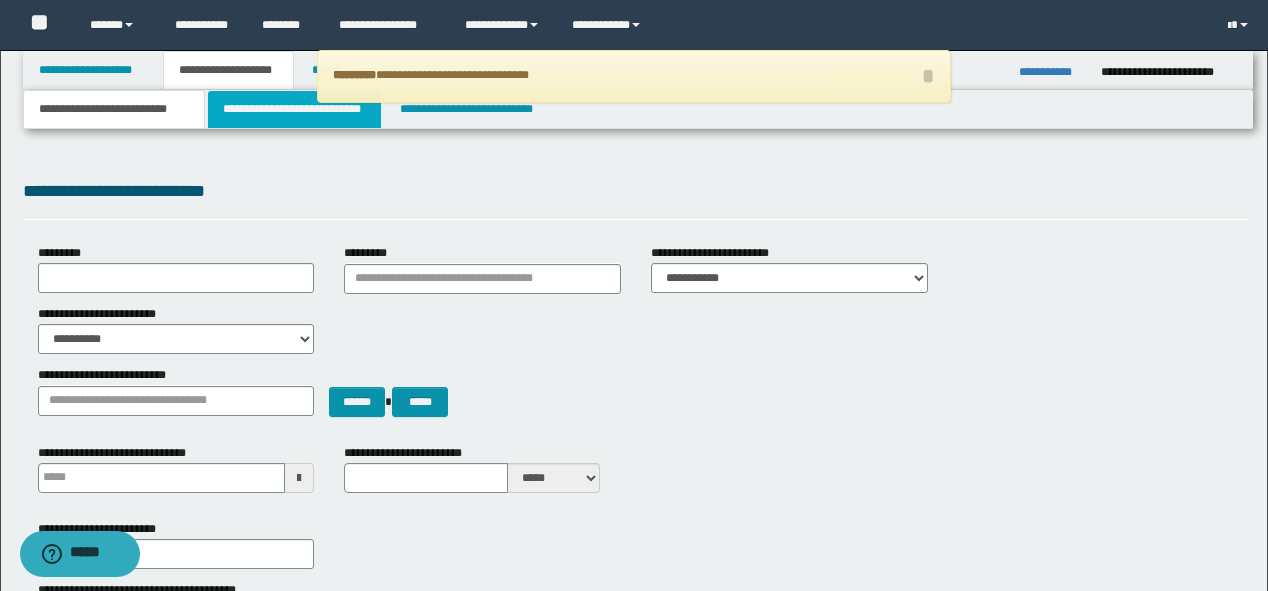 click on "**********" at bounding box center [294, 109] 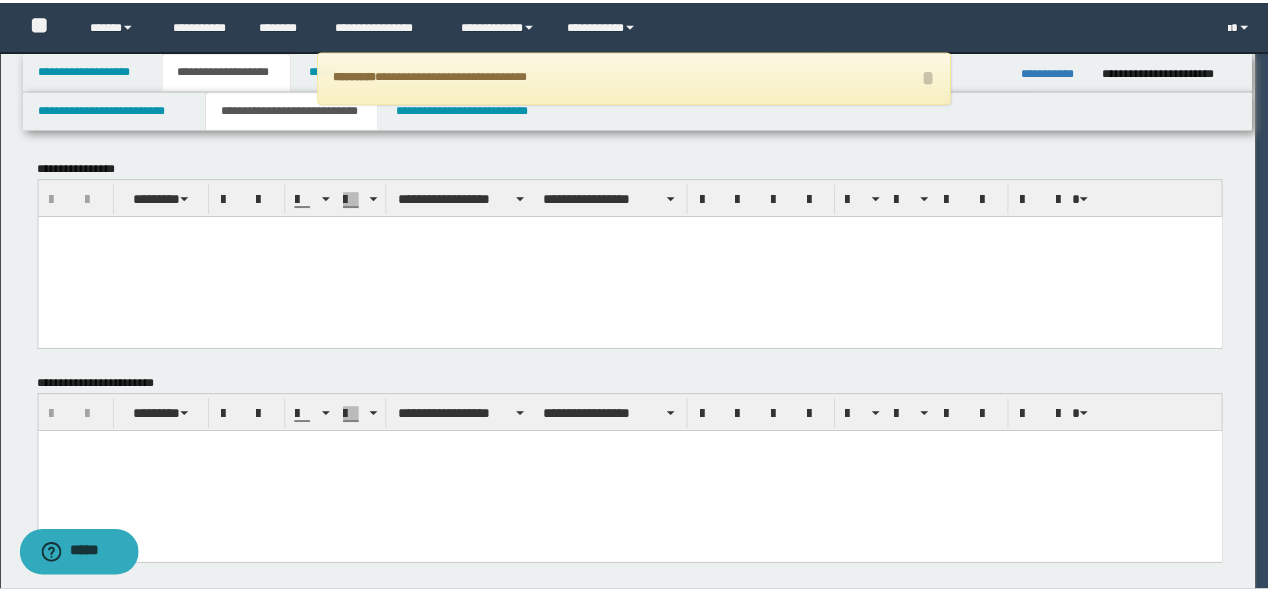 scroll, scrollTop: 0, scrollLeft: 0, axis: both 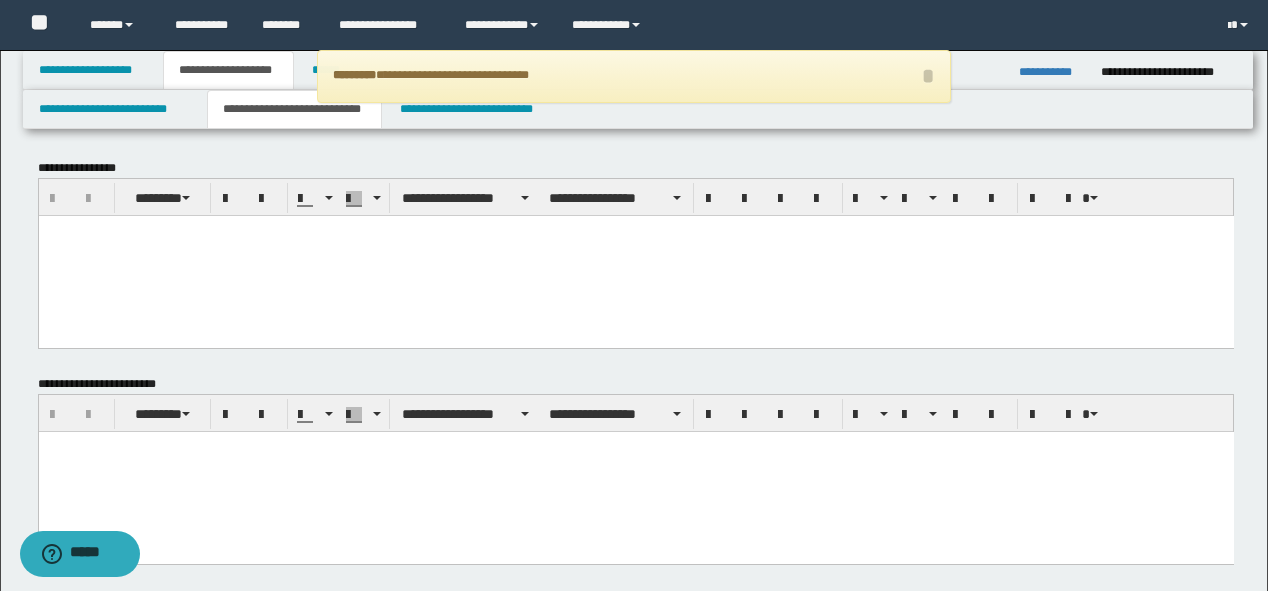 click at bounding box center (635, 255) 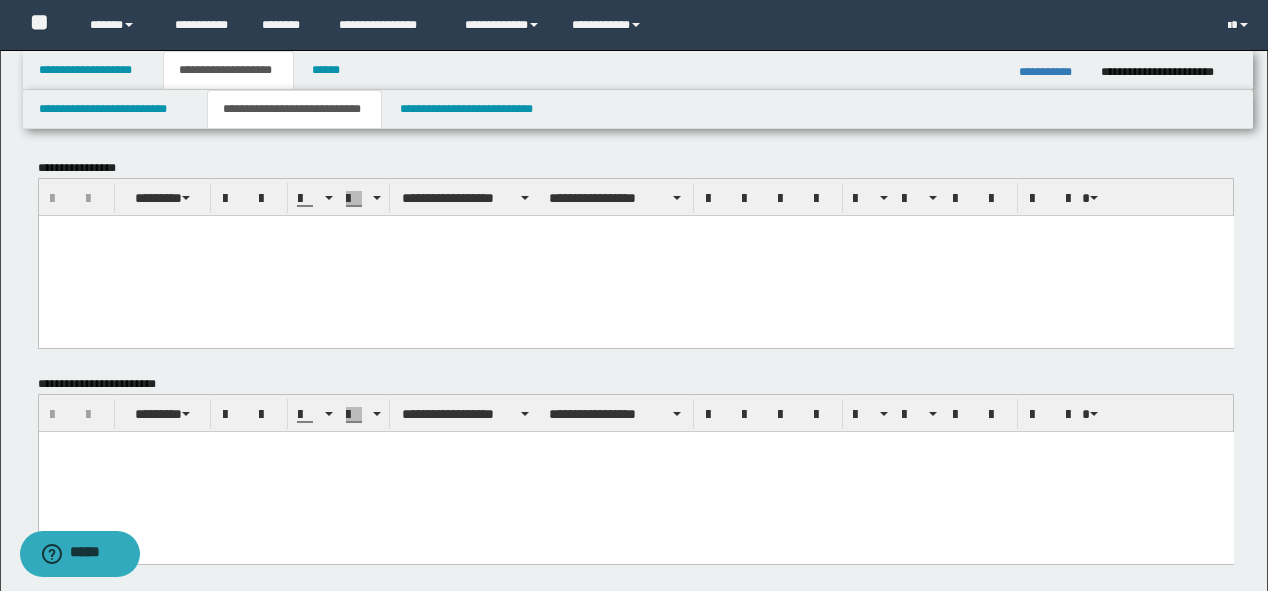 click at bounding box center (635, 255) 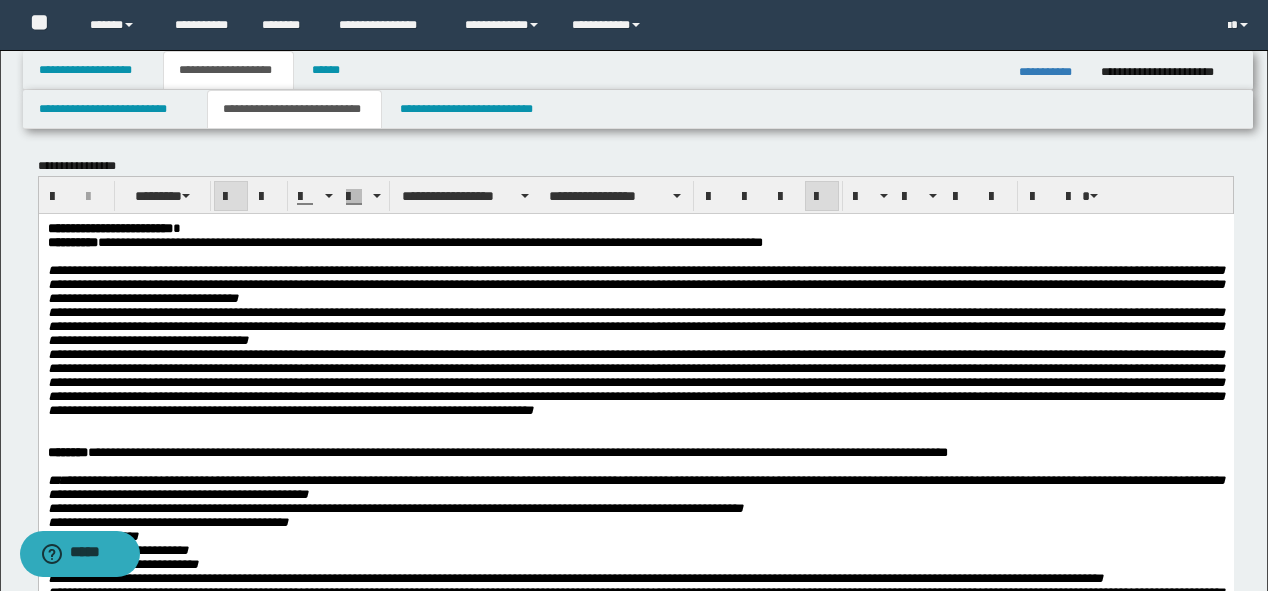 scroll, scrollTop: 0, scrollLeft: 0, axis: both 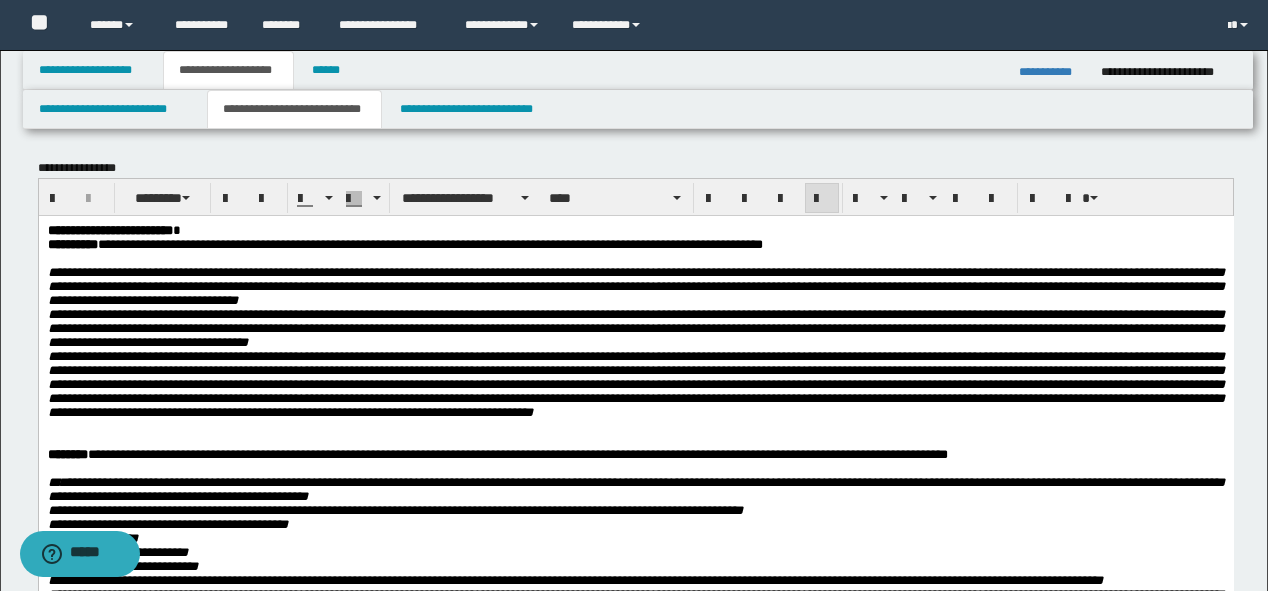 click on "**********" at bounding box center (635, 568) 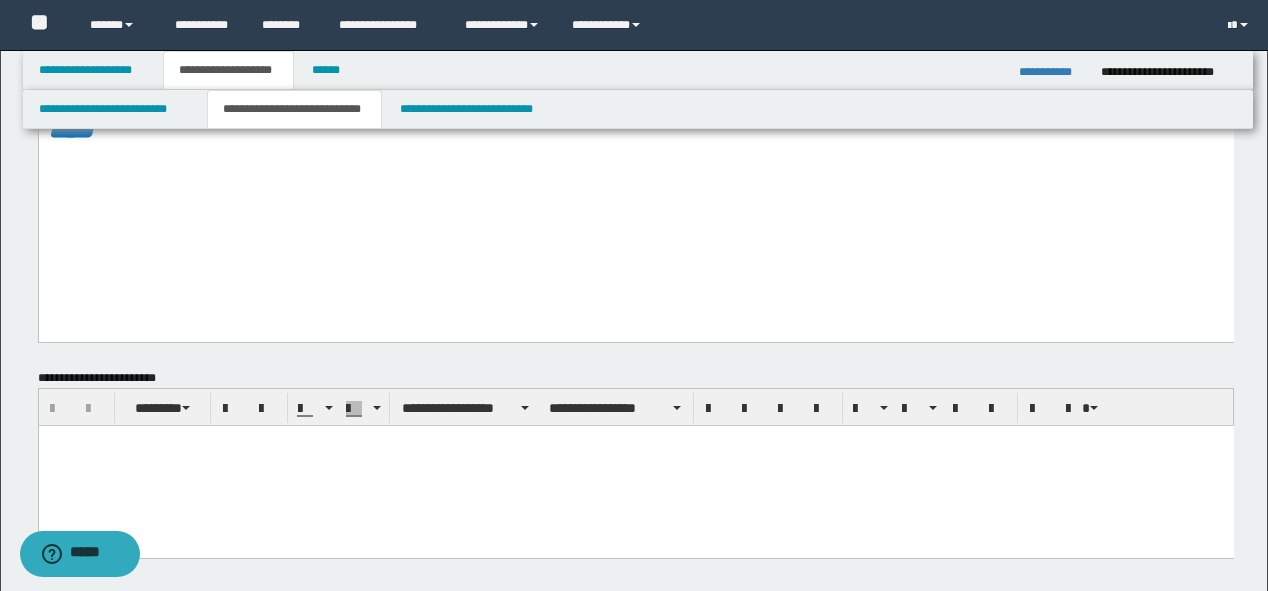 scroll, scrollTop: 880, scrollLeft: 0, axis: vertical 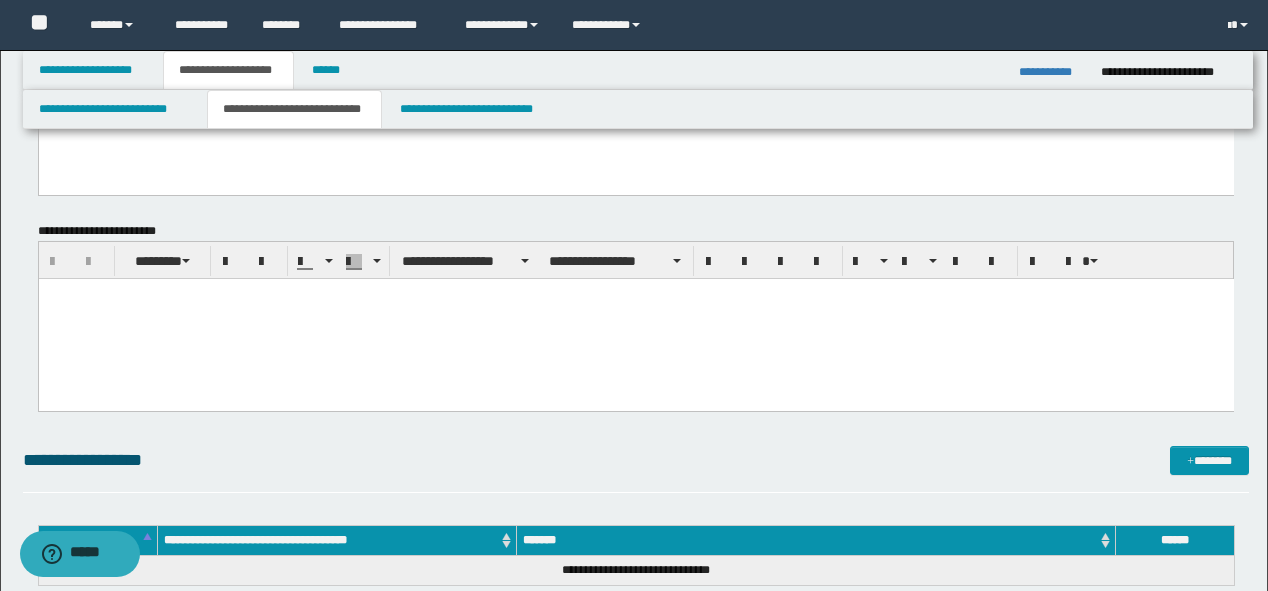 click at bounding box center [635, 318] 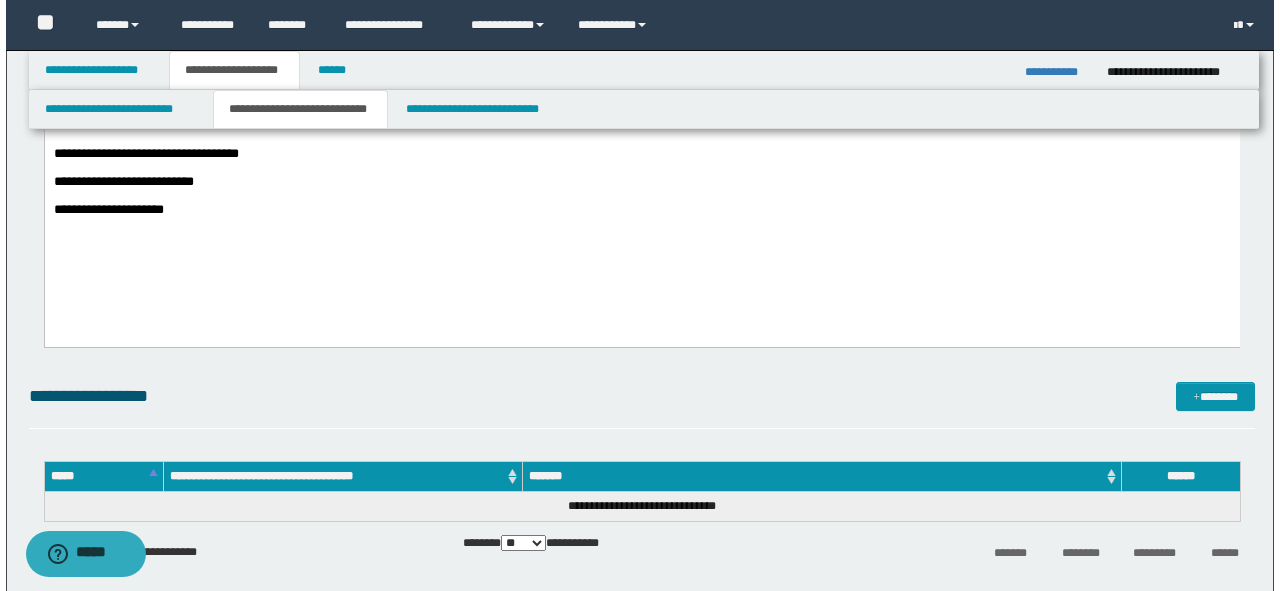 scroll, scrollTop: 1200, scrollLeft: 0, axis: vertical 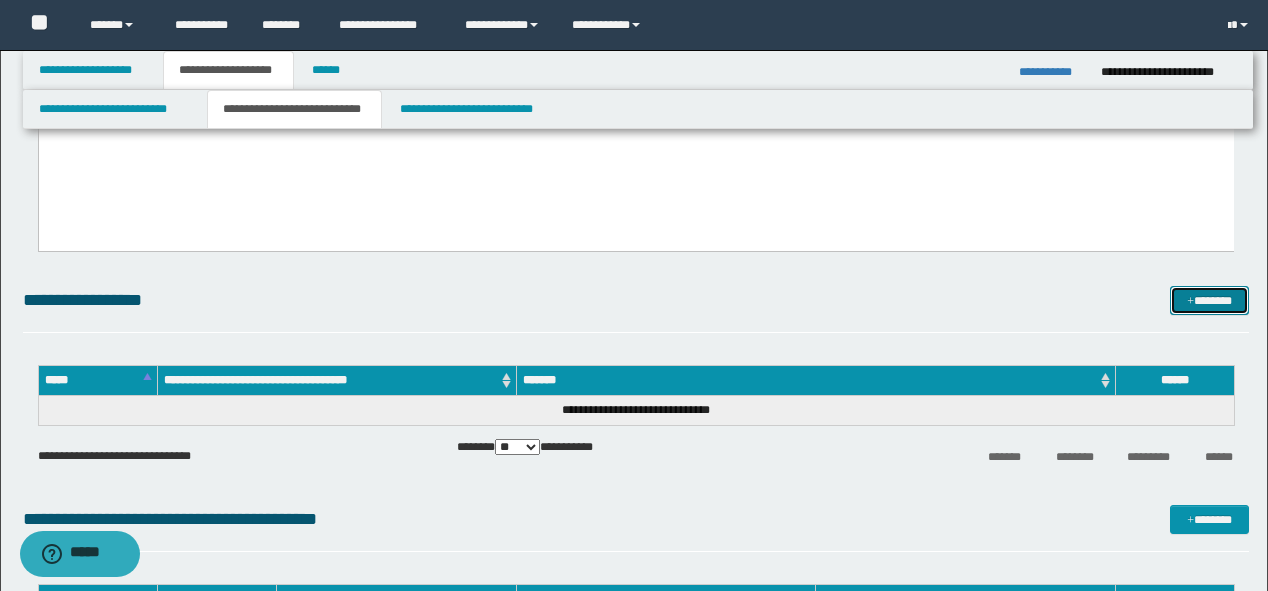 click at bounding box center [1190, 302] 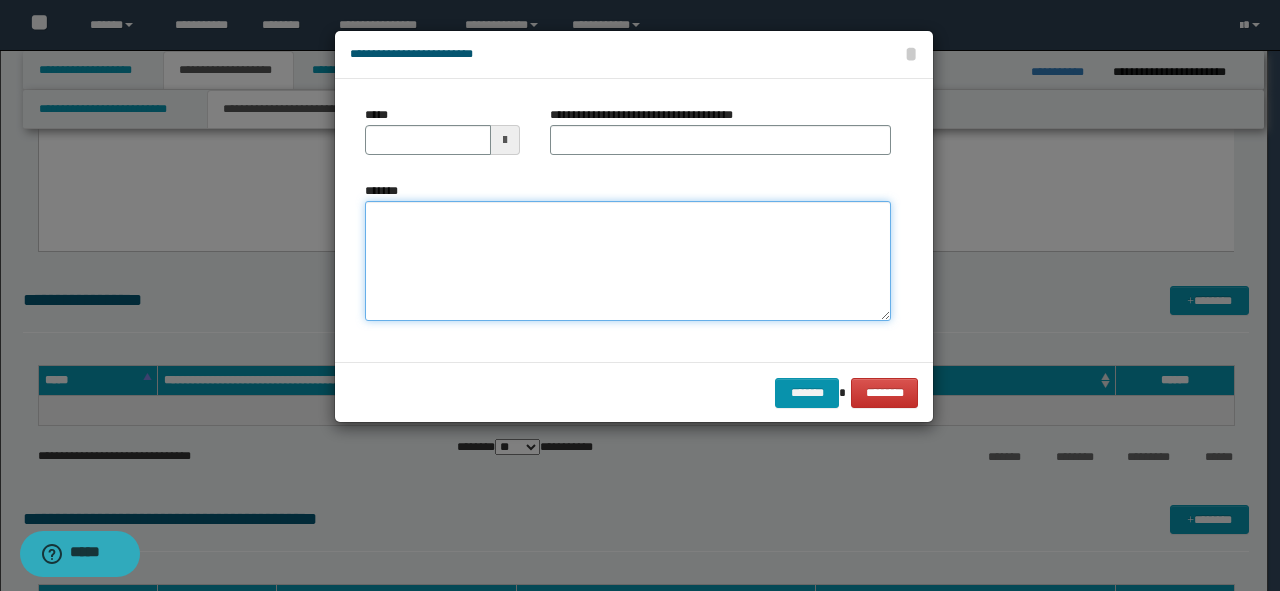 click on "*******" at bounding box center [628, 261] 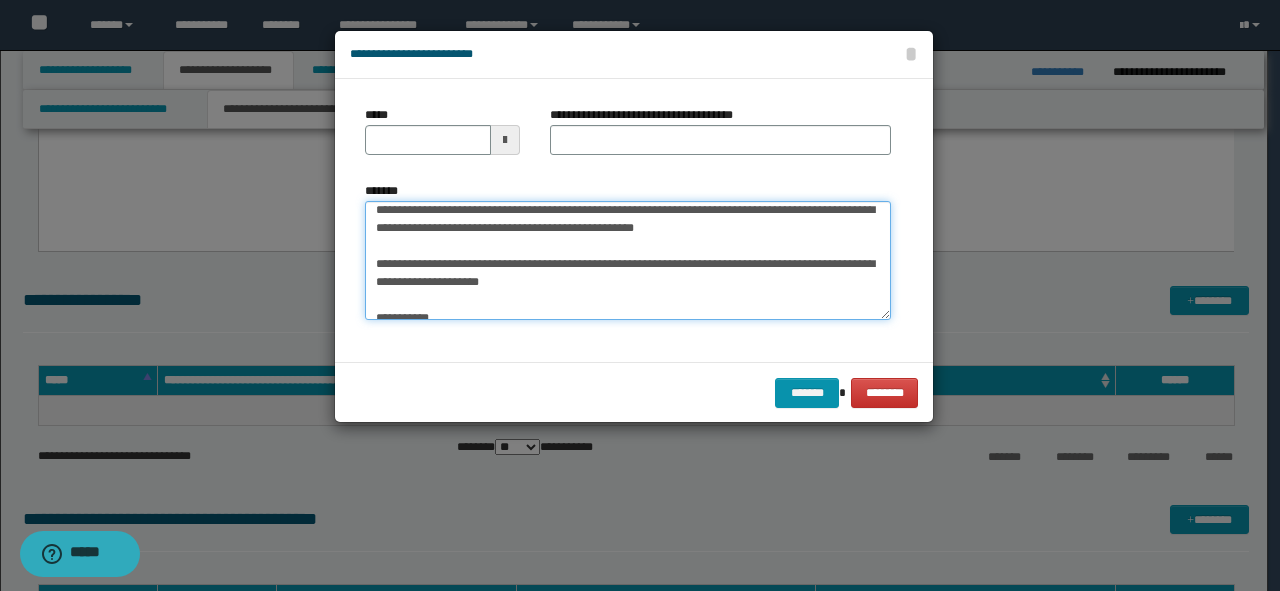 scroll, scrollTop: 0, scrollLeft: 0, axis: both 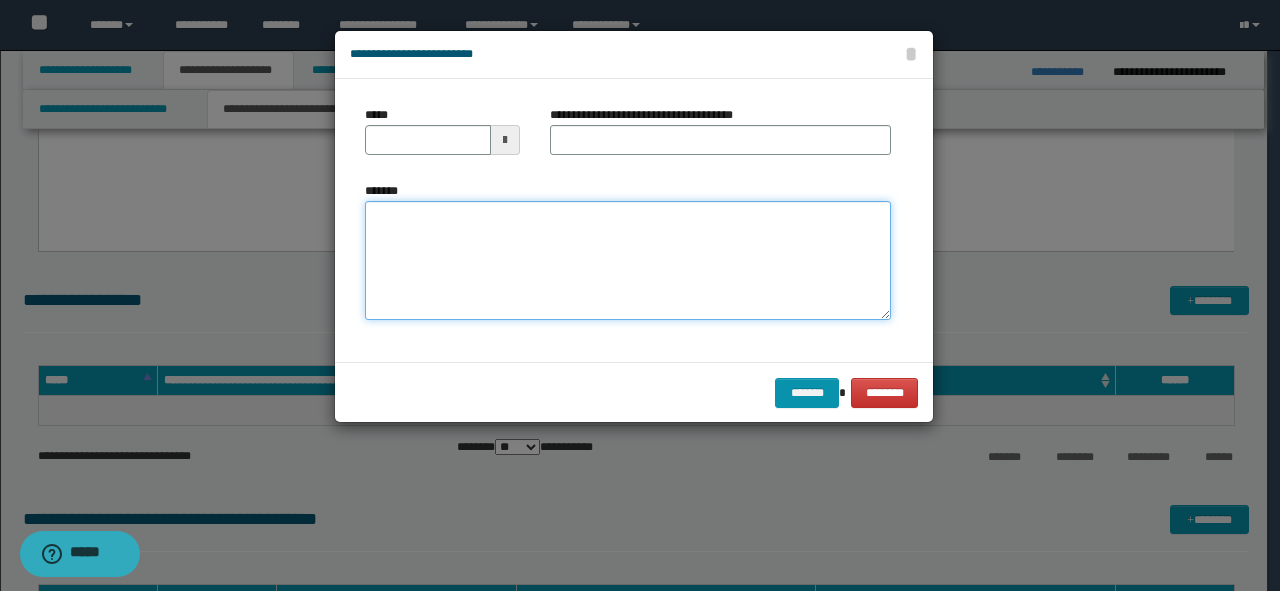 click on "*******" at bounding box center [628, 261] 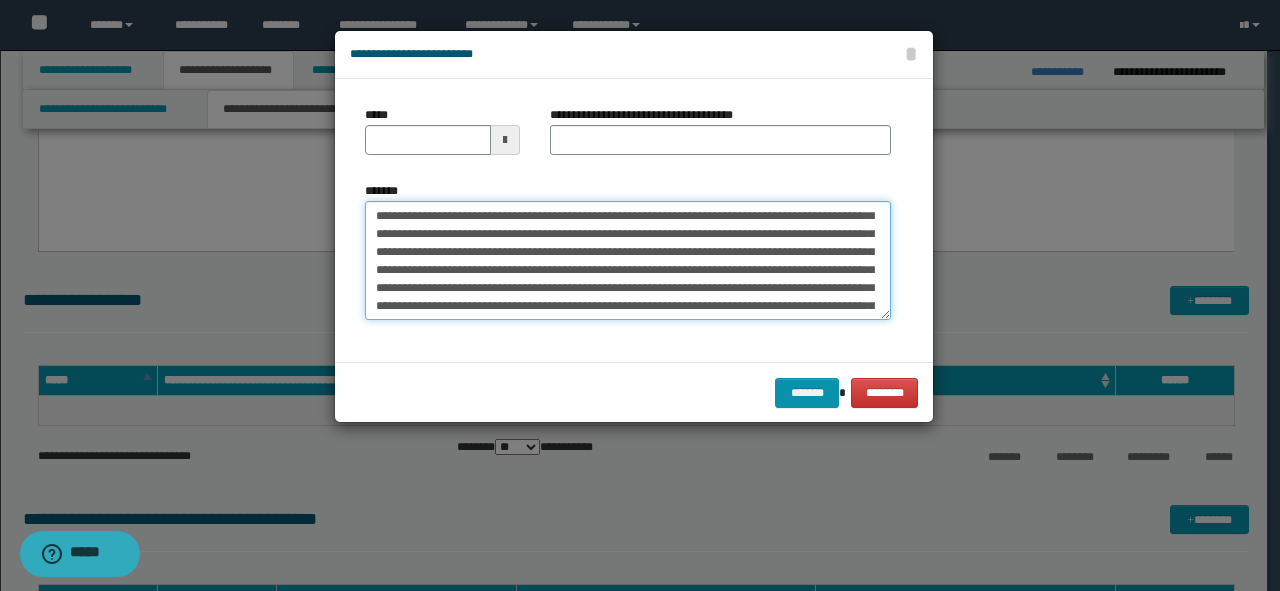 scroll, scrollTop: 0, scrollLeft: 0, axis: both 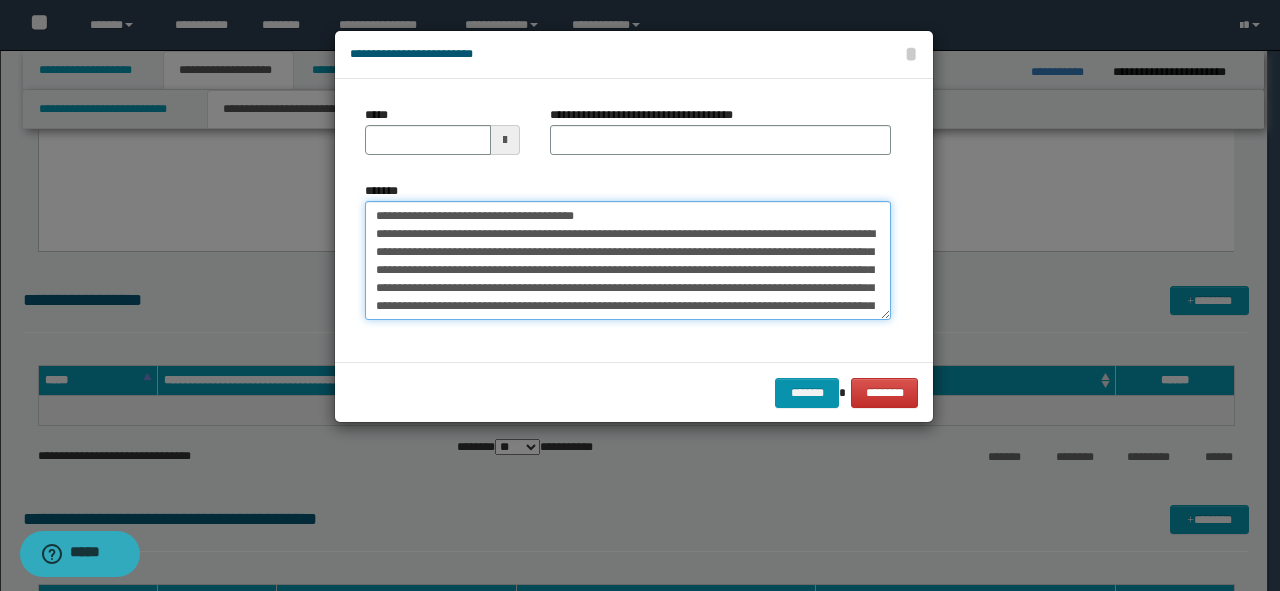 drag, startPoint x: 640, startPoint y: 212, endPoint x: 145, endPoint y: 208, distance: 495.01617 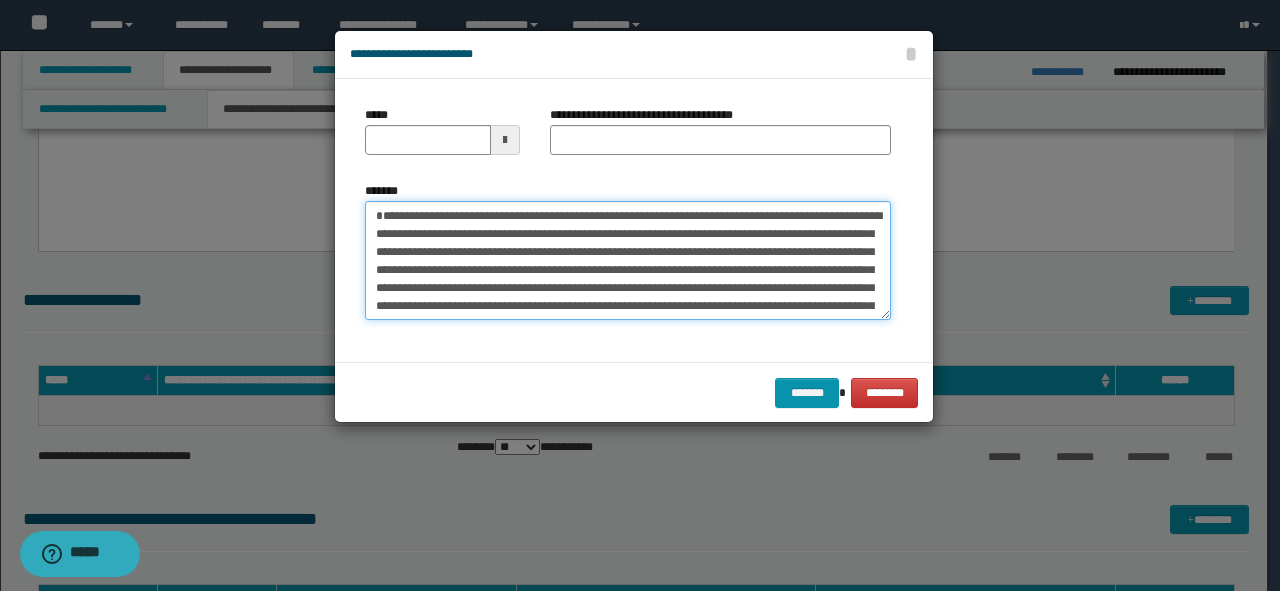 type on "**********" 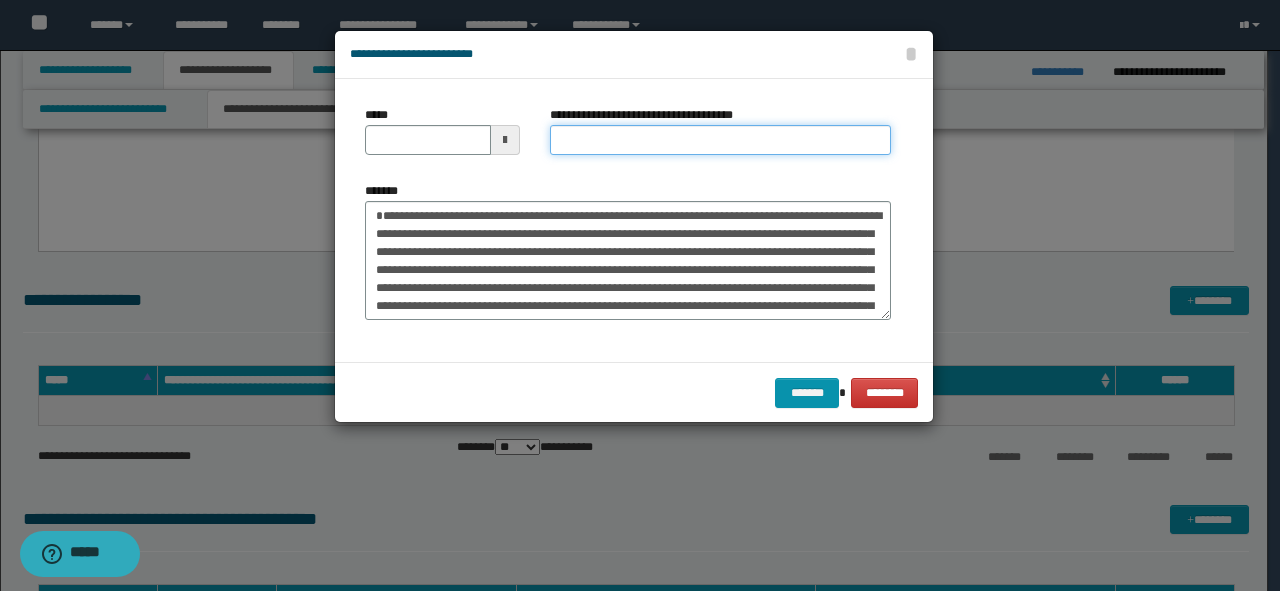 click on "**********" at bounding box center [720, 140] 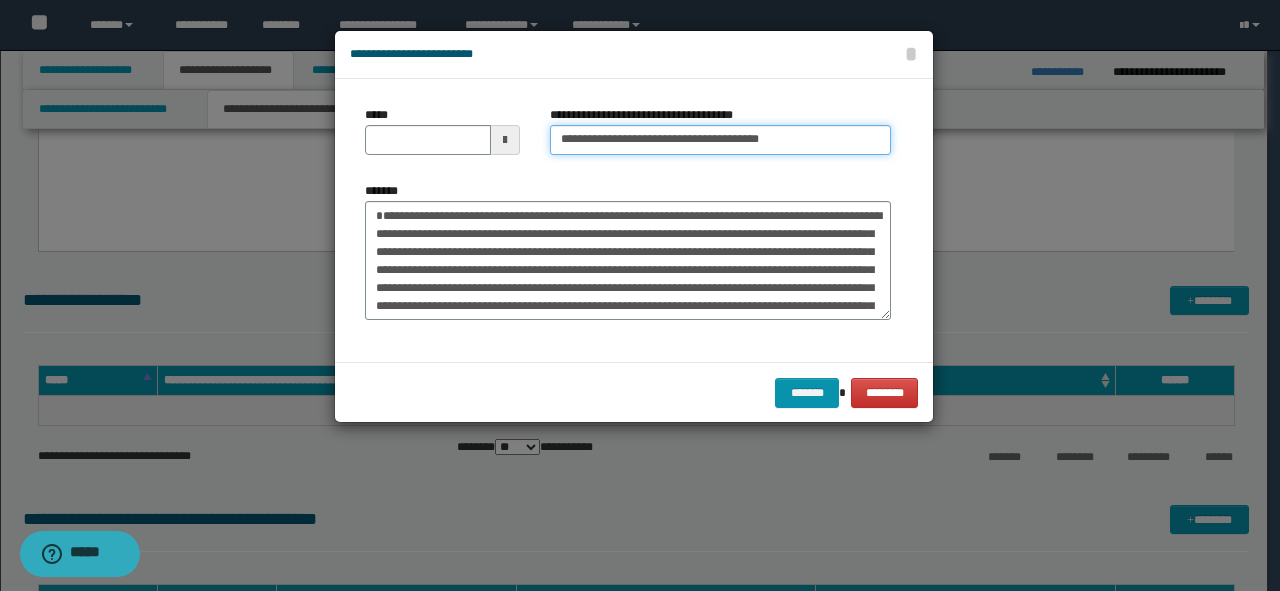 drag, startPoint x: 806, startPoint y: 136, endPoint x: 713, endPoint y: 140, distance: 93.08598 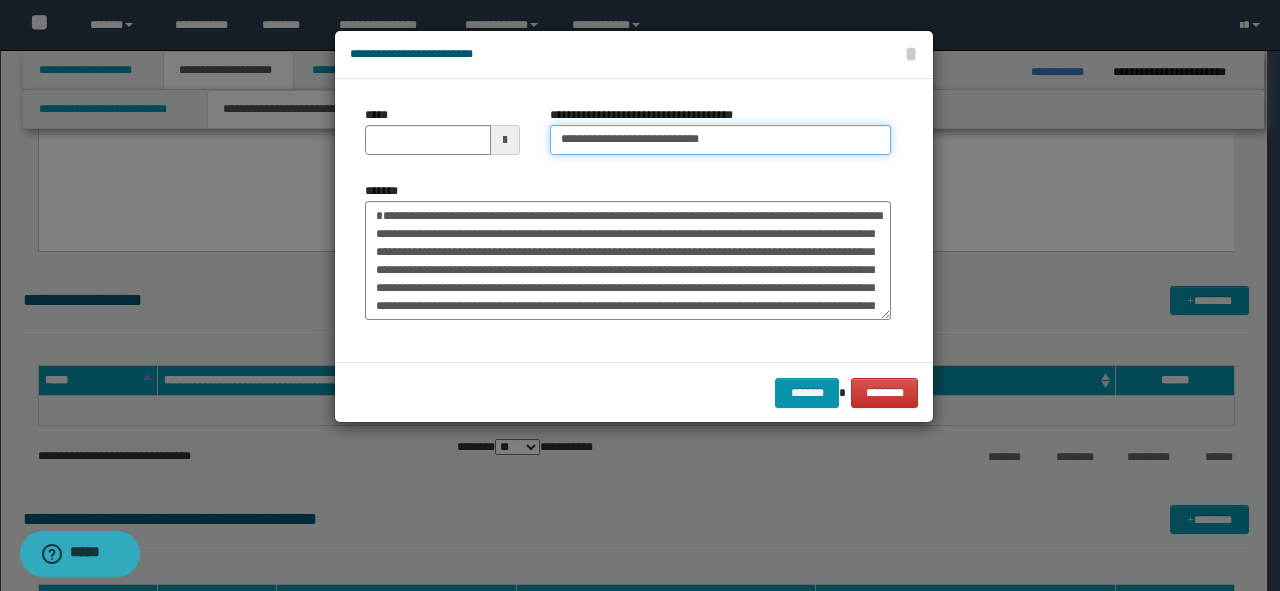type 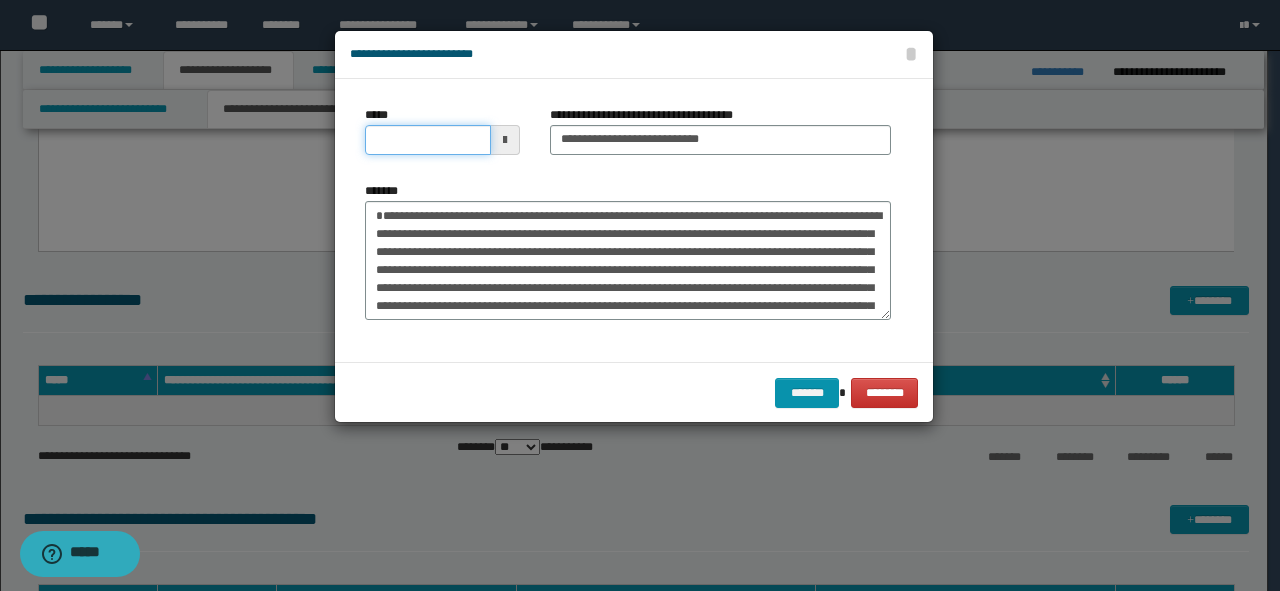 click on "*****" at bounding box center [428, 140] 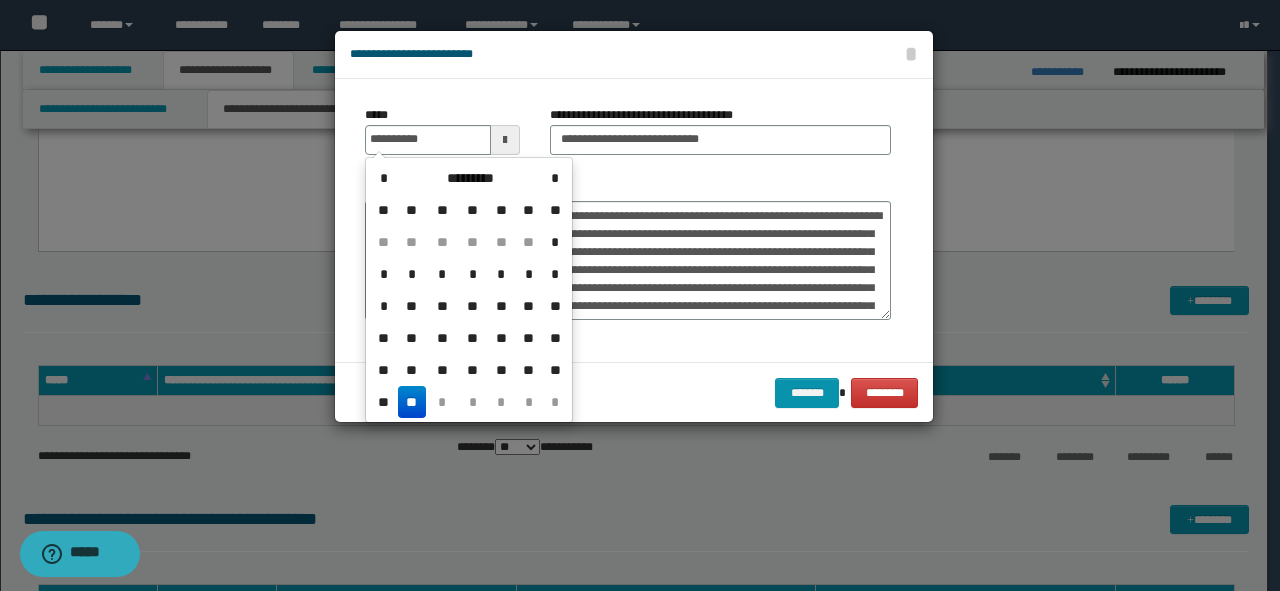 type on "**********" 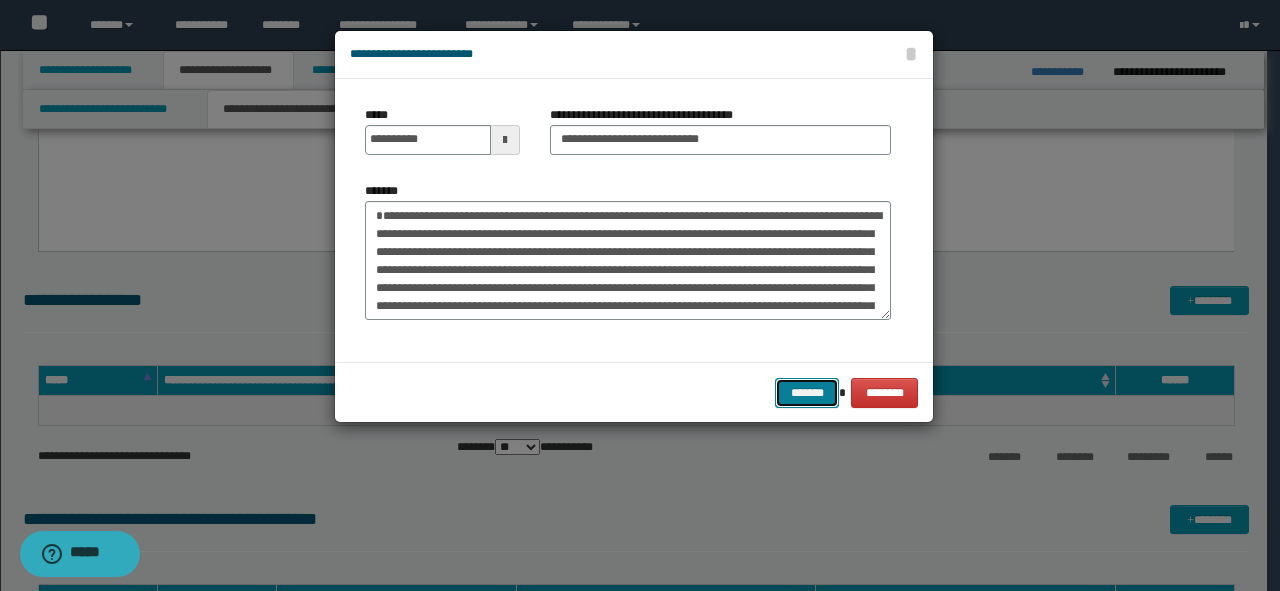 click on "*******" at bounding box center (807, 393) 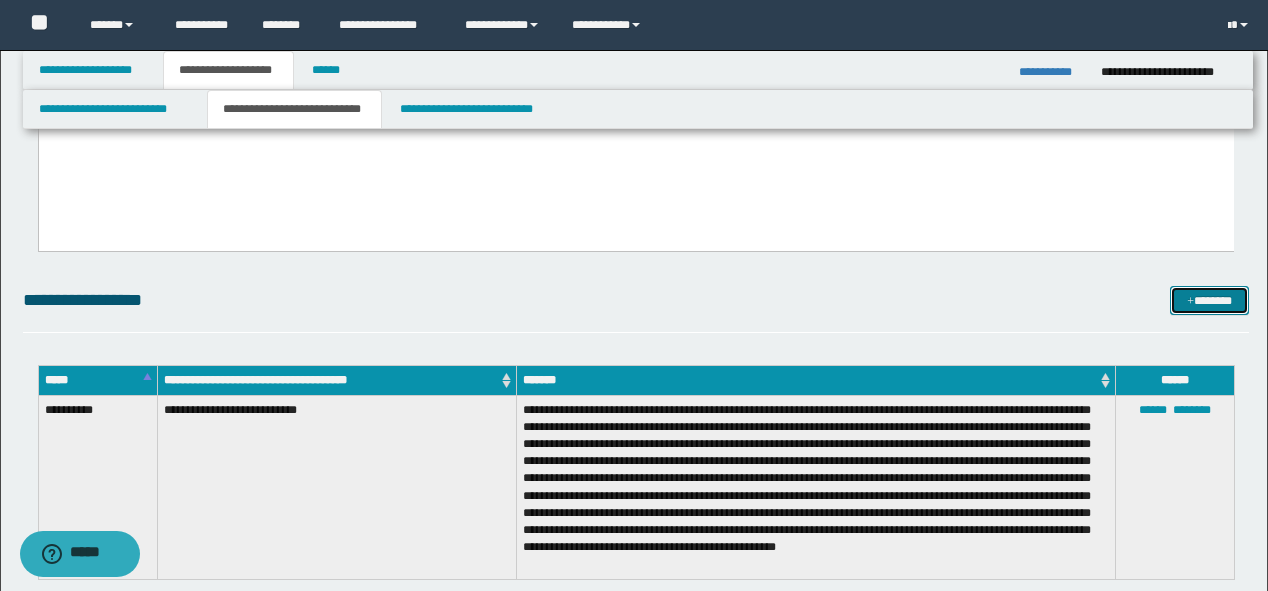 click on "*******" at bounding box center [1209, 301] 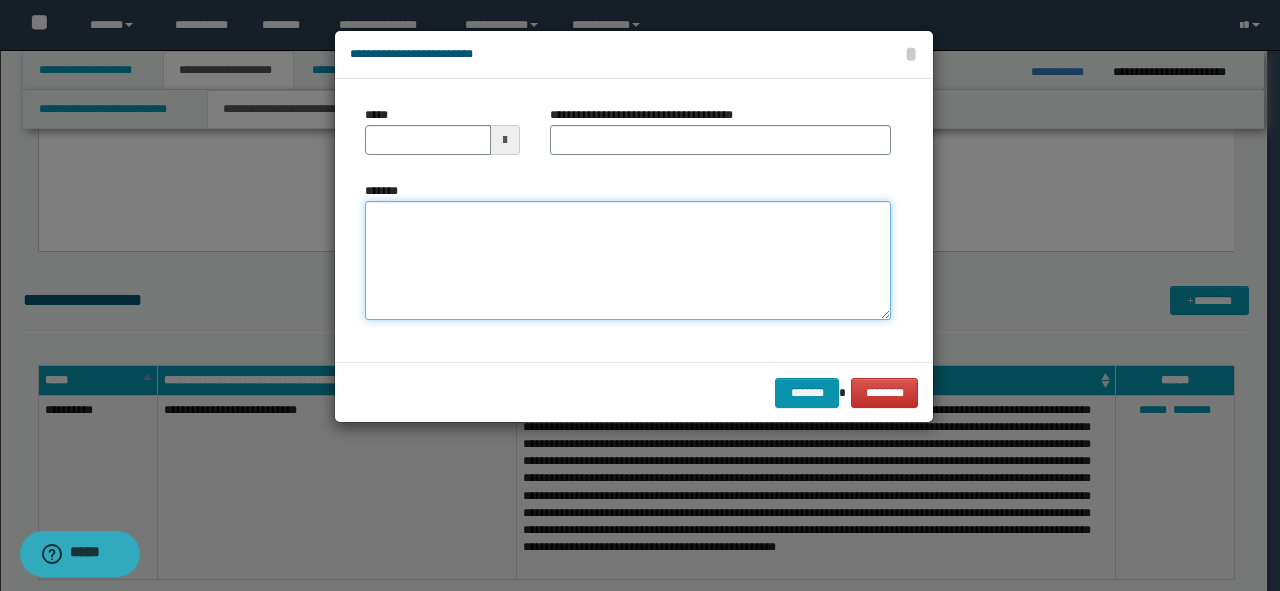 click on "*******" at bounding box center [628, 261] 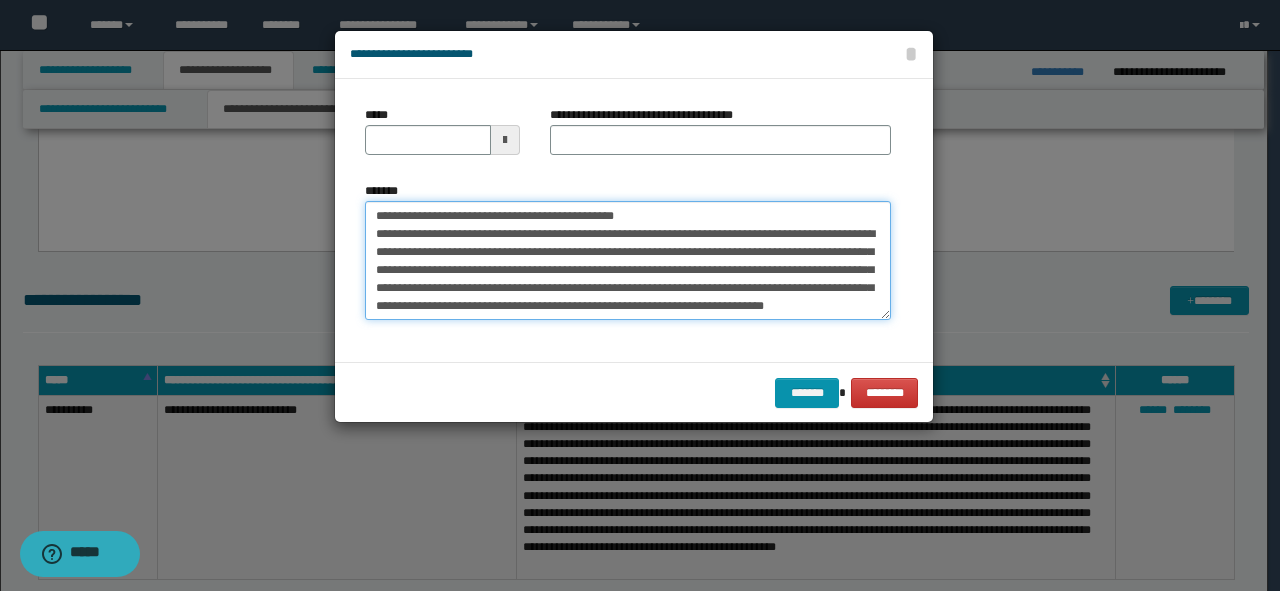 scroll, scrollTop: 0, scrollLeft: 0, axis: both 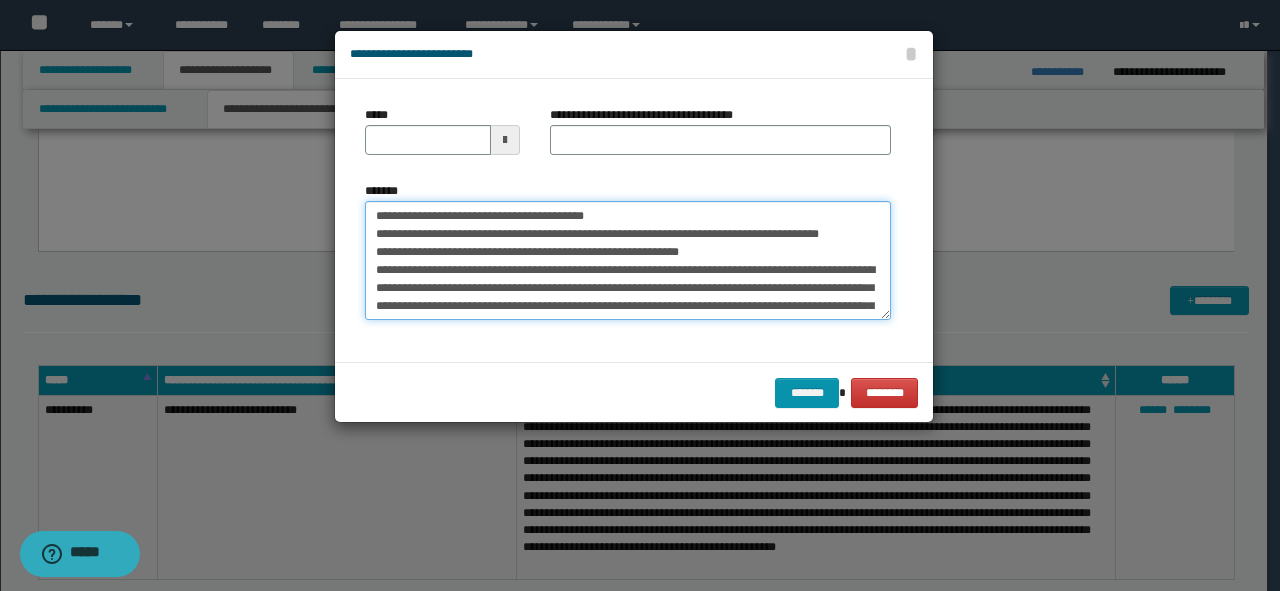 drag, startPoint x: 596, startPoint y: 212, endPoint x: 160, endPoint y: 209, distance: 436.0103 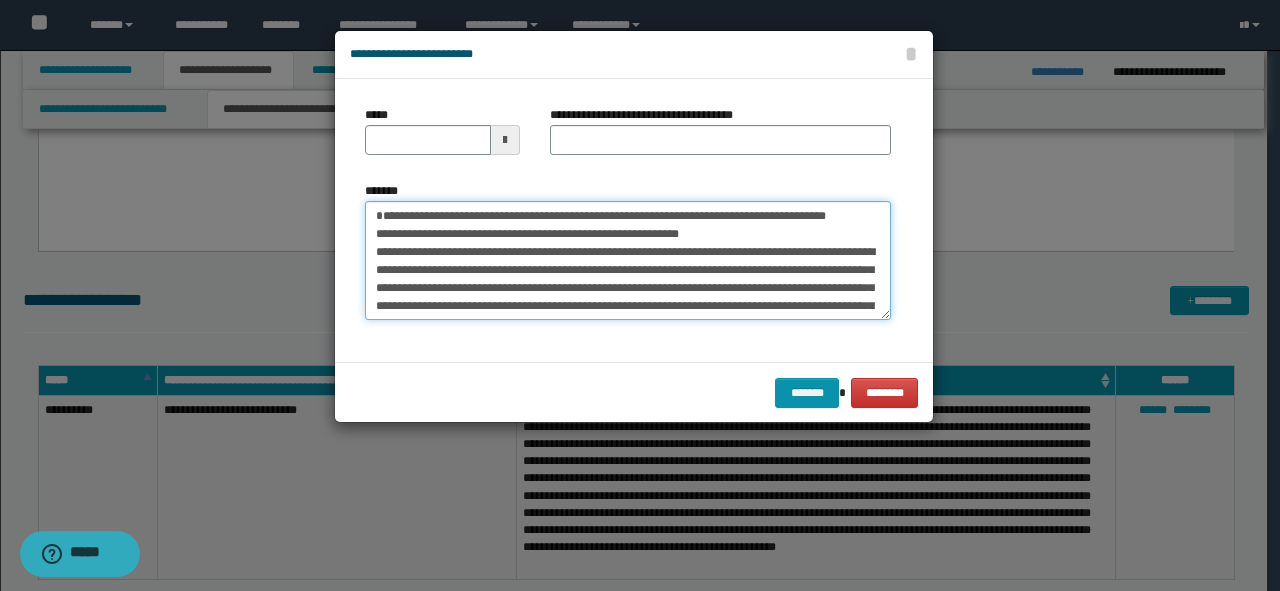 type 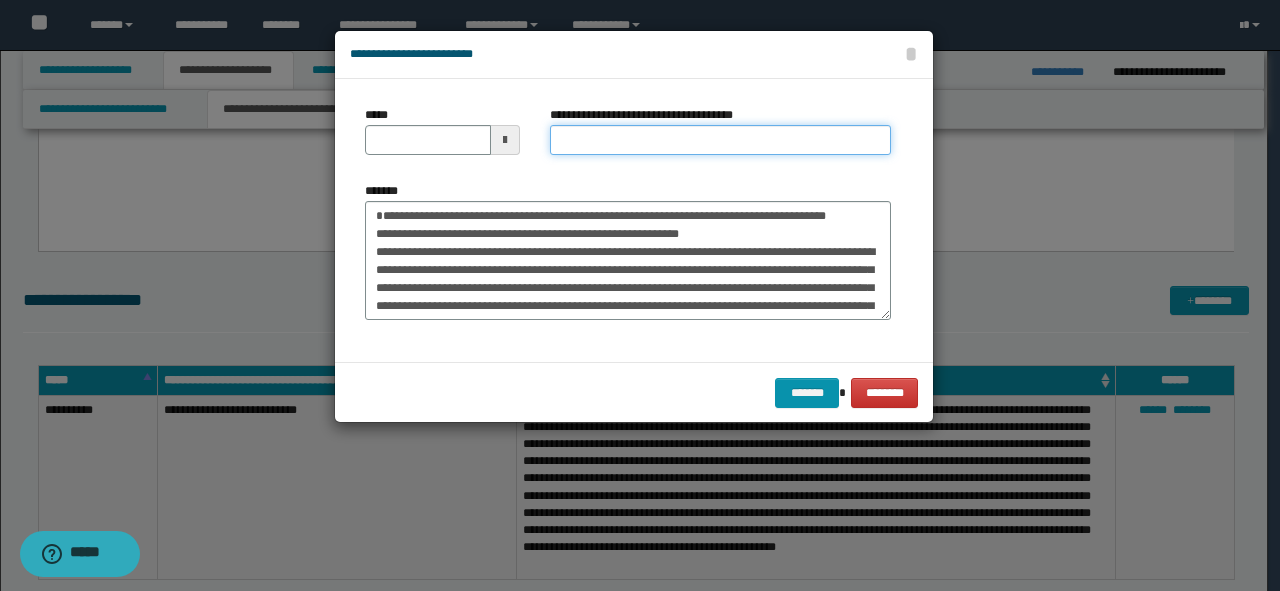 click on "**********" at bounding box center [720, 140] 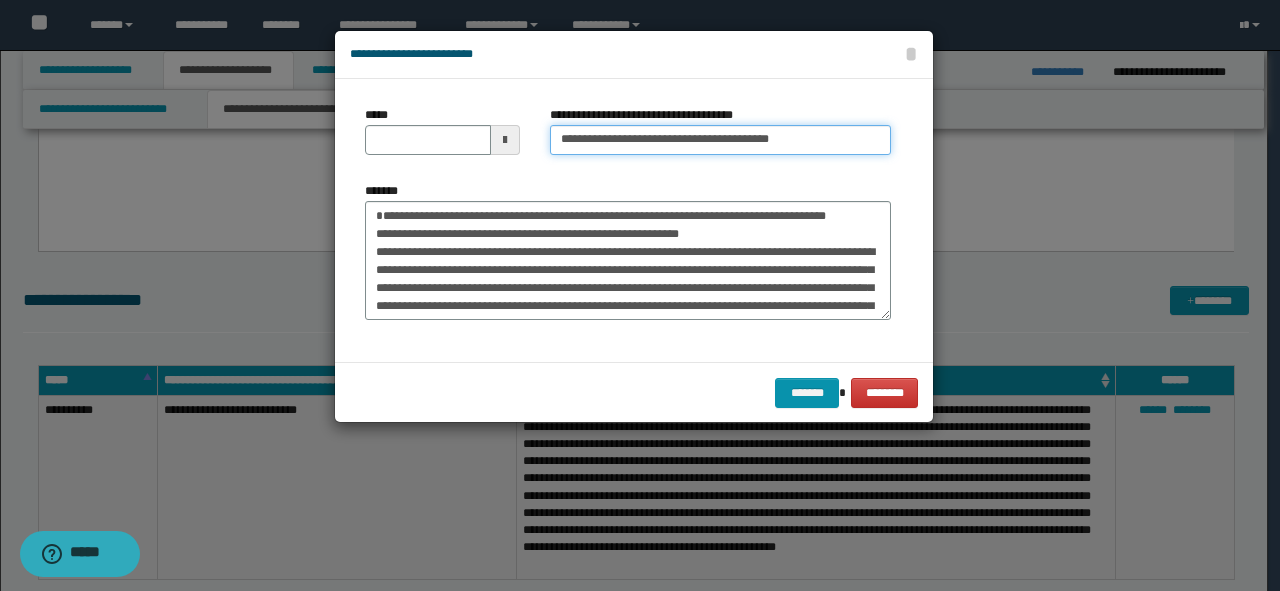 drag, startPoint x: 752, startPoint y: 140, endPoint x: 712, endPoint y: 141, distance: 40.012497 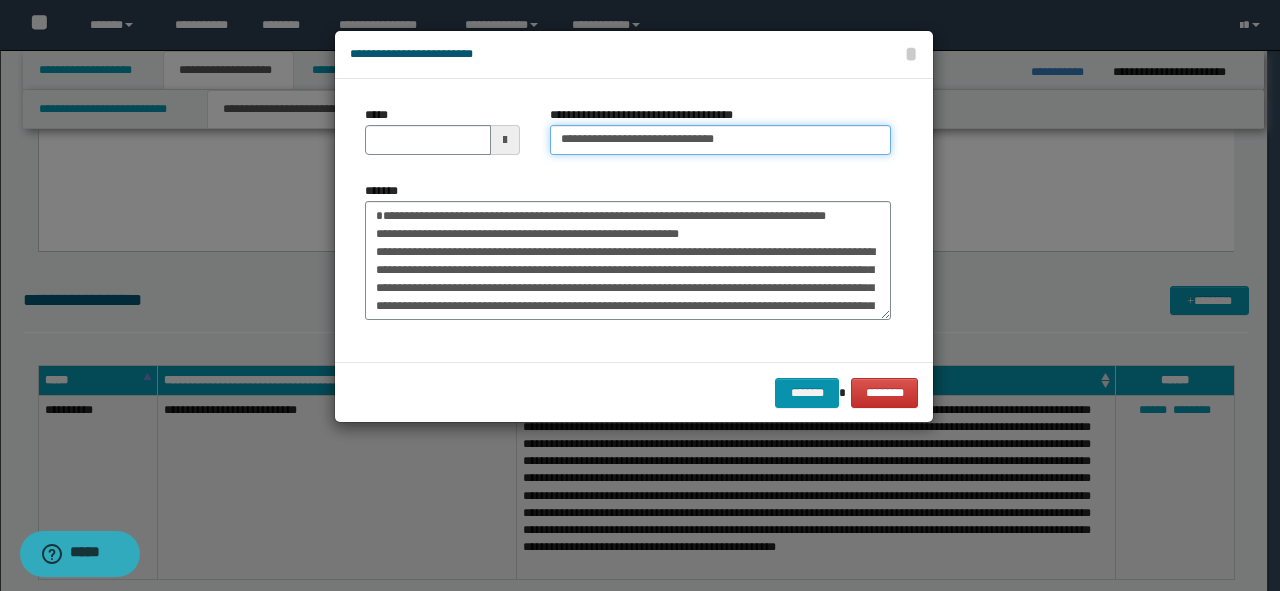 type on "**********" 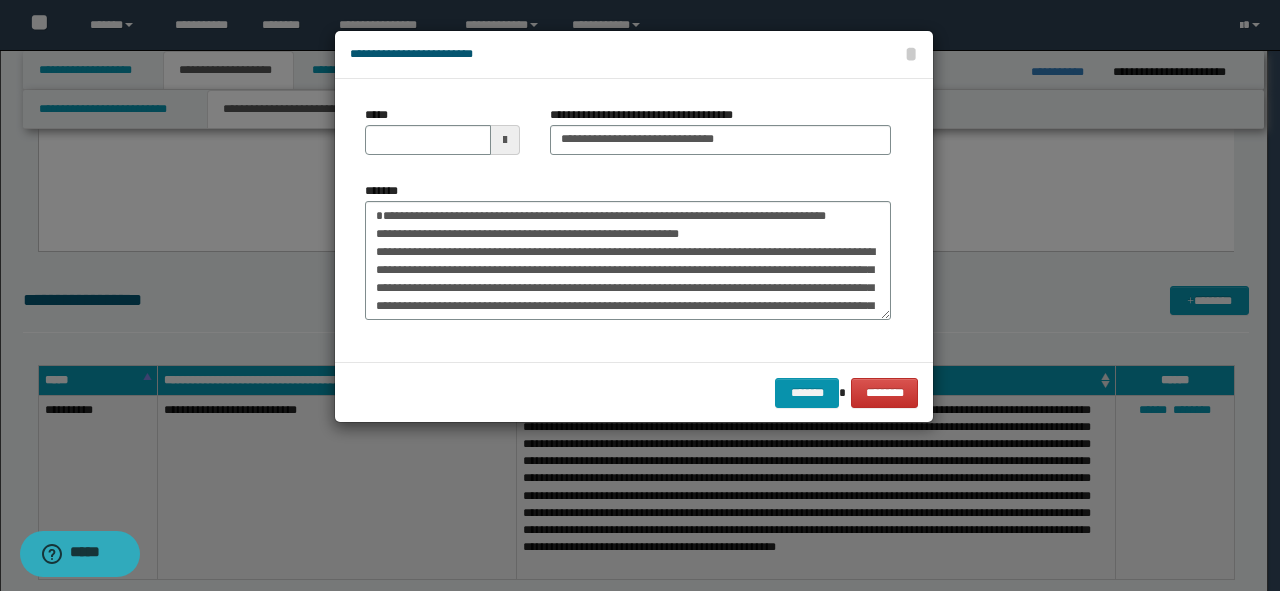 click at bounding box center (505, 140) 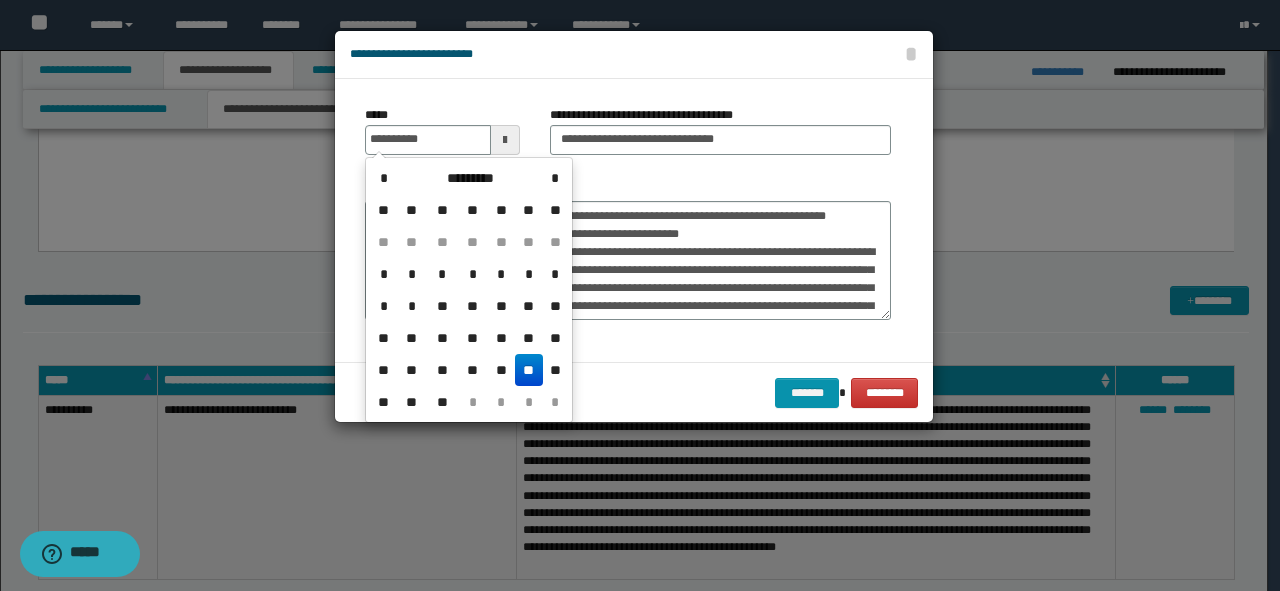 type on "**********" 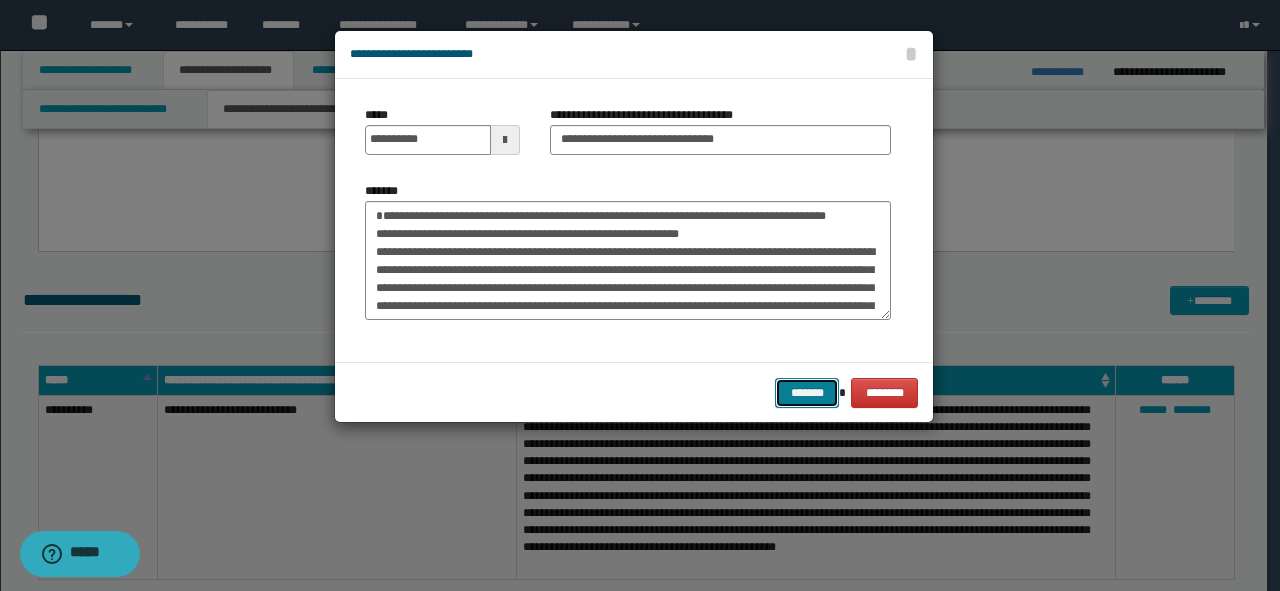 click on "*******" at bounding box center [807, 393] 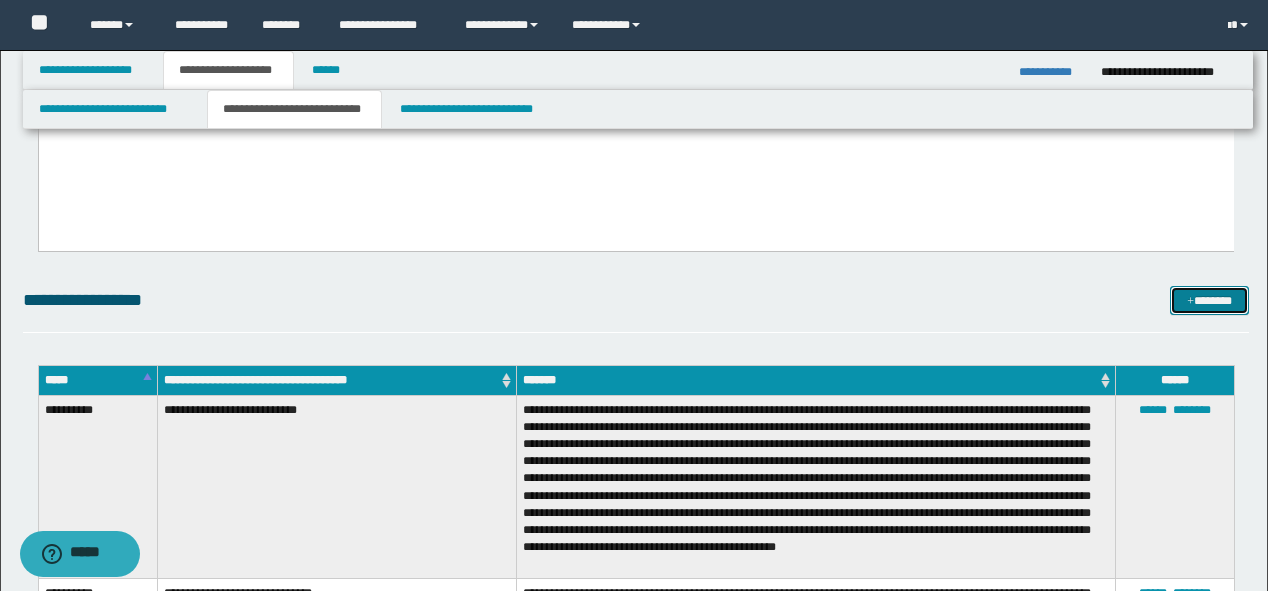 click on "*******" at bounding box center [1209, 301] 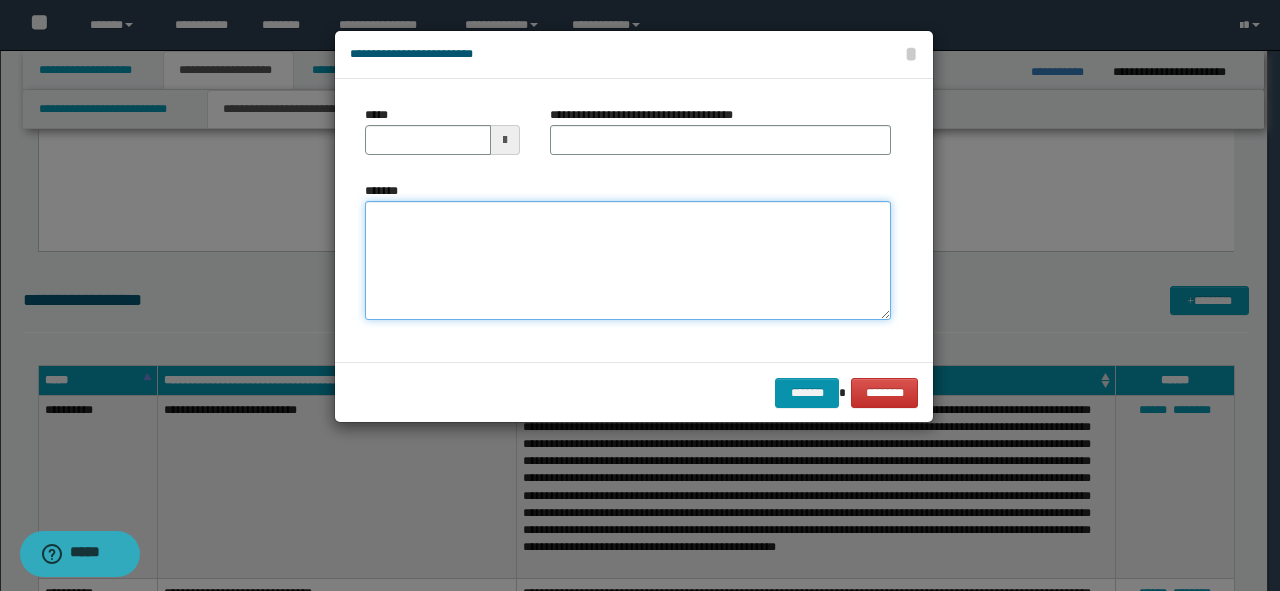 click on "*******" at bounding box center (628, 261) 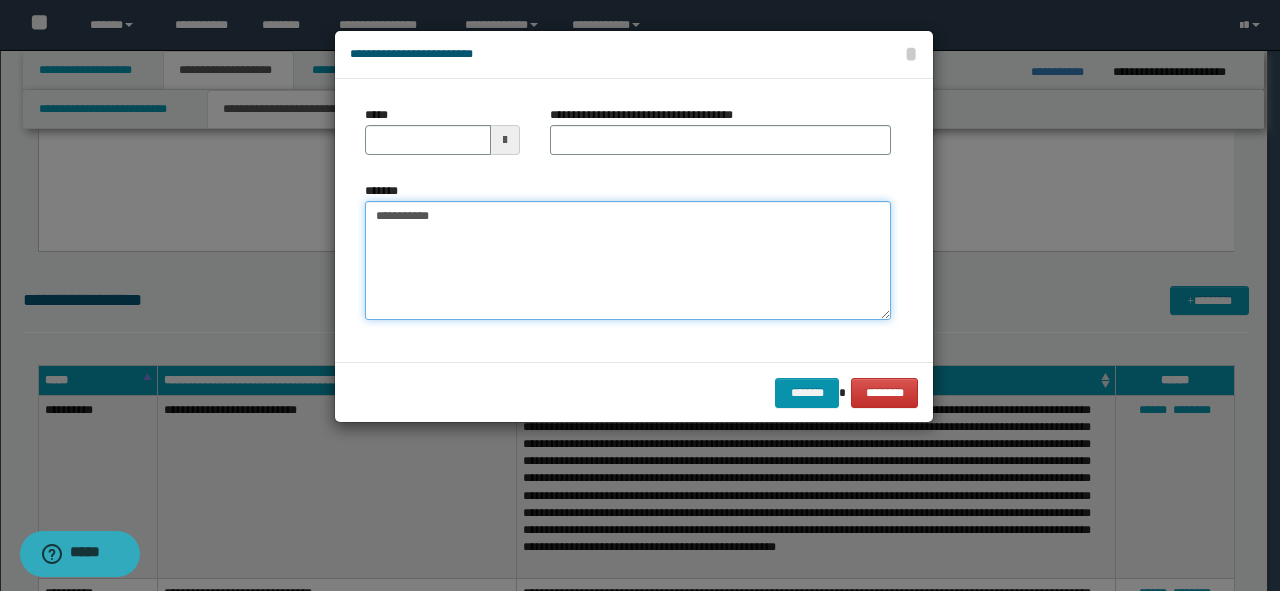 drag, startPoint x: 529, startPoint y: 218, endPoint x: 373, endPoint y: 215, distance: 156.02884 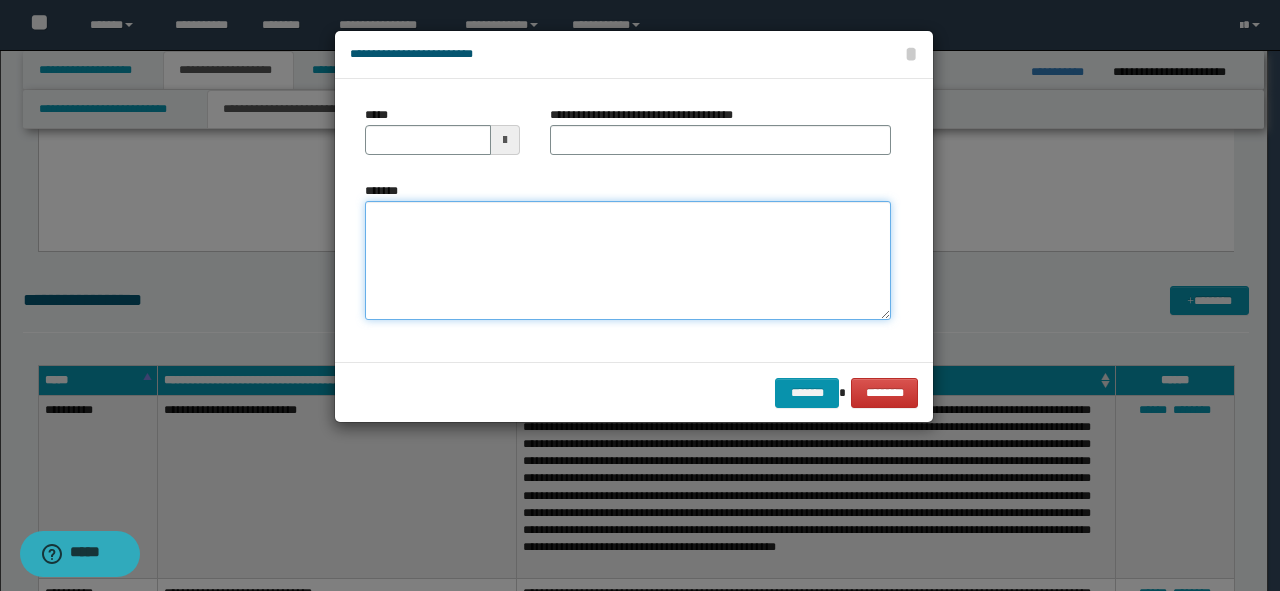 paste on "**********" 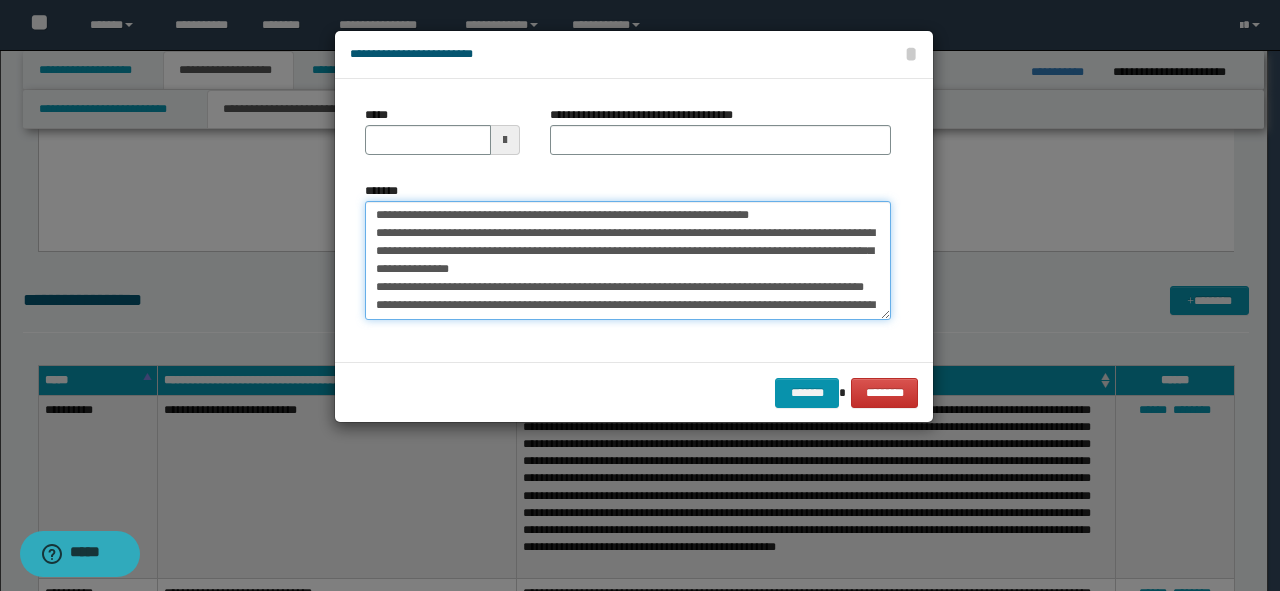 scroll, scrollTop: 0, scrollLeft: 0, axis: both 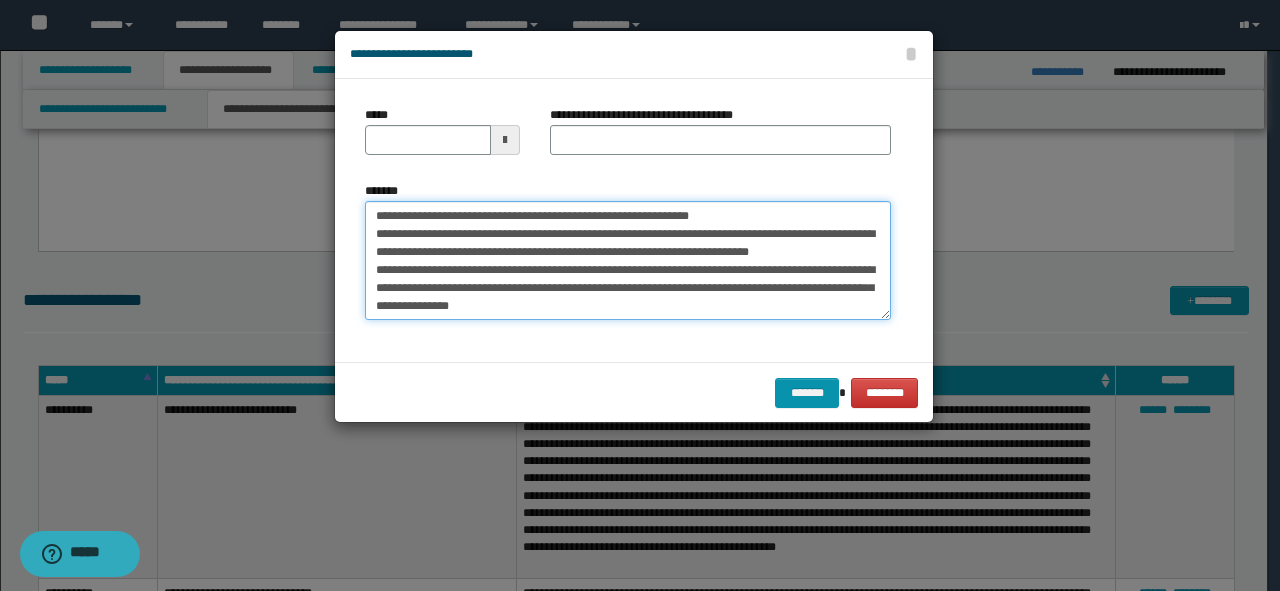 drag, startPoint x: 745, startPoint y: 208, endPoint x: 139, endPoint y: 211, distance: 606.00745 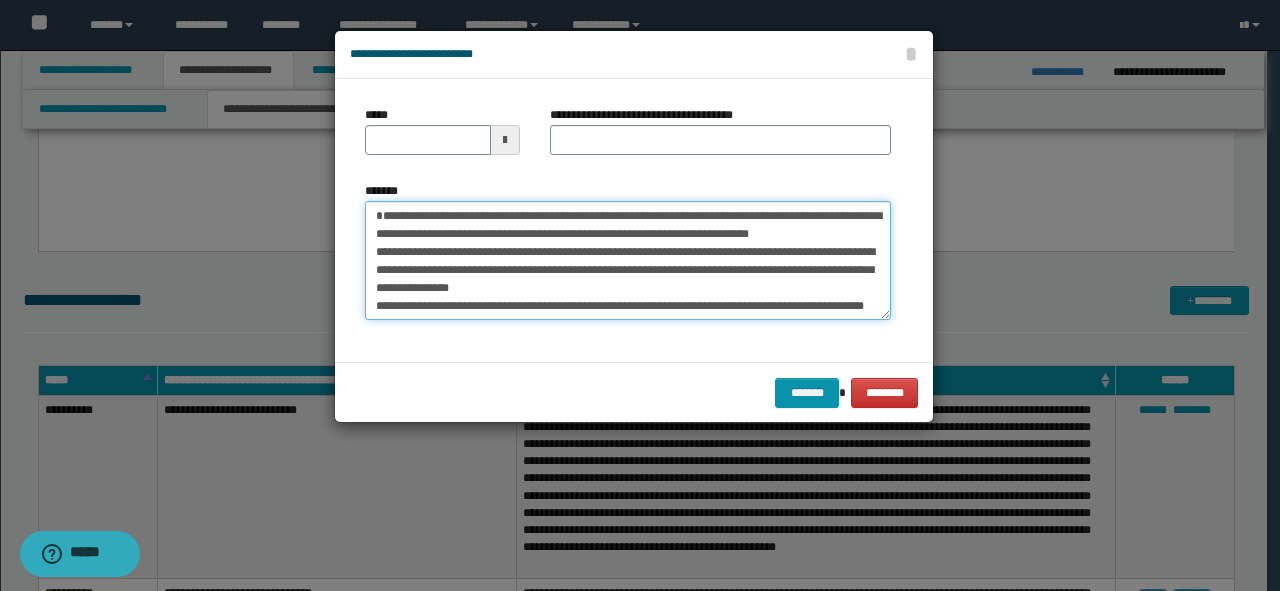 type on "**********" 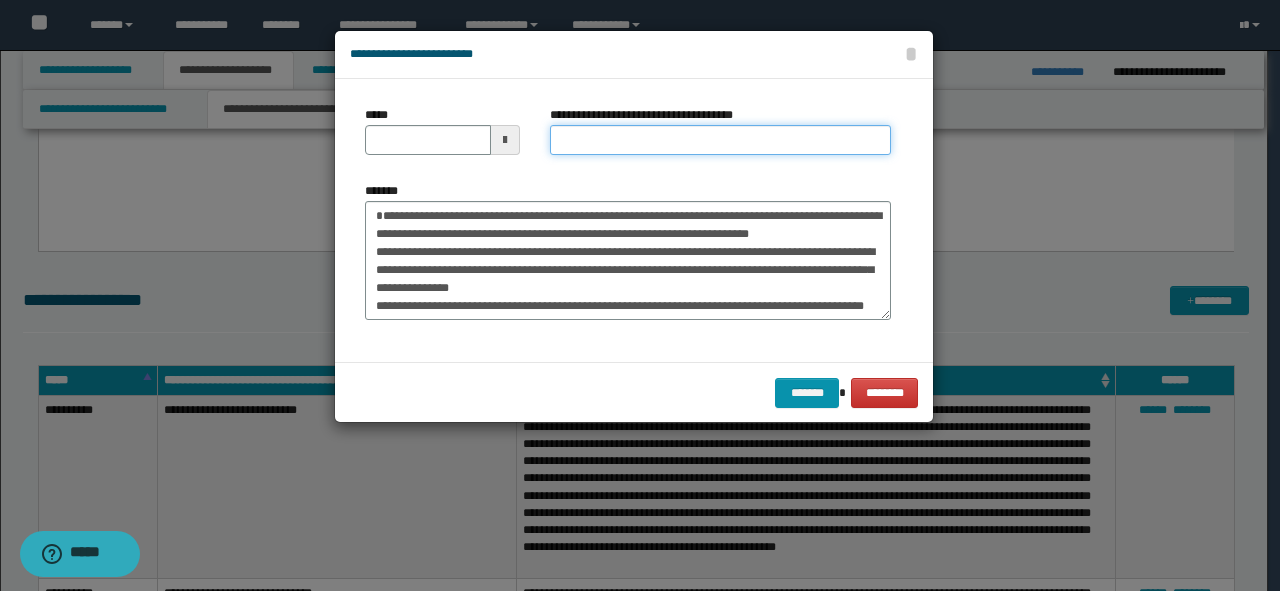 click on "**********" at bounding box center (720, 140) 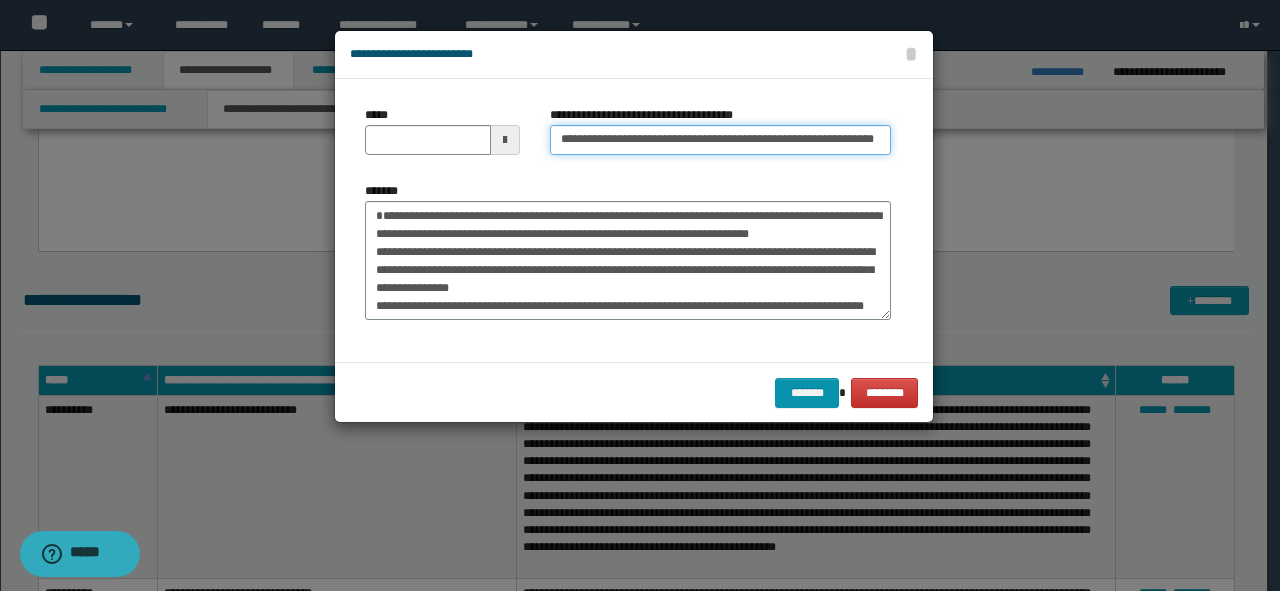 scroll, scrollTop: 0, scrollLeft: 27, axis: horizontal 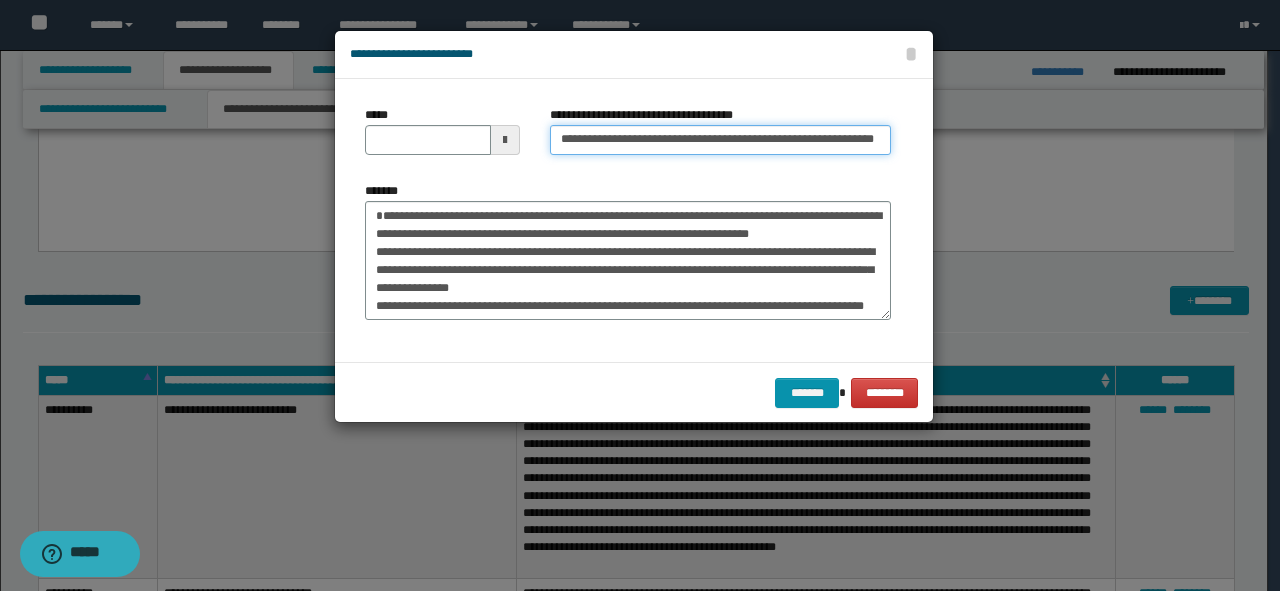 drag, startPoint x: 794, startPoint y: 143, endPoint x: 968, endPoint y: 140, distance: 174.02586 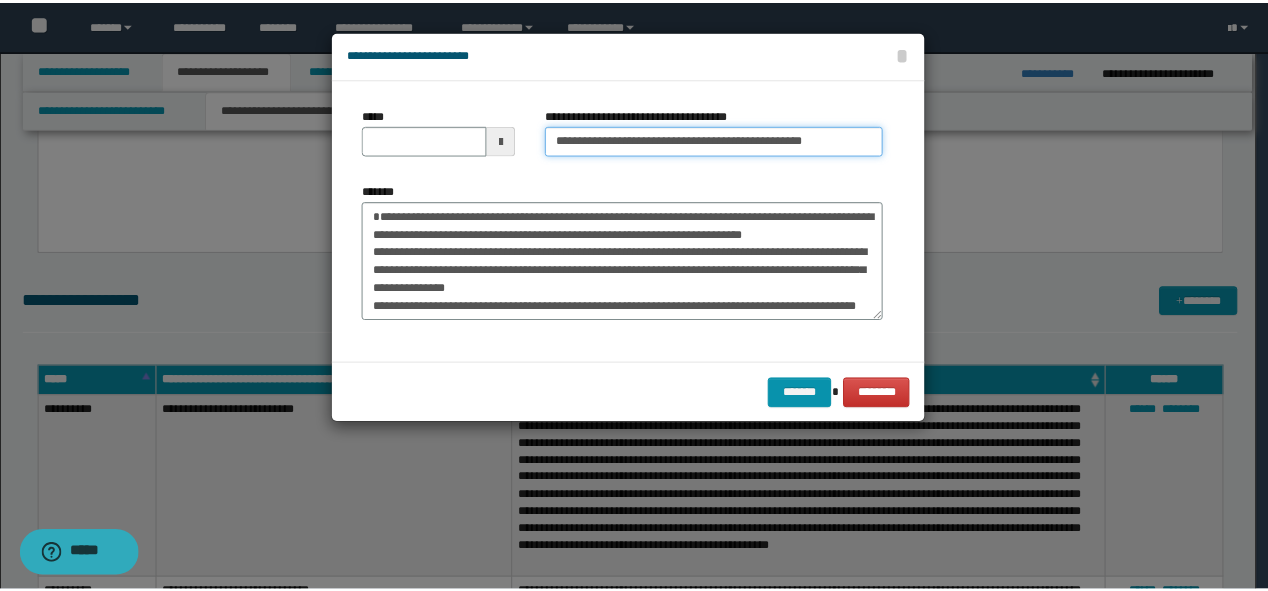 scroll, scrollTop: 0, scrollLeft: 0, axis: both 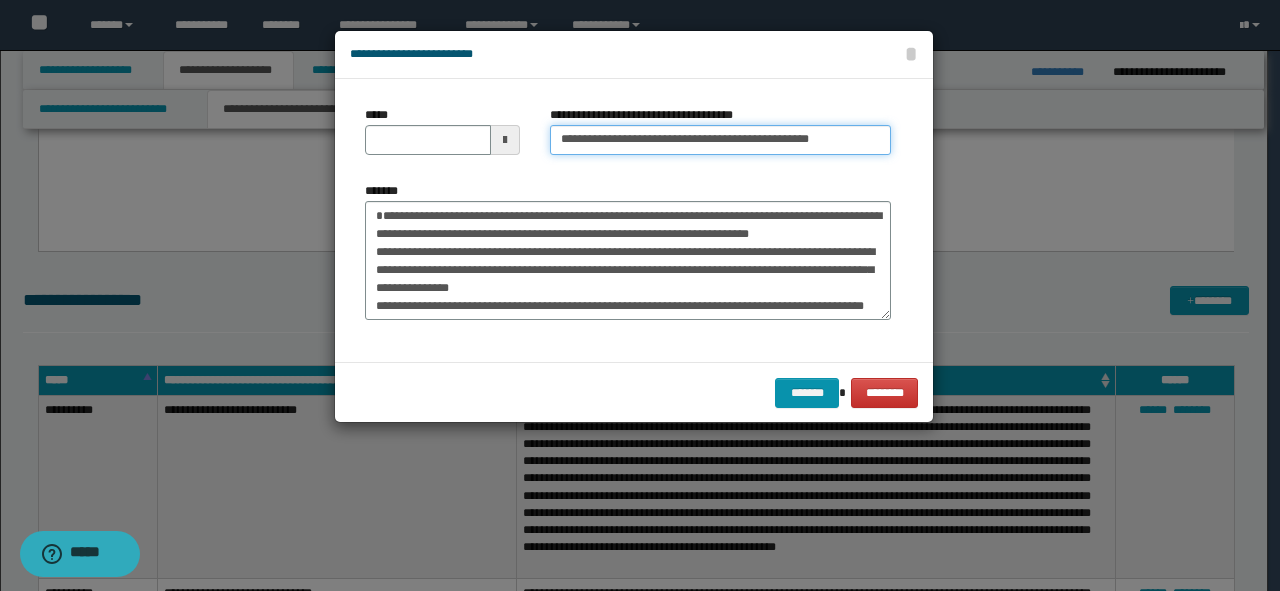 type 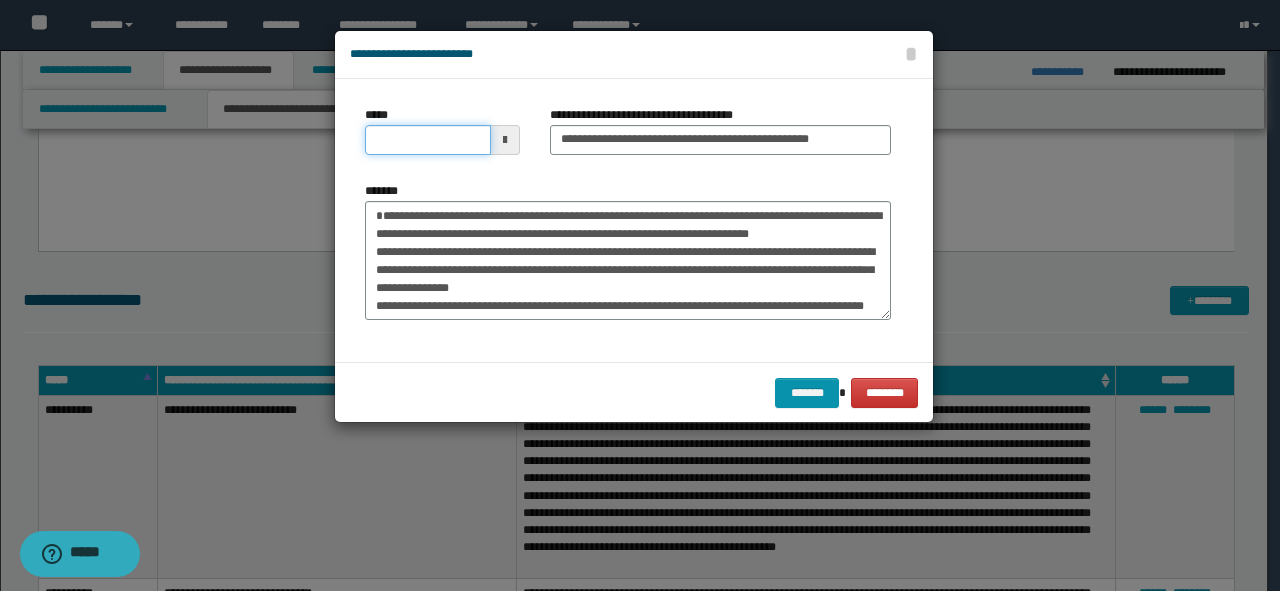 click on "*****" at bounding box center [428, 140] 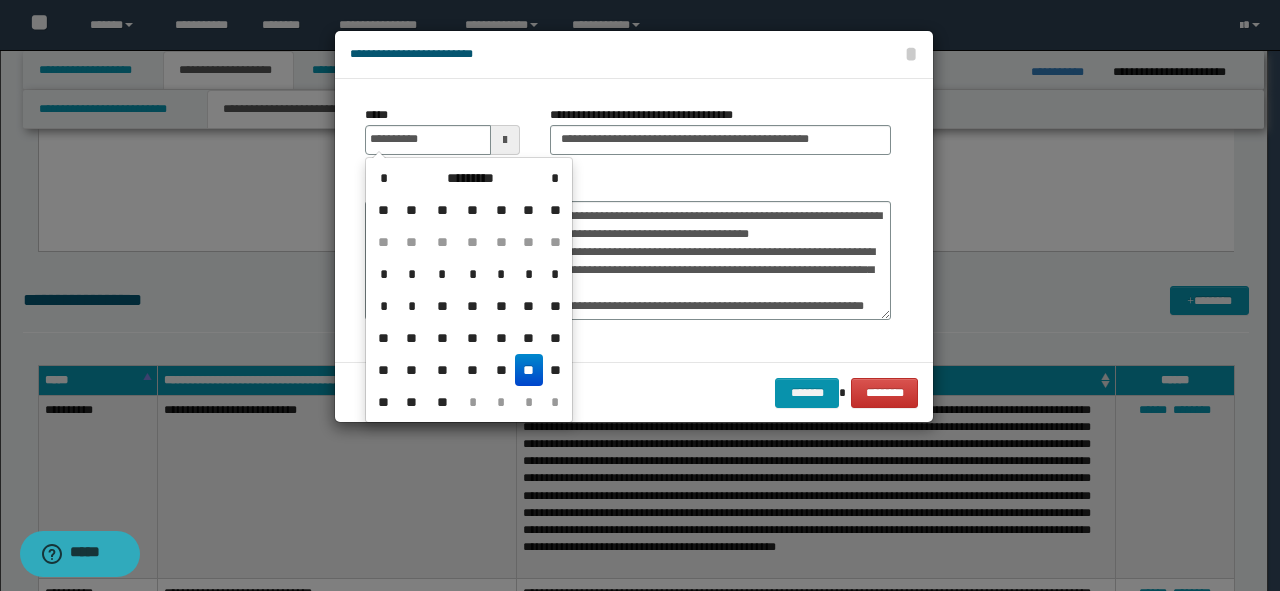 type on "**********" 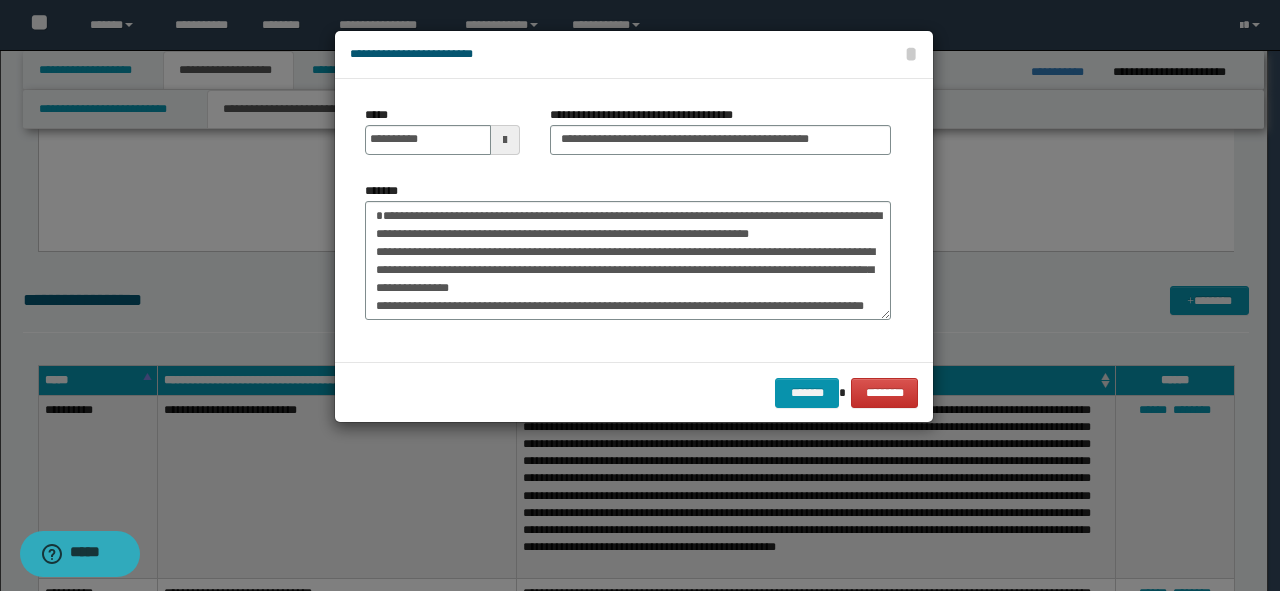 drag, startPoint x: 648, startPoint y: 181, endPoint x: 708, endPoint y: 236, distance: 81.394104 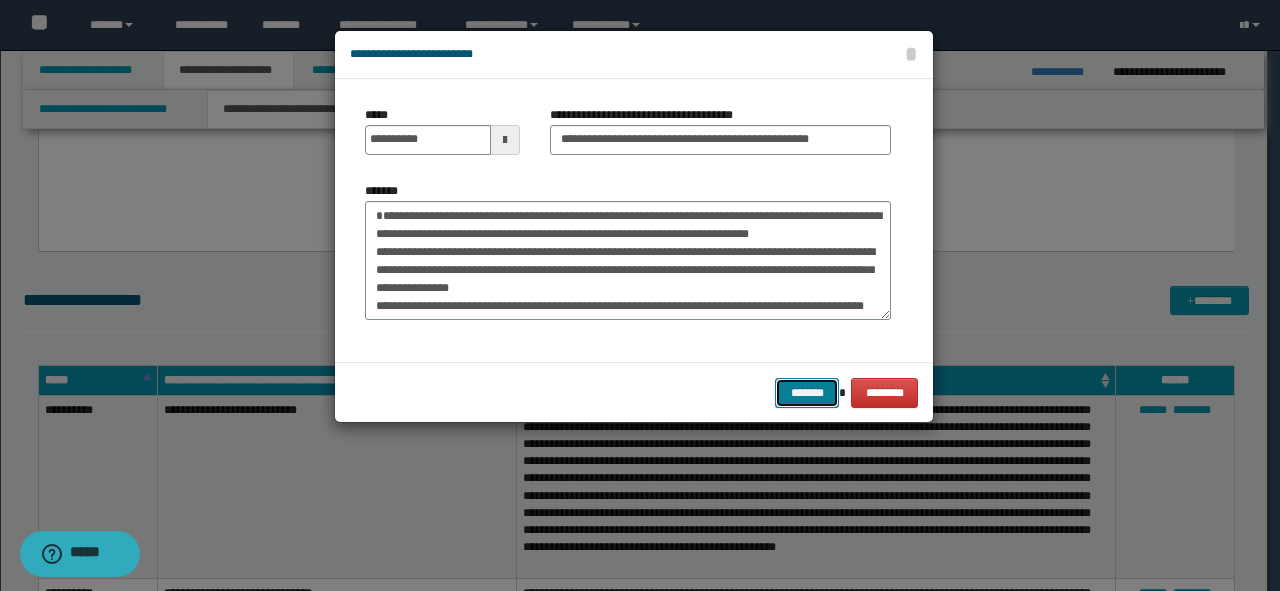 click on "*******" at bounding box center (807, 393) 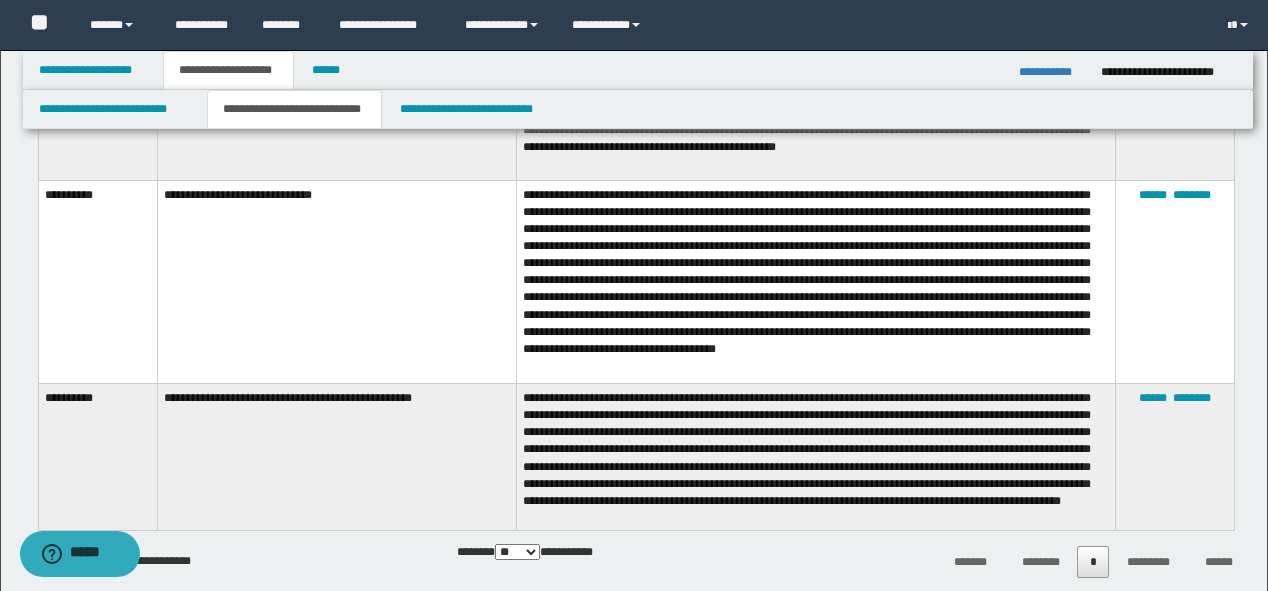 scroll, scrollTop: 1840, scrollLeft: 0, axis: vertical 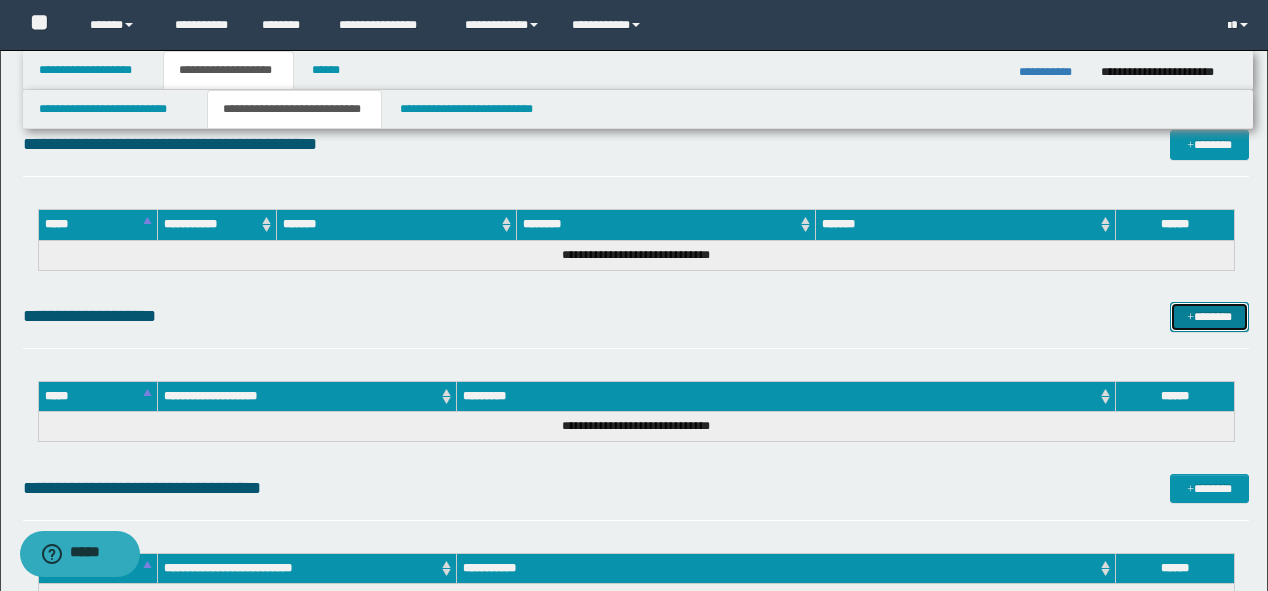 click on "*******" at bounding box center (1209, 317) 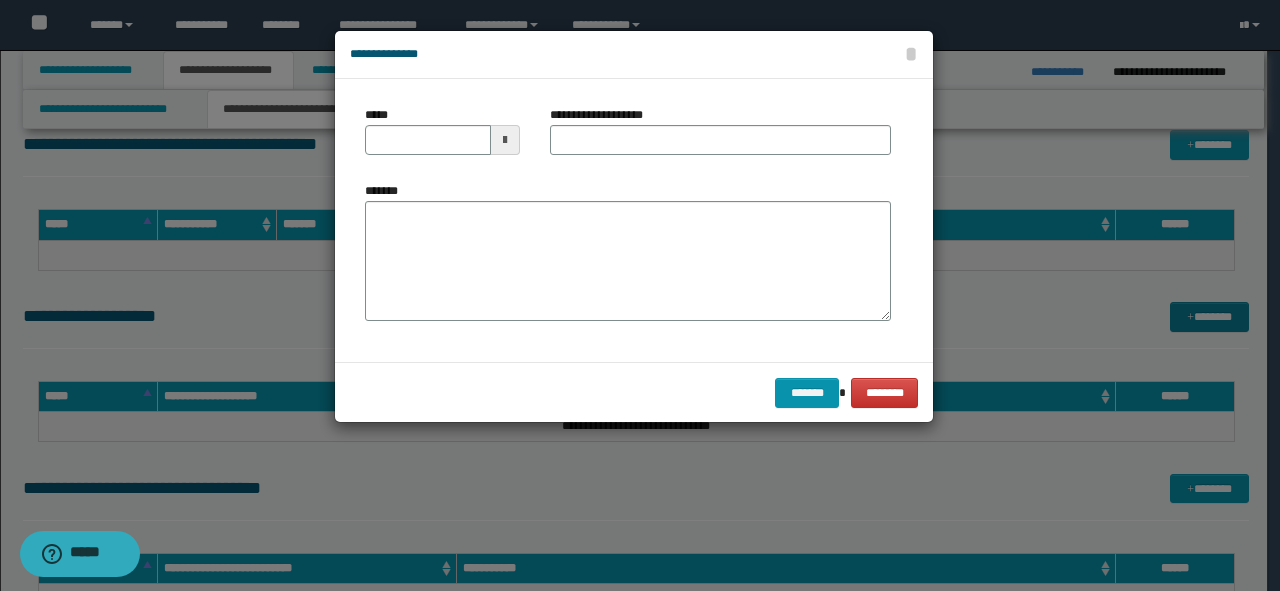 click at bounding box center (640, 295) 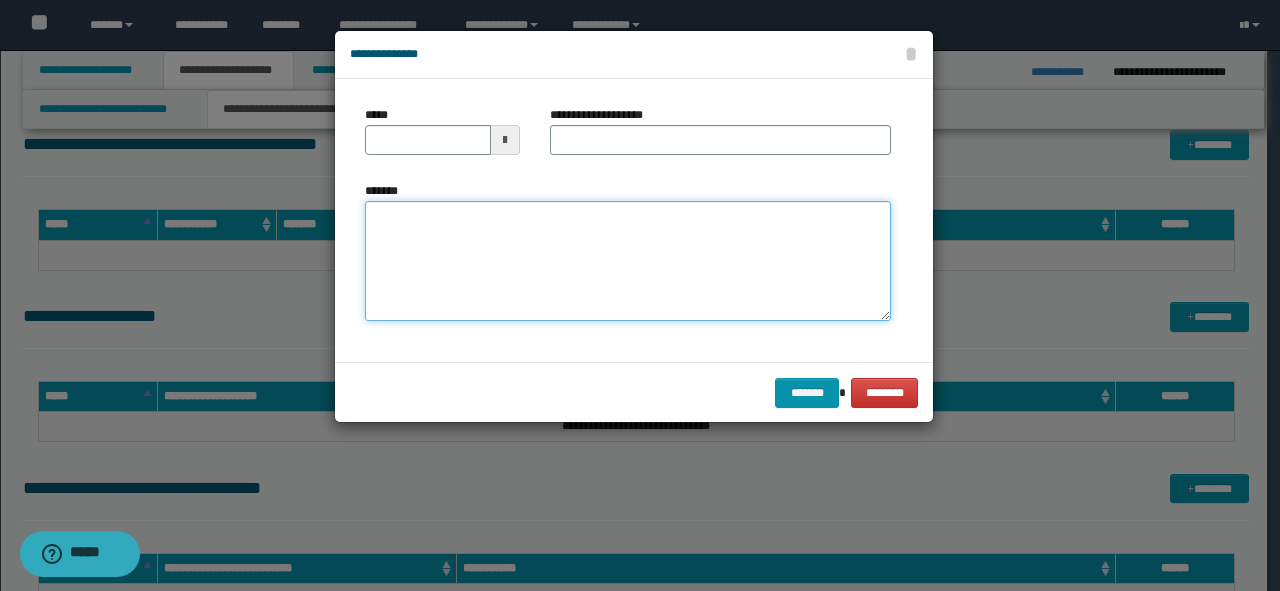 click on "*******" at bounding box center (628, 261) 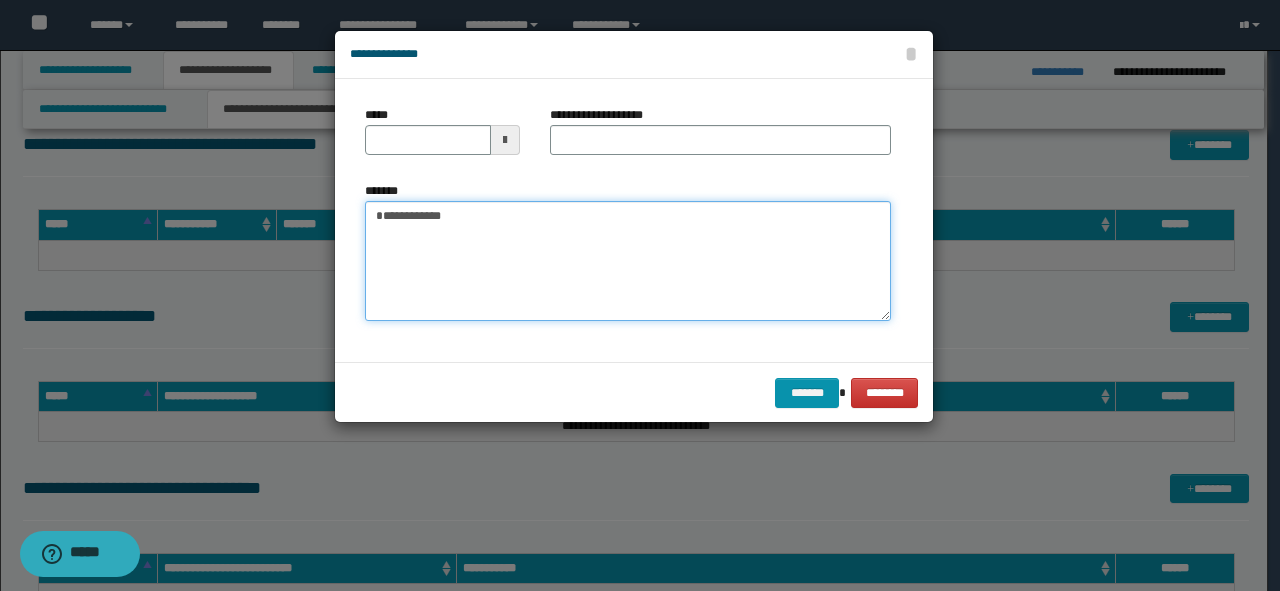 drag, startPoint x: 572, startPoint y: 229, endPoint x: 48, endPoint y: 259, distance: 524.8581 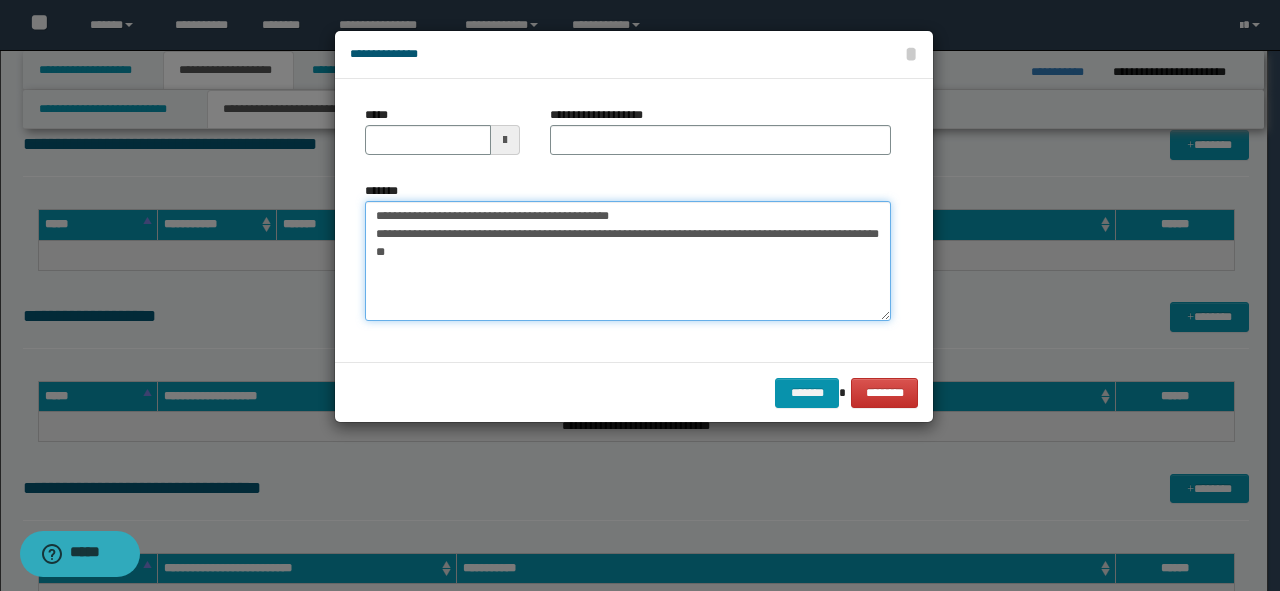 drag, startPoint x: 647, startPoint y: 217, endPoint x: 98, endPoint y: 217, distance: 549 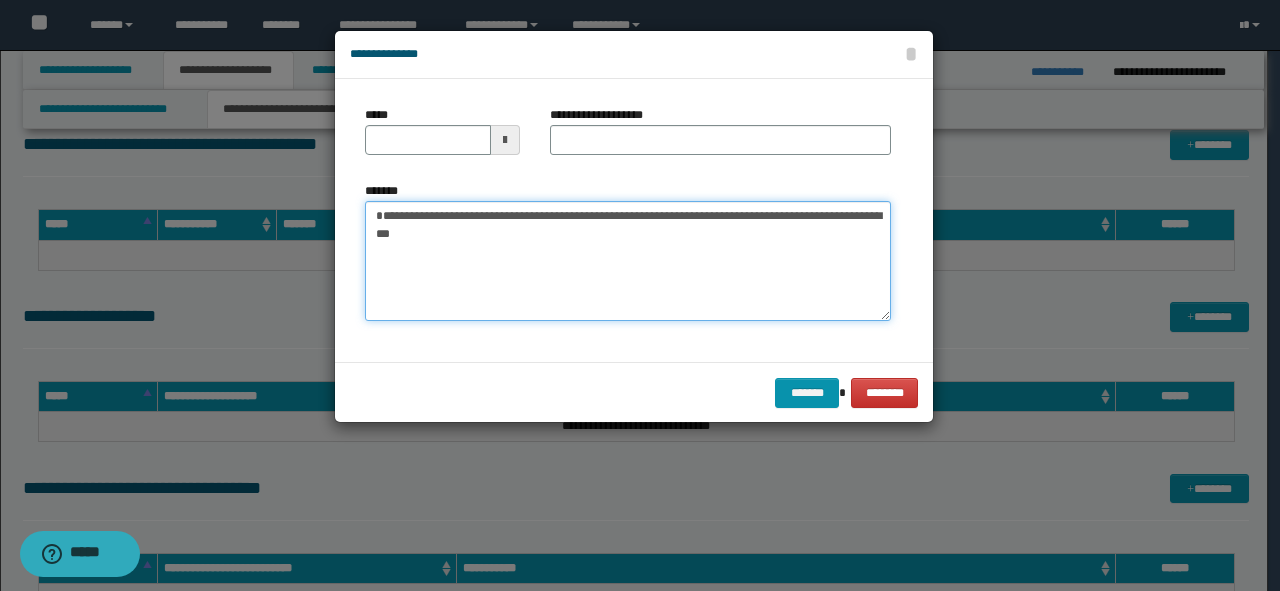type on "**********" 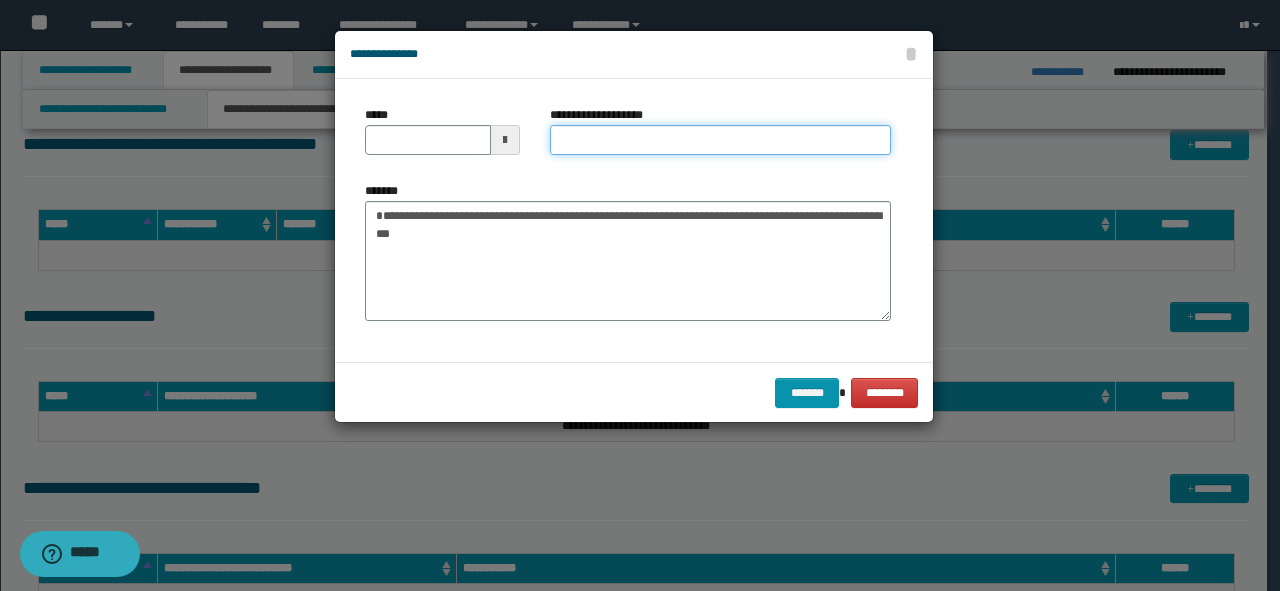 click on "**********" at bounding box center (720, 140) 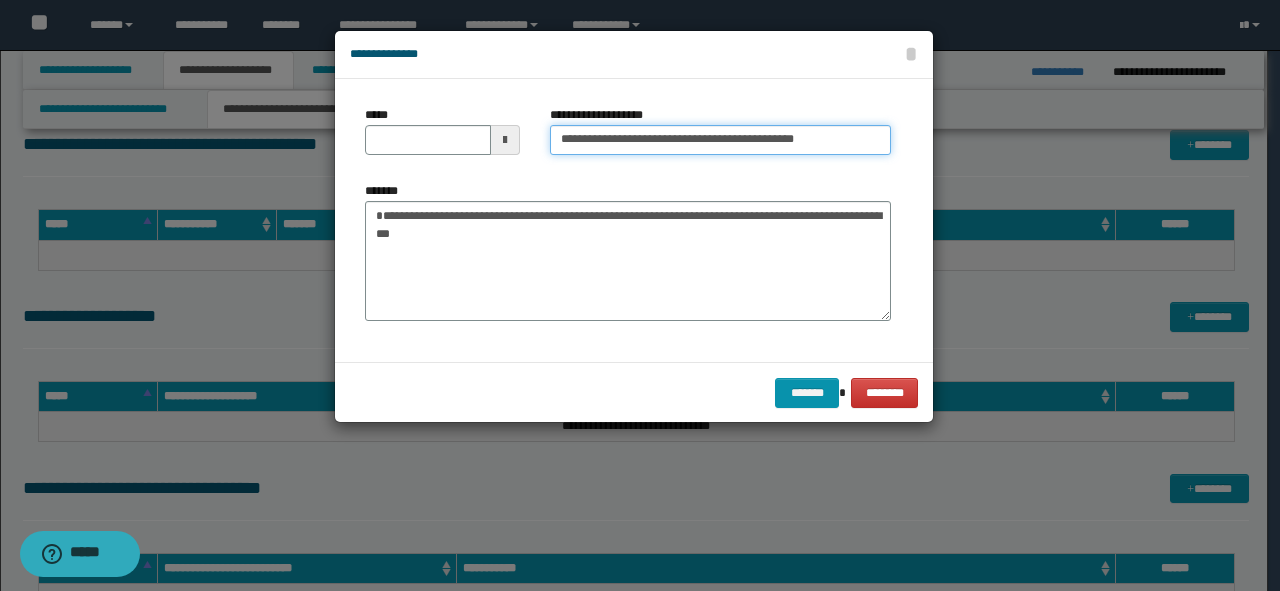 drag, startPoint x: 857, startPoint y: 126, endPoint x: 737, endPoint y: 130, distance: 120.06665 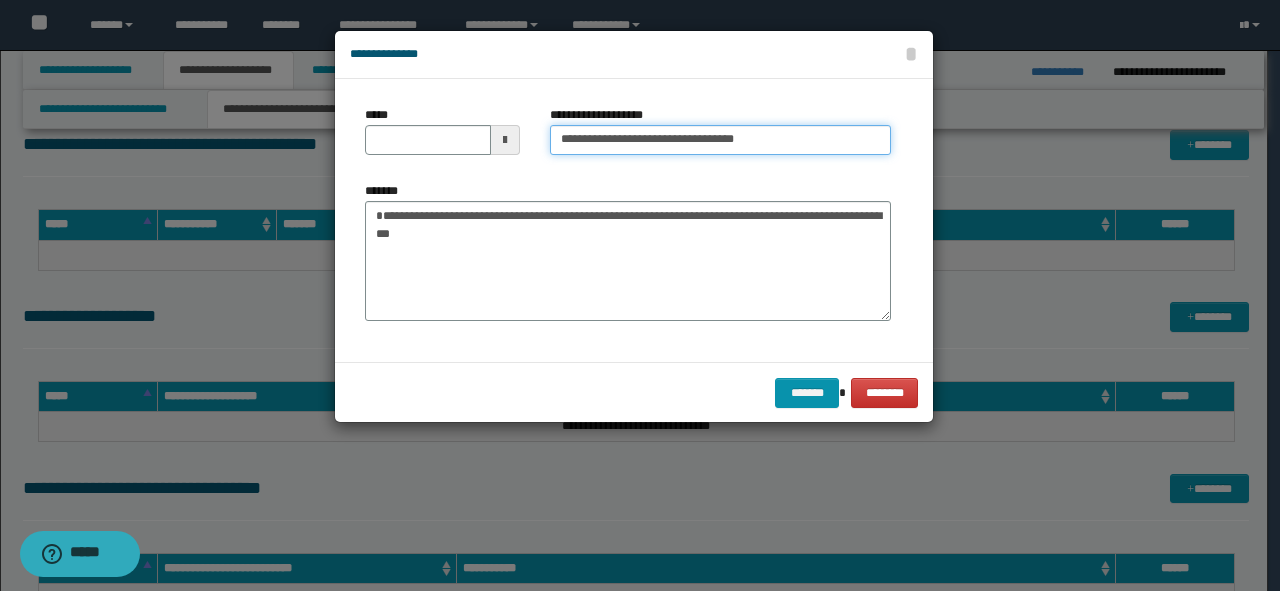 type on "**********" 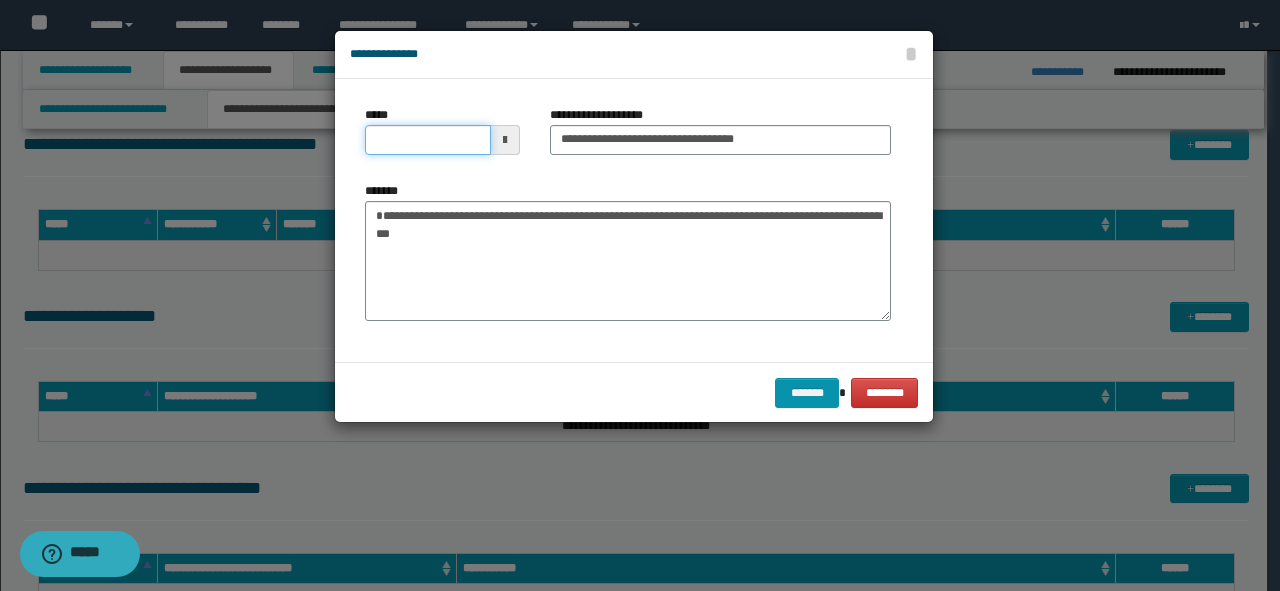 click on "*****" at bounding box center [428, 140] 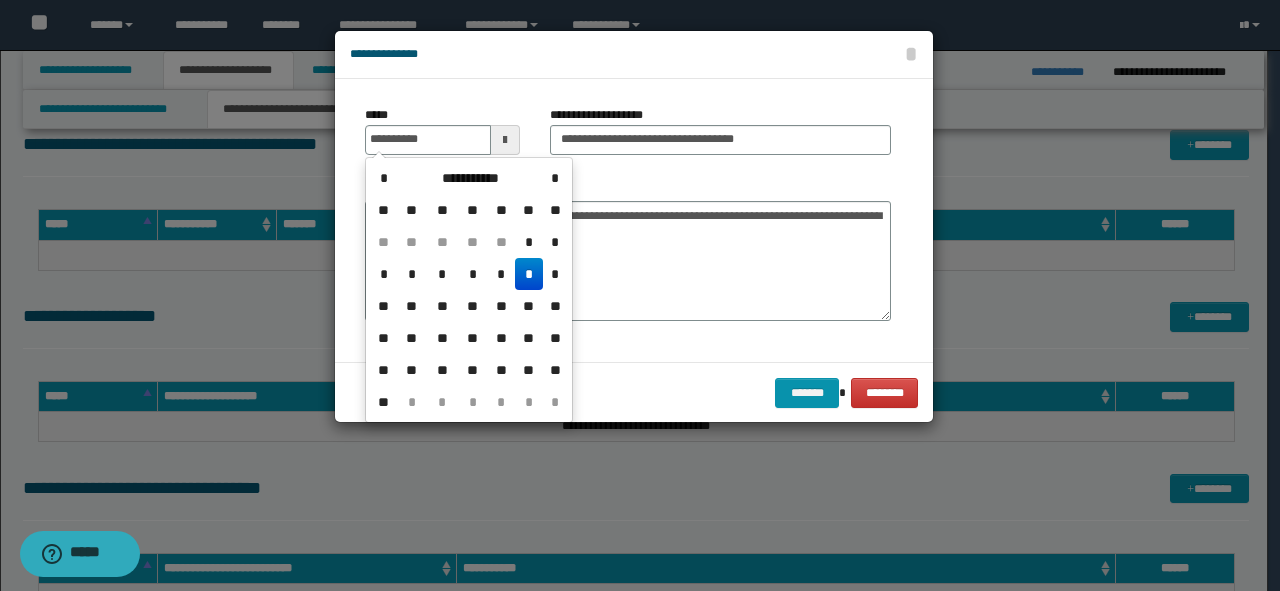 type on "**********" 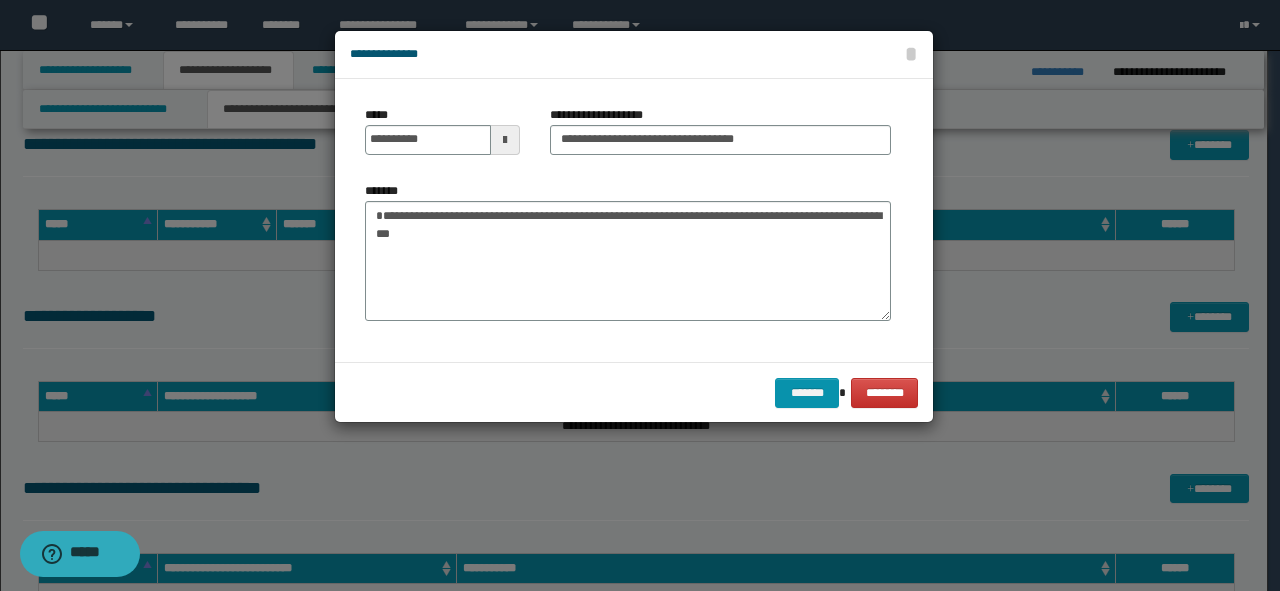 click on "**********" at bounding box center [628, 251] 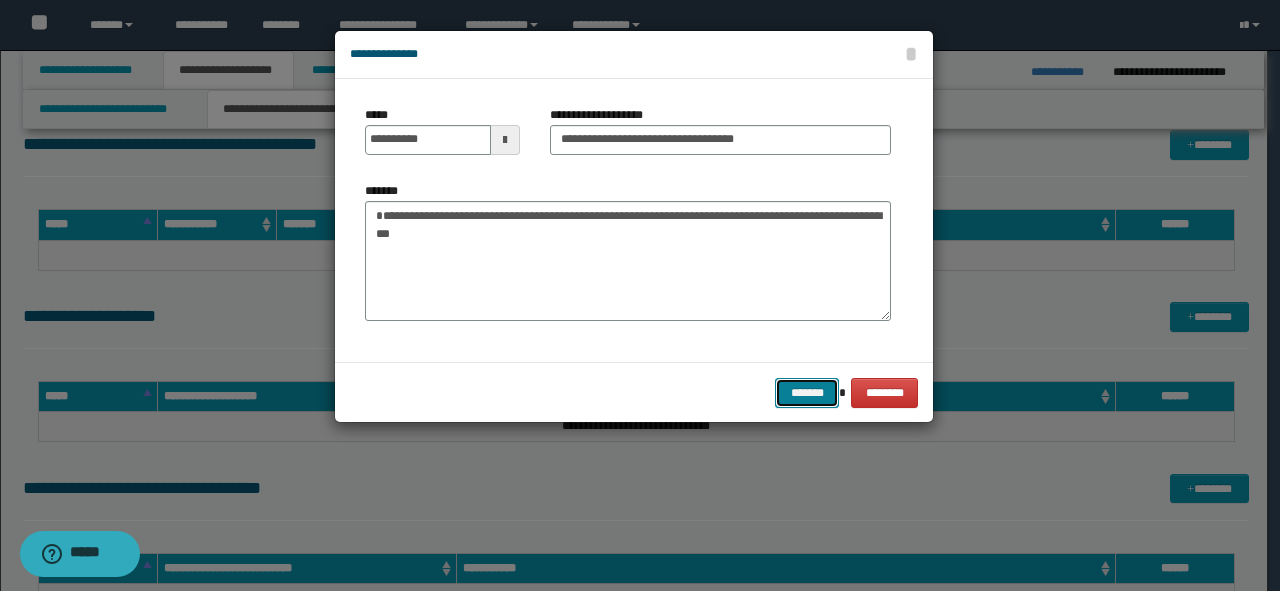 click on "*******" at bounding box center (807, 393) 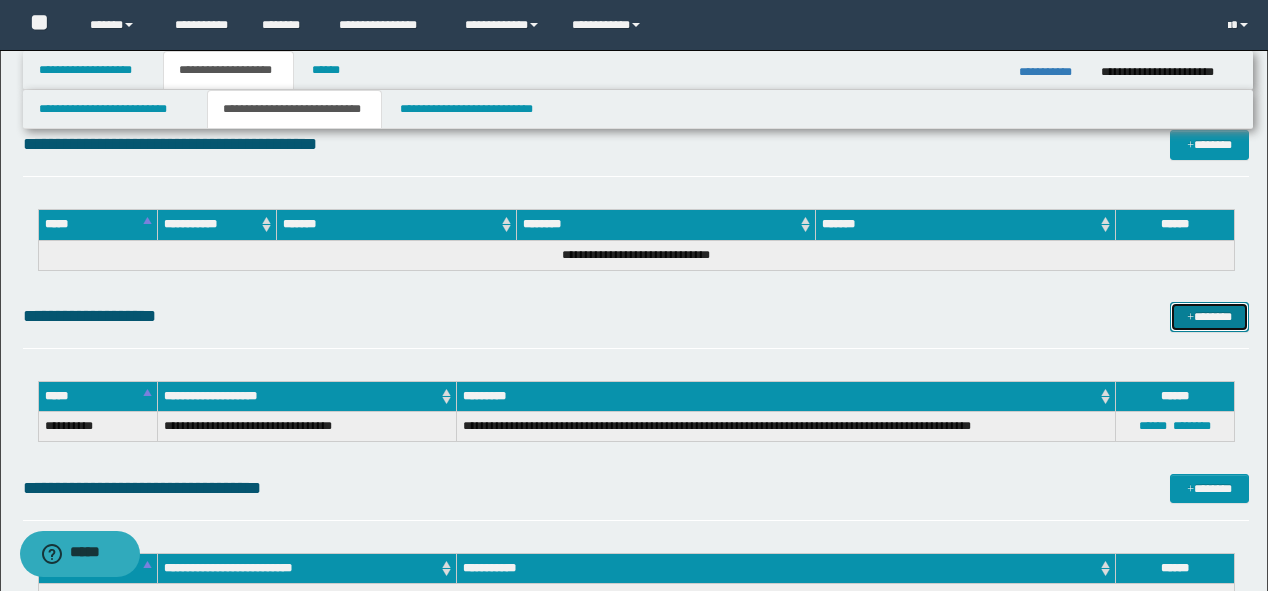 click on "*******" at bounding box center (1209, 317) 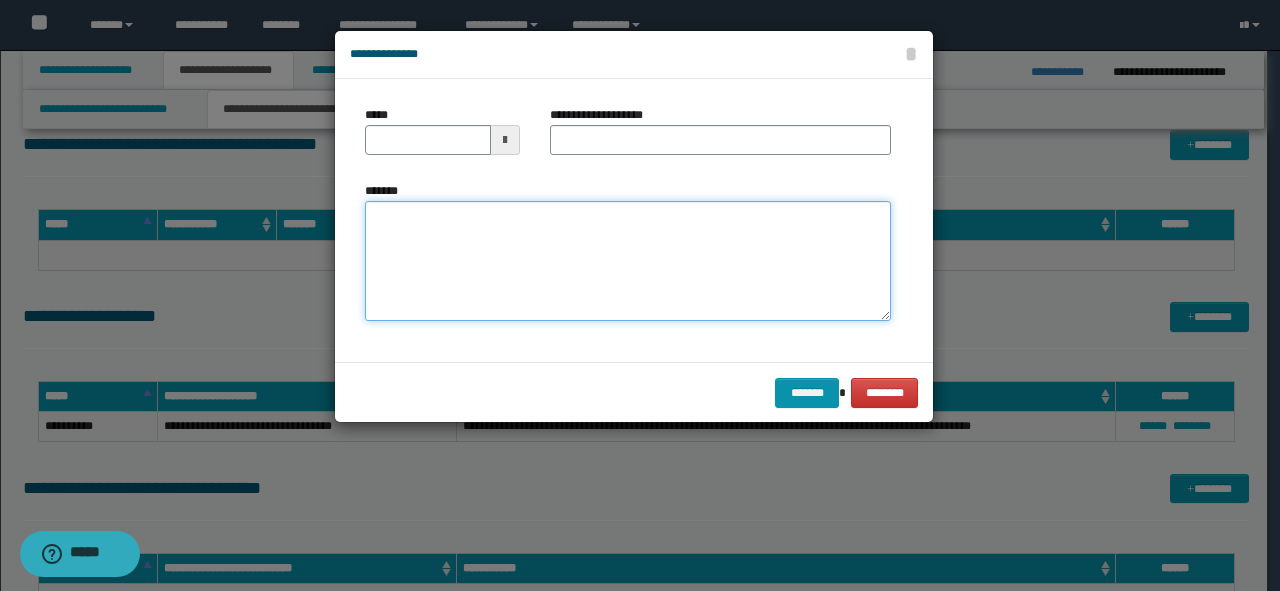 click on "*******" at bounding box center (628, 261) 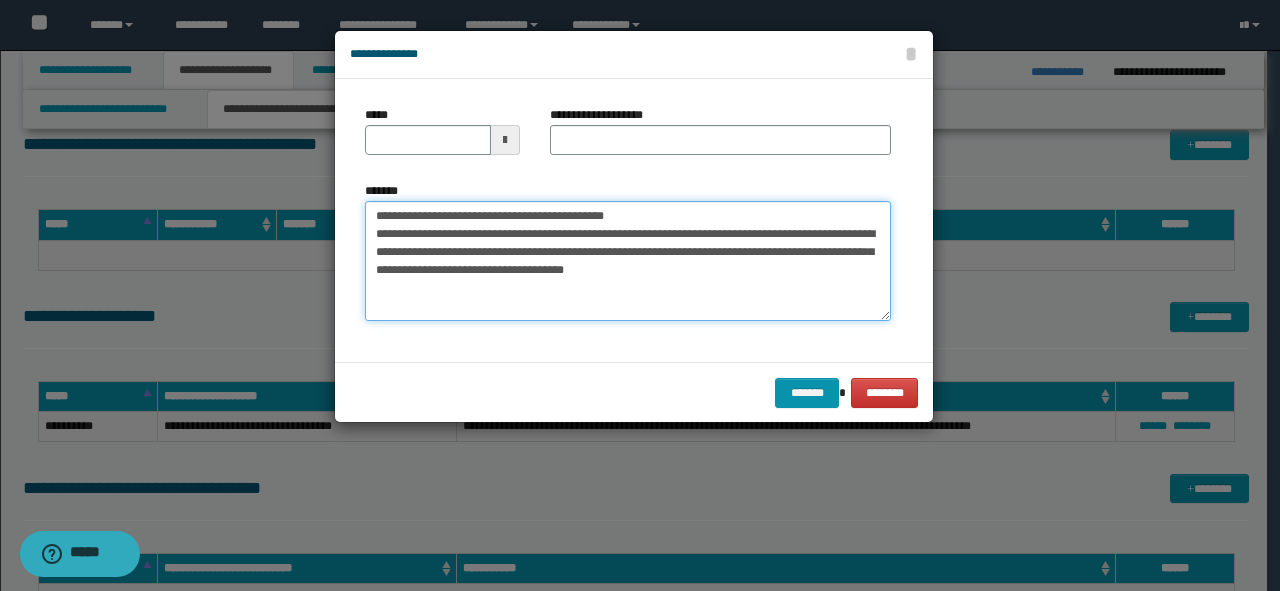 drag, startPoint x: 660, startPoint y: 206, endPoint x: 92, endPoint y: 208, distance: 568.00354 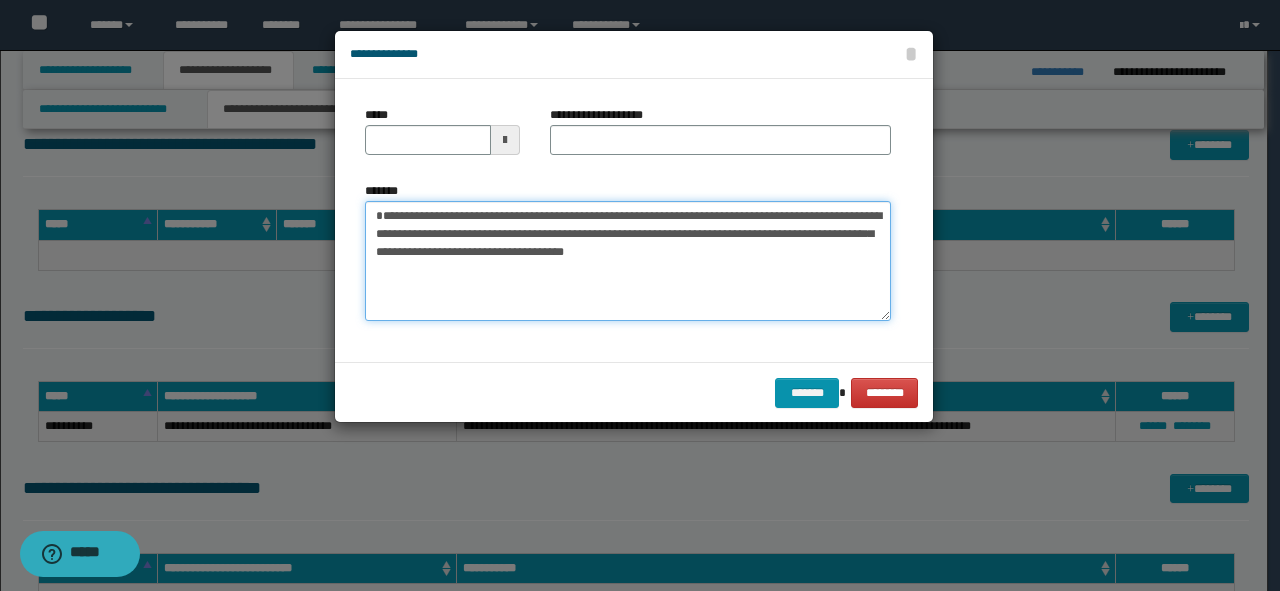 type on "**********" 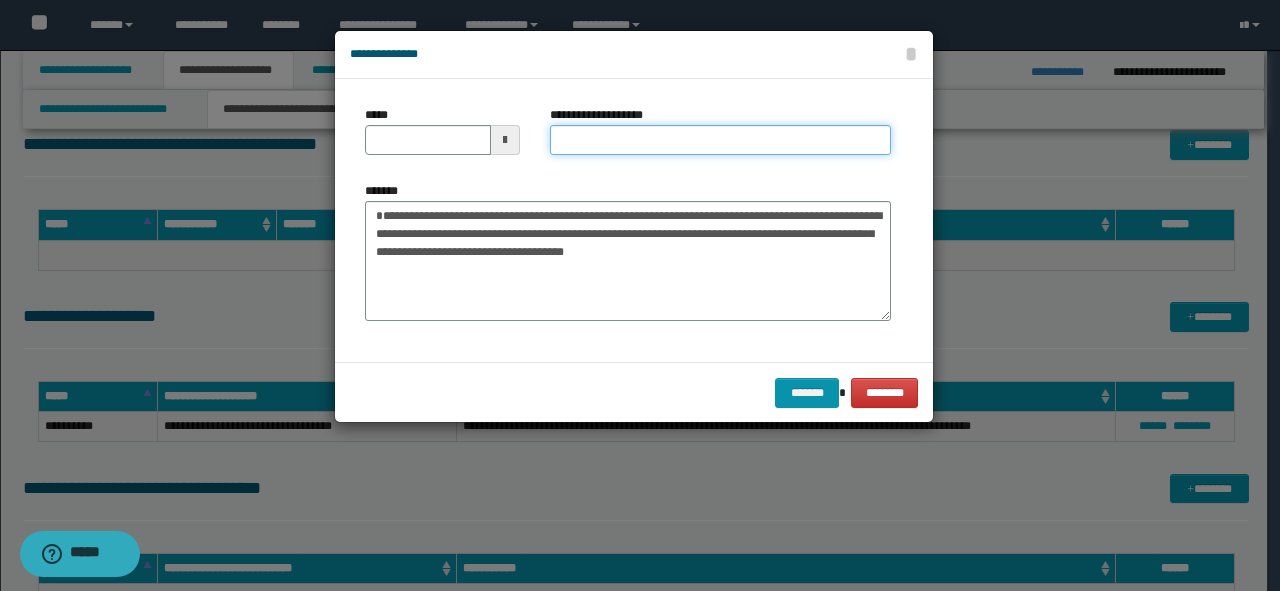click on "**********" at bounding box center (720, 140) 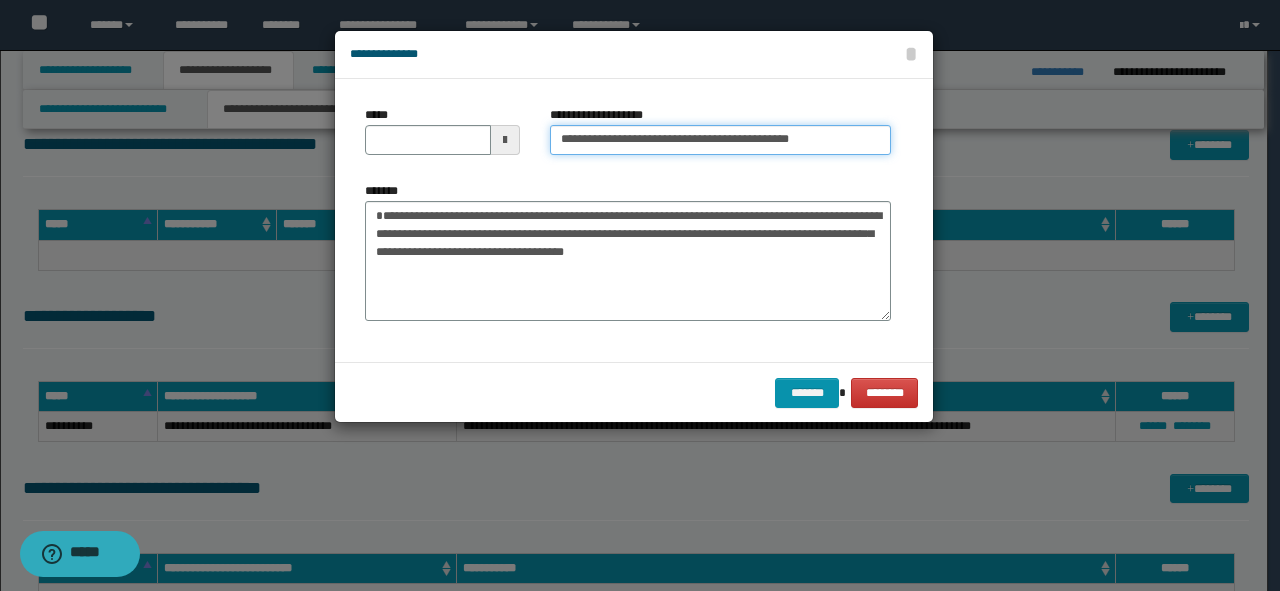 drag, startPoint x: 838, startPoint y: 140, endPoint x: 732, endPoint y: 140, distance: 106 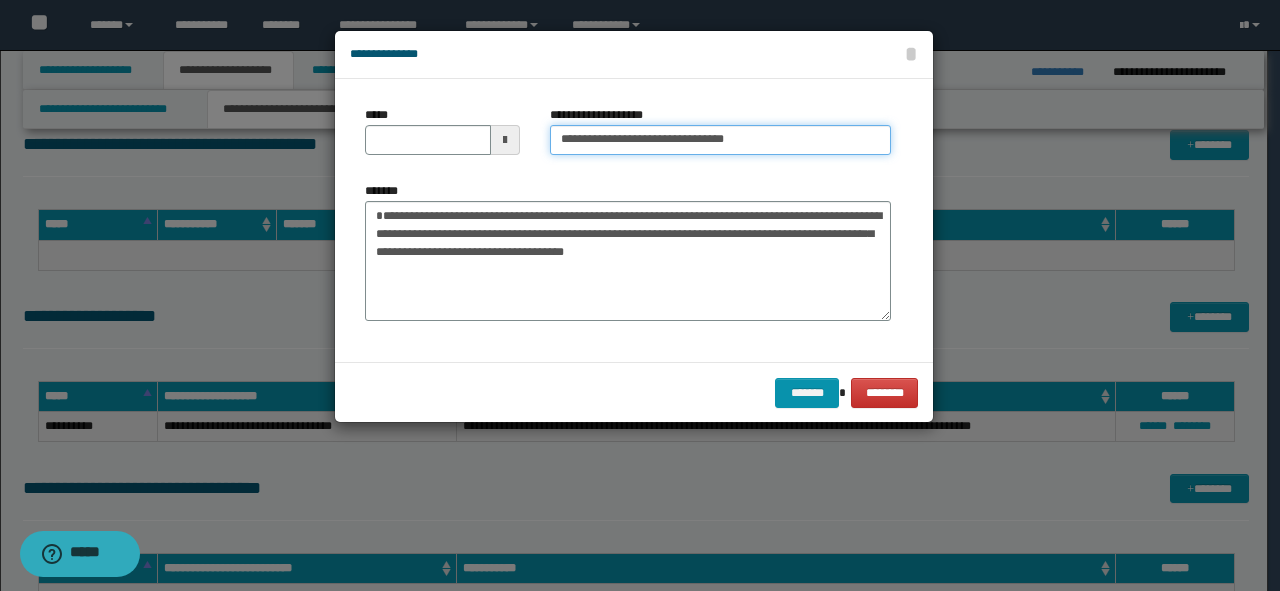 type on "**********" 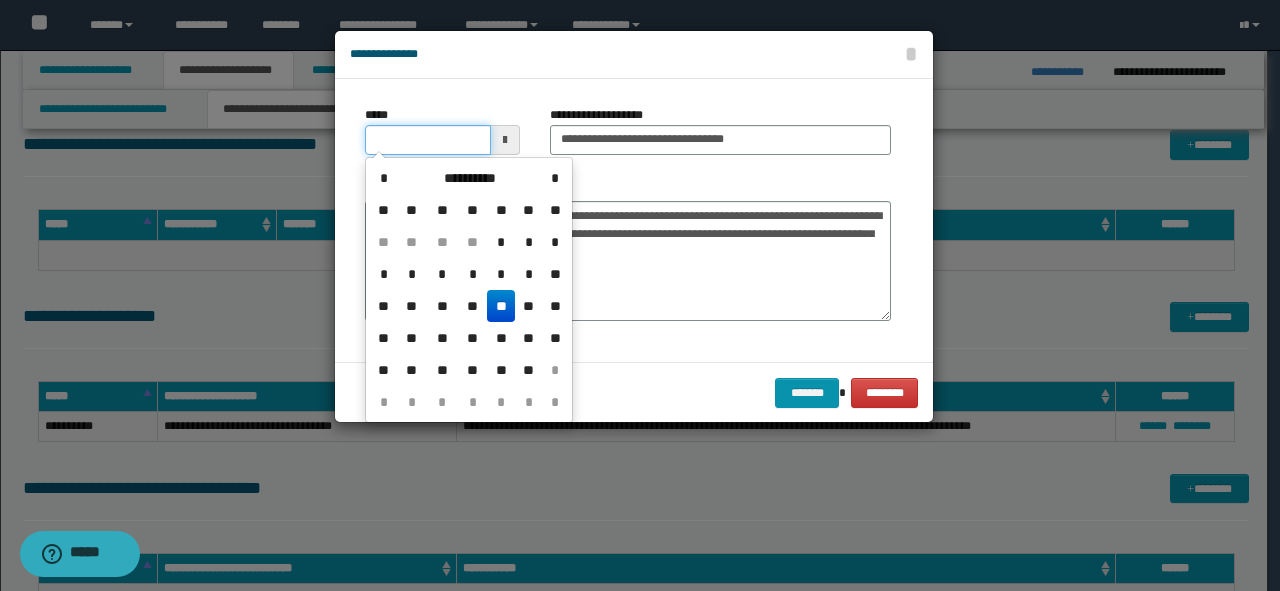 click on "*****" at bounding box center [428, 140] 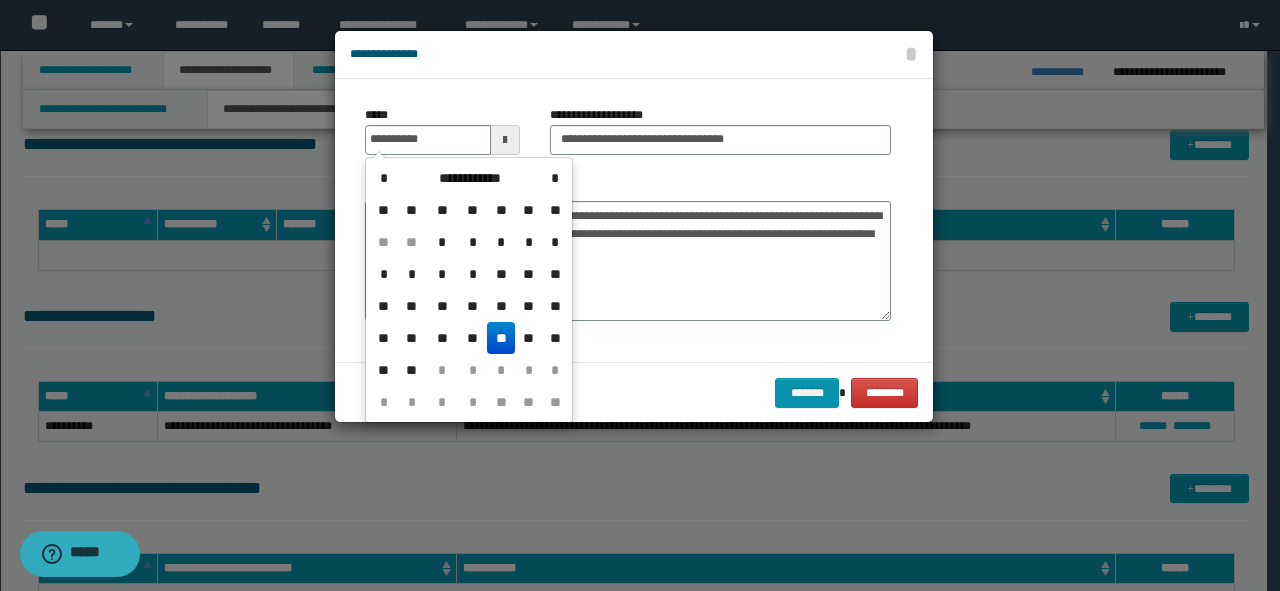 type on "**********" 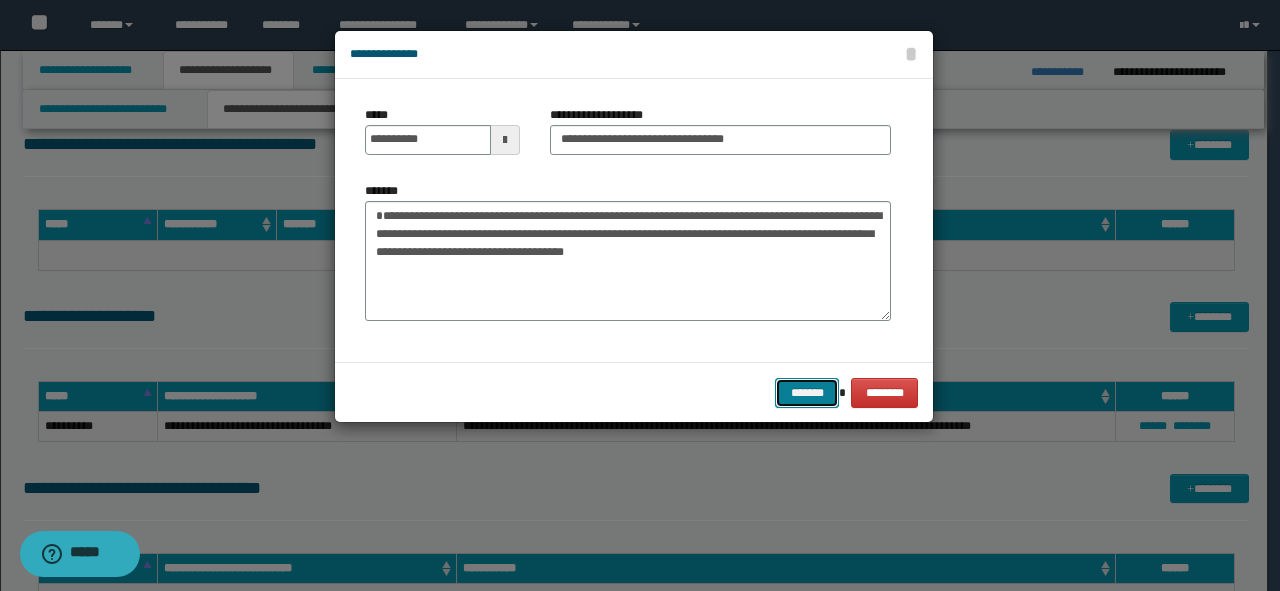 click on "*******" at bounding box center [807, 393] 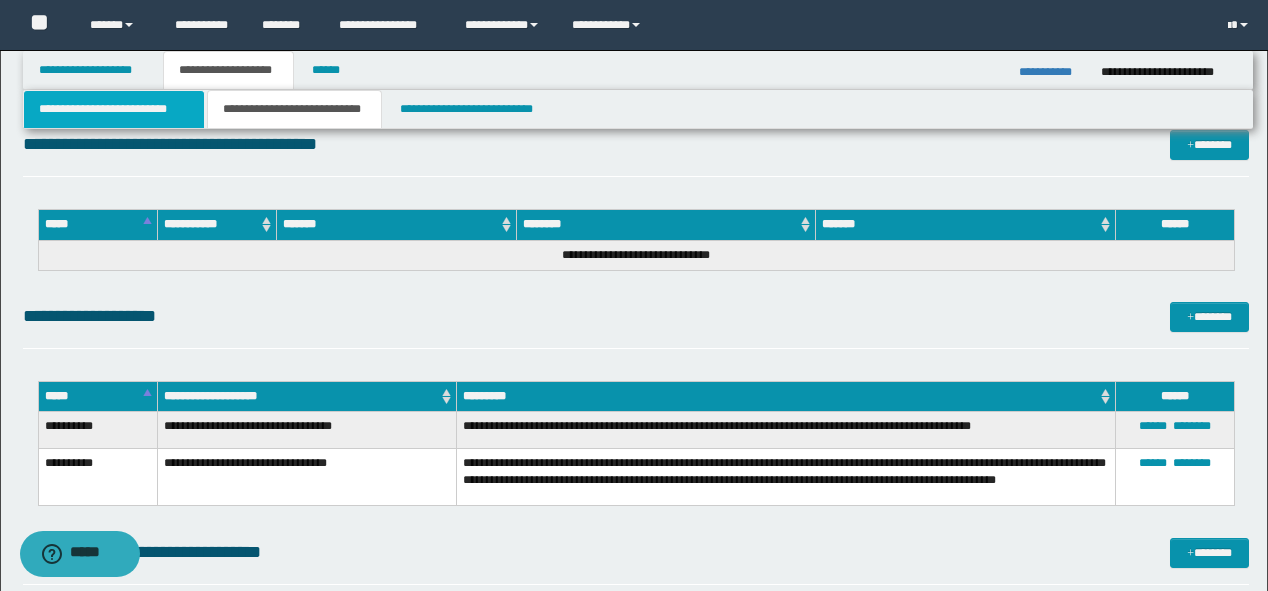click on "**********" at bounding box center [114, 109] 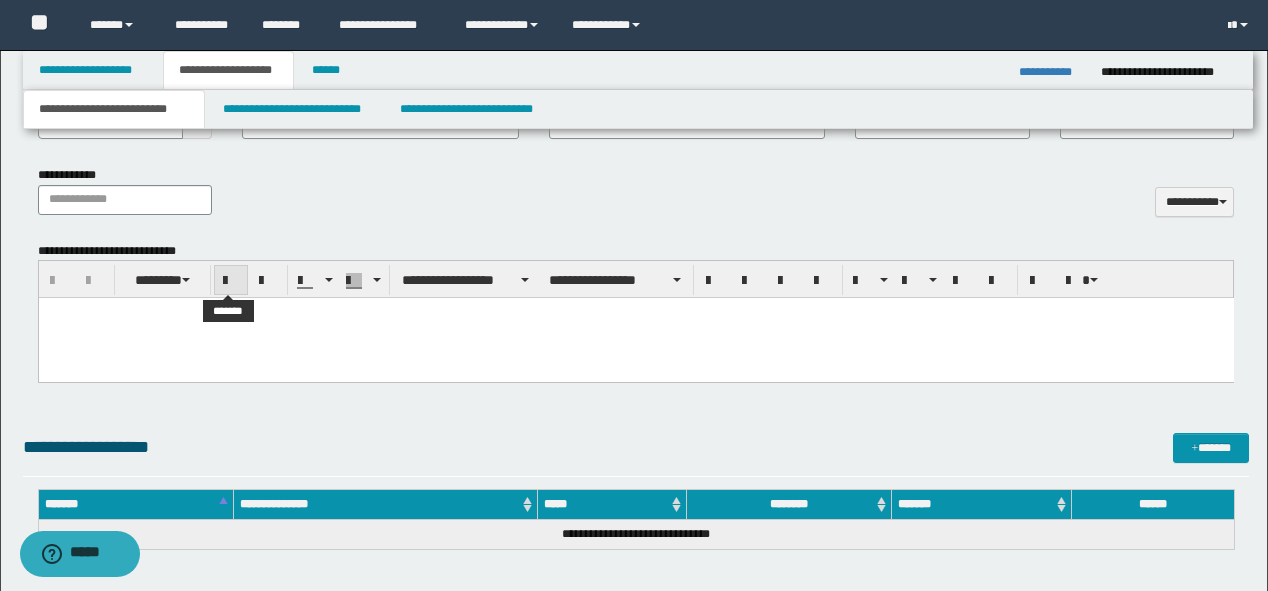 scroll, scrollTop: 839, scrollLeft: 0, axis: vertical 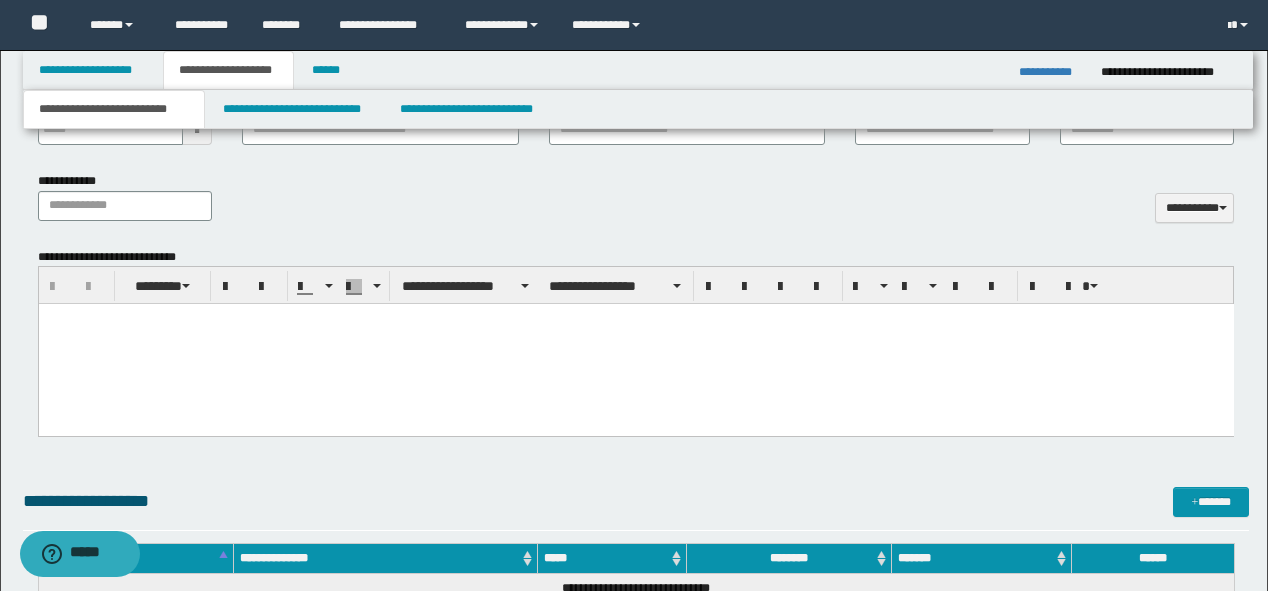 click at bounding box center (635, 319) 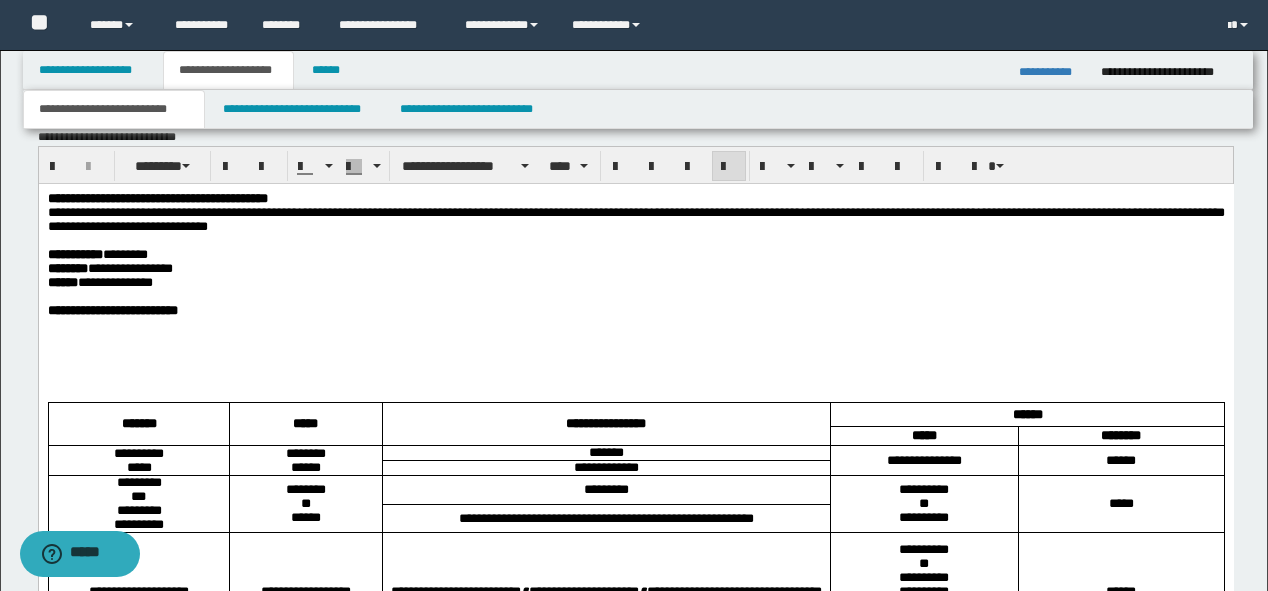 scroll, scrollTop: 999, scrollLeft: 0, axis: vertical 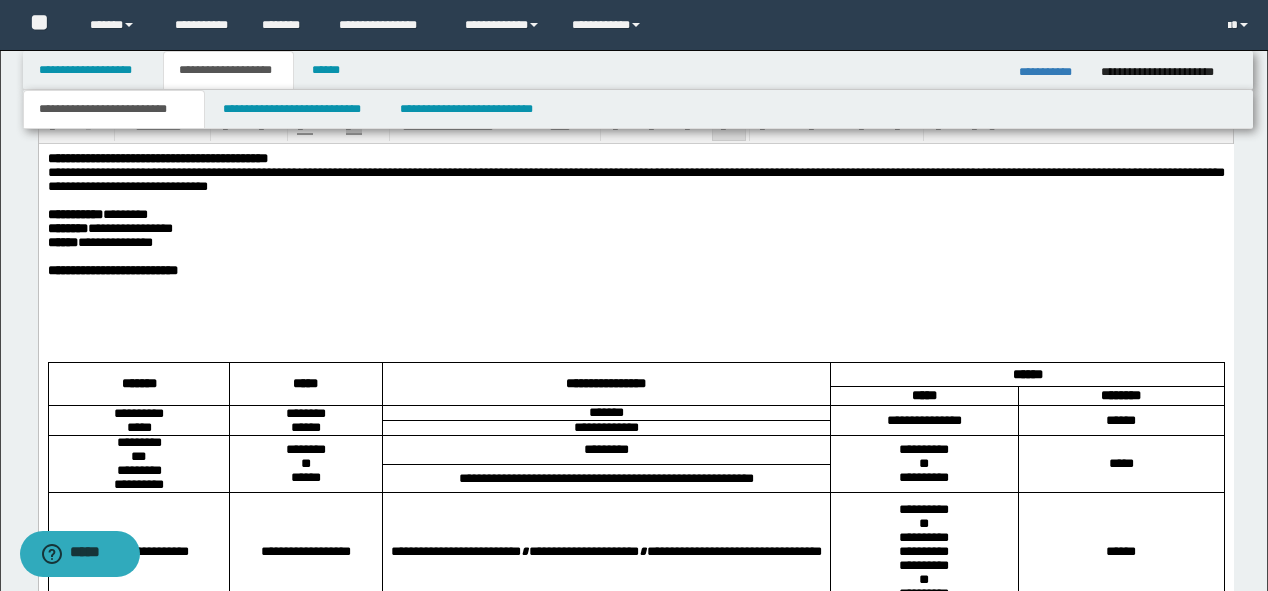 click at bounding box center [635, 313] 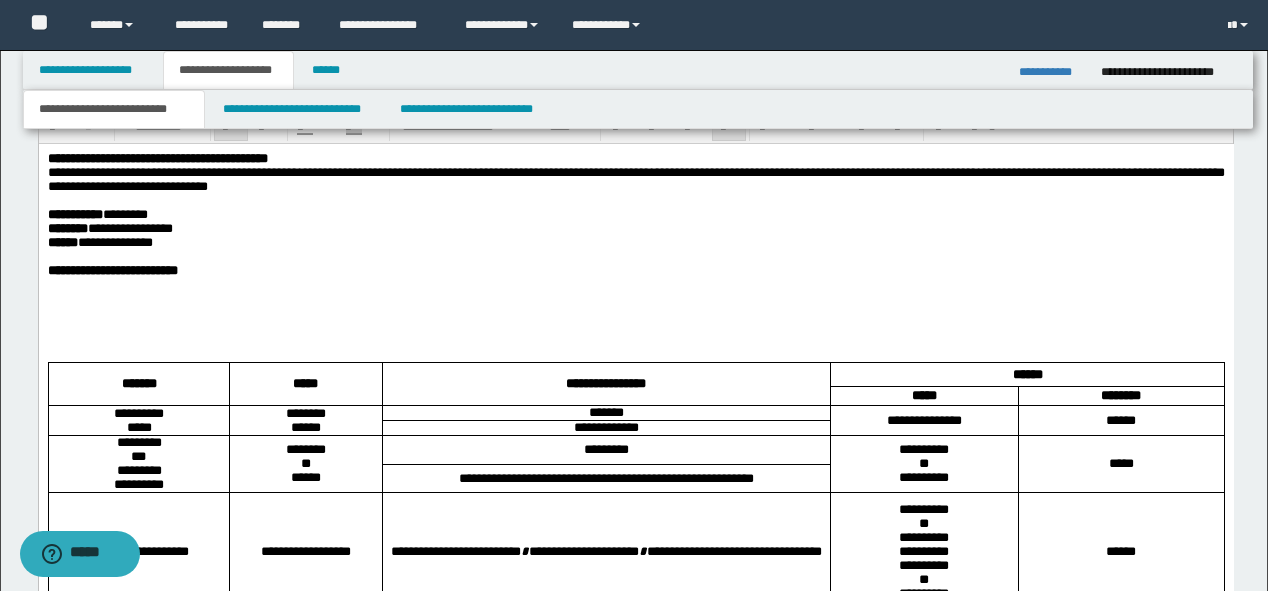 click on "**********" at bounding box center (635, 271) 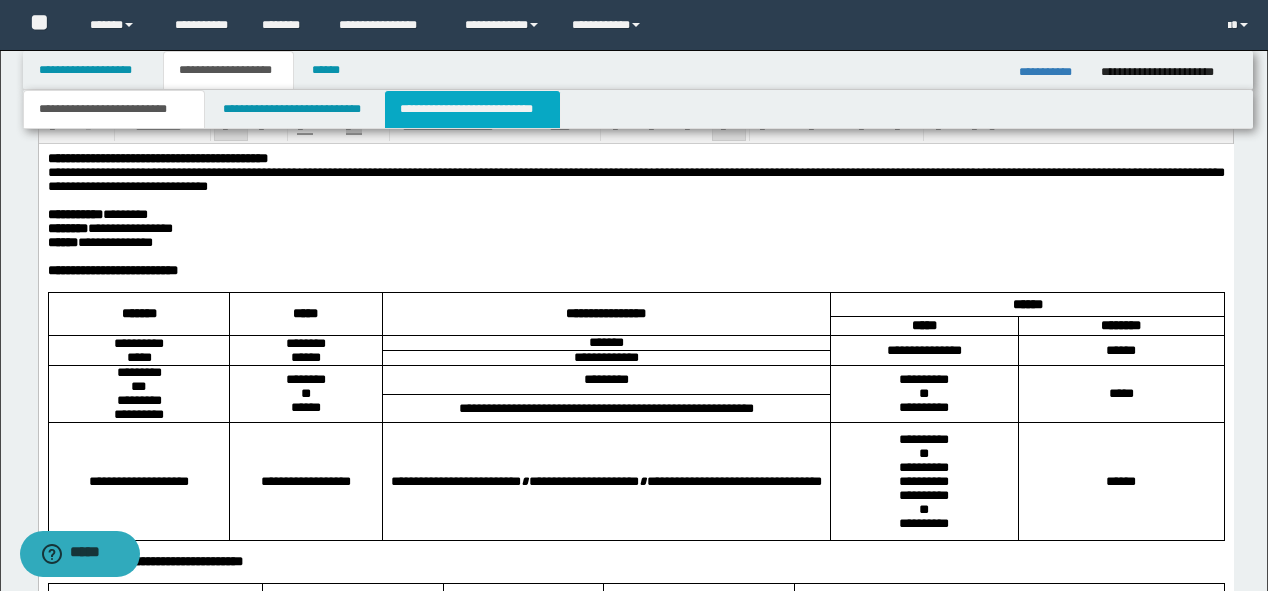 click on "**********" at bounding box center (472, 109) 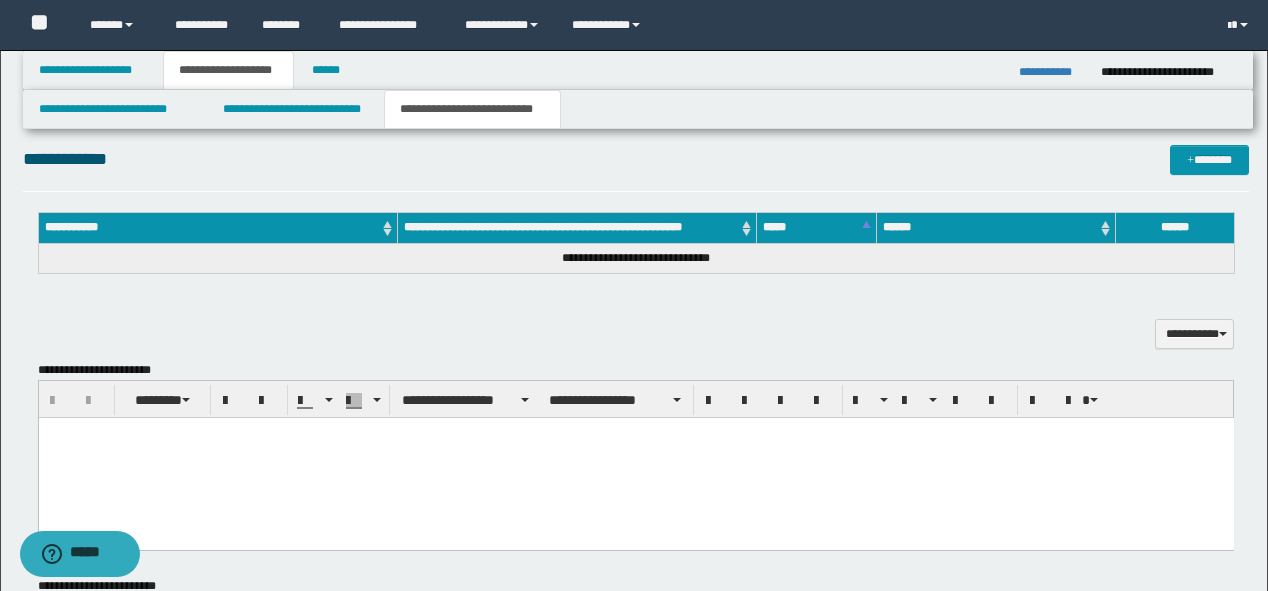 scroll, scrollTop: 480, scrollLeft: 0, axis: vertical 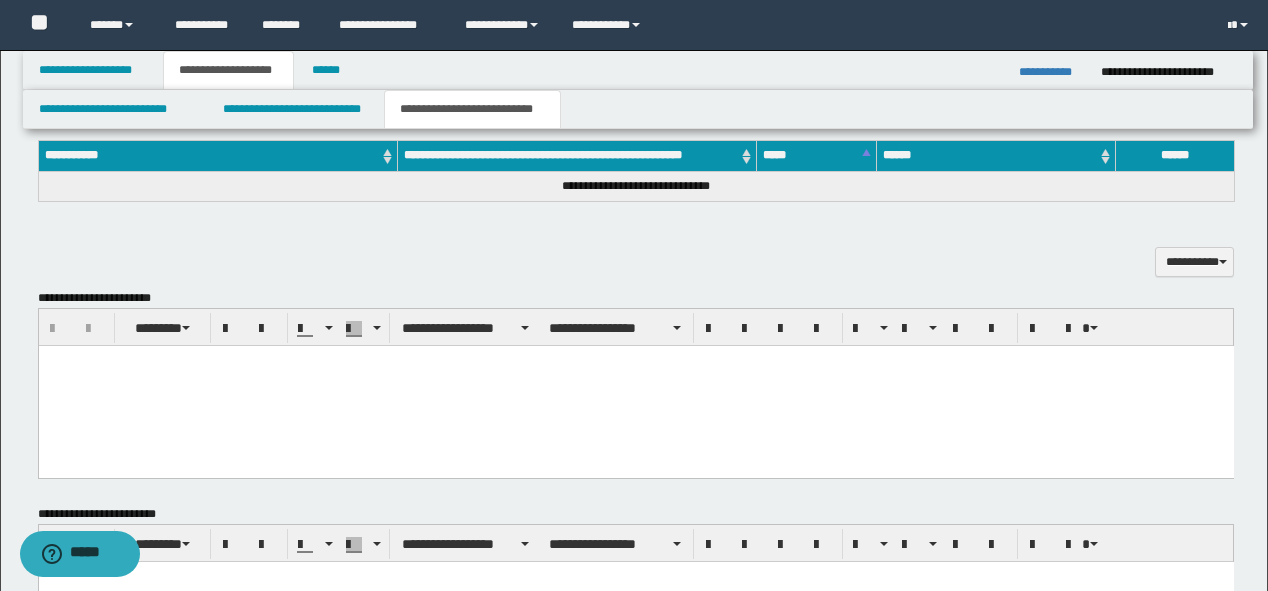 click at bounding box center (635, 385) 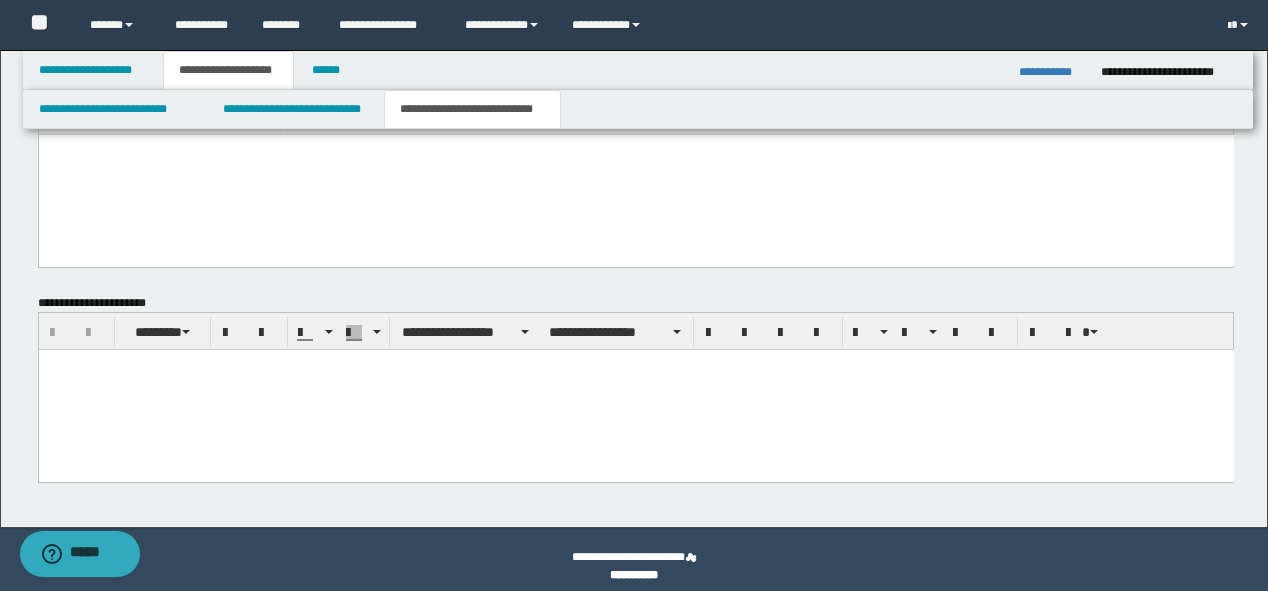 scroll, scrollTop: 1032, scrollLeft: 0, axis: vertical 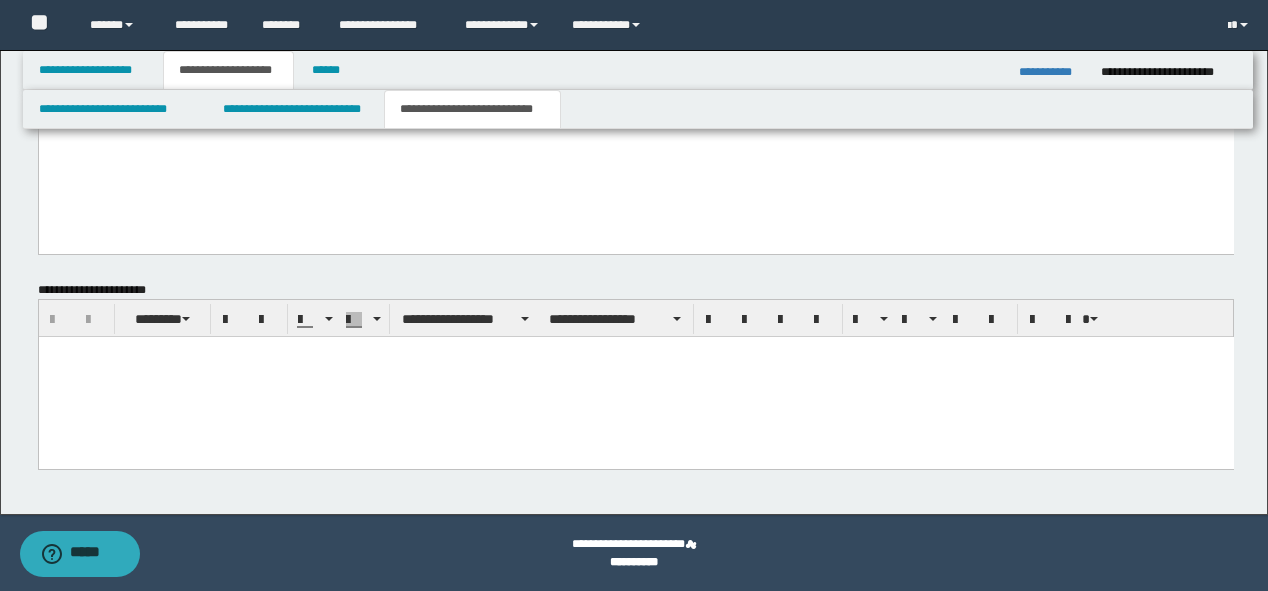 click at bounding box center (635, 377) 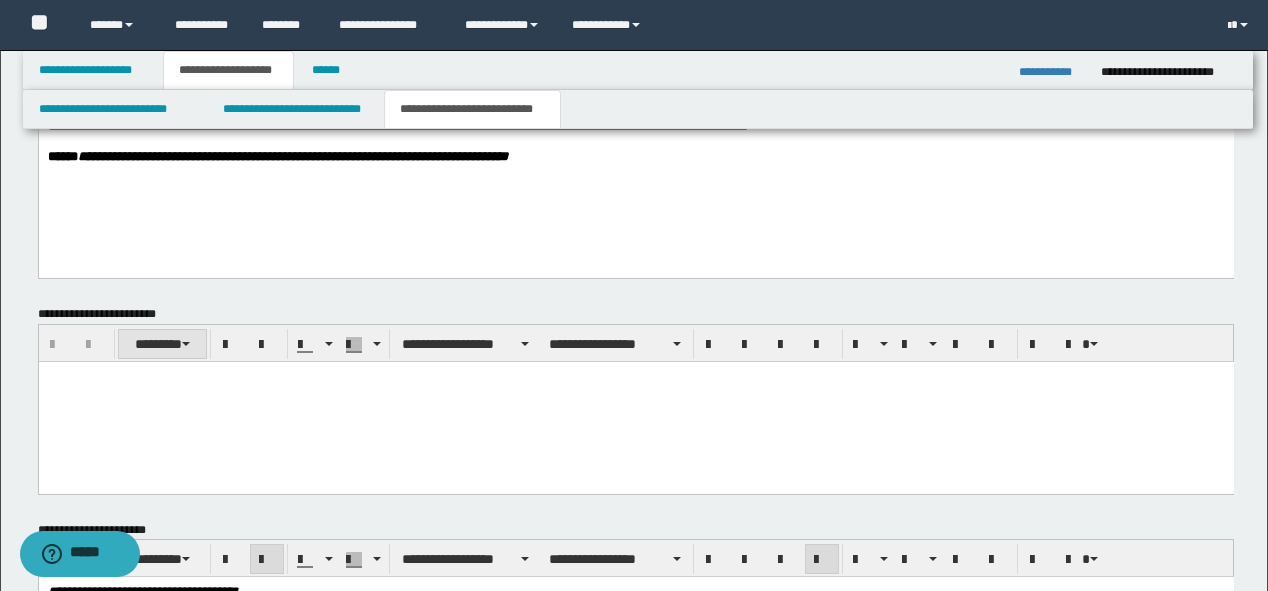 click on "********" at bounding box center (162, 344) 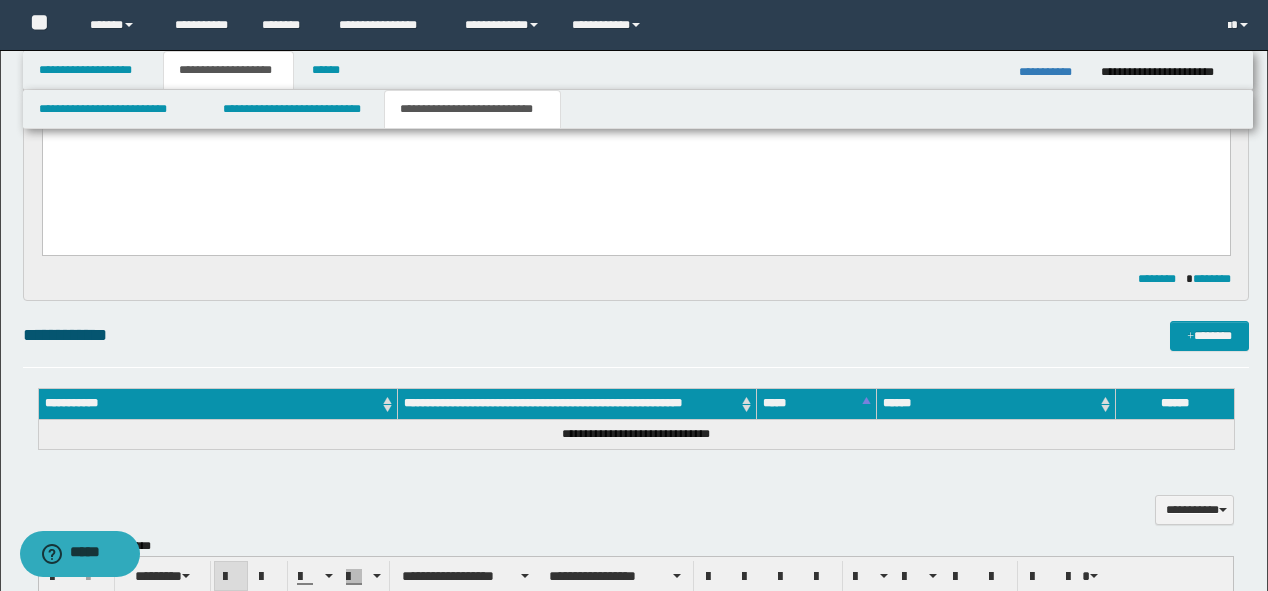 click at bounding box center (635, 162) 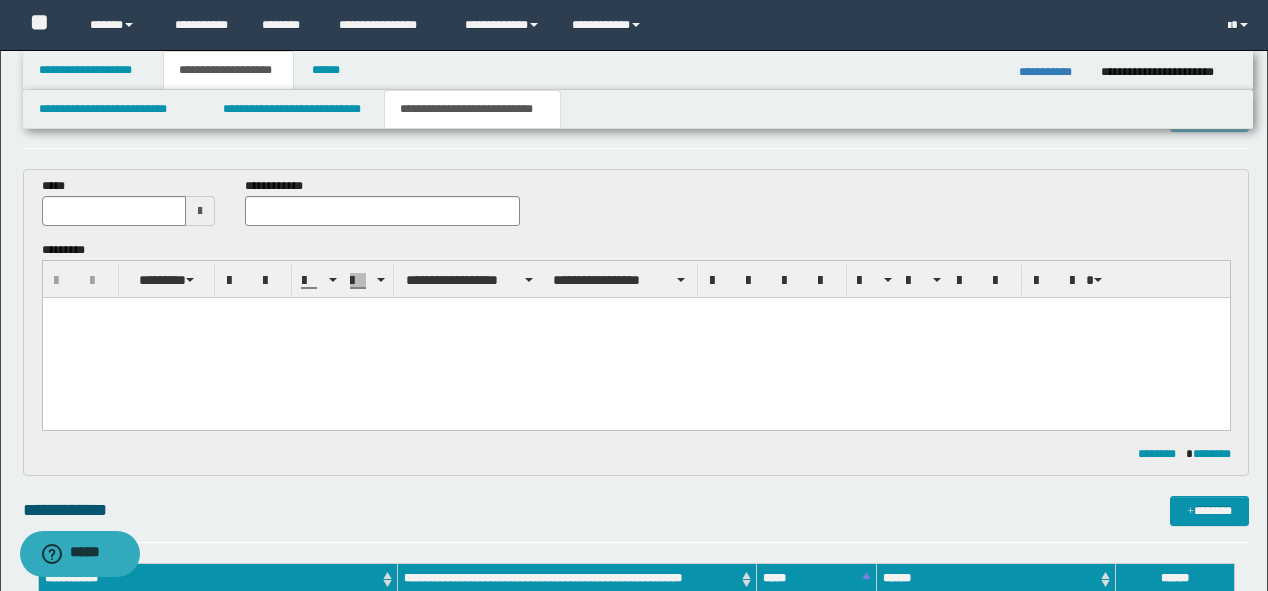 scroll, scrollTop: 0, scrollLeft: 0, axis: both 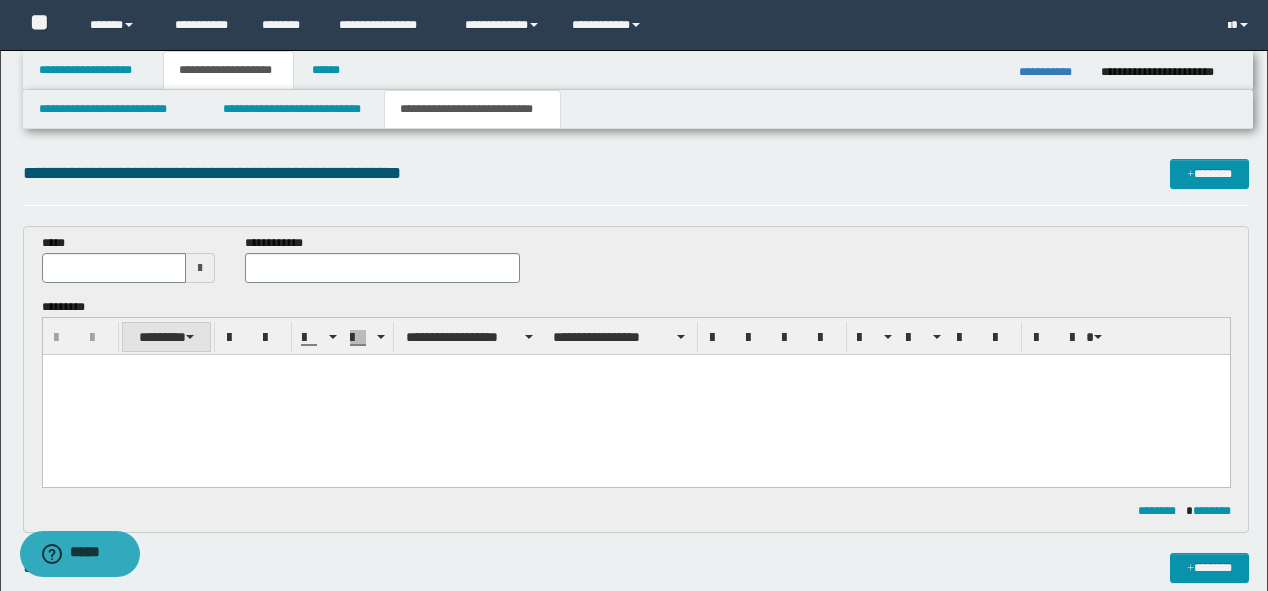 type 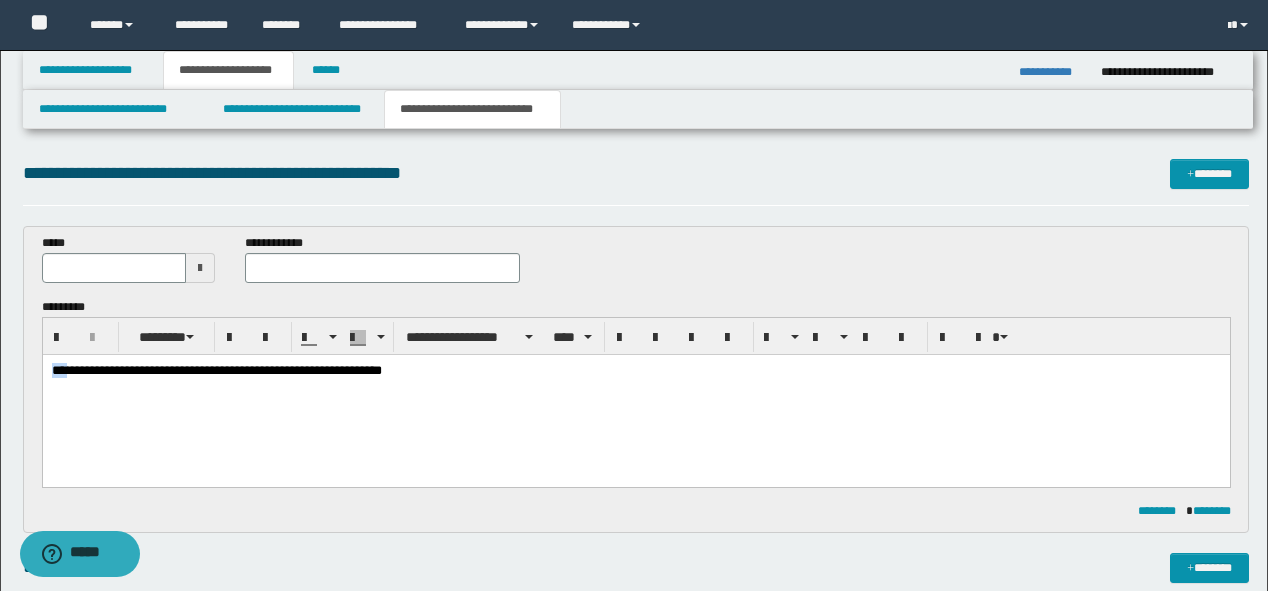 drag, startPoint x: 61, startPoint y: 369, endPoint x: 43, endPoint y: 369, distance: 18 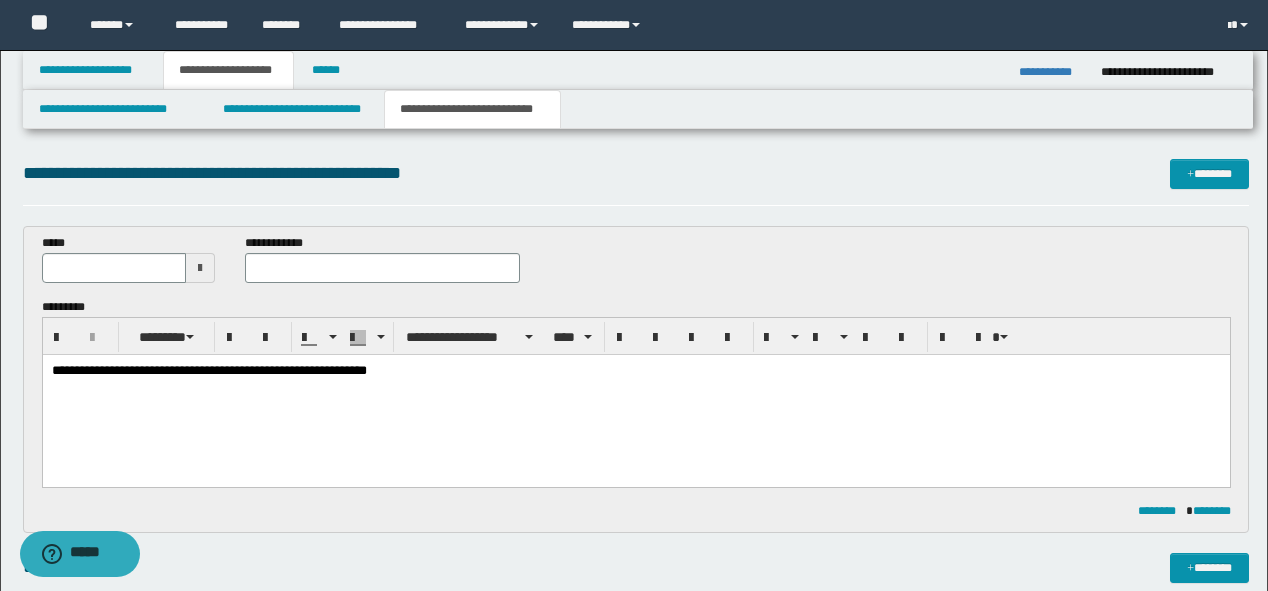click at bounding box center [114, 268] 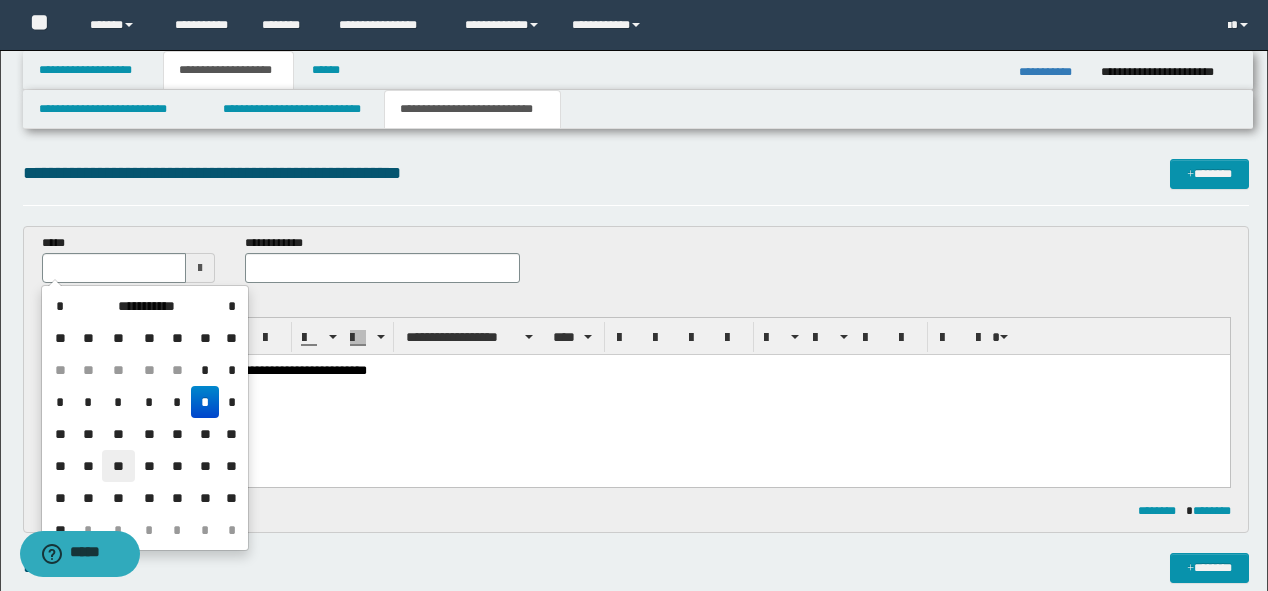 click on "**" at bounding box center [118, 466] 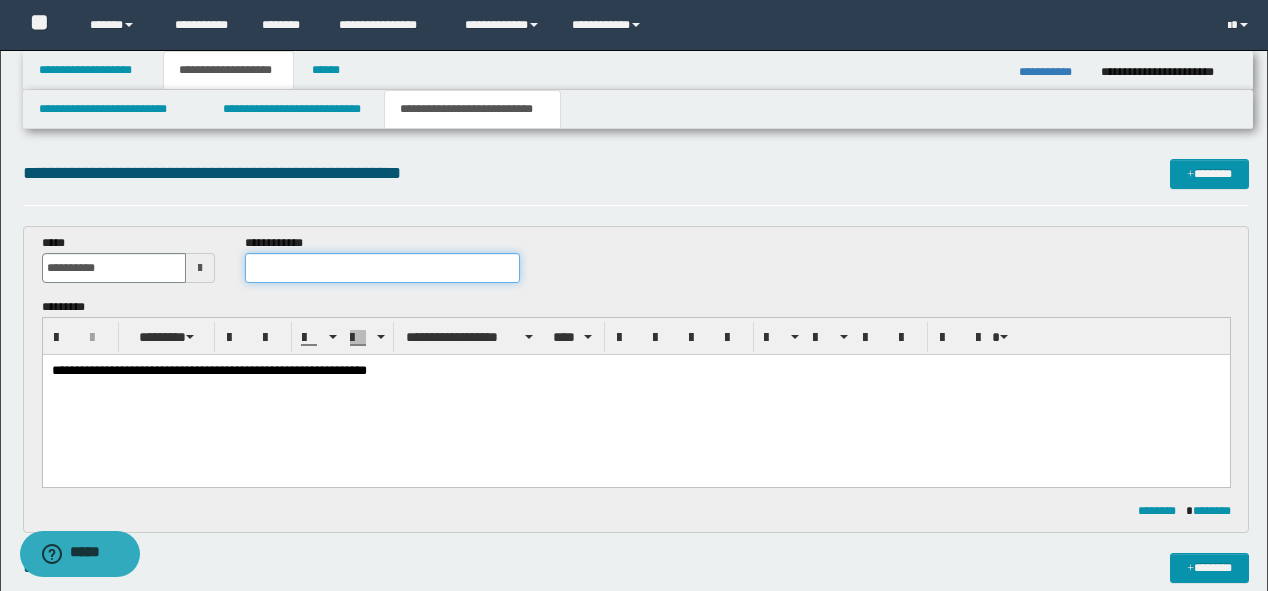 click at bounding box center (382, 268) 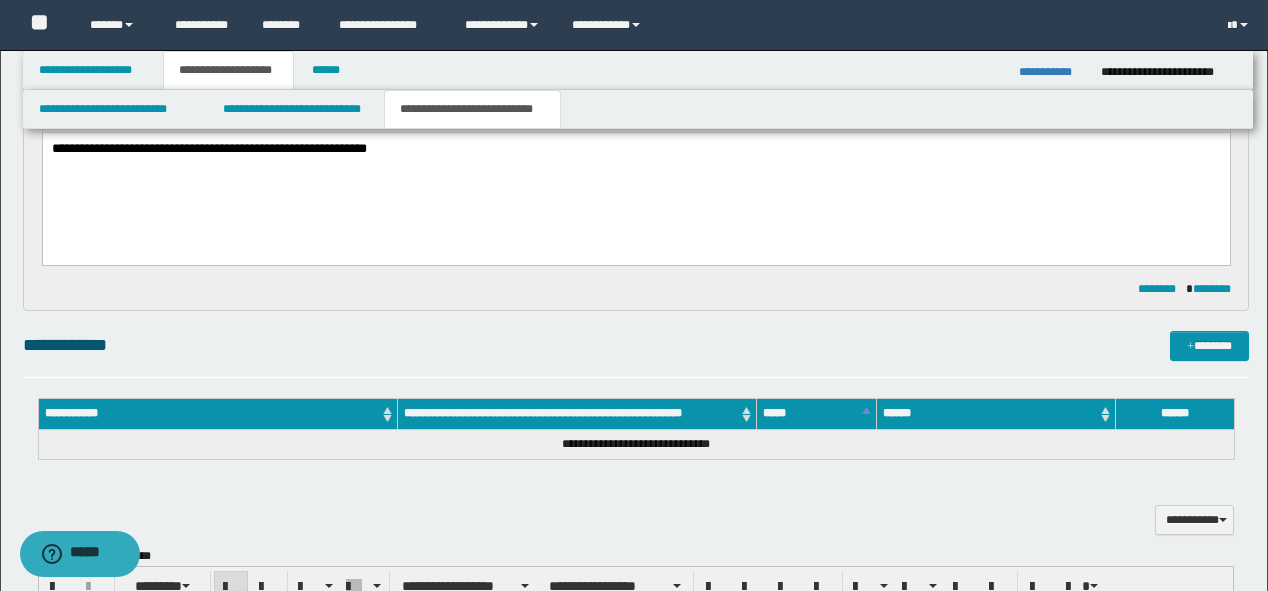 scroll, scrollTop: 320, scrollLeft: 0, axis: vertical 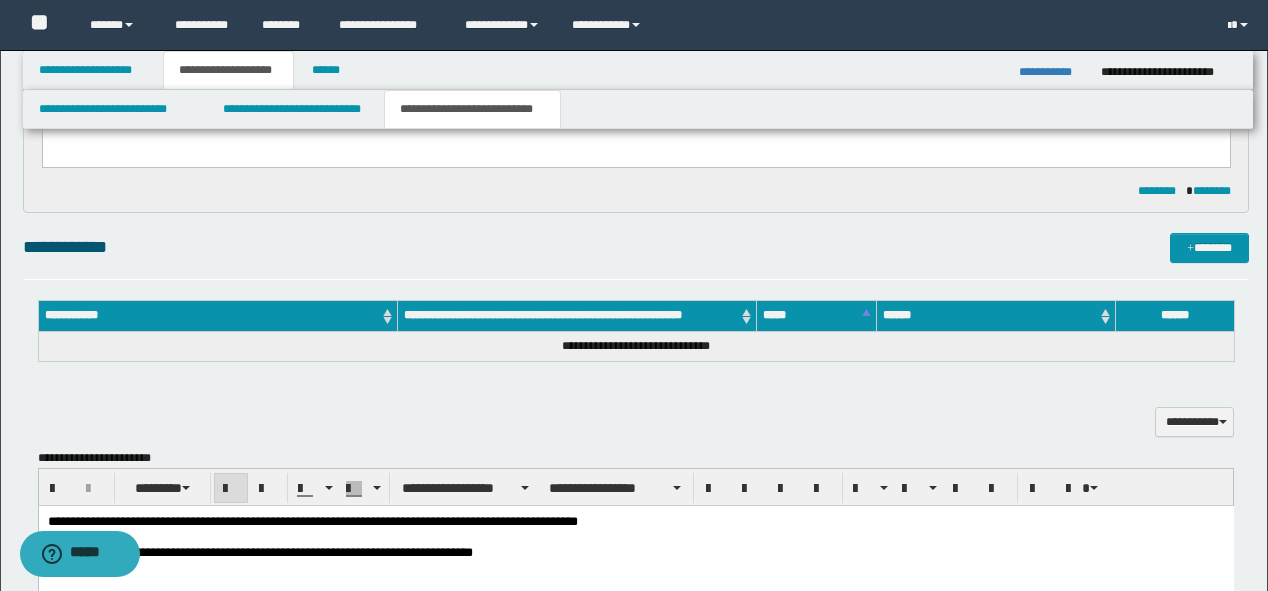 type on "**********" 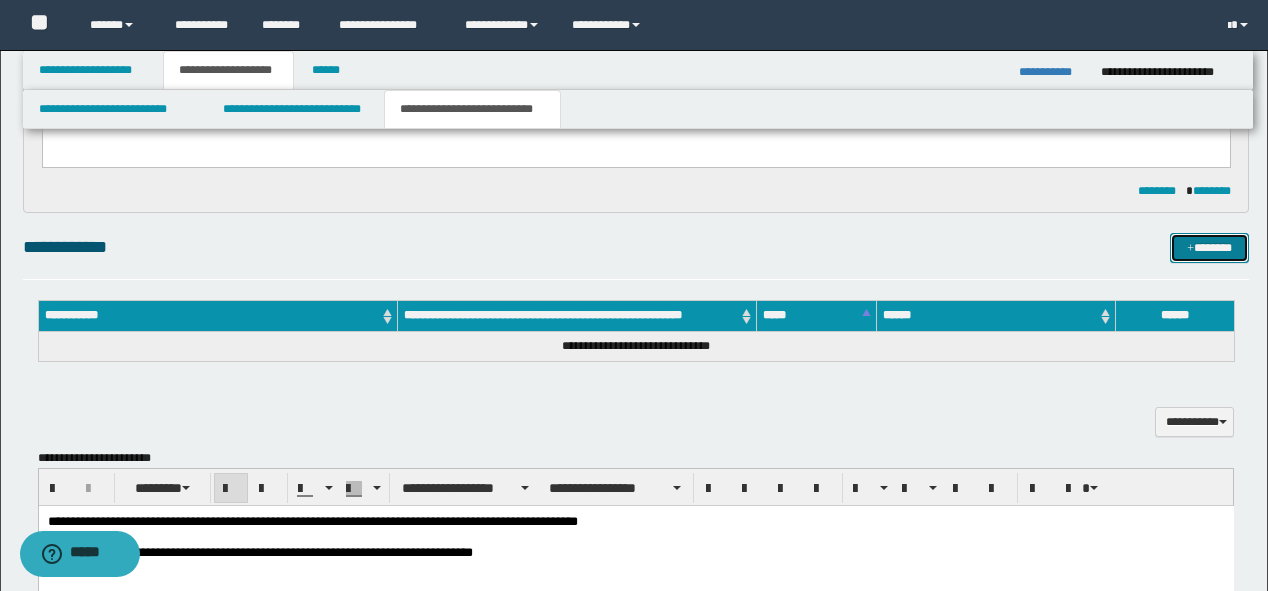 click on "*******" at bounding box center (1209, 248) 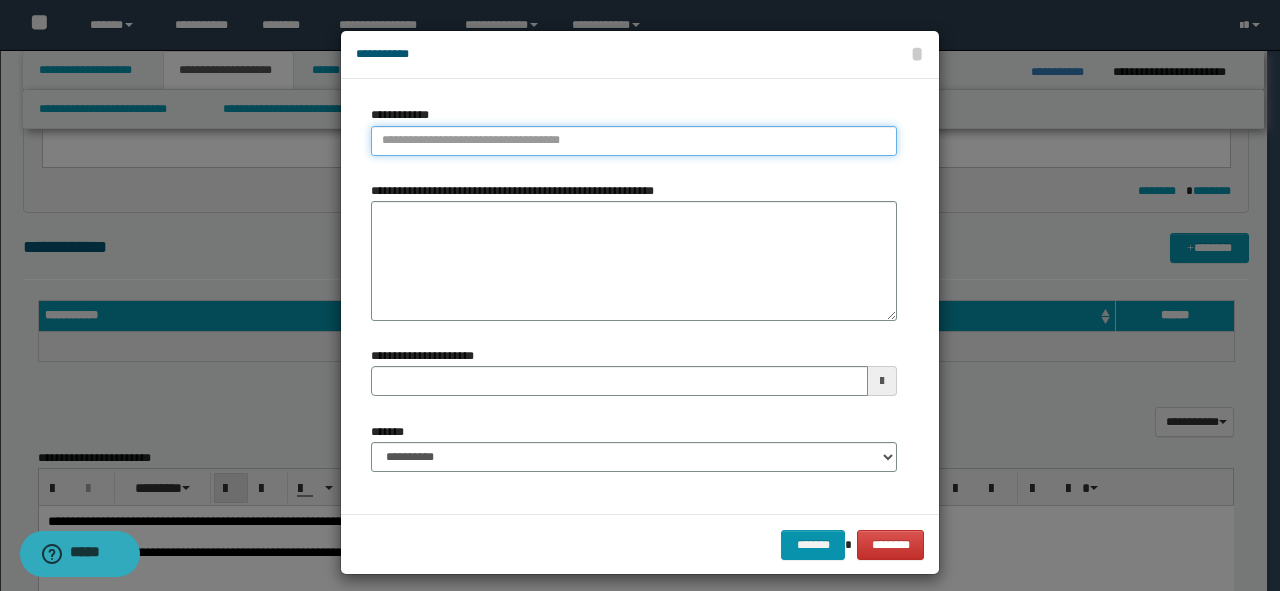 click on "**********" at bounding box center [634, 141] 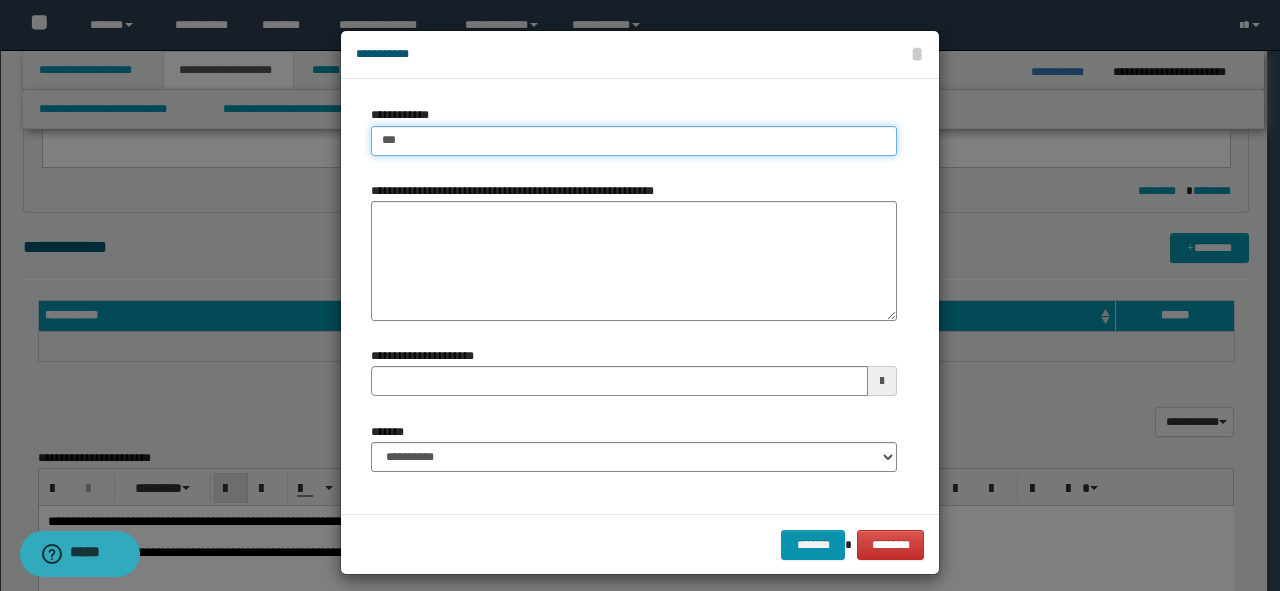 type on "****" 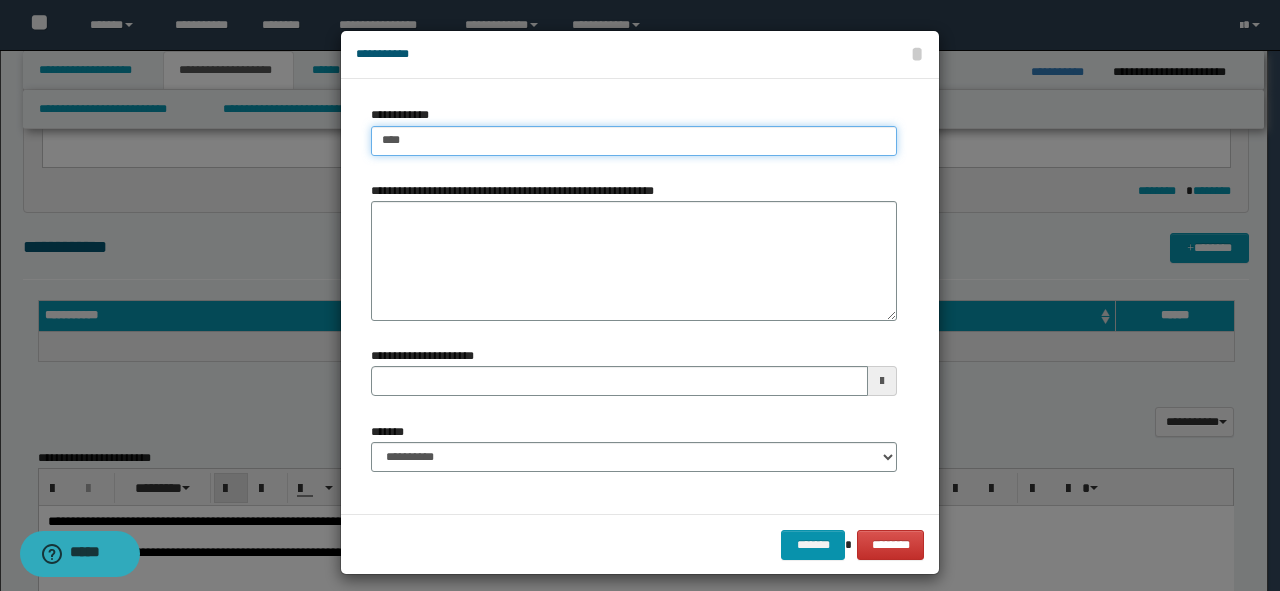 type on "****" 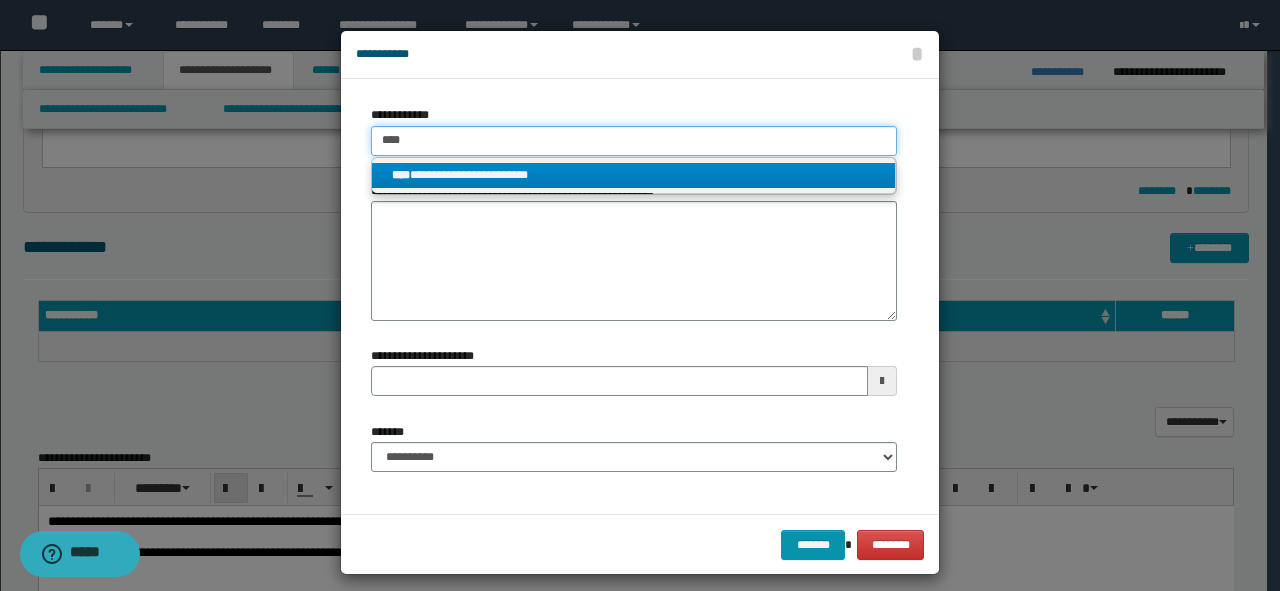 type on "****" 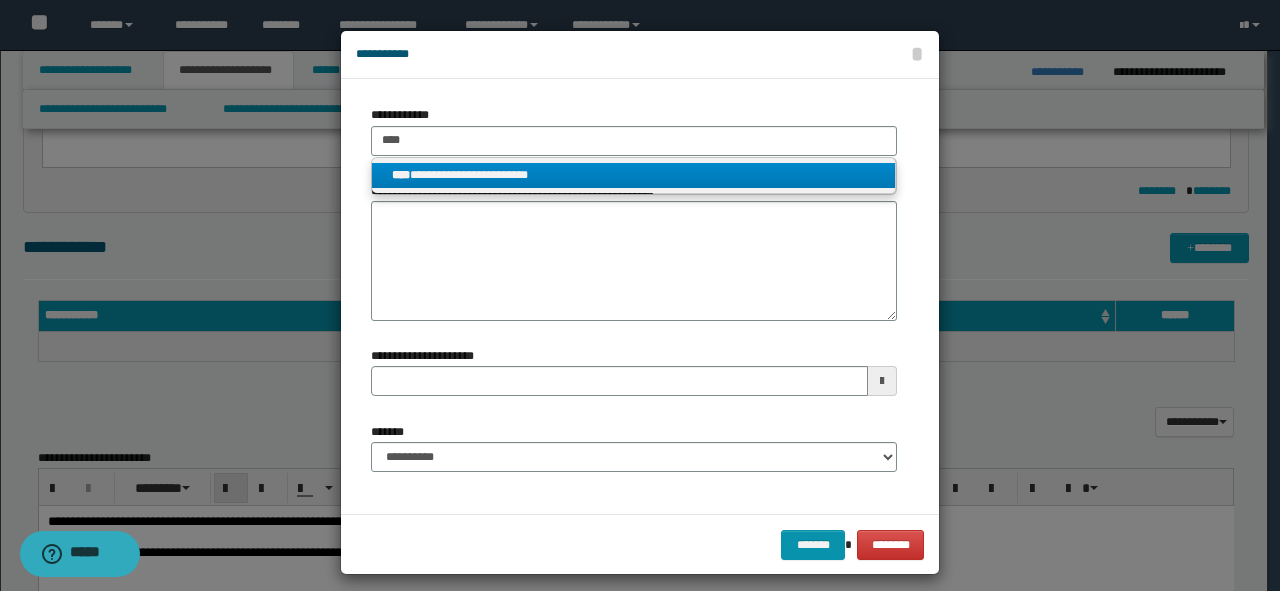 click on "**********" at bounding box center (634, 175) 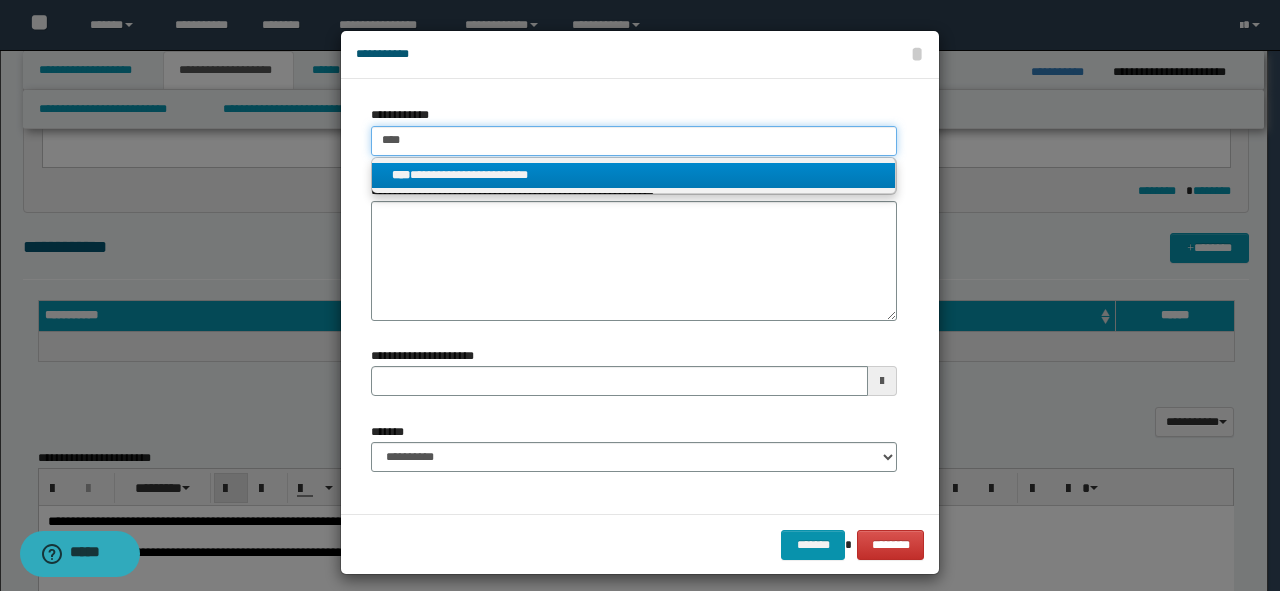 type 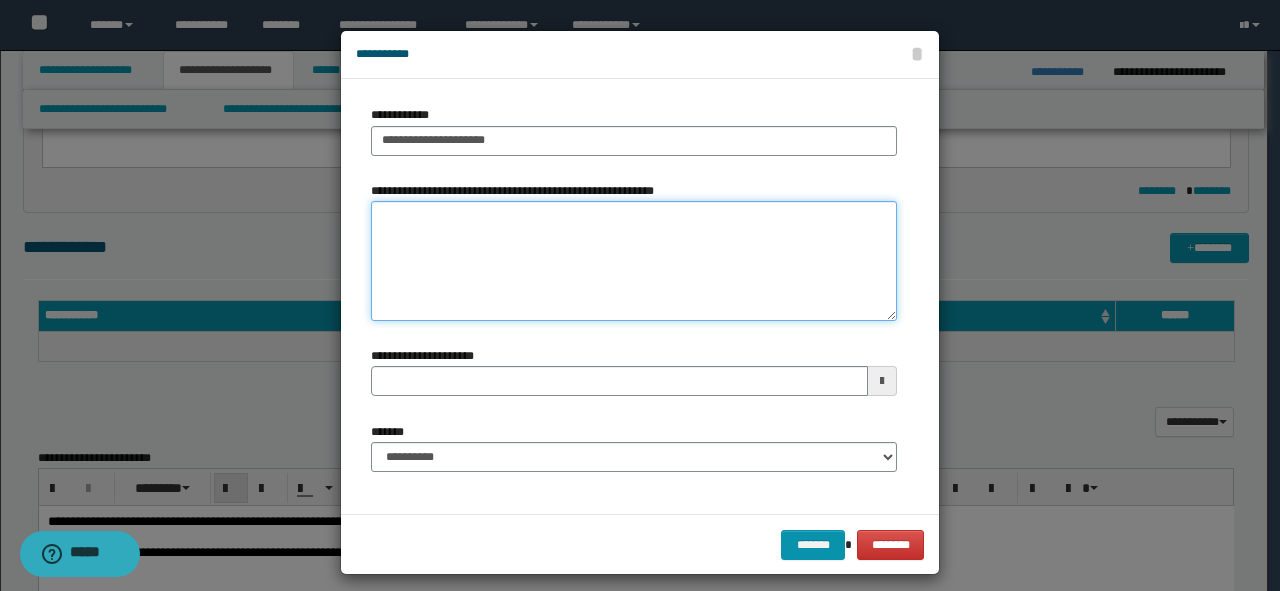 click on "**********" at bounding box center (634, 261) 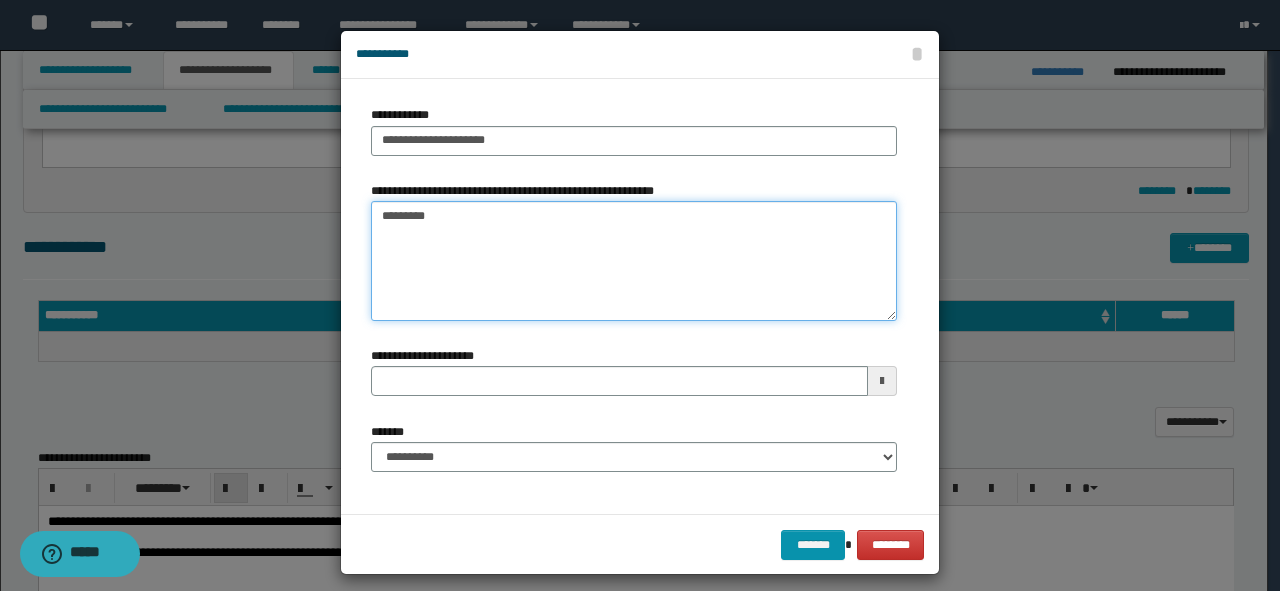 type on "*********" 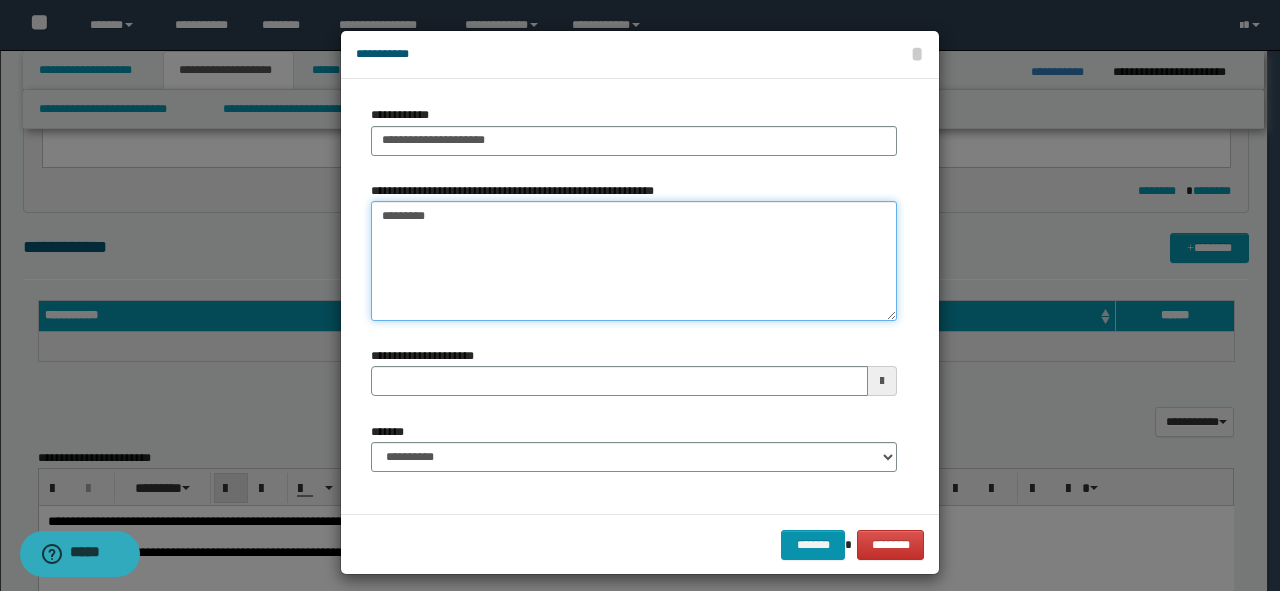 type 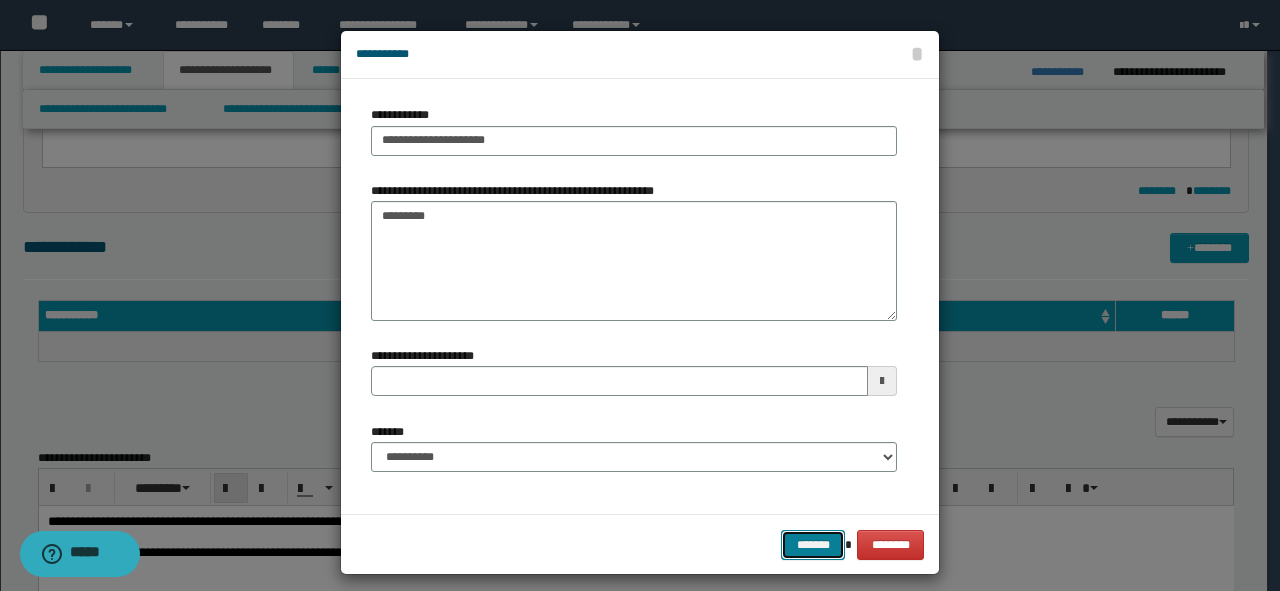 click on "*******" at bounding box center (813, 545) 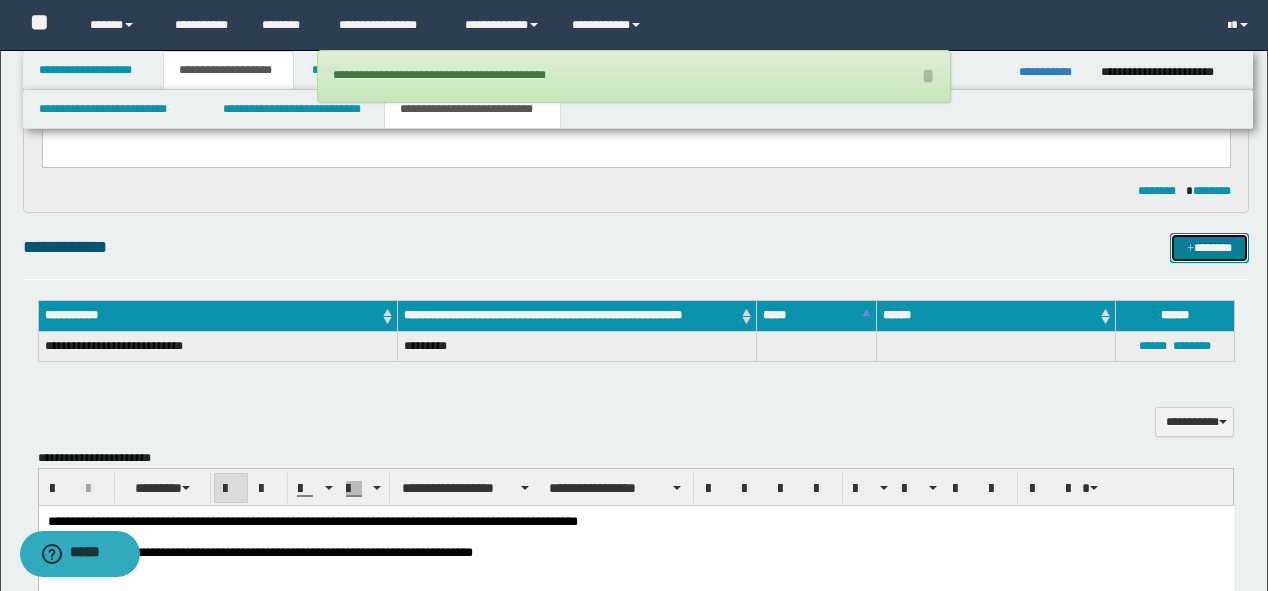 type 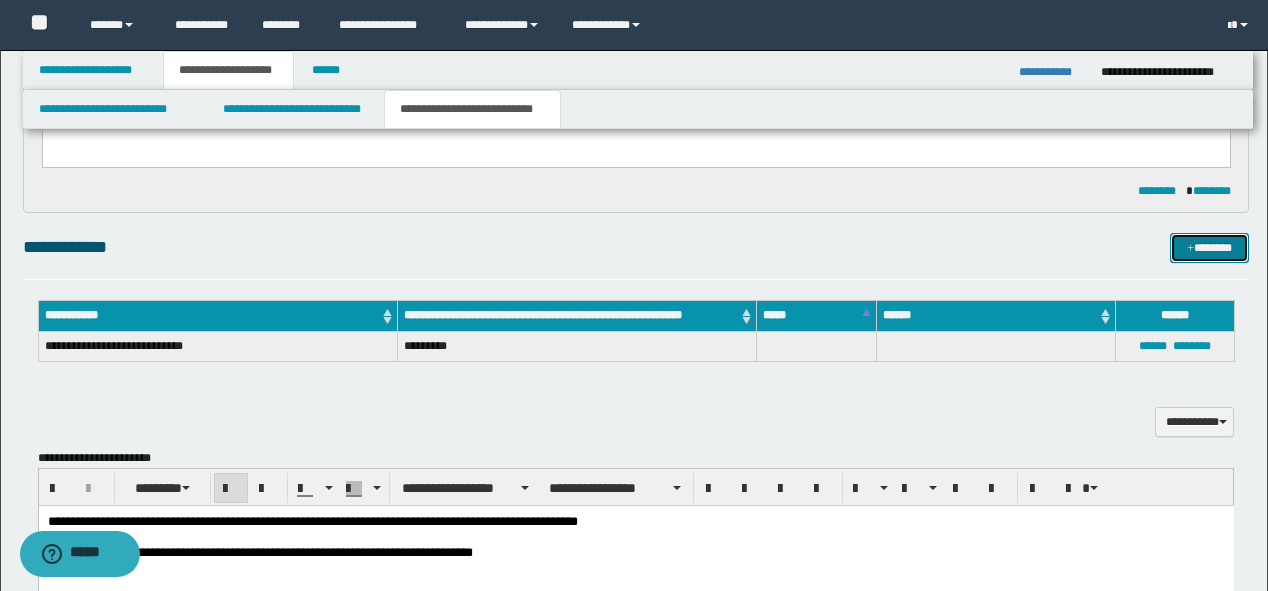 click on "*******" at bounding box center [1209, 248] 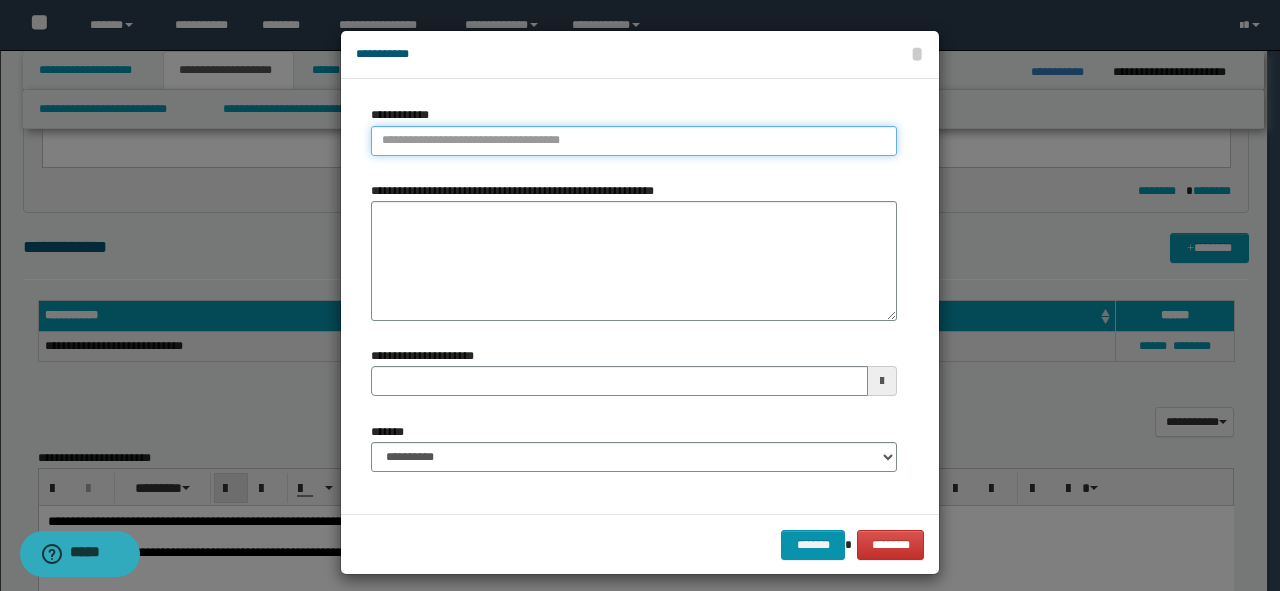 type on "**********" 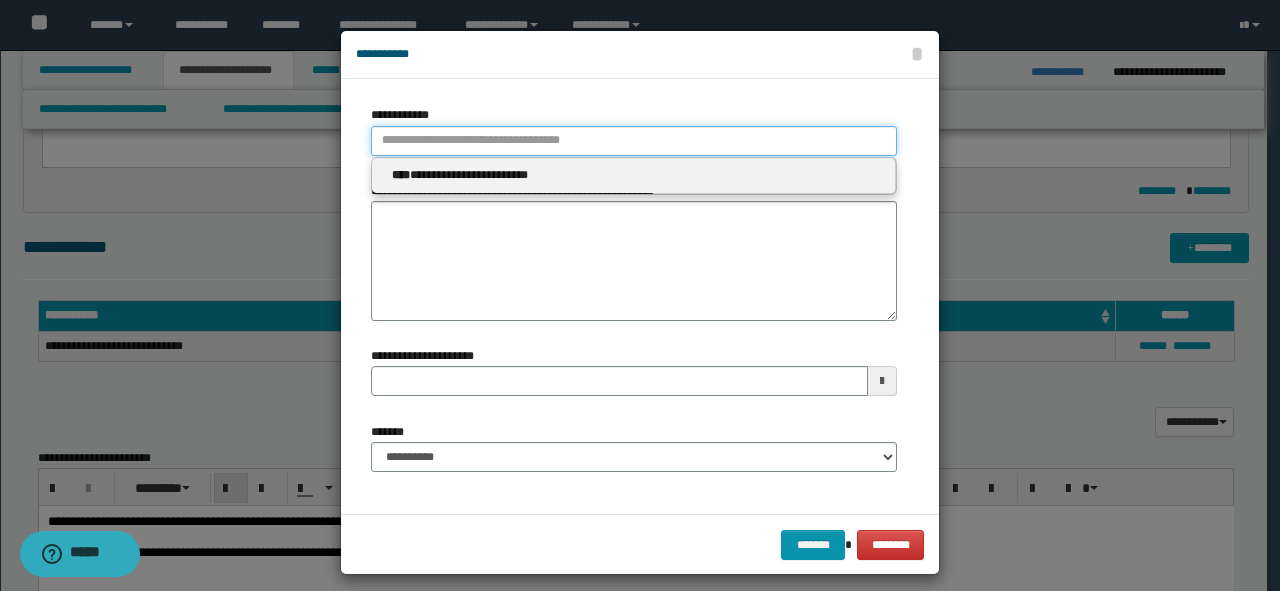 click on "**********" at bounding box center (634, 141) 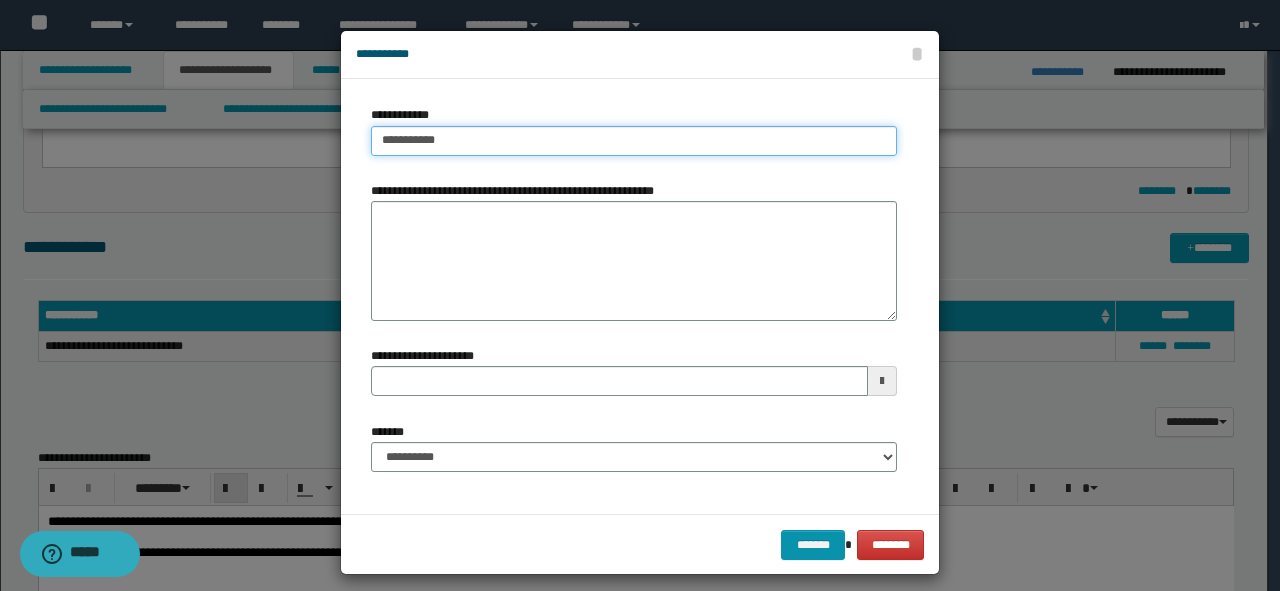 type on "**********" 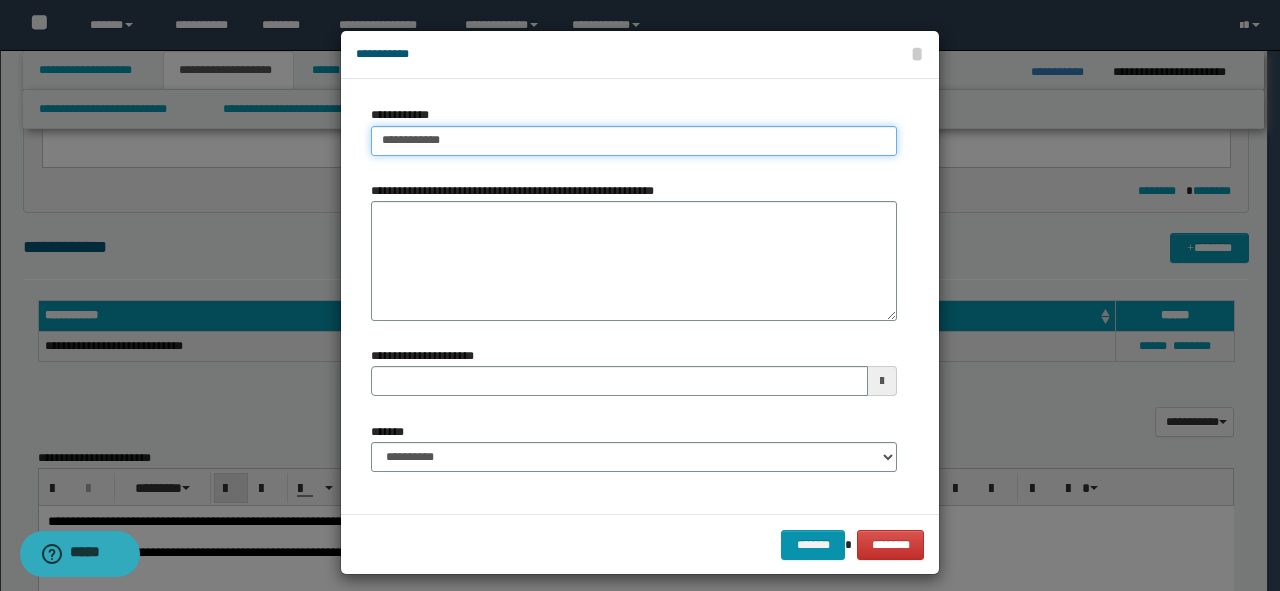 type on "**********" 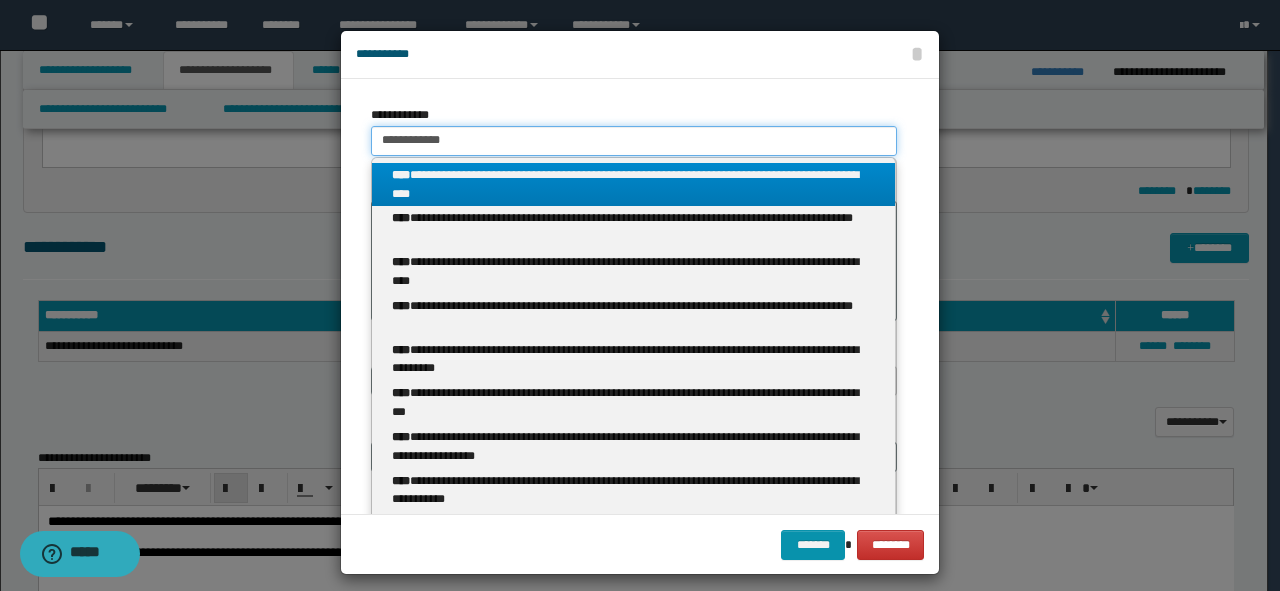 type 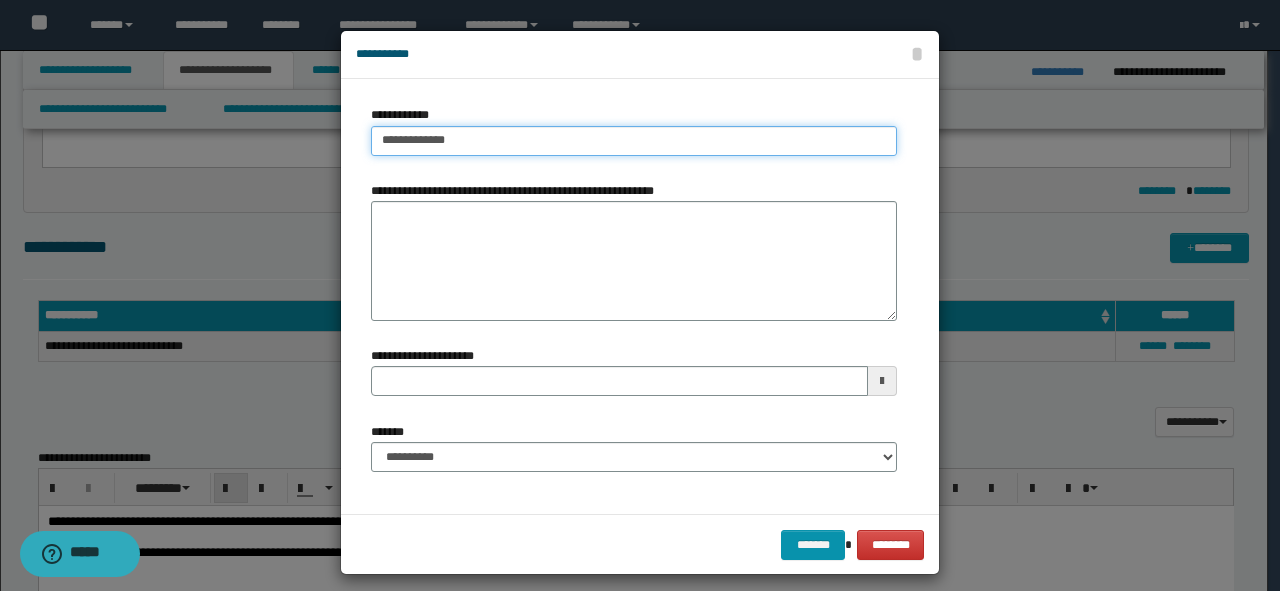 type on "**********" 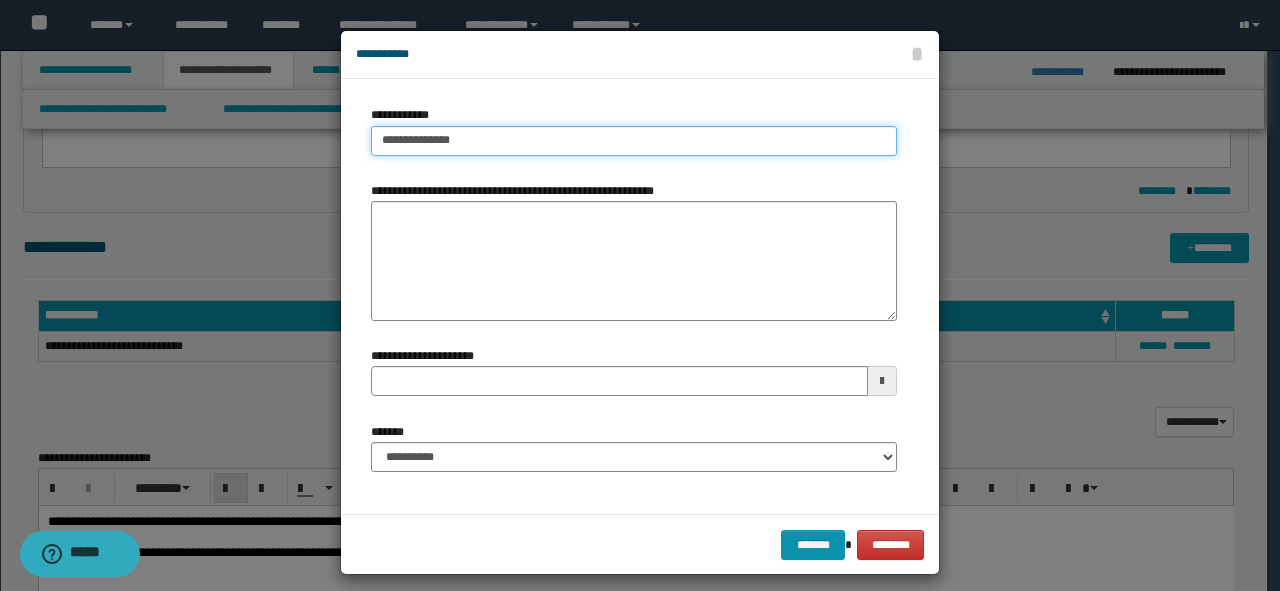 type on "**********" 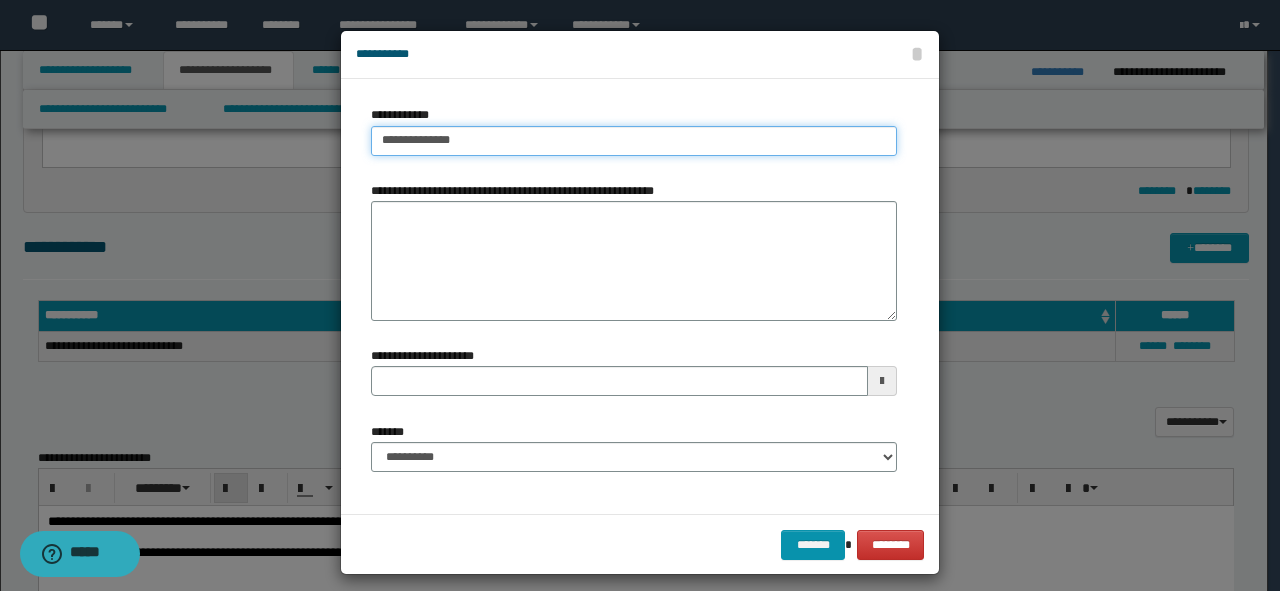 type 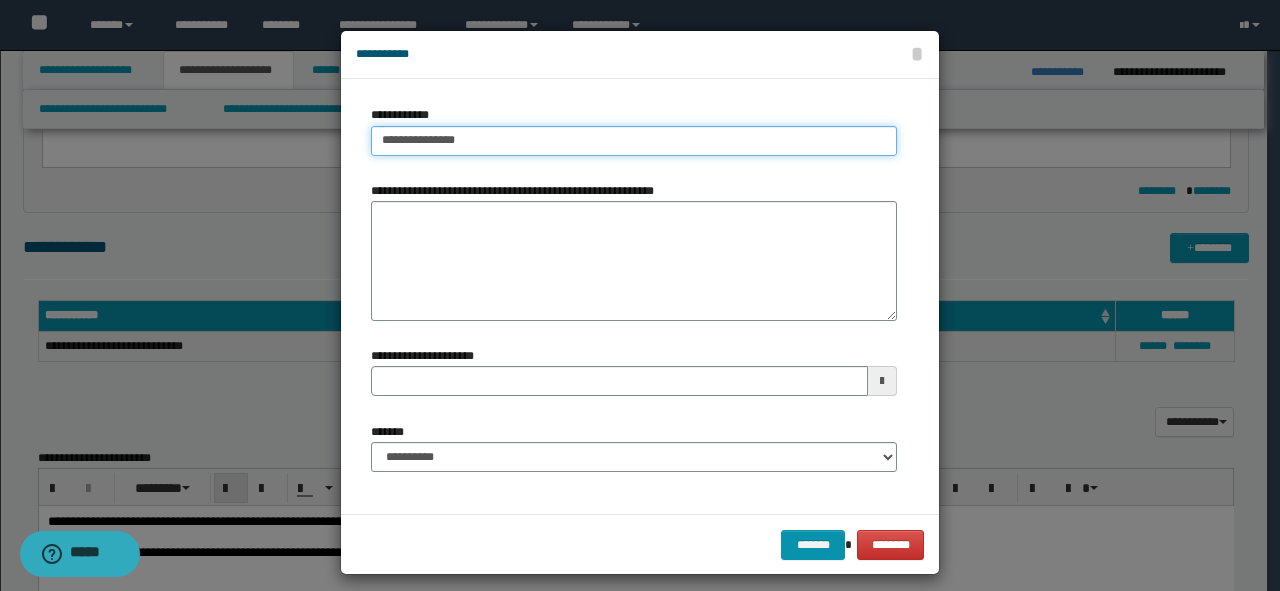 type on "**********" 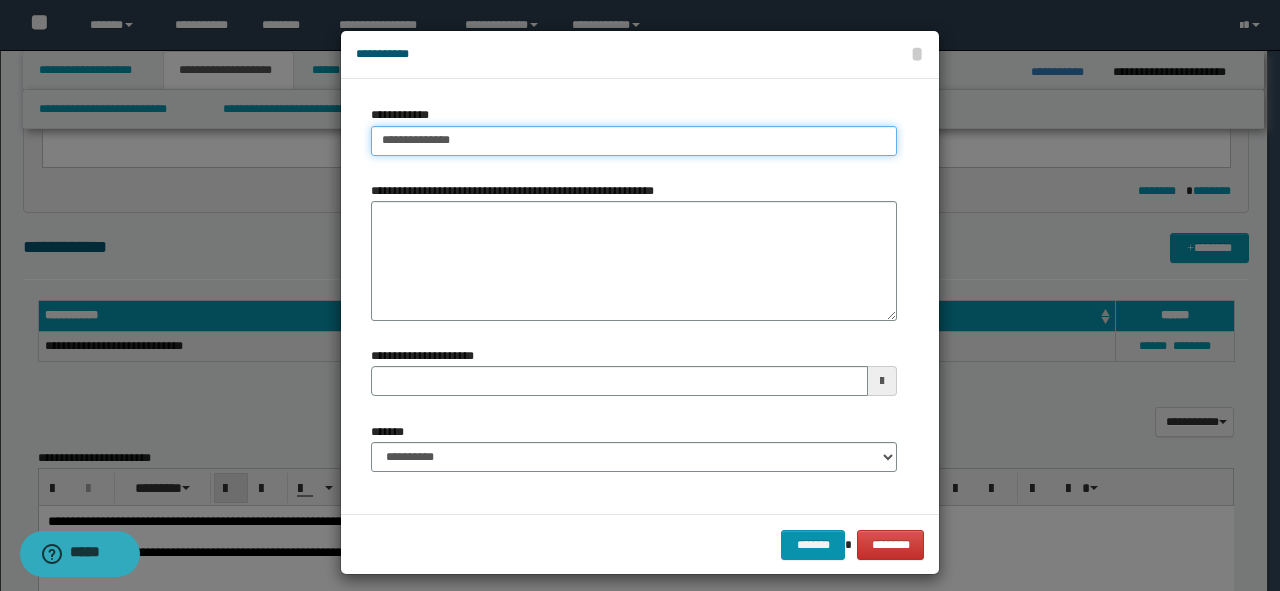 type on "**********" 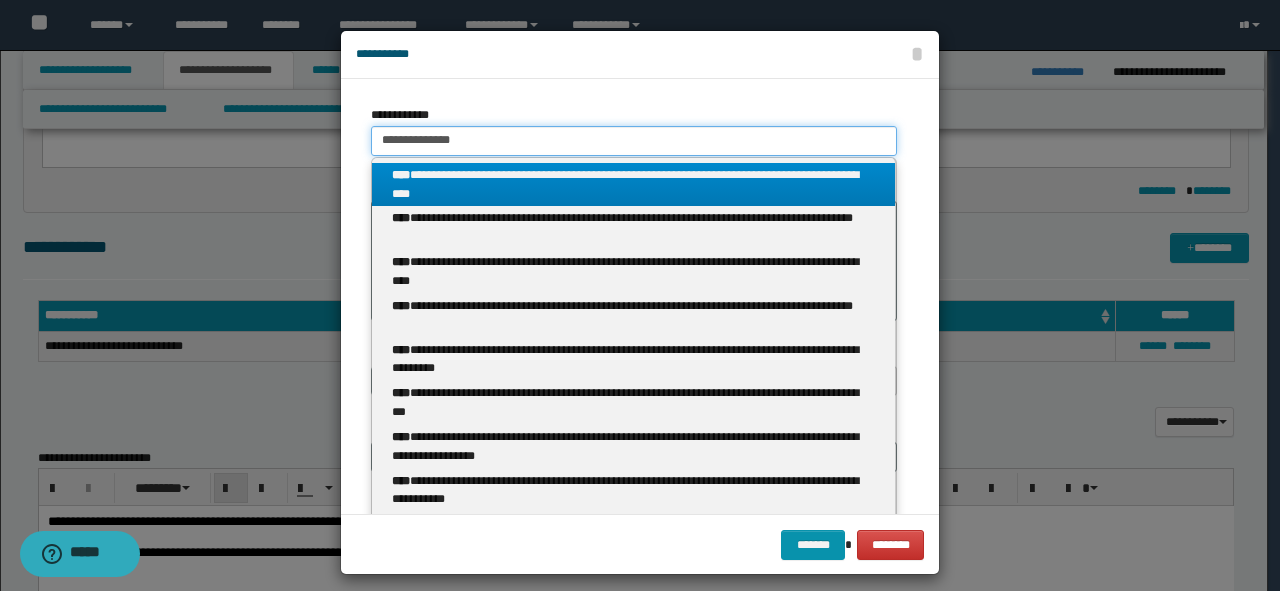 type 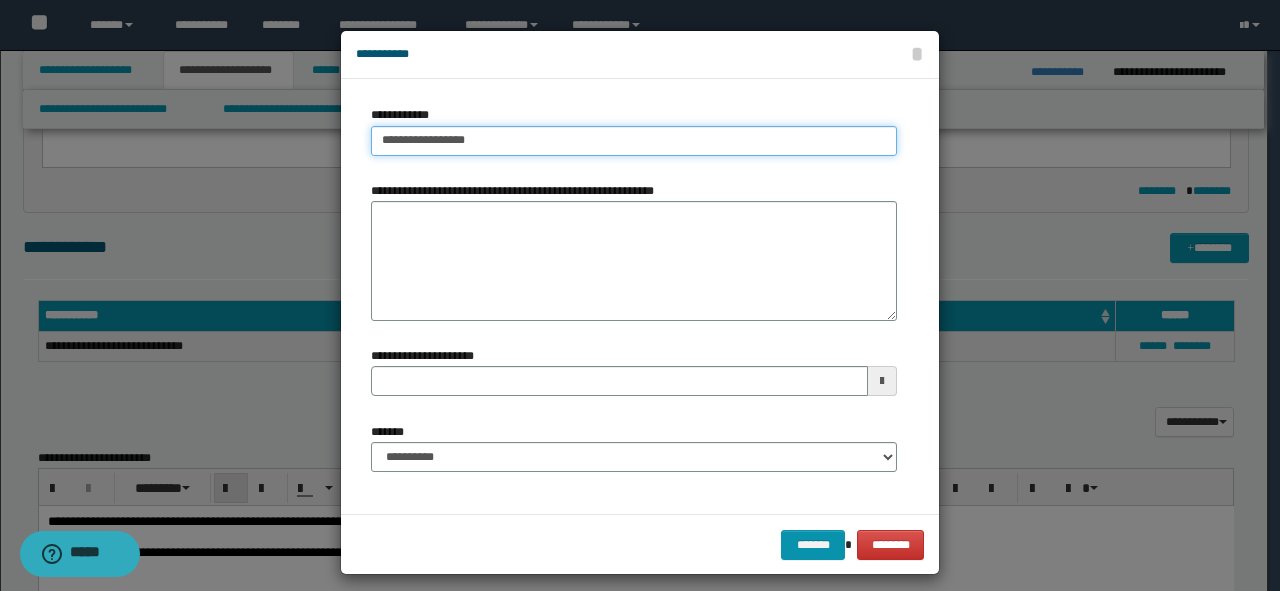 type on "**********" 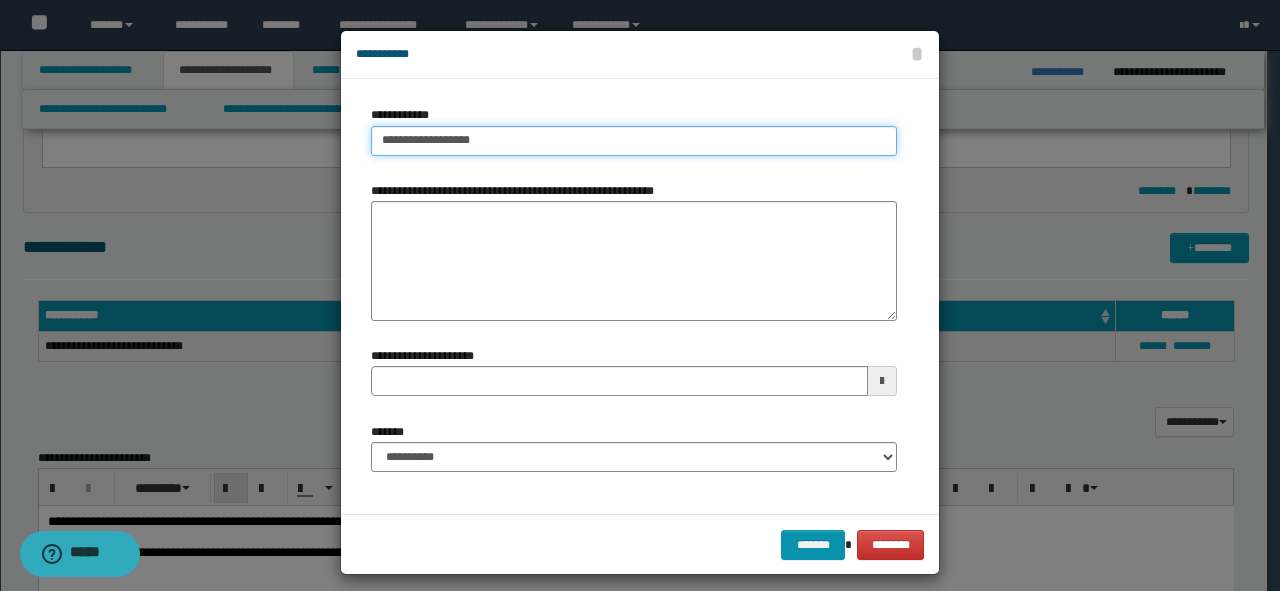 type on "**********" 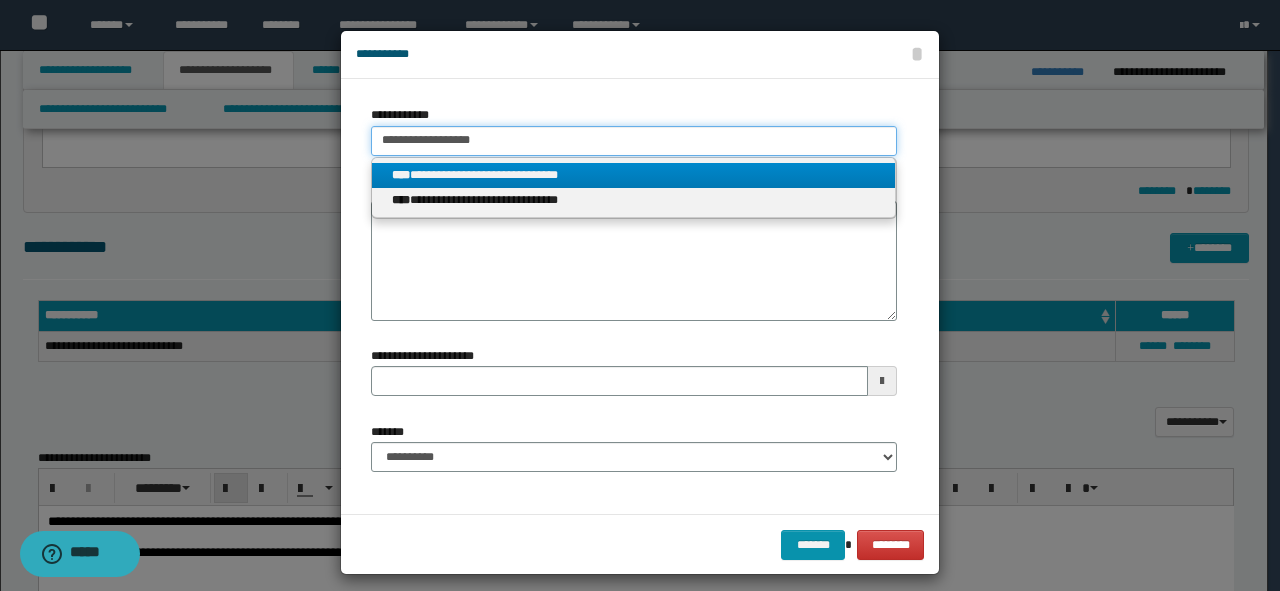 type on "**********" 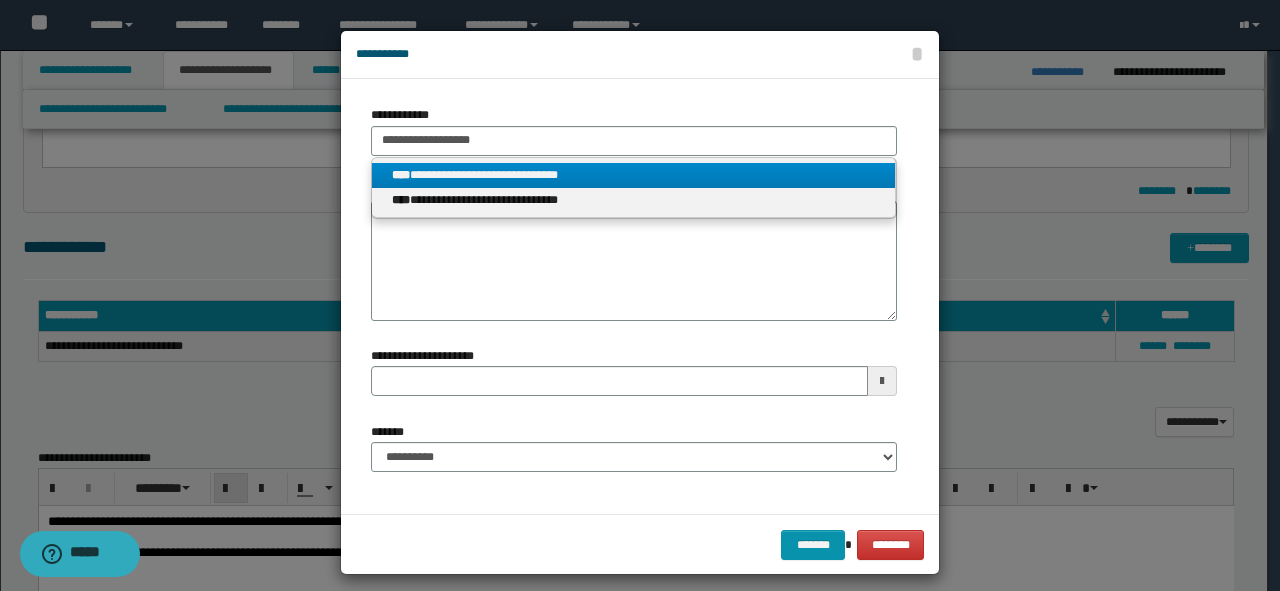 click on "**********" at bounding box center (633, 175) 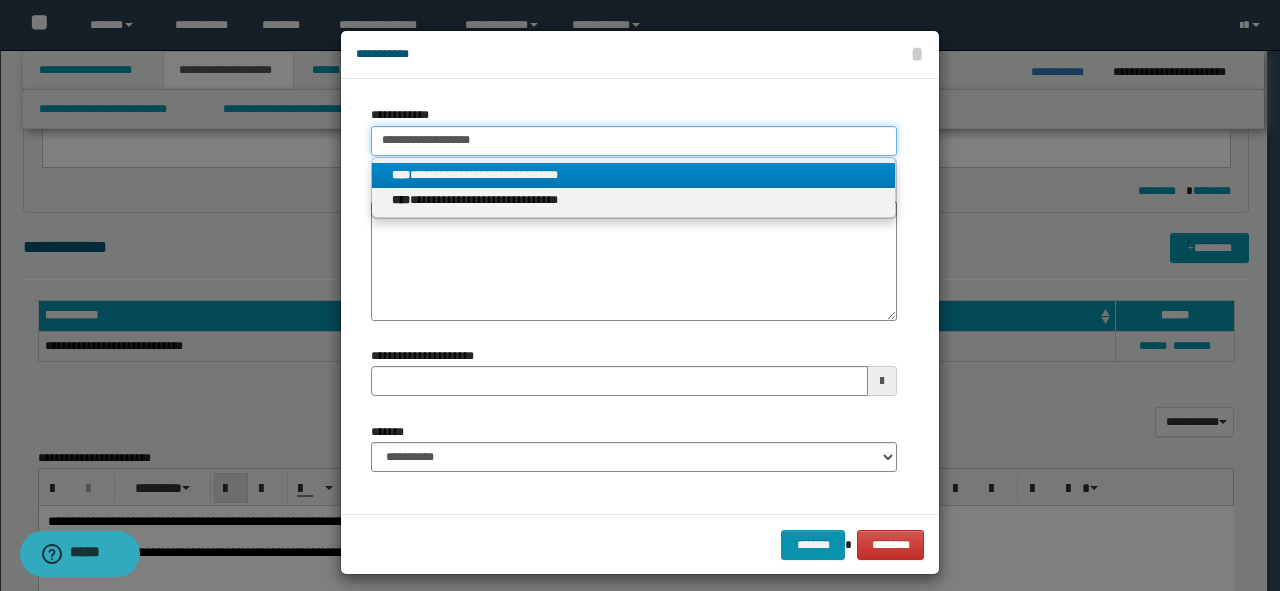 type 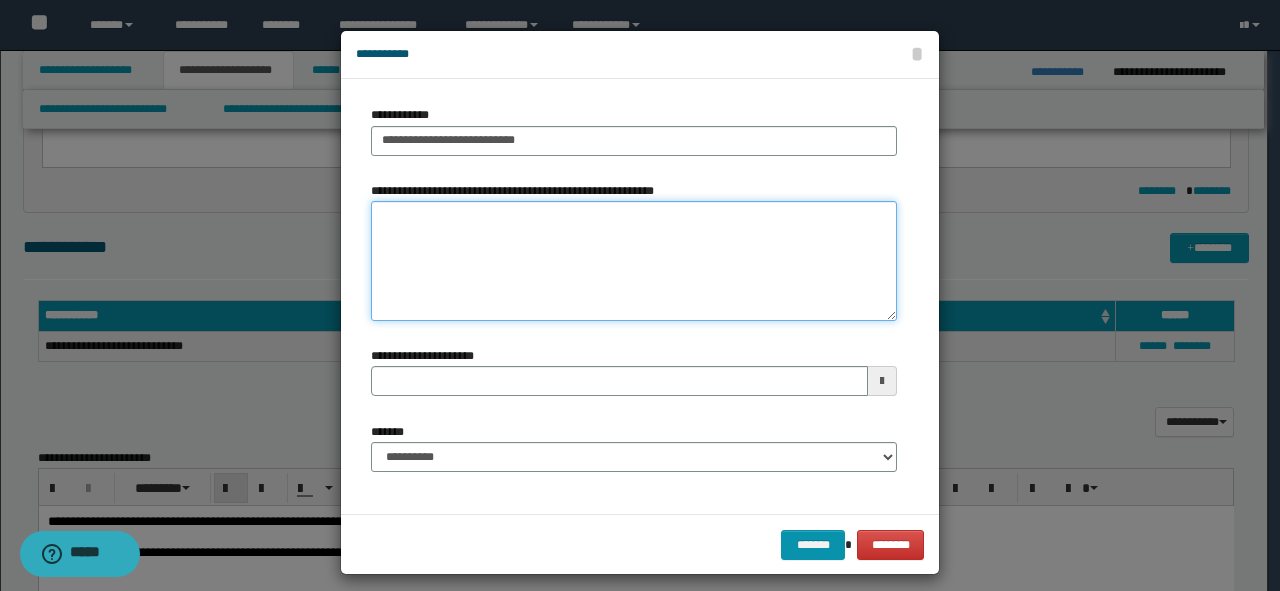 click on "**********" at bounding box center (634, 261) 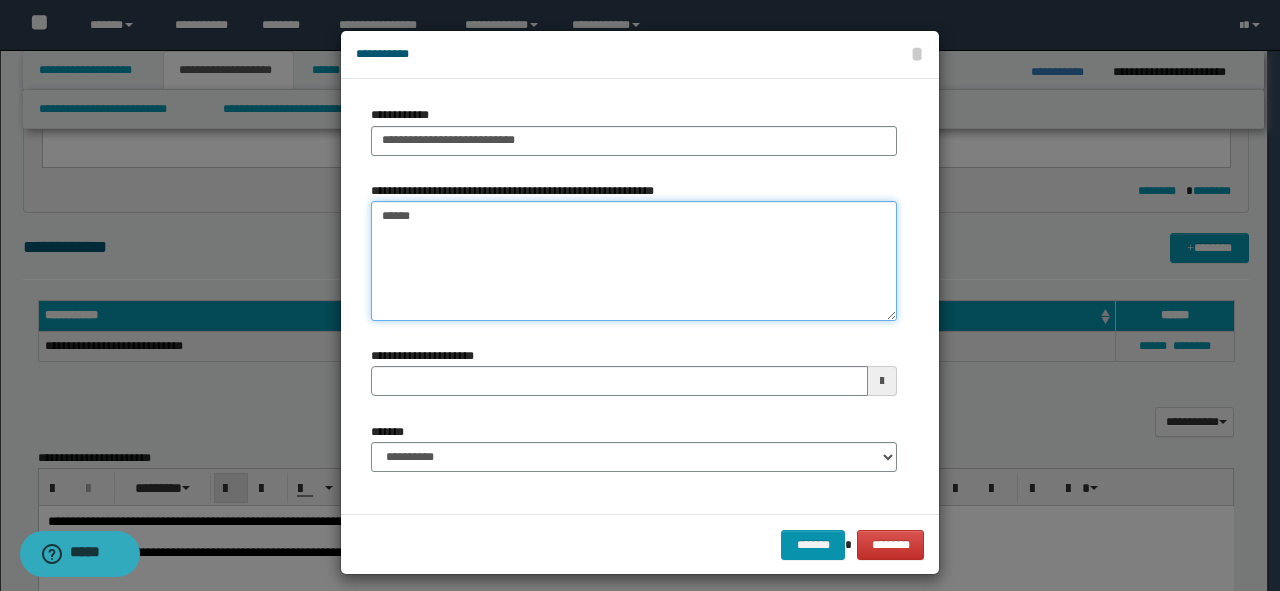type on "*******" 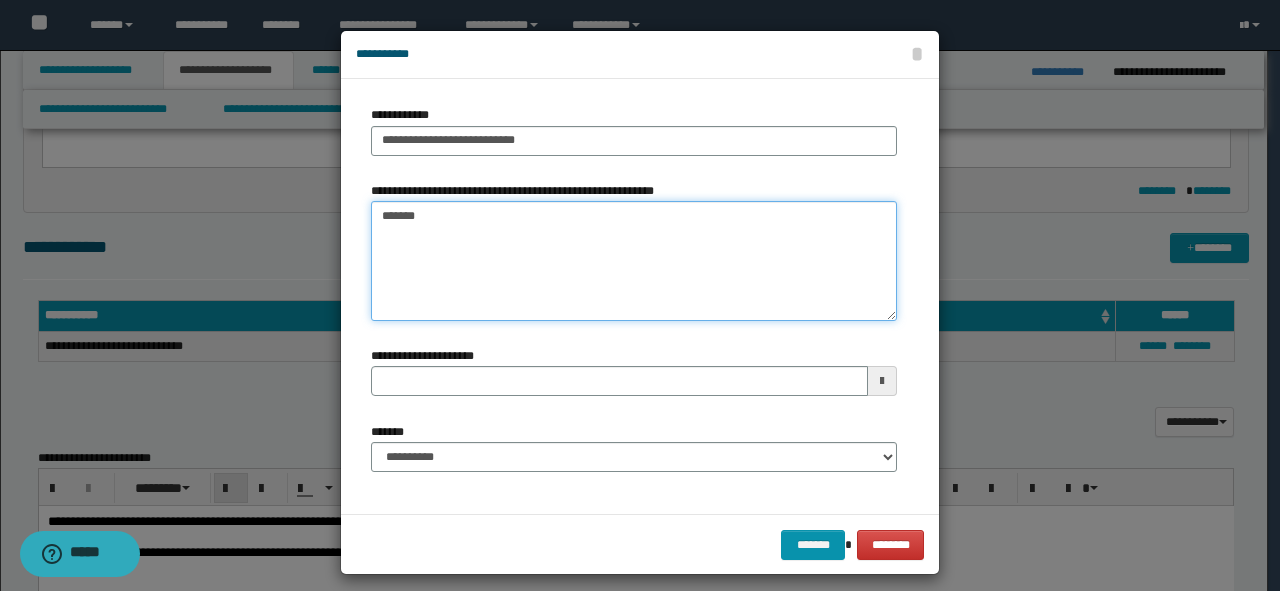 type 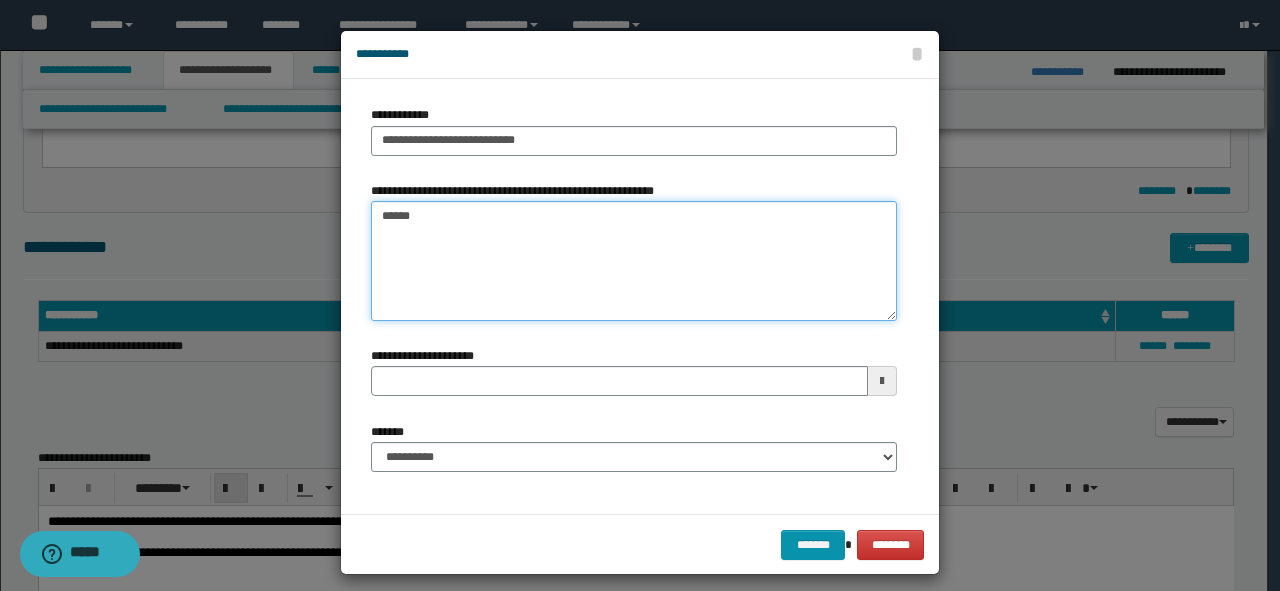 type on "*******" 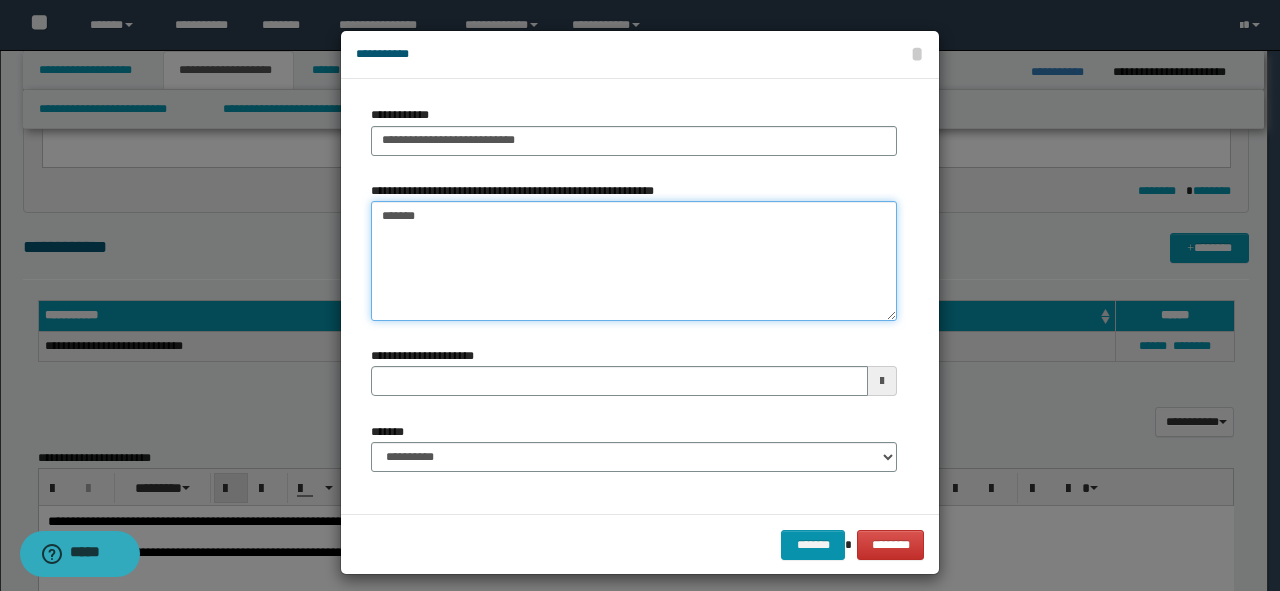 type 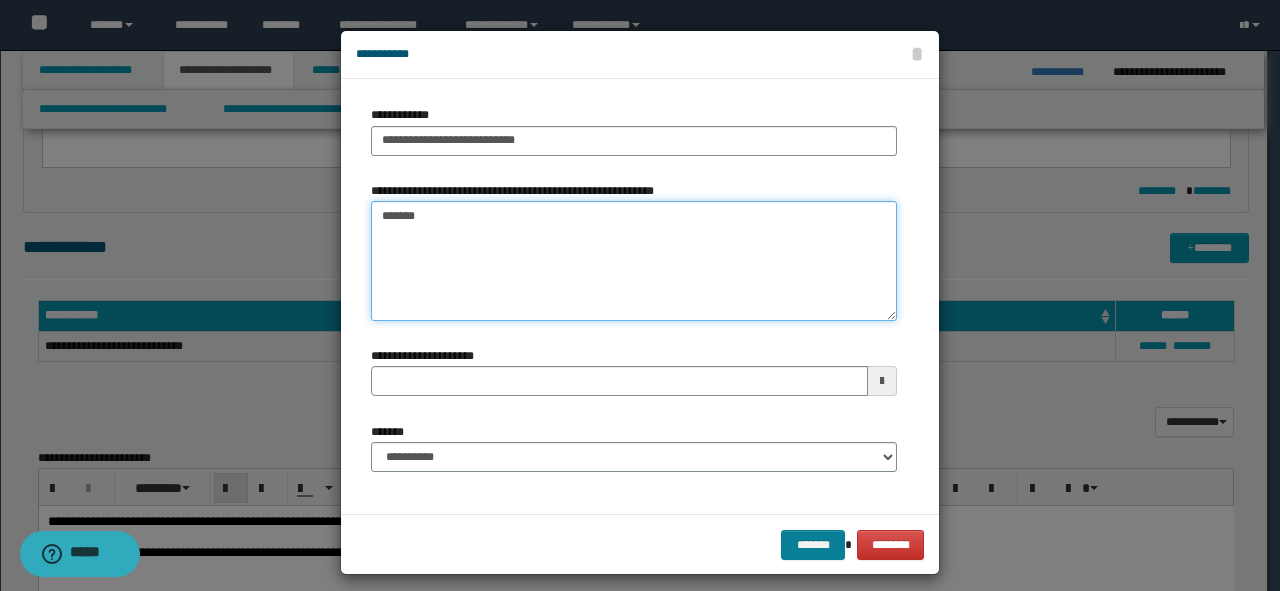 type on "*******" 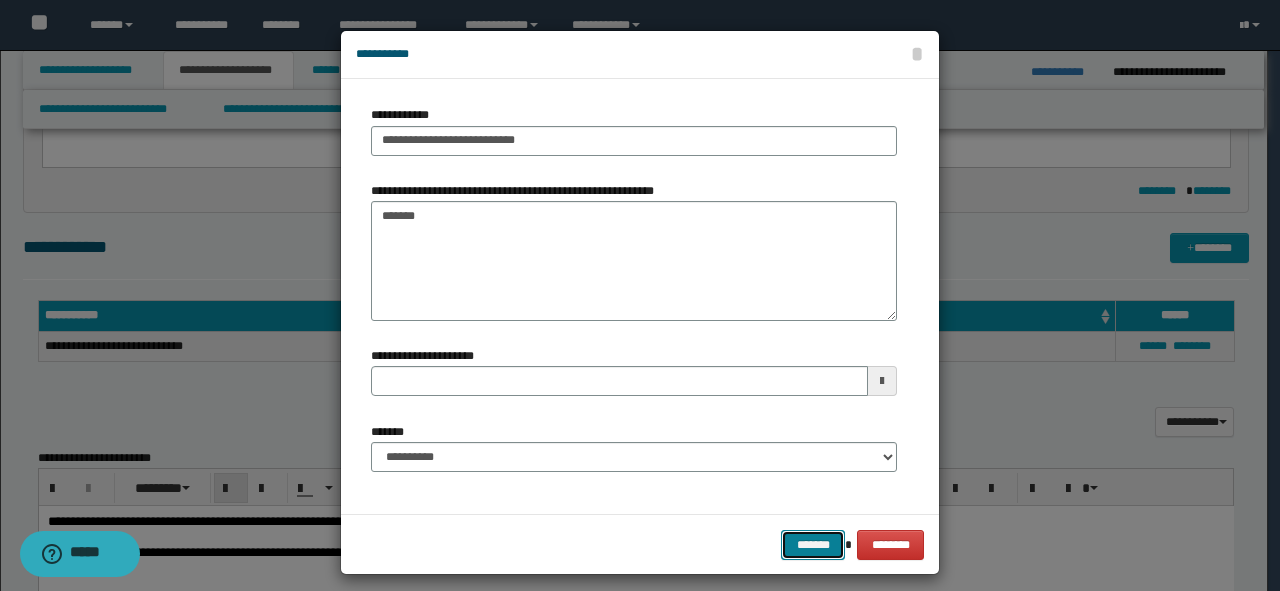 click on "*******" at bounding box center (813, 545) 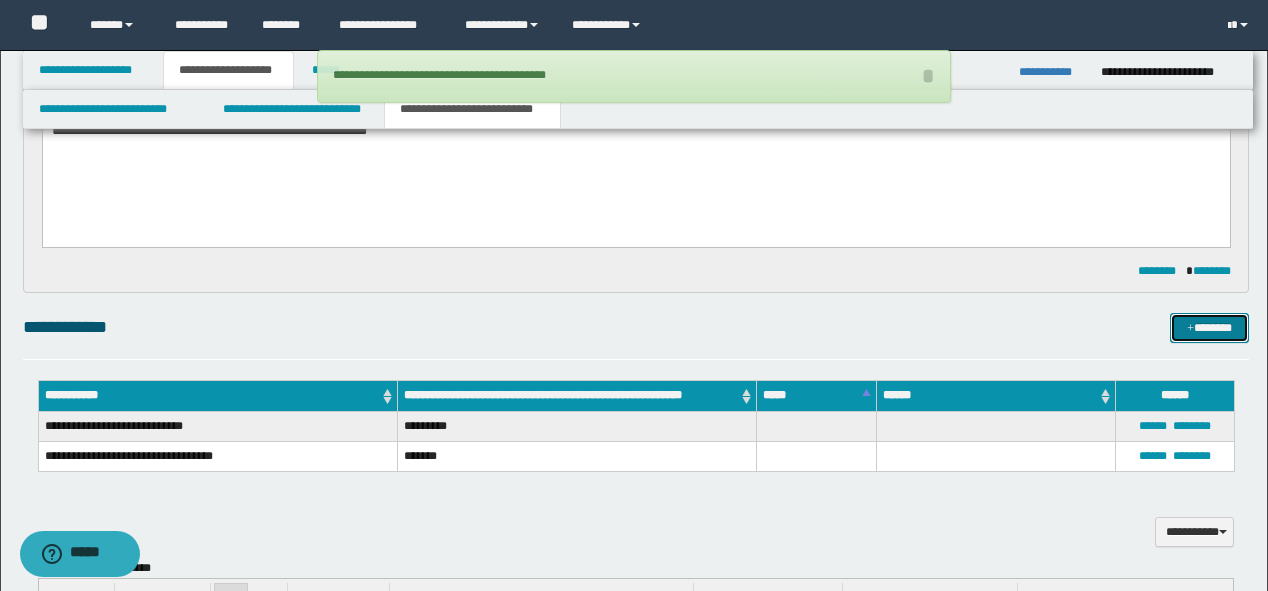 scroll, scrollTop: 240, scrollLeft: 0, axis: vertical 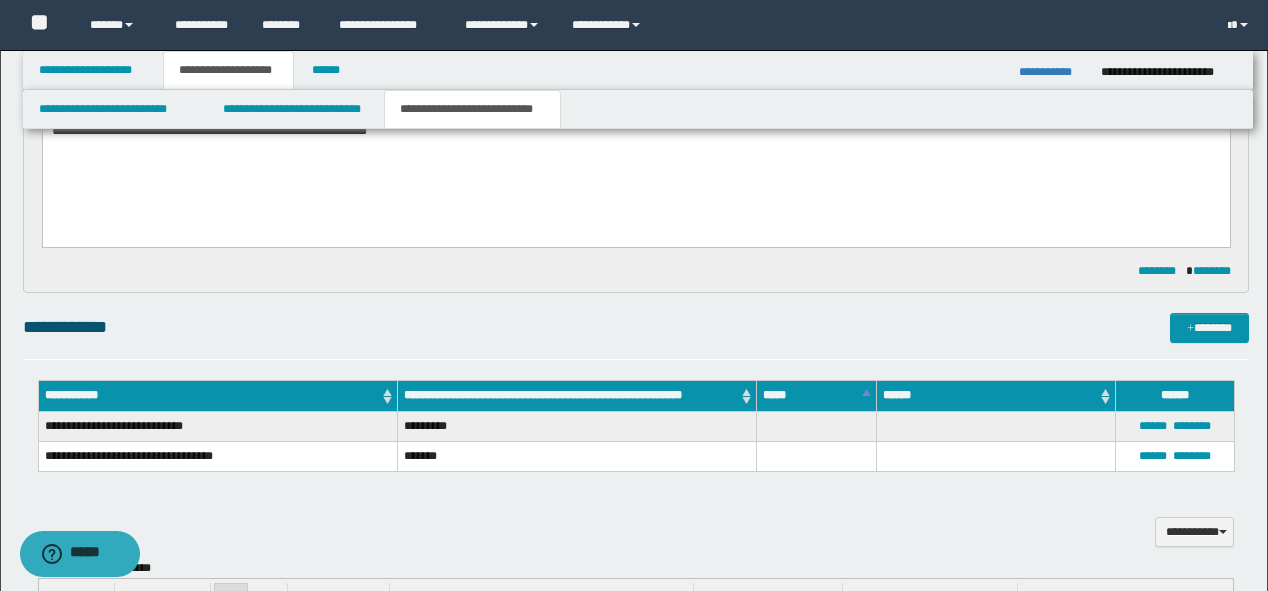 click on "**********" at bounding box center (638, 70) 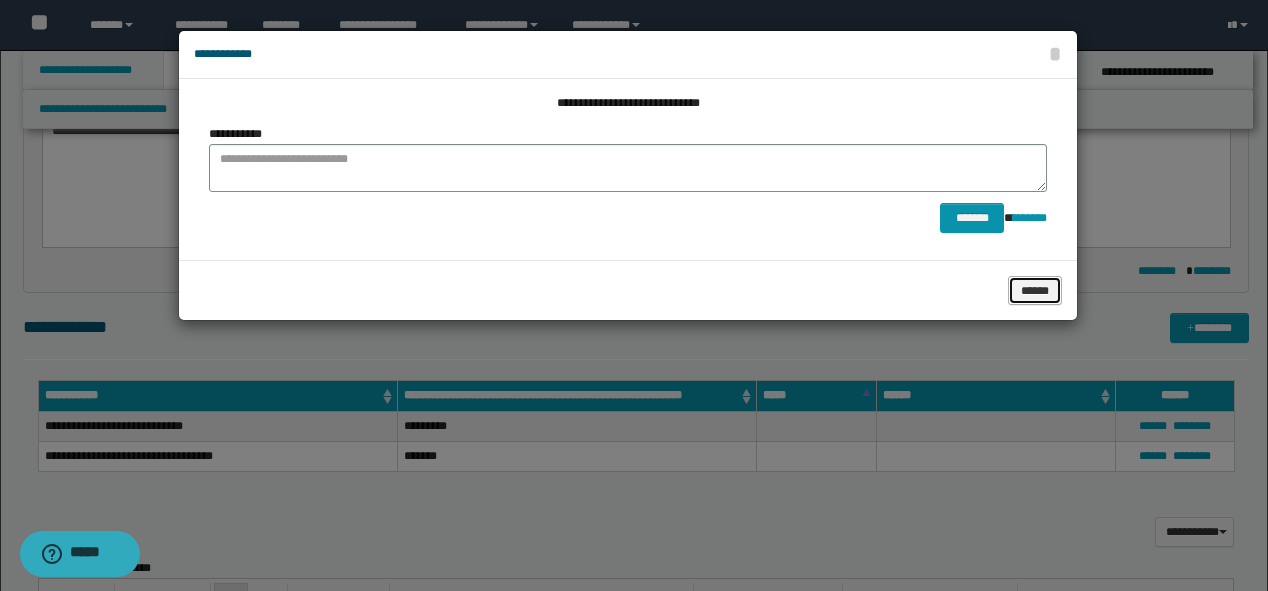 click on "******" at bounding box center (1035, 291) 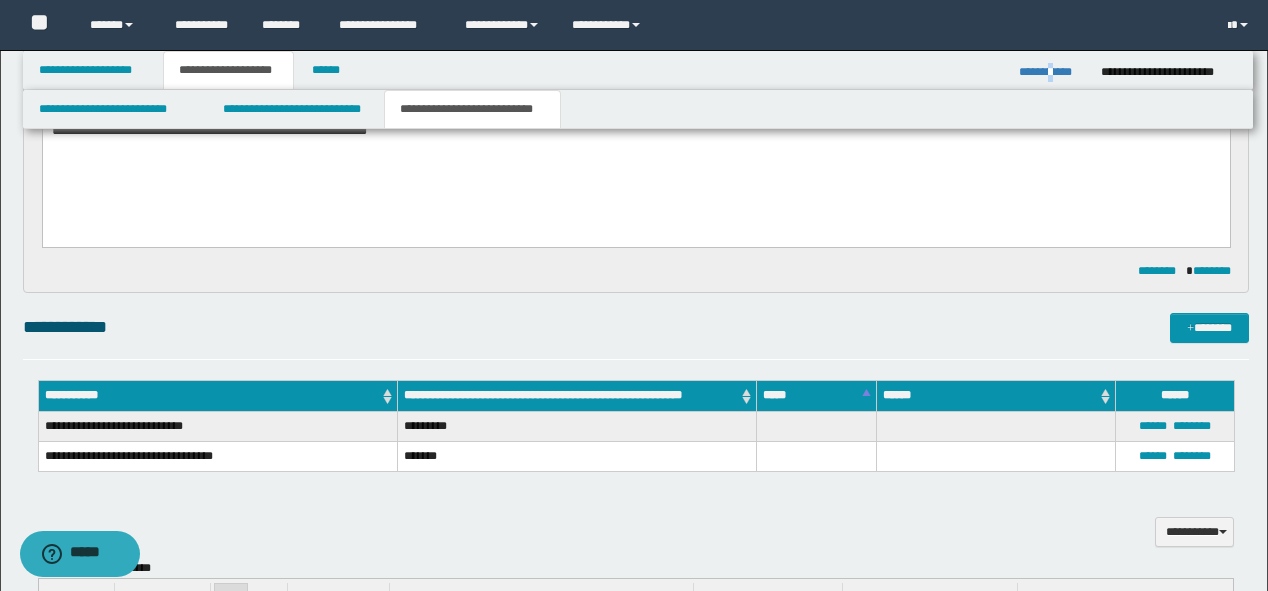 click on "**********" at bounding box center [1052, 72] 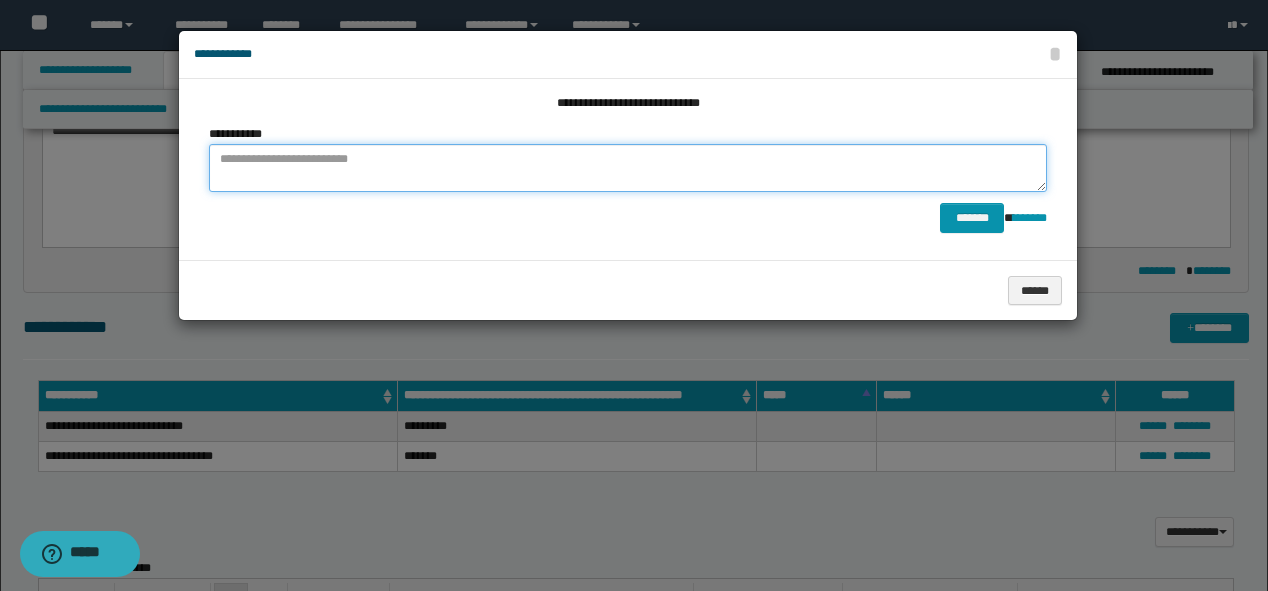 click at bounding box center (628, 168) 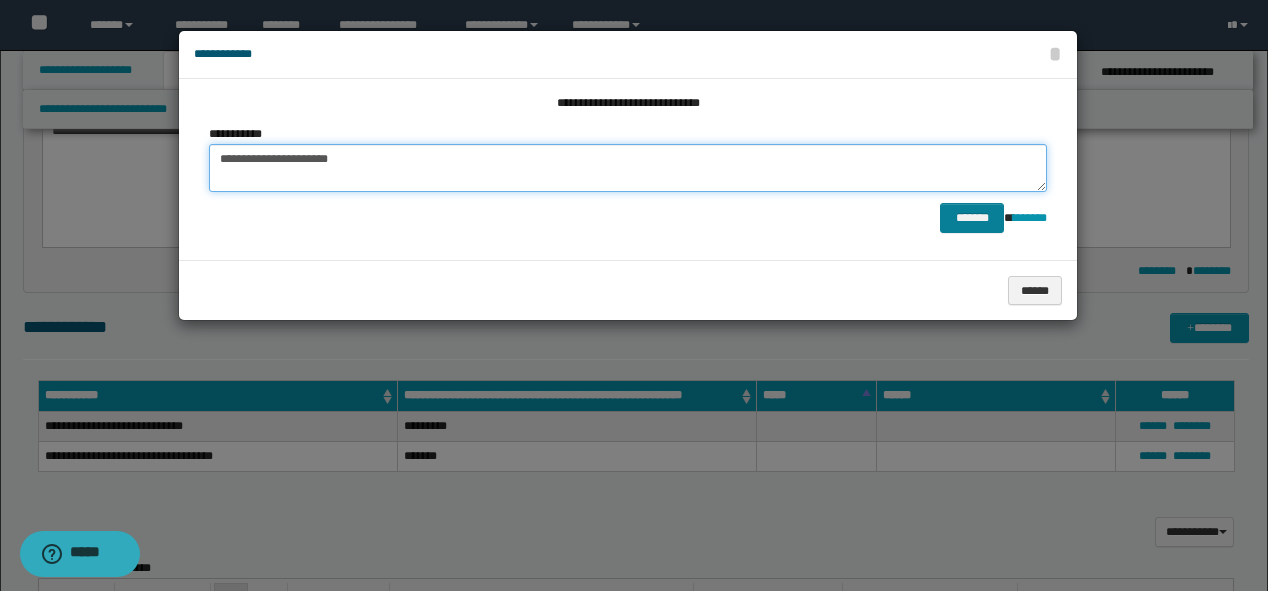 type on "**********" 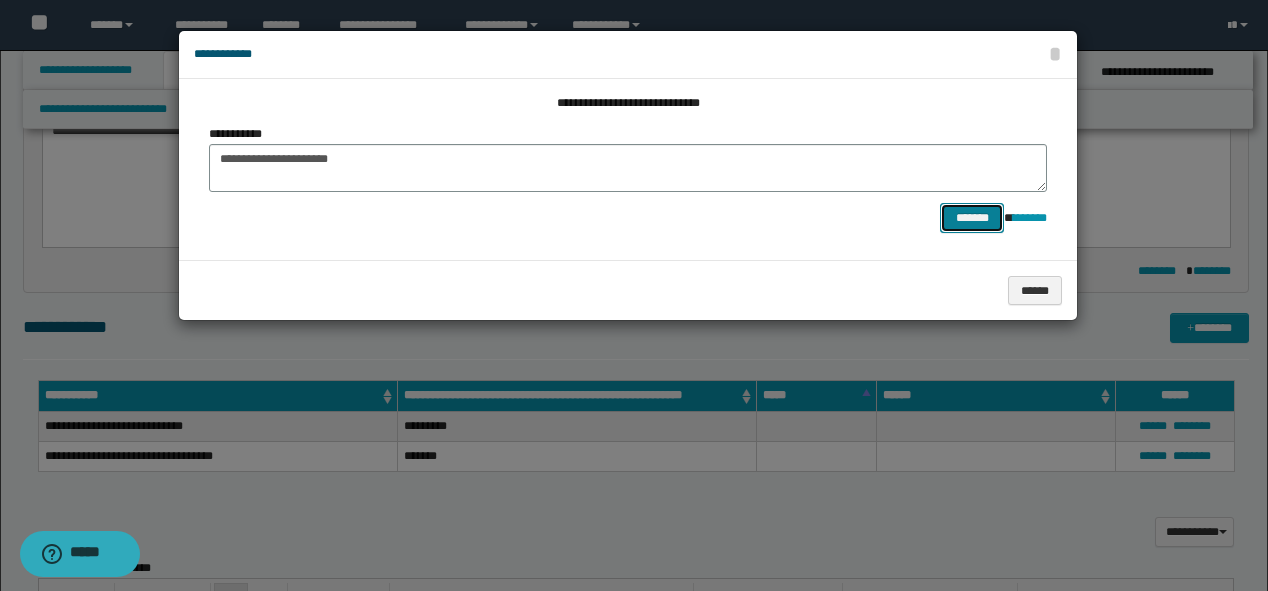 click on "*******" at bounding box center [972, 218] 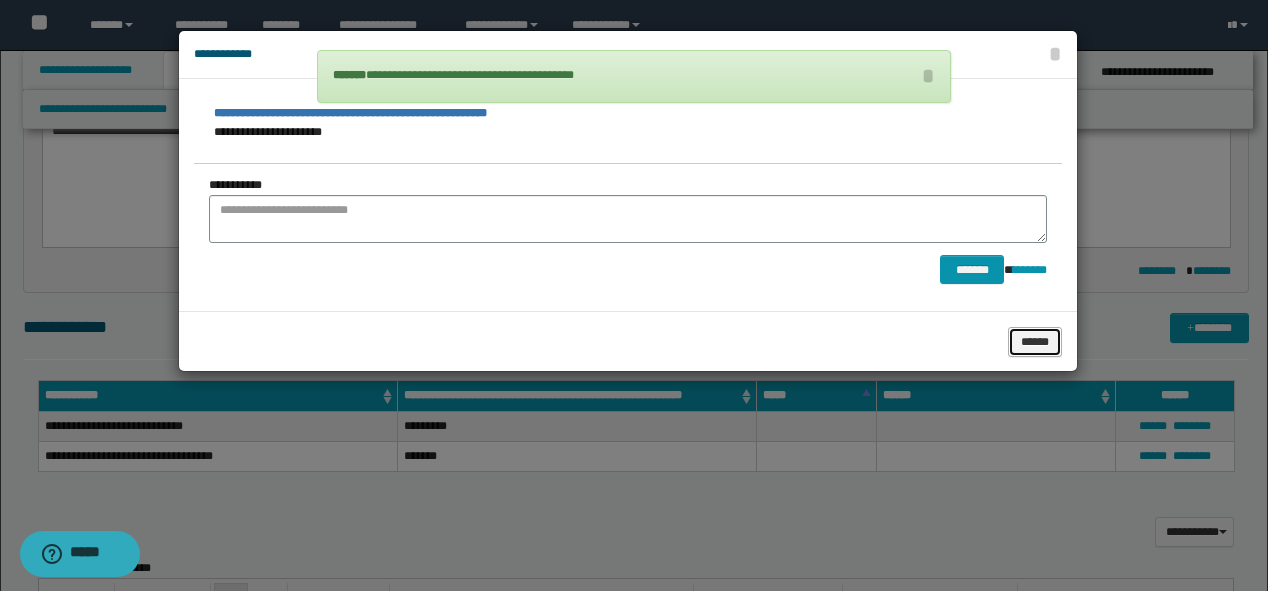 click on "******" at bounding box center [1035, 342] 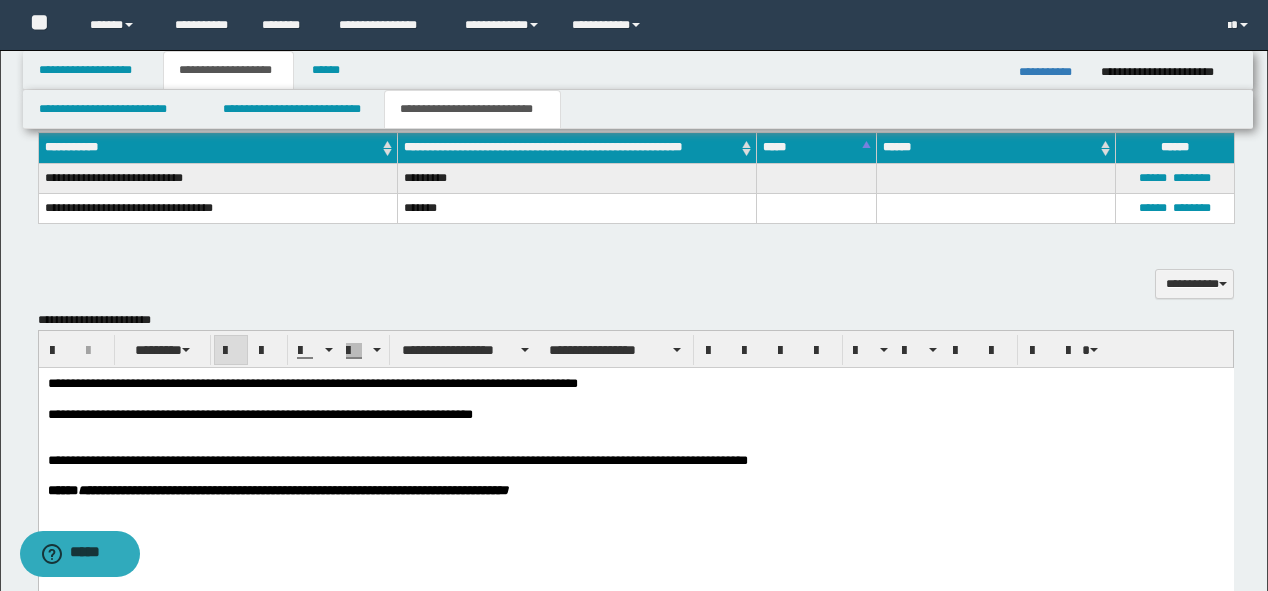 scroll, scrollTop: 487, scrollLeft: 0, axis: vertical 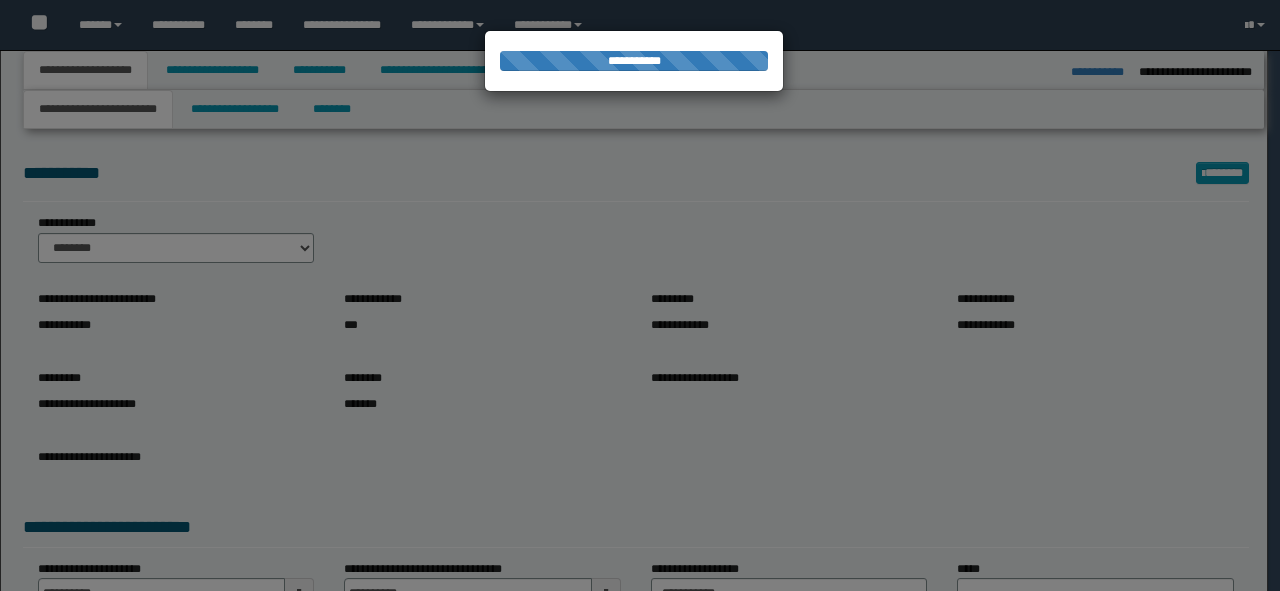 select on "*" 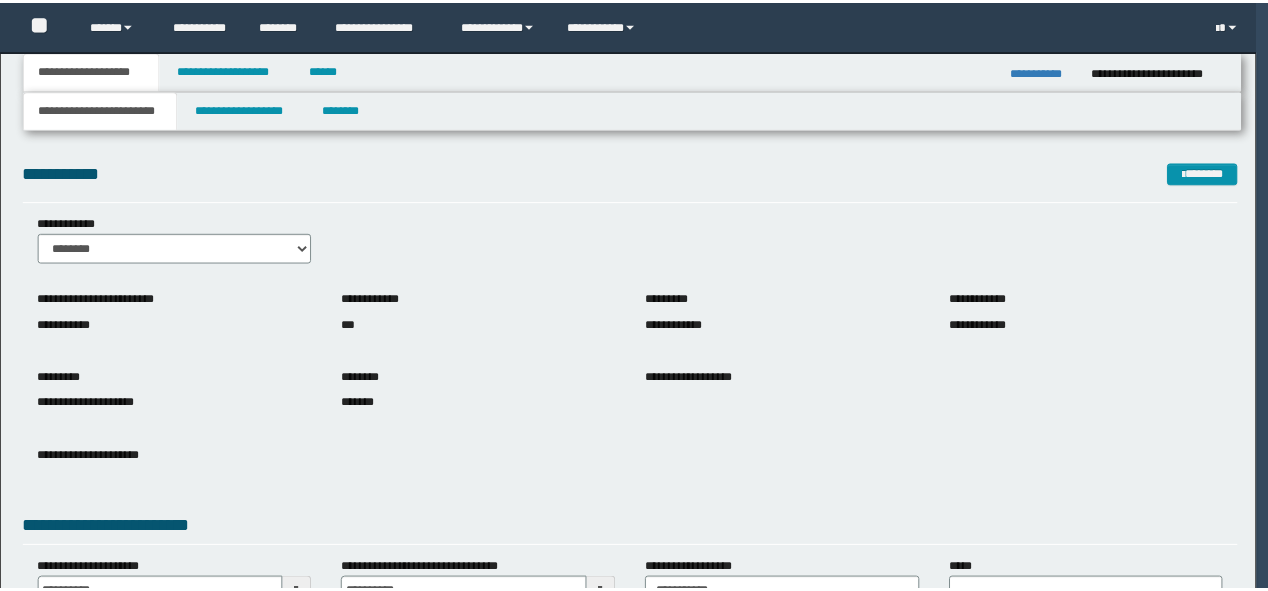 scroll, scrollTop: 0, scrollLeft: 0, axis: both 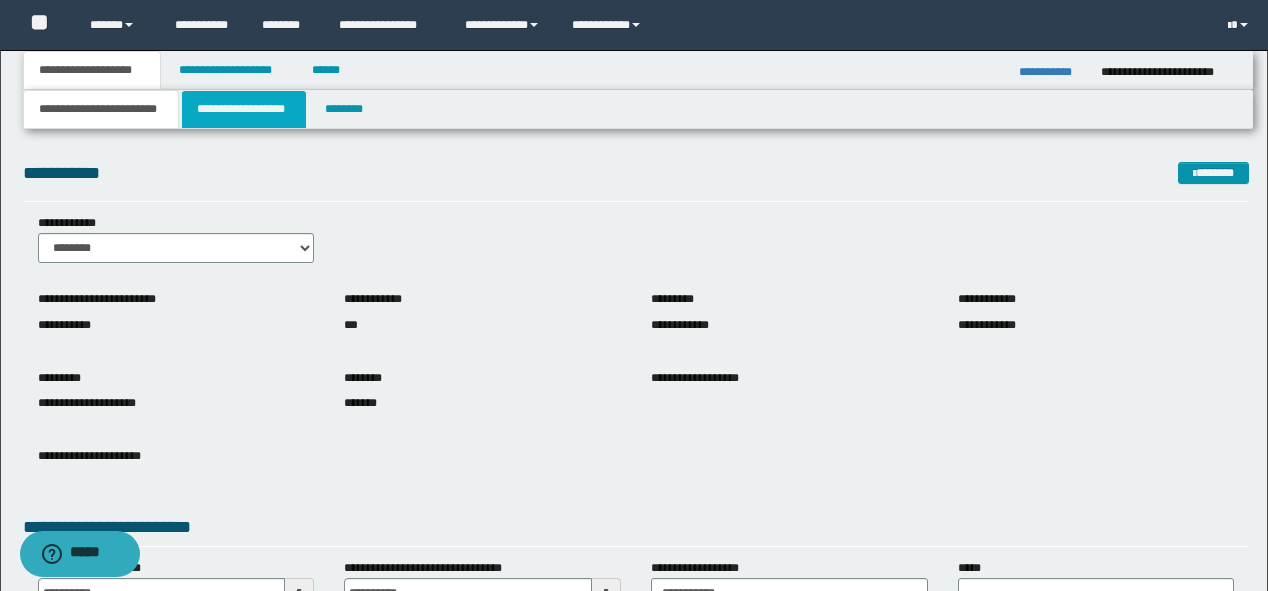 click on "**********" at bounding box center [244, 109] 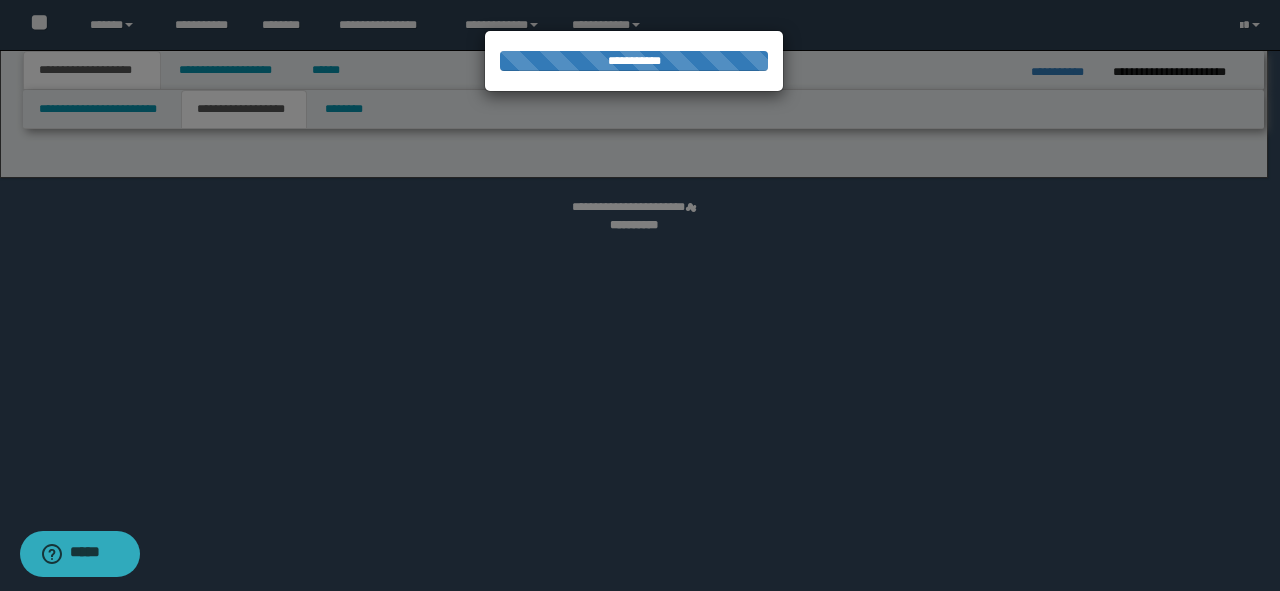 select on "*" 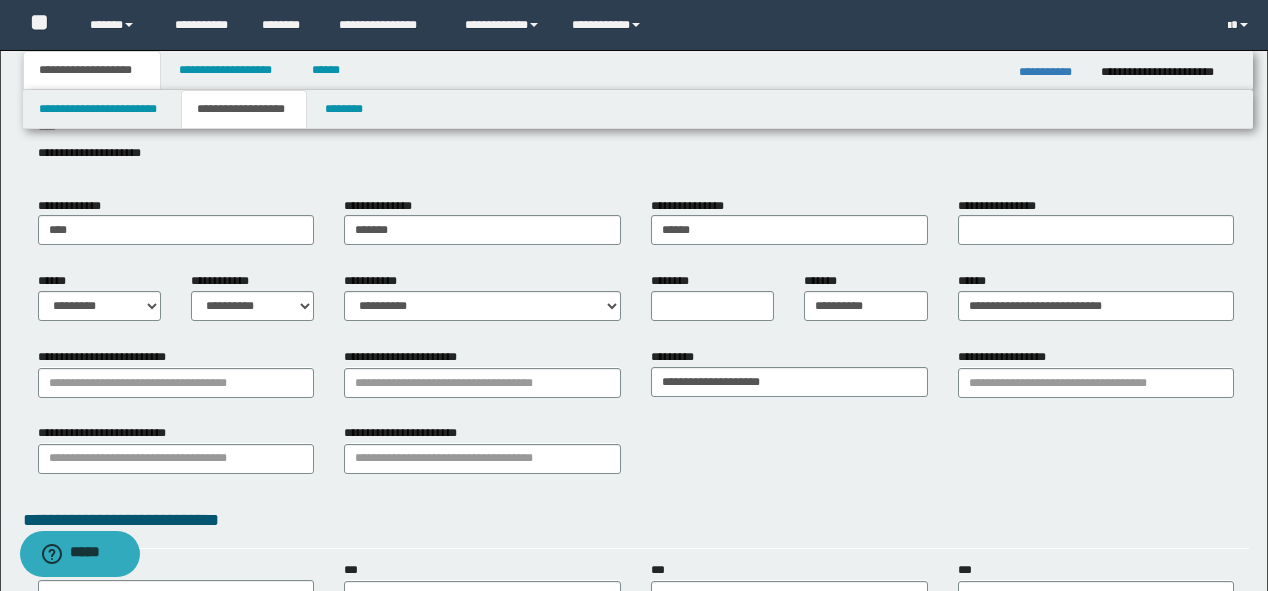 scroll, scrollTop: 160, scrollLeft: 0, axis: vertical 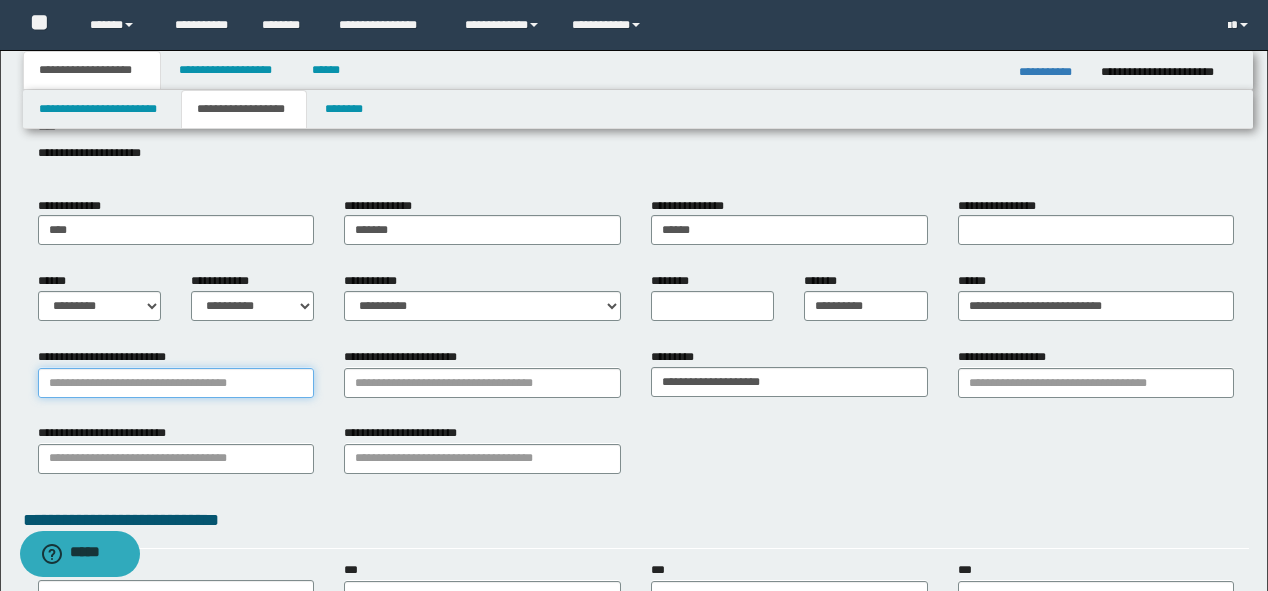 click on "**********" at bounding box center (176, 383) 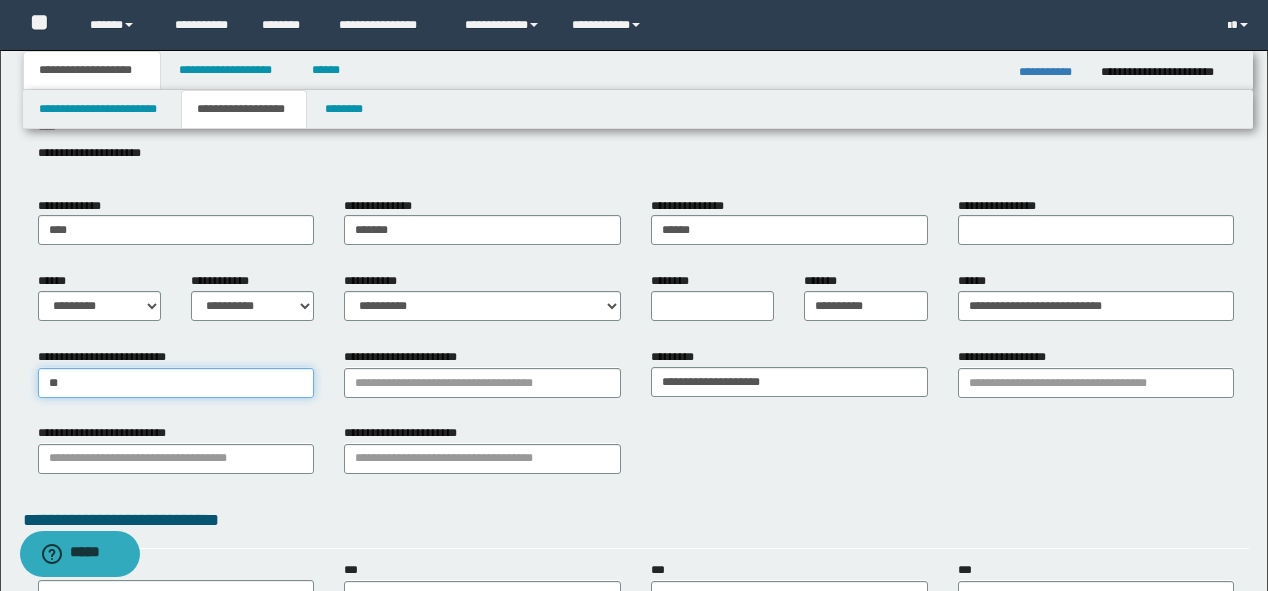 type on "***" 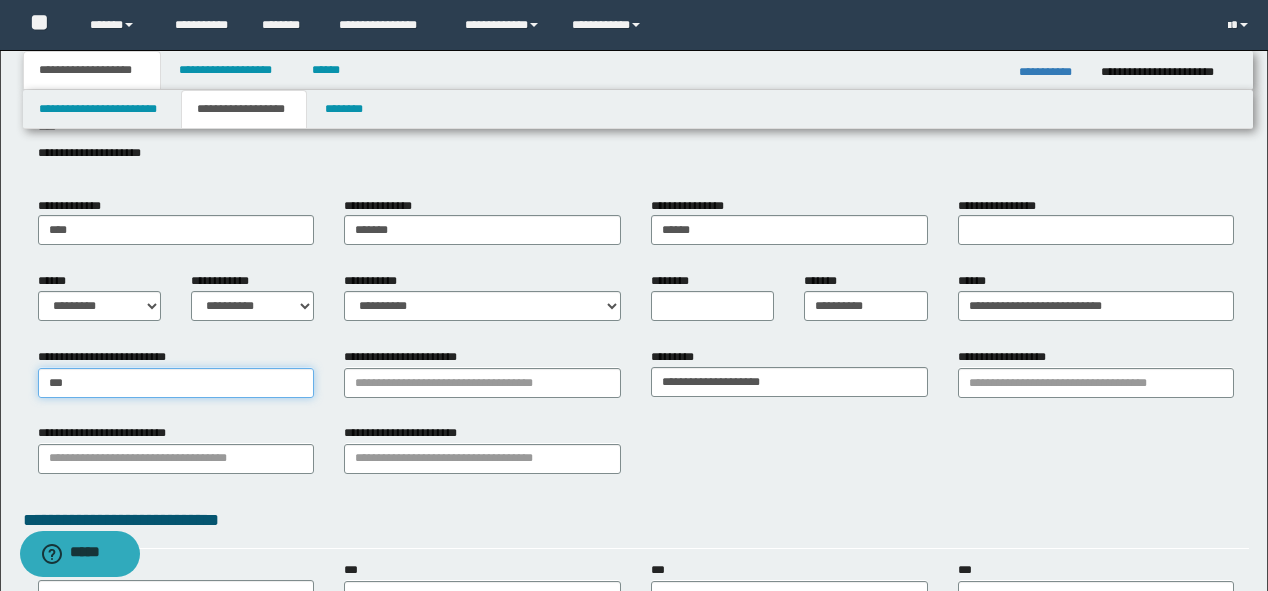 type on "**********" 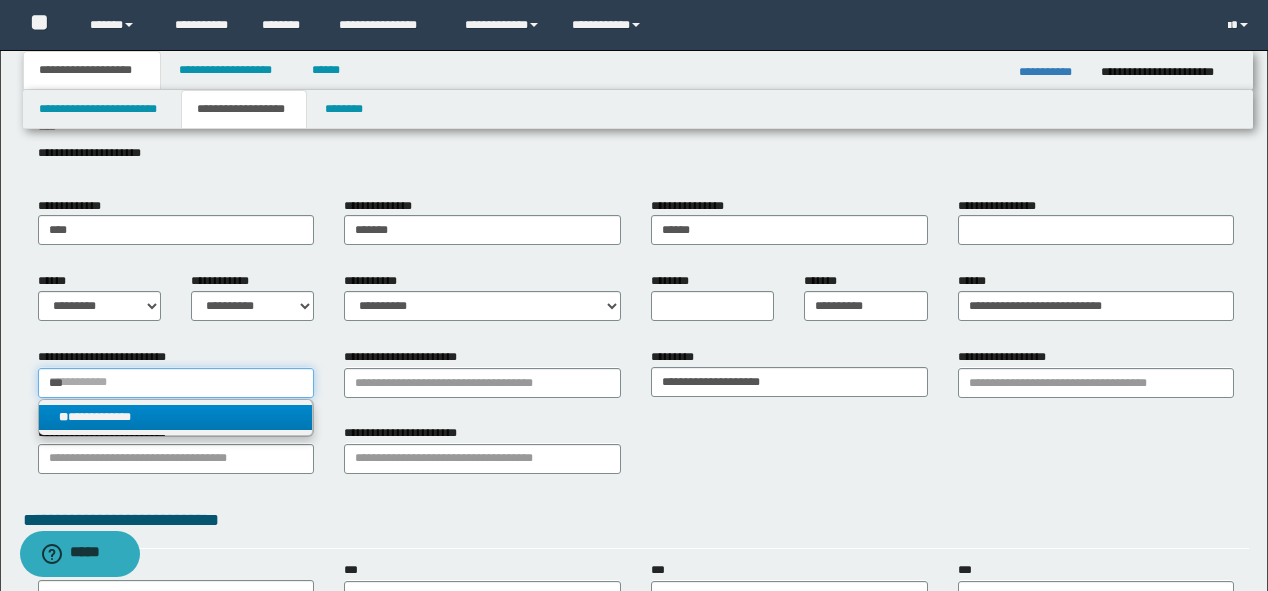 type on "***" 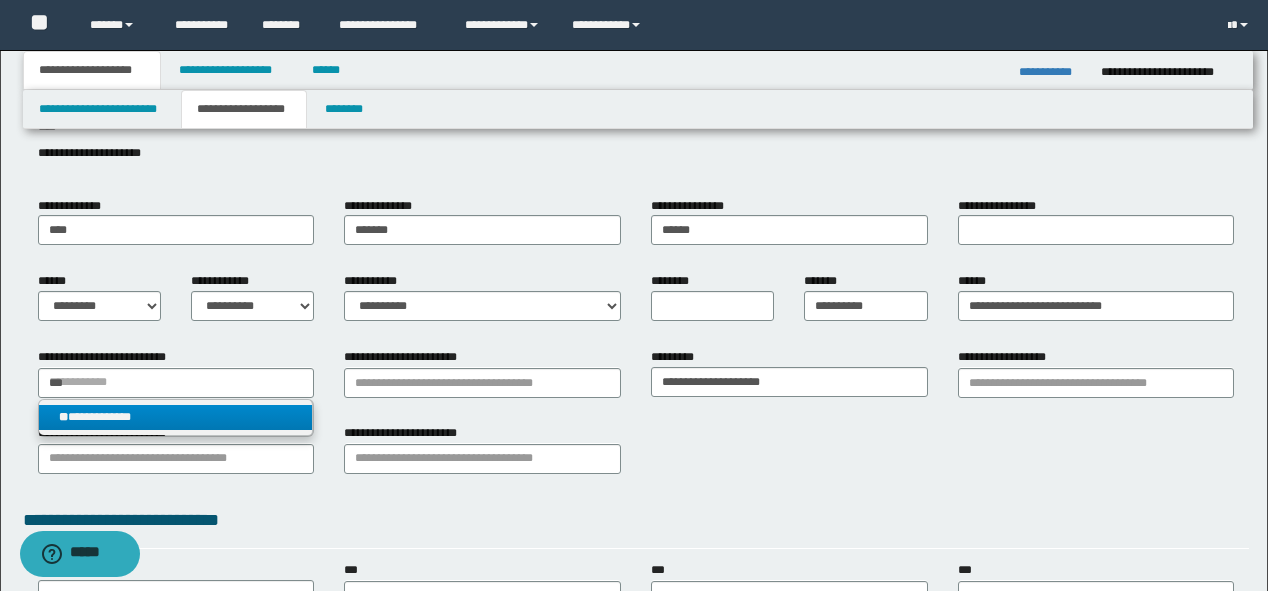type 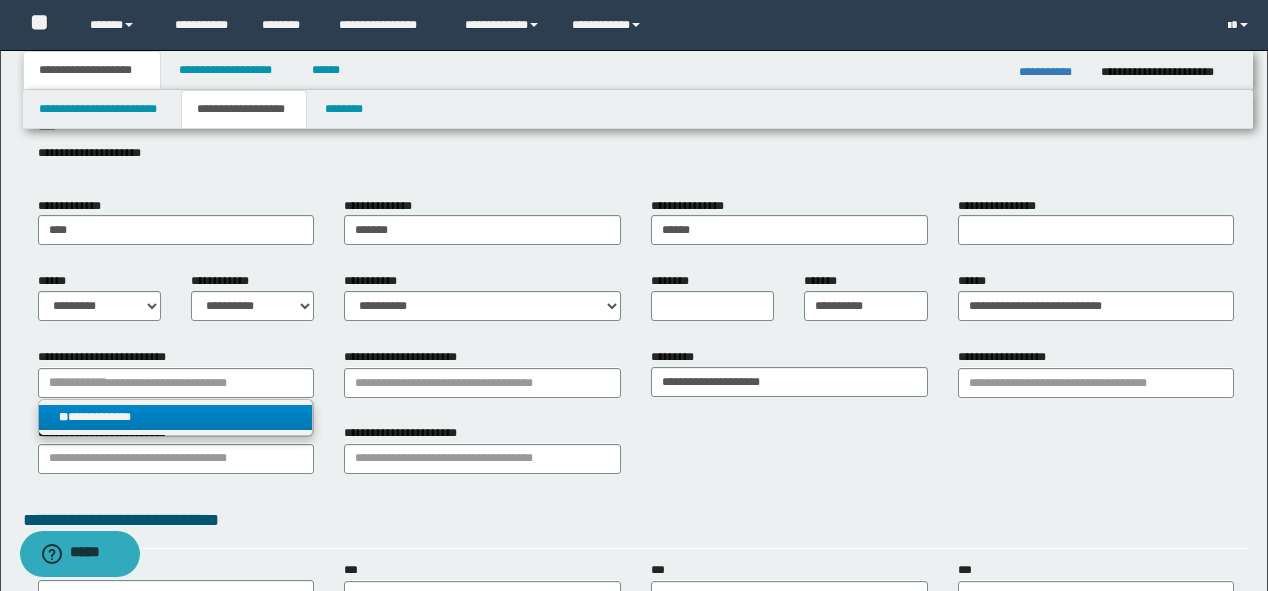 click on "**********" at bounding box center [176, 417] 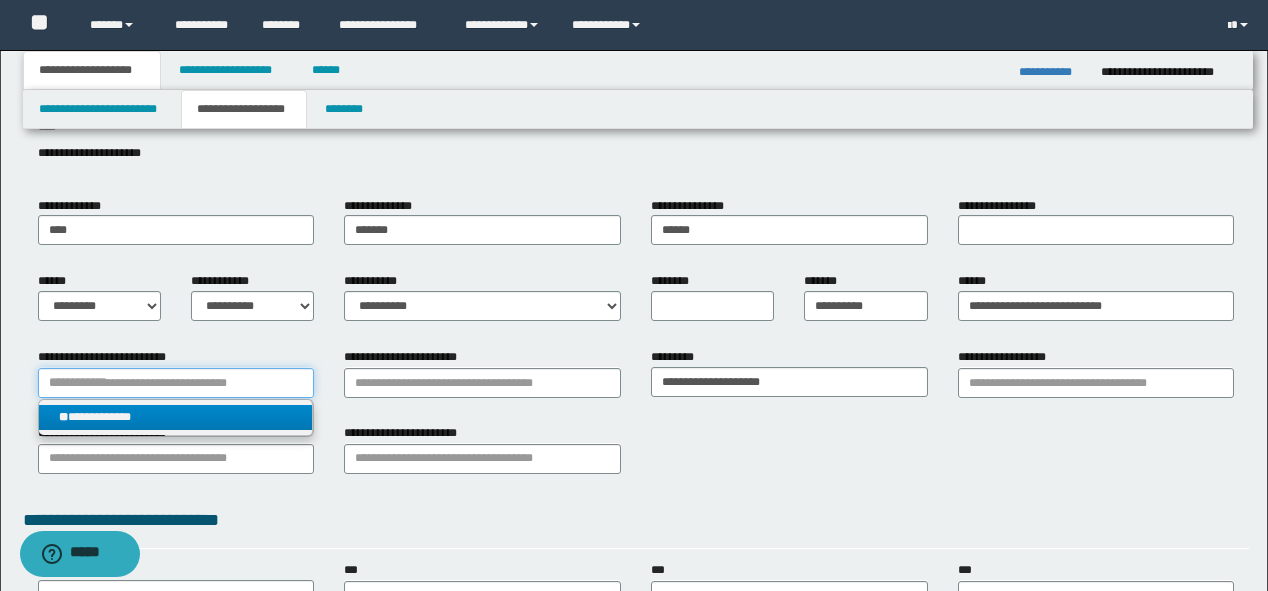 type 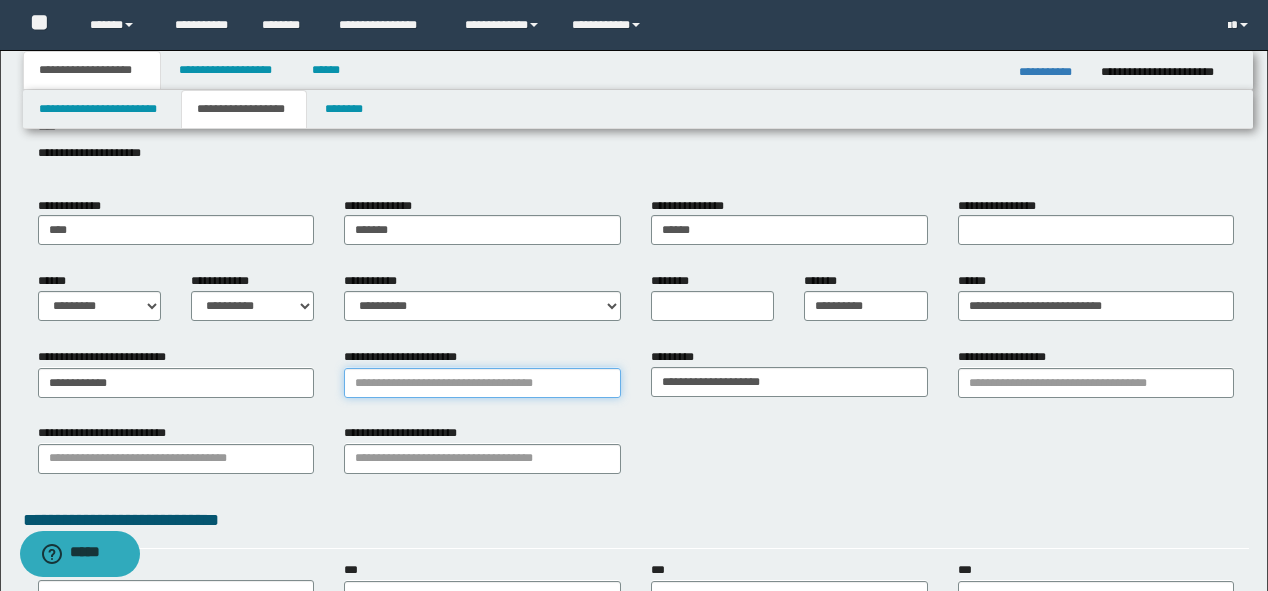 click on "**********" at bounding box center [482, 383] 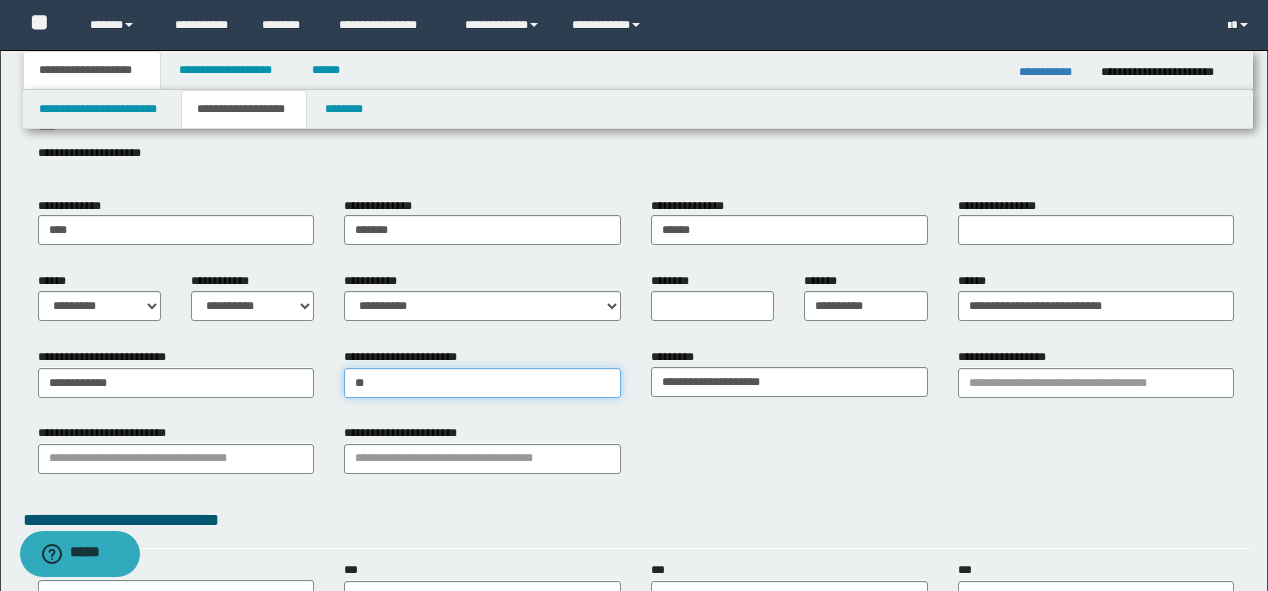 type on "***" 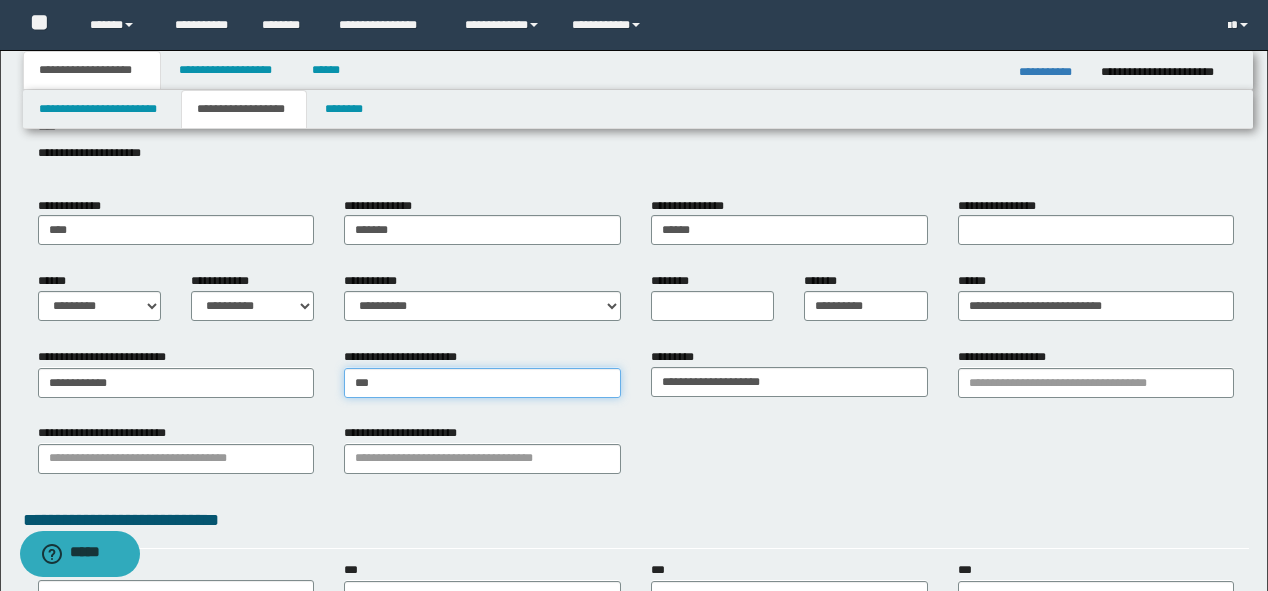 type on "***" 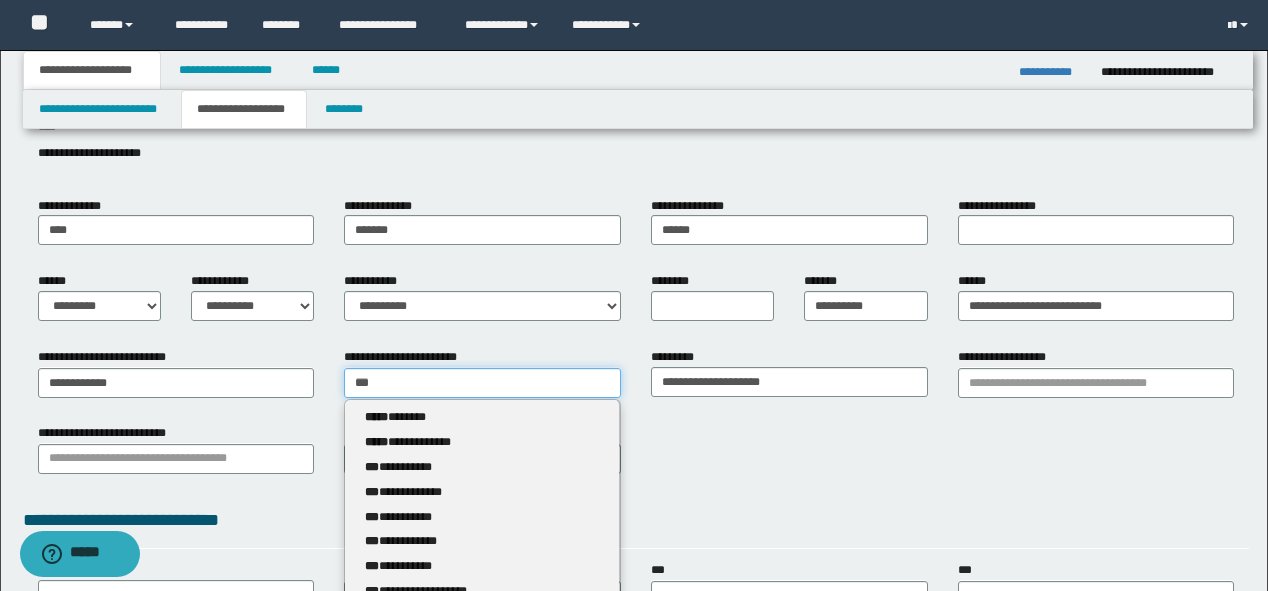 type 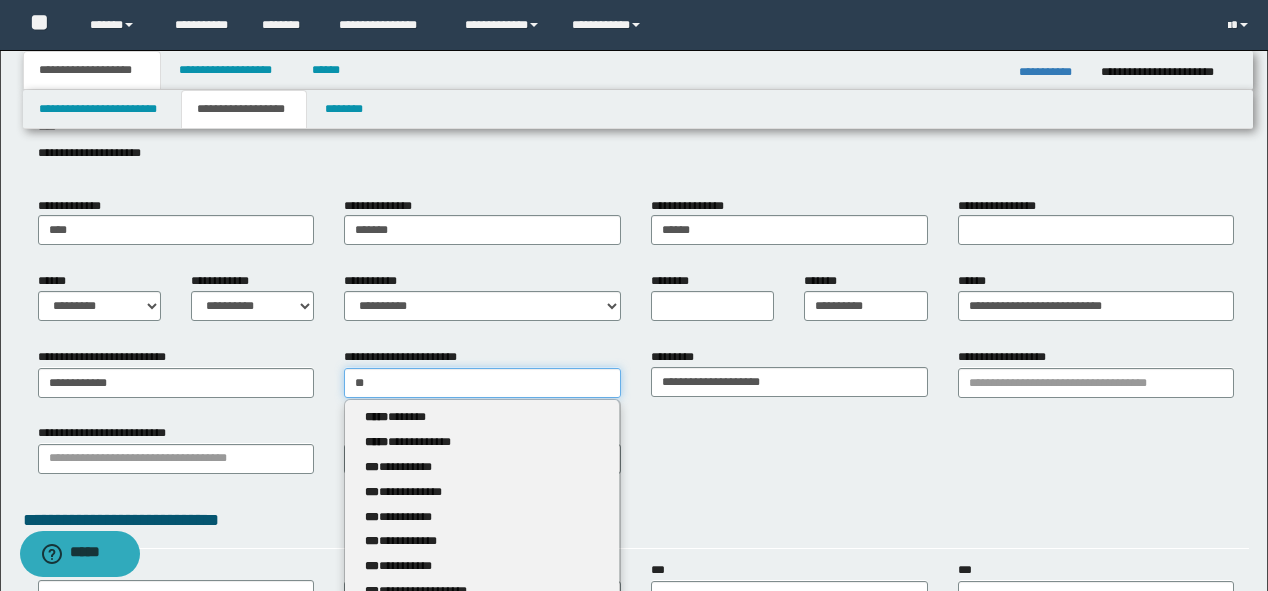 type on "***" 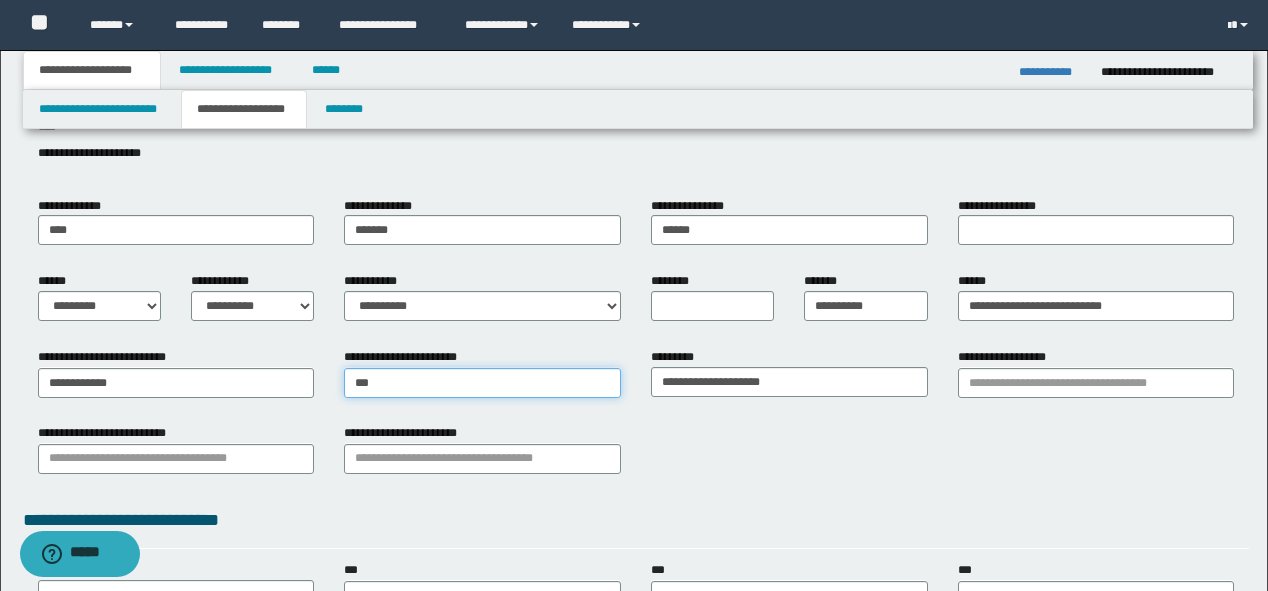 type on "***" 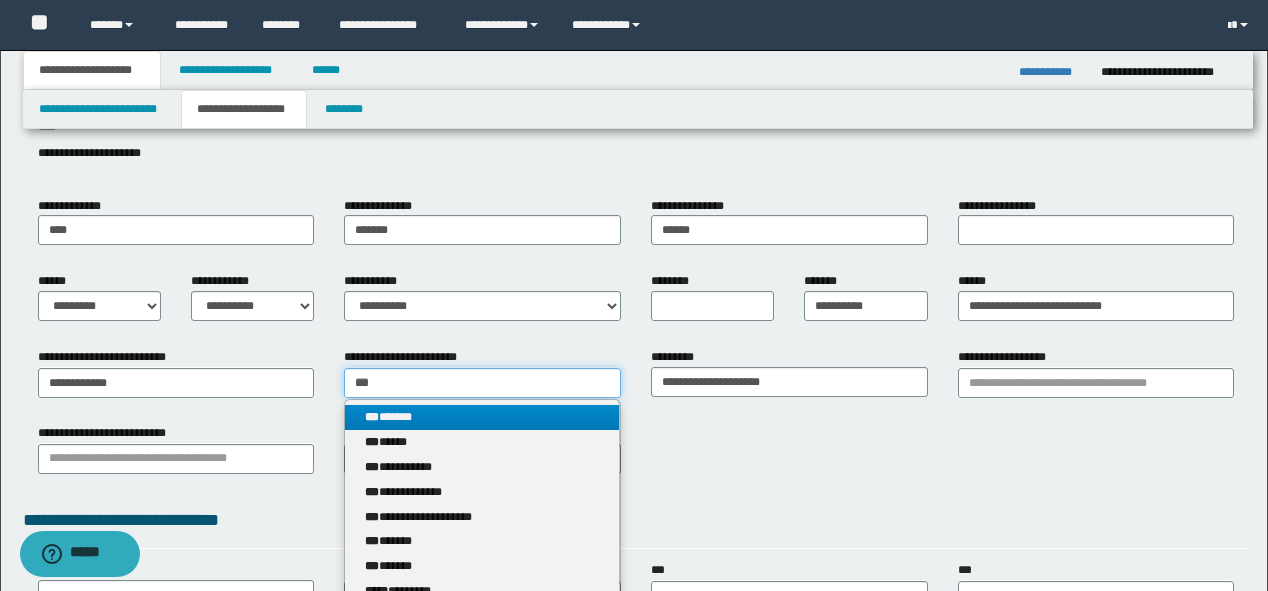 type 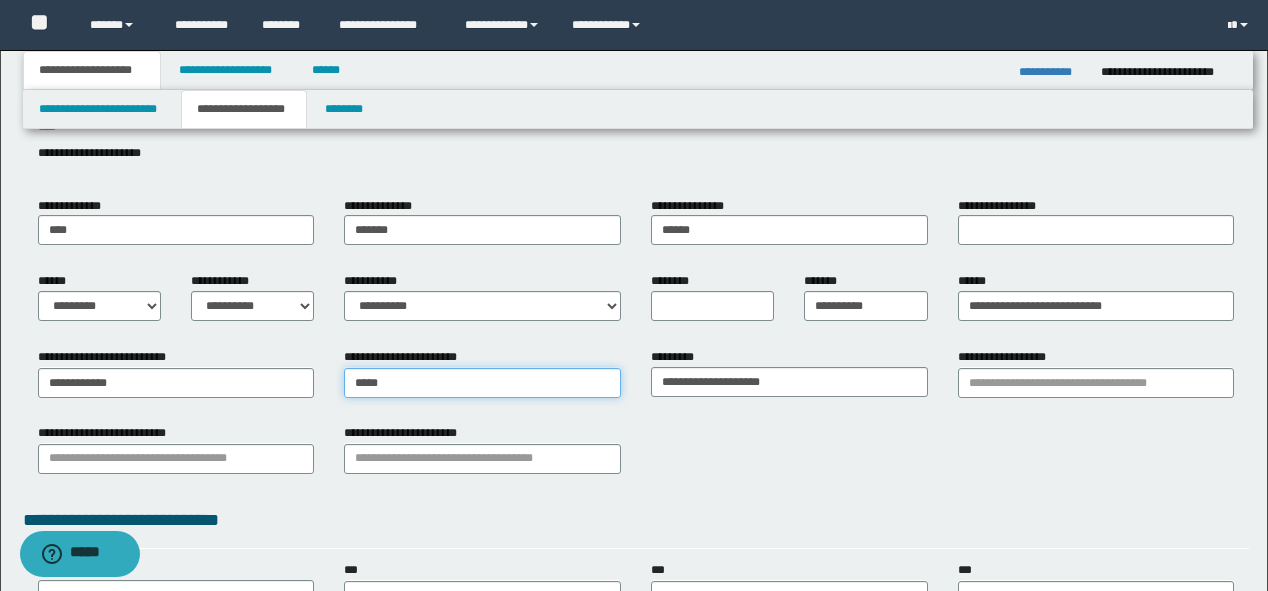 type on "******" 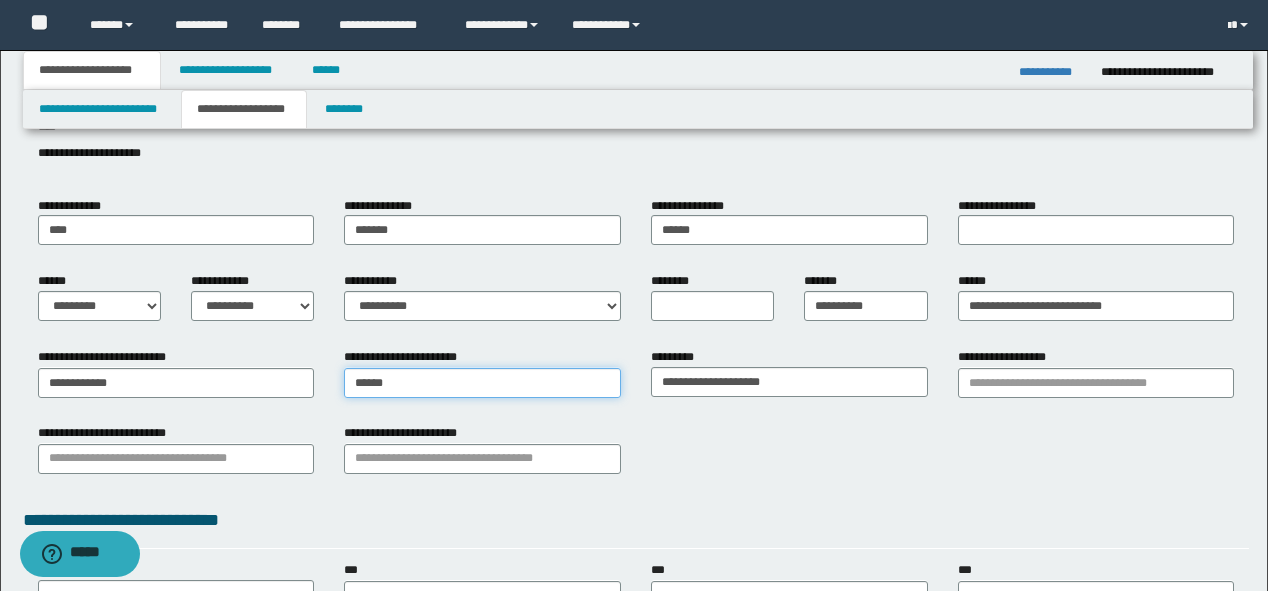 type on "********" 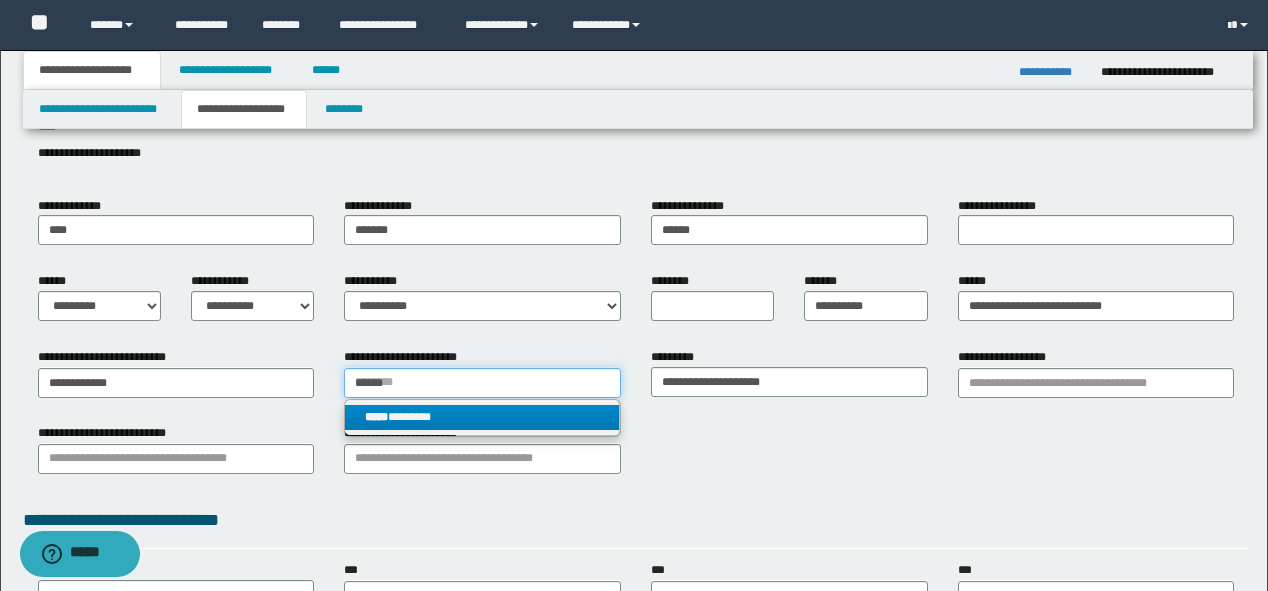 type on "******" 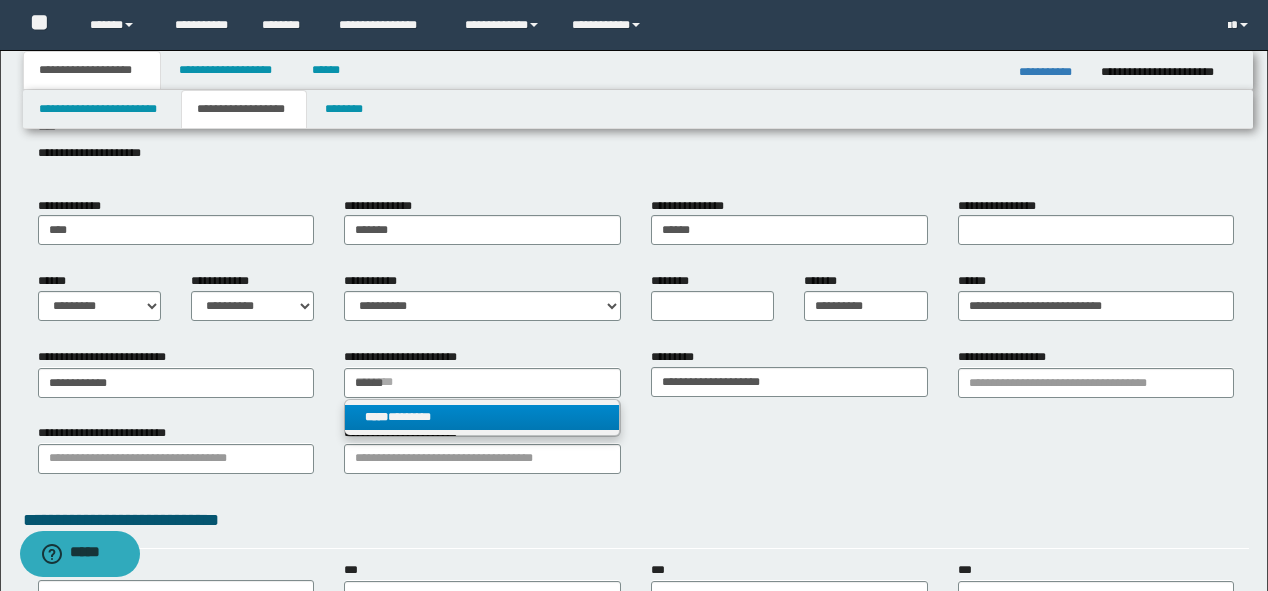 type 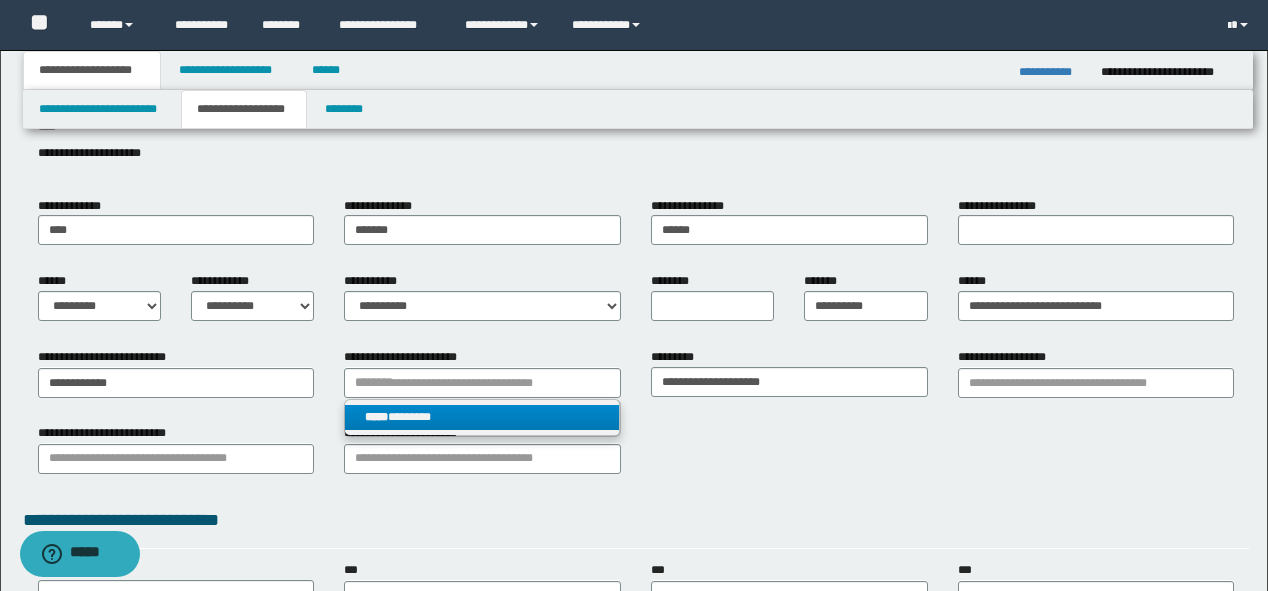 click on "*****" at bounding box center (376, 417) 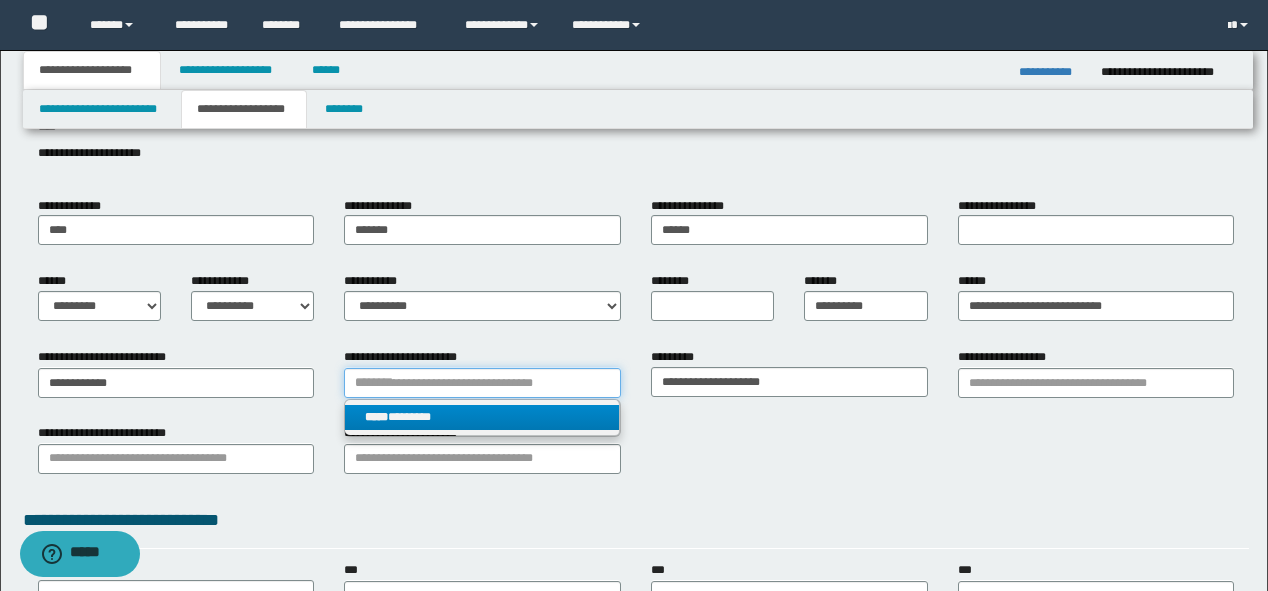type 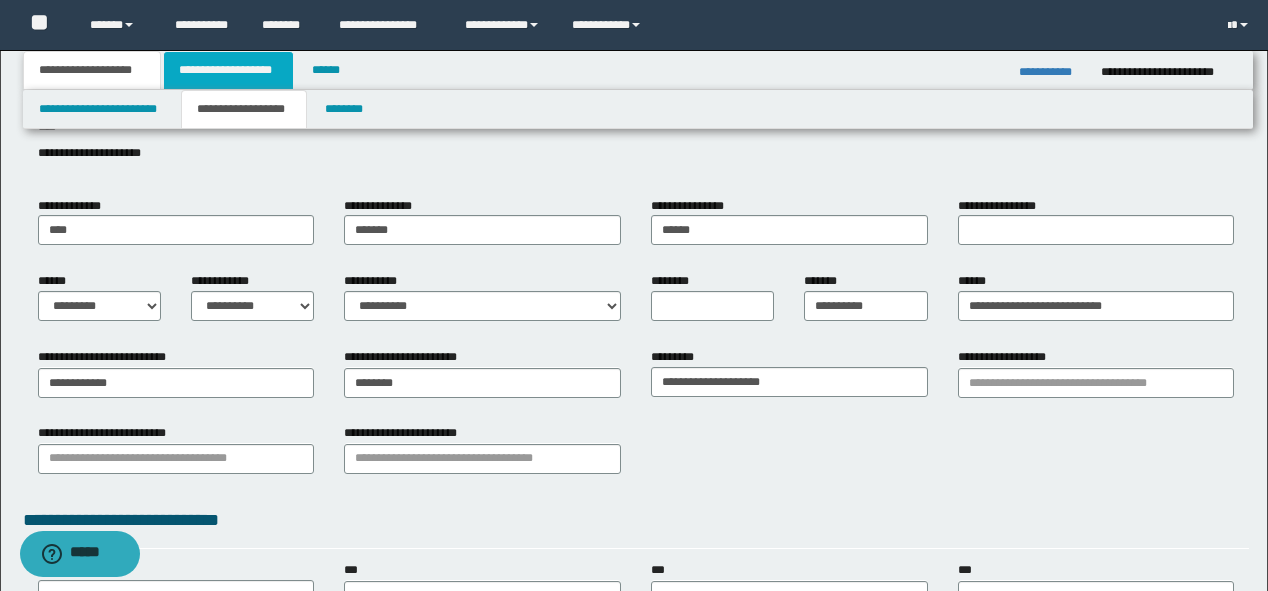 click on "**********" at bounding box center [228, 70] 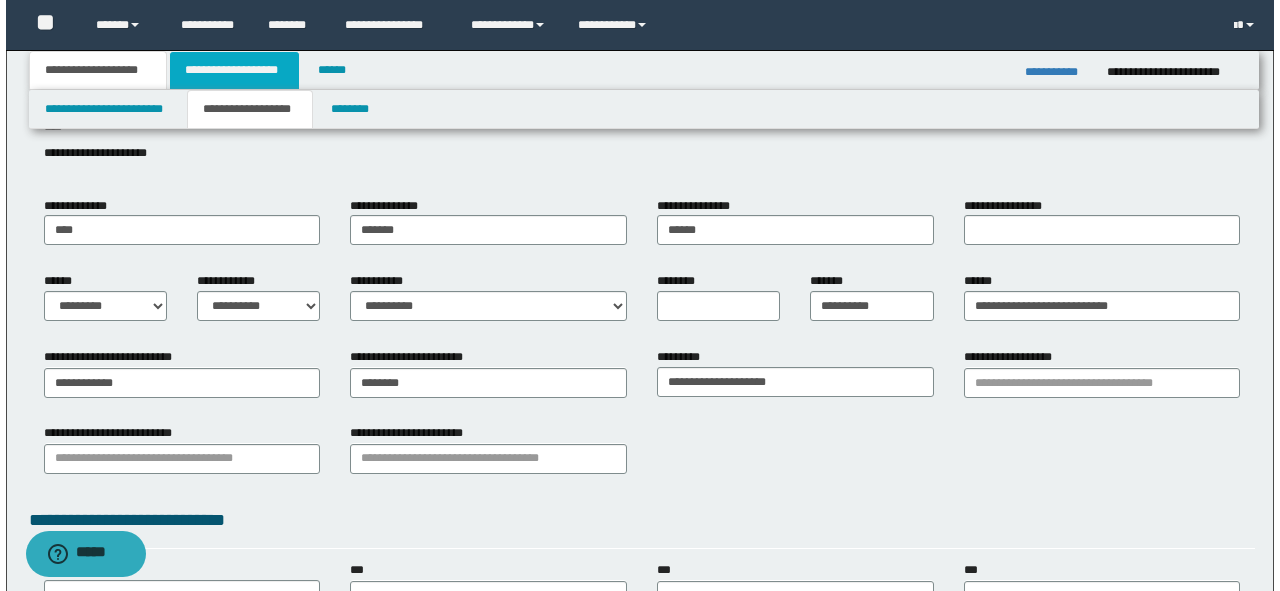 scroll, scrollTop: 0, scrollLeft: 0, axis: both 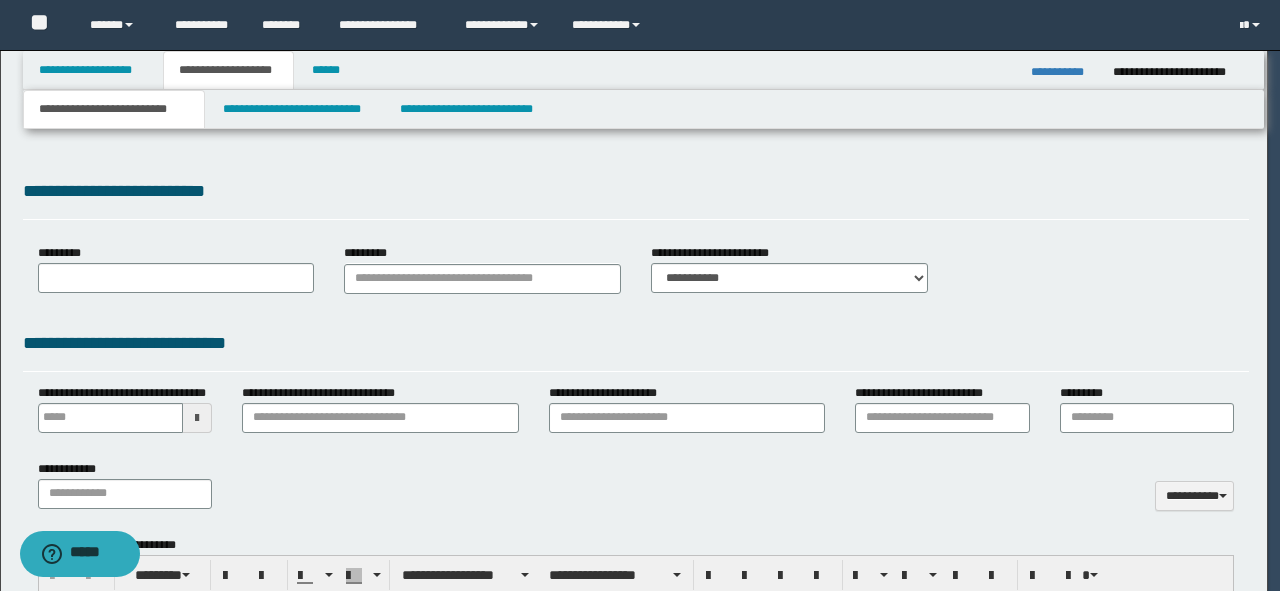 select on "*" 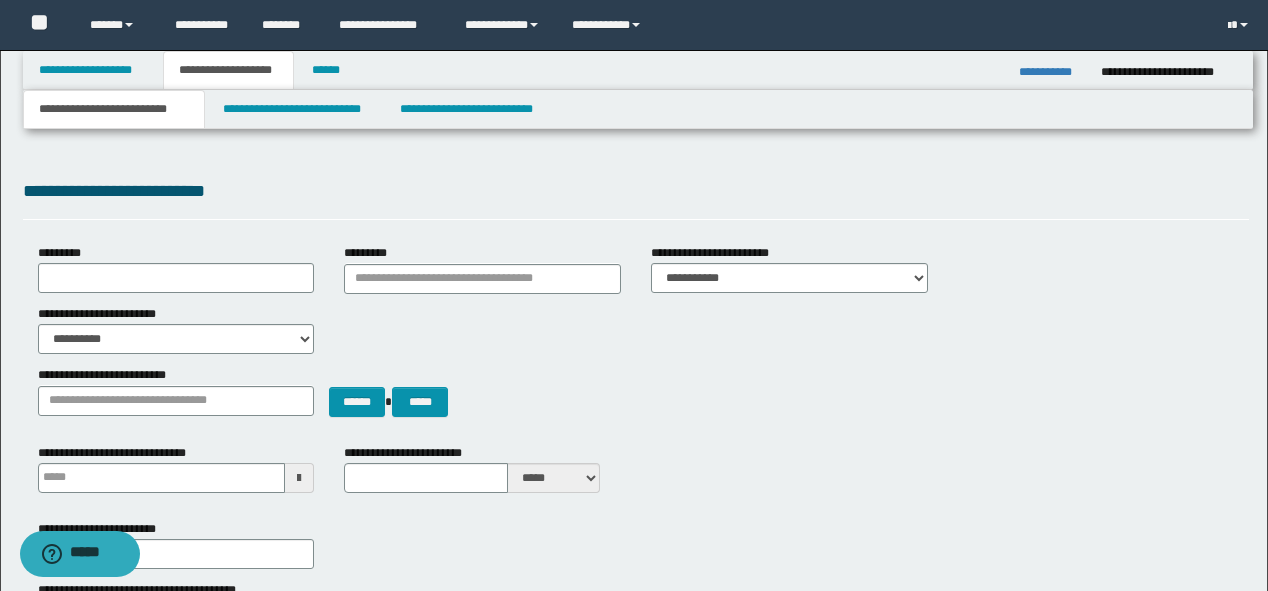 type 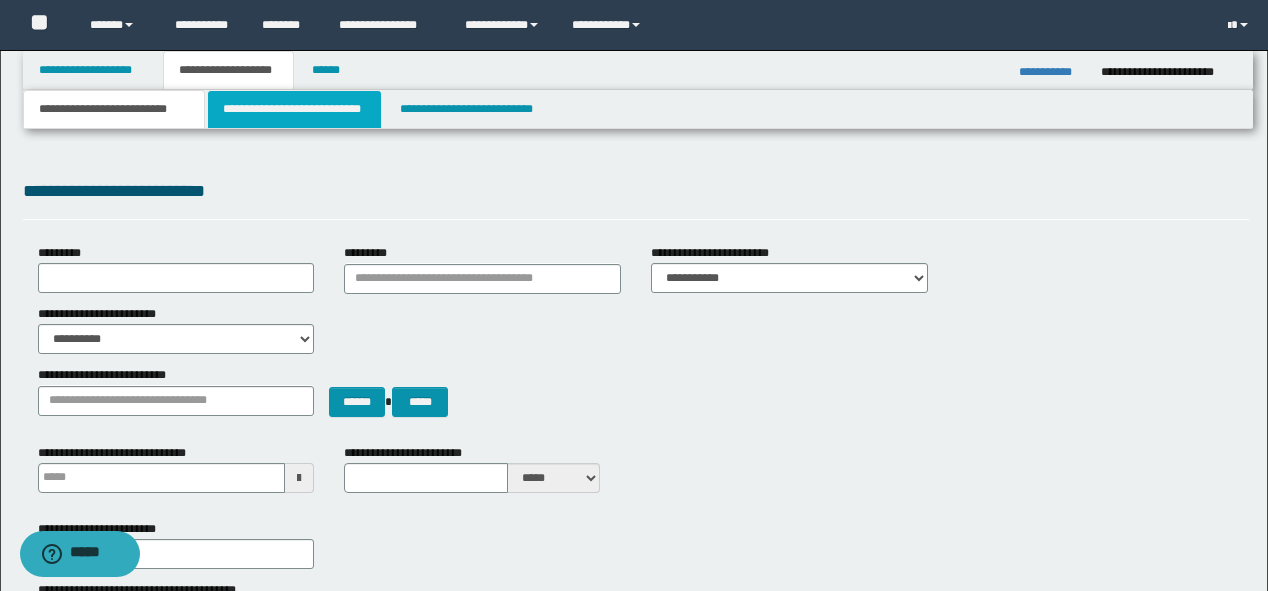 click on "**********" at bounding box center (294, 109) 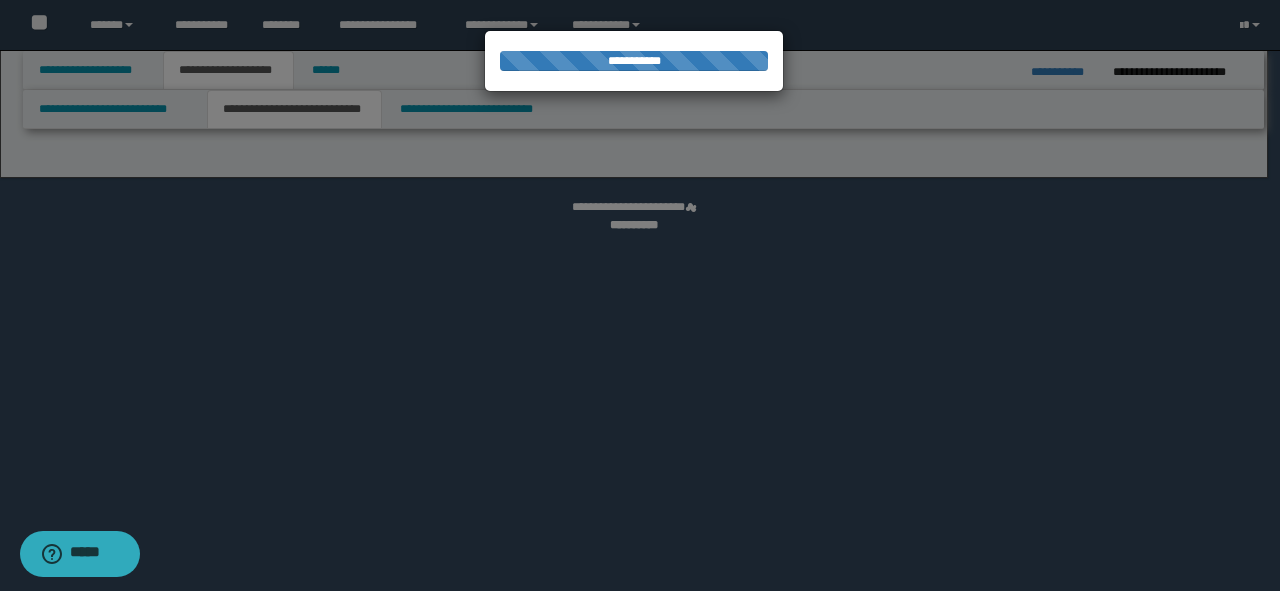 click at bounding box center [640, 295] 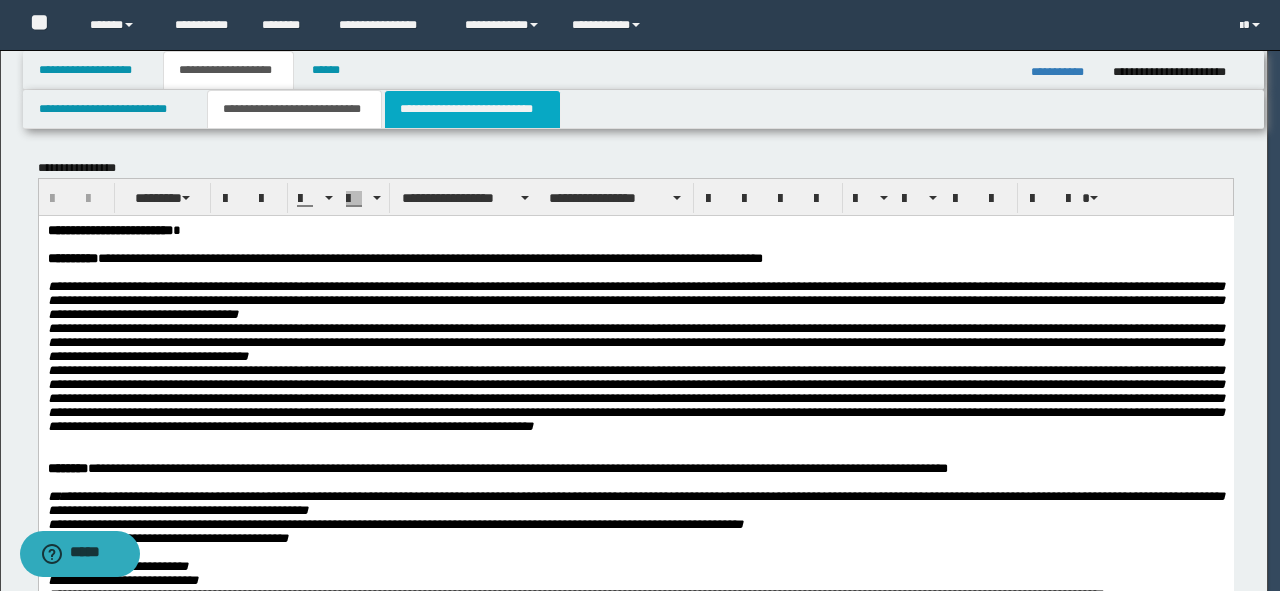 click on "**********" at bounding box center (472, 109) 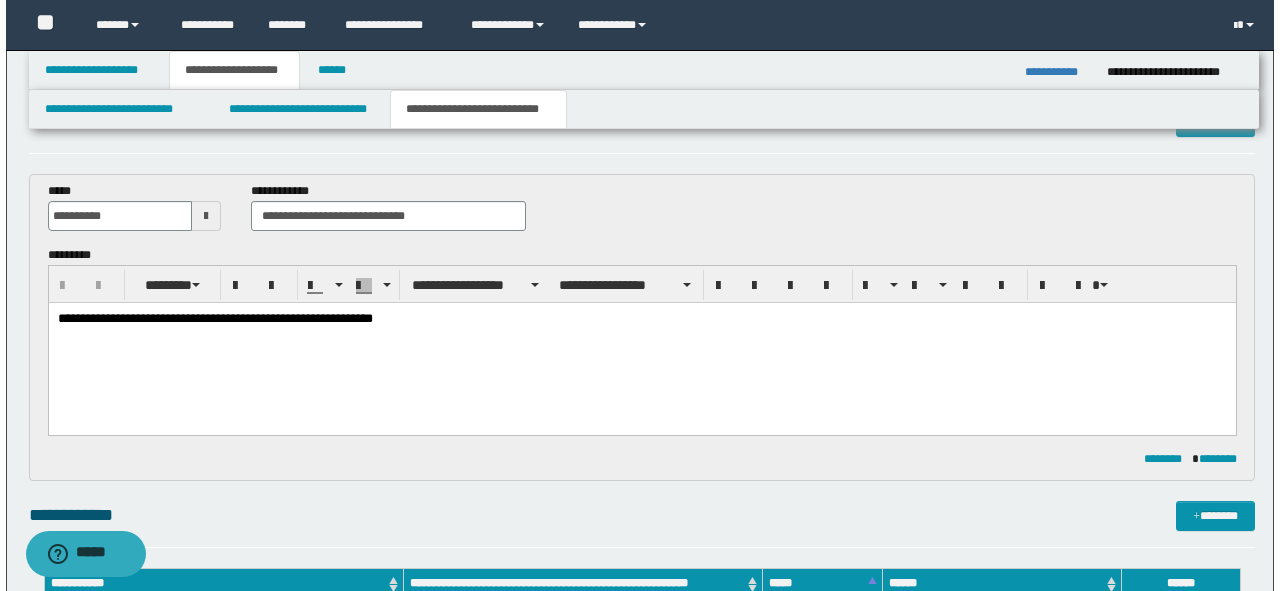scroll, scrollTop: 80, scrollLeft: 0, axis: vertical 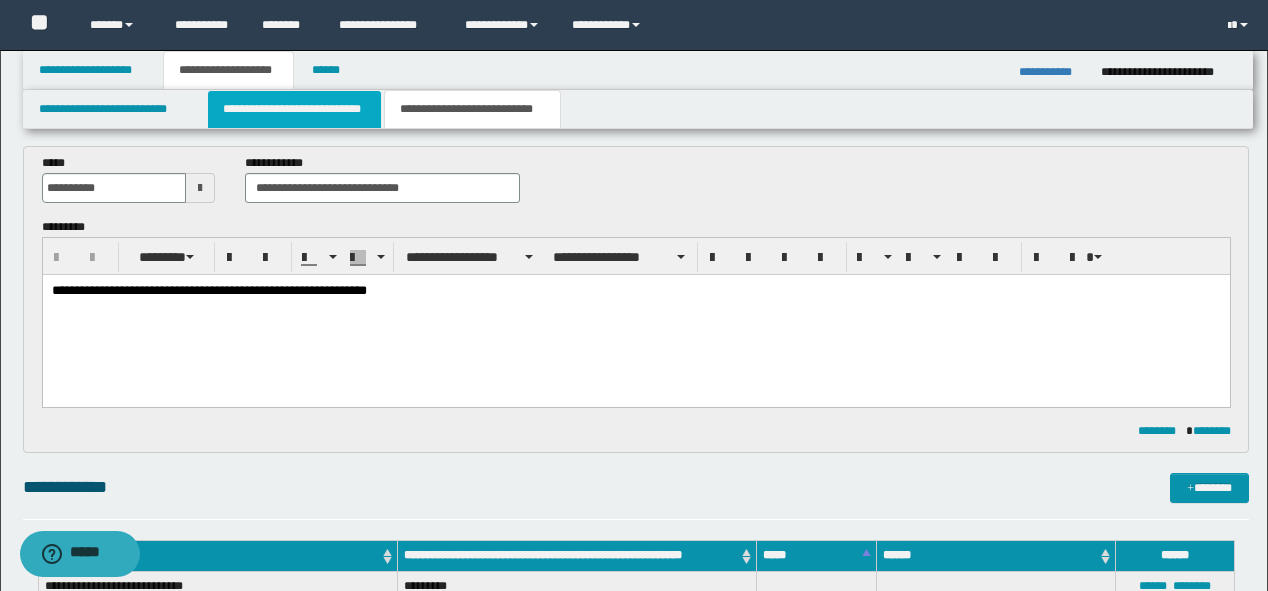 click on "**********" at bounding box center [294, 109] 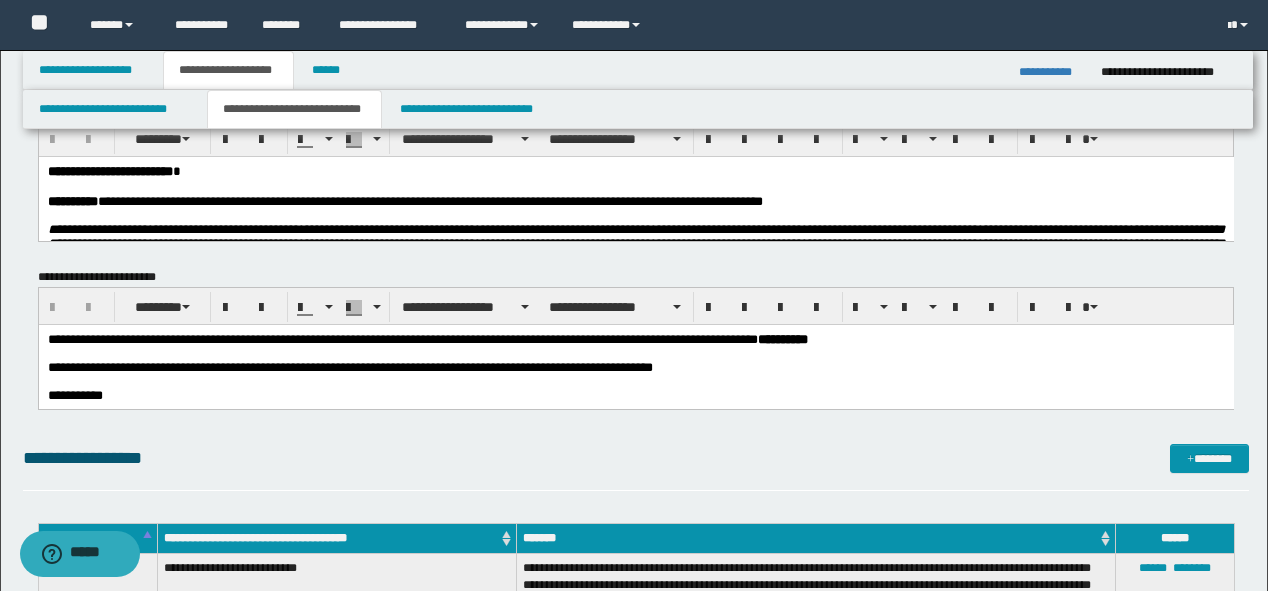 scroll, scrollTop: 0, scrollLeft: 0, axis: both 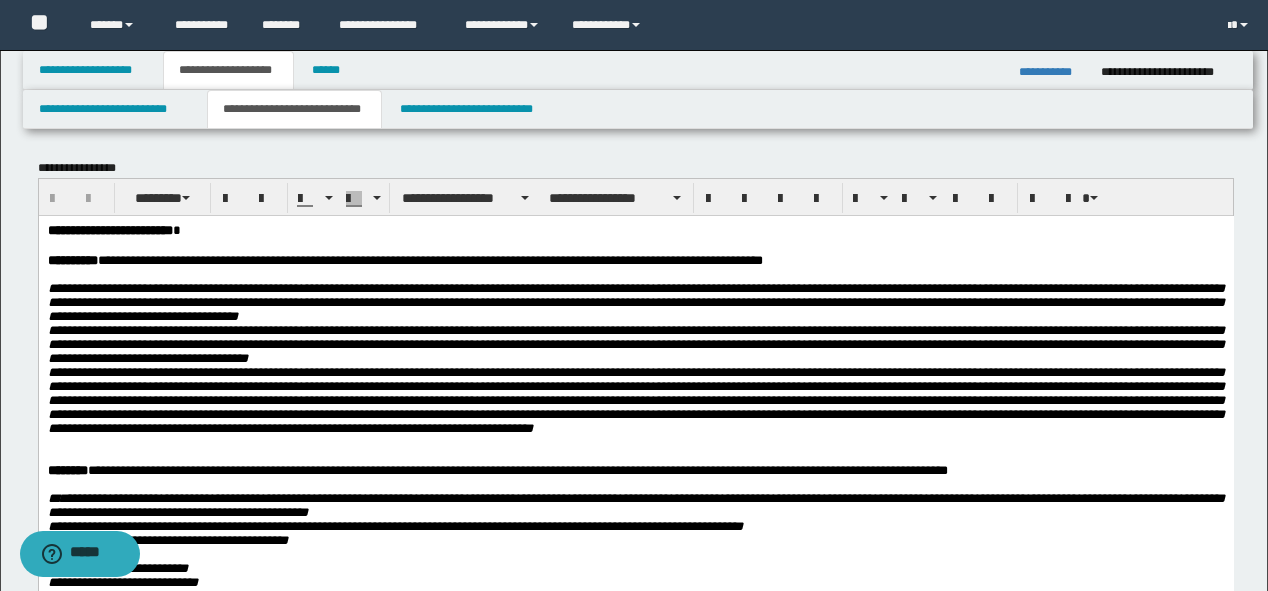 click on "**********" at bounding box center [636, 197] 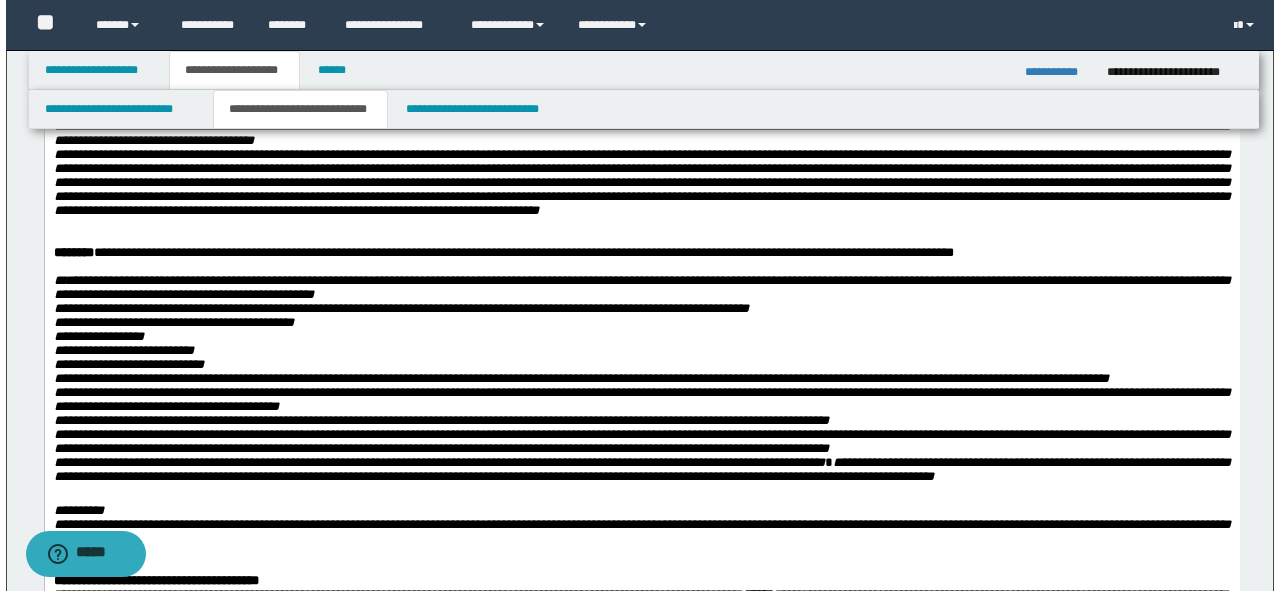 scroll, scrollTop: 0, scrollLeft: 0, axis: both 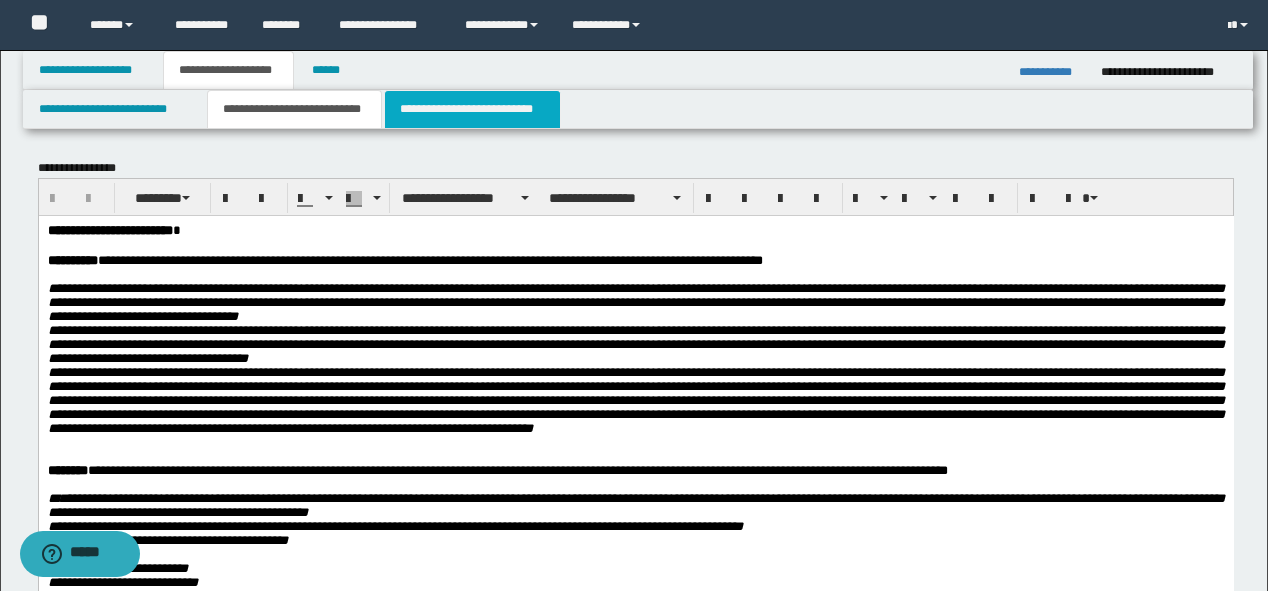click on "**********" at bounding box center (472, 109) 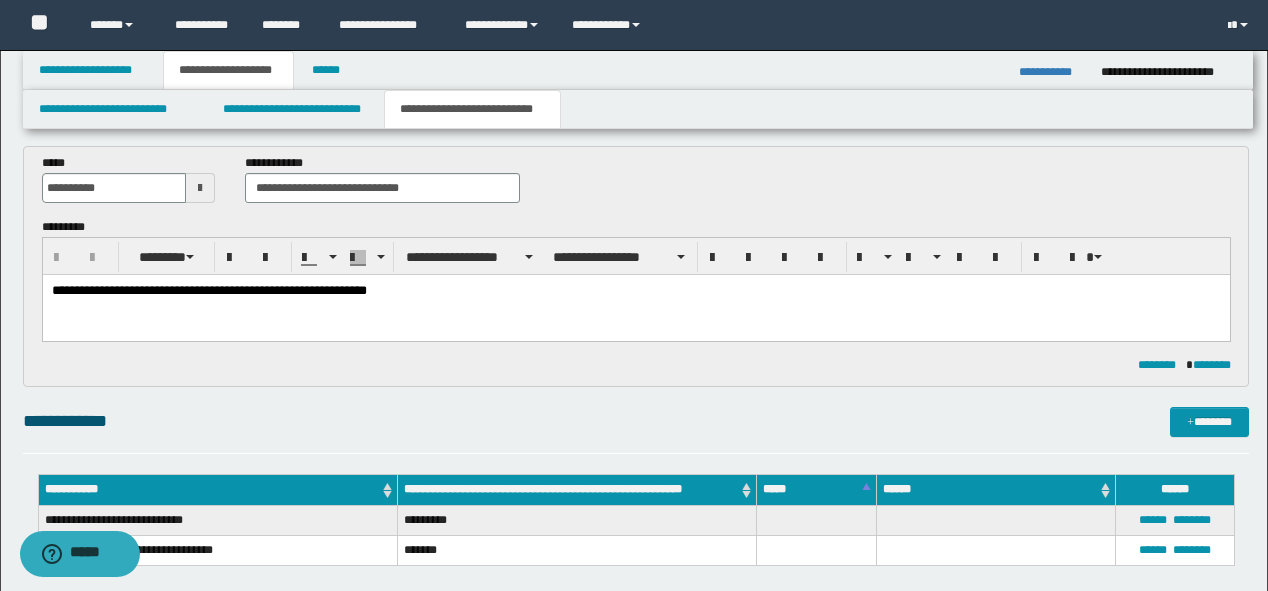 scroll, scrollTop: 160, scrollLeft: 0, axis: vertical 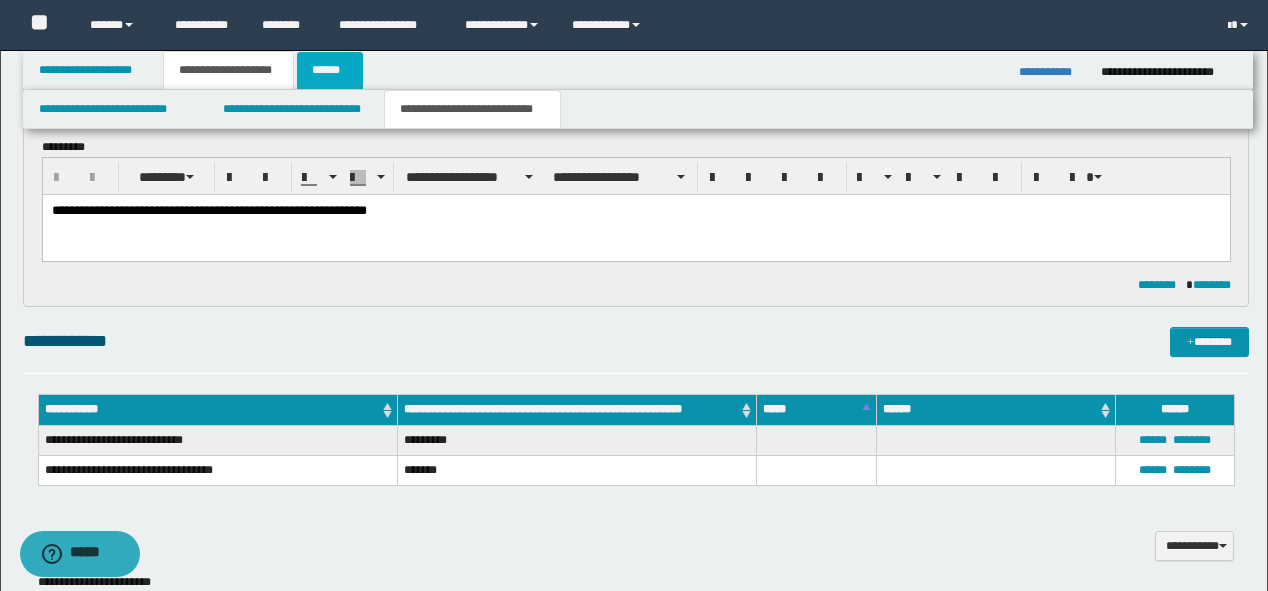 click on "******" at bounding box center [330, 70] 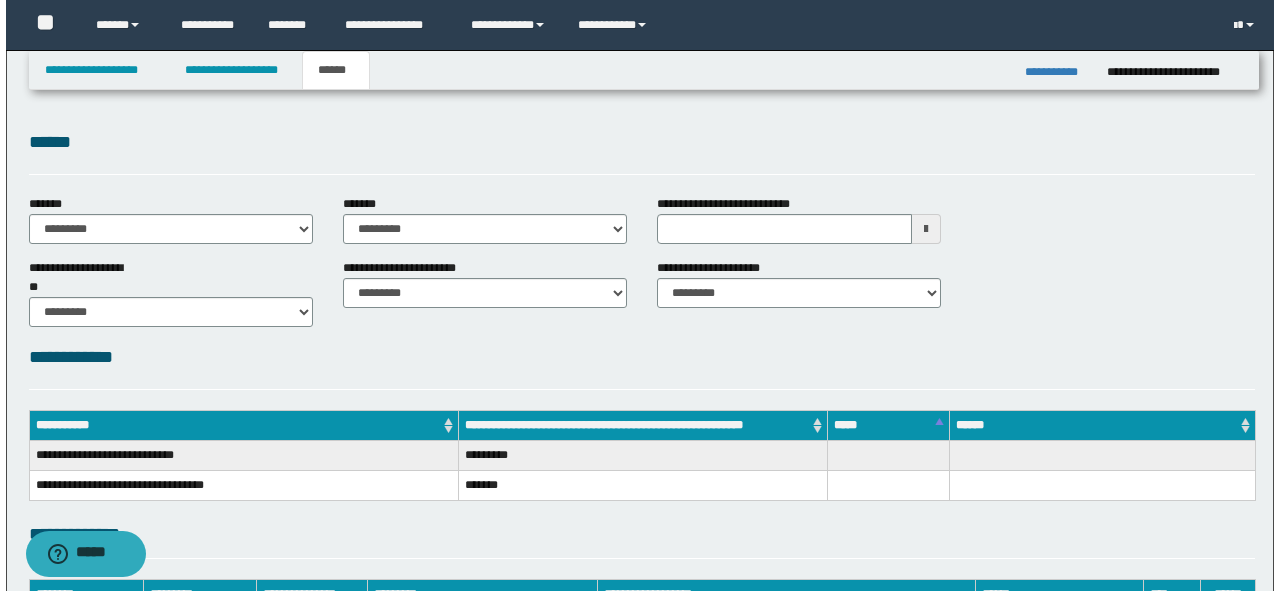 scroll, scrollTop: 320, scrollLeft: 0, axis: vertical 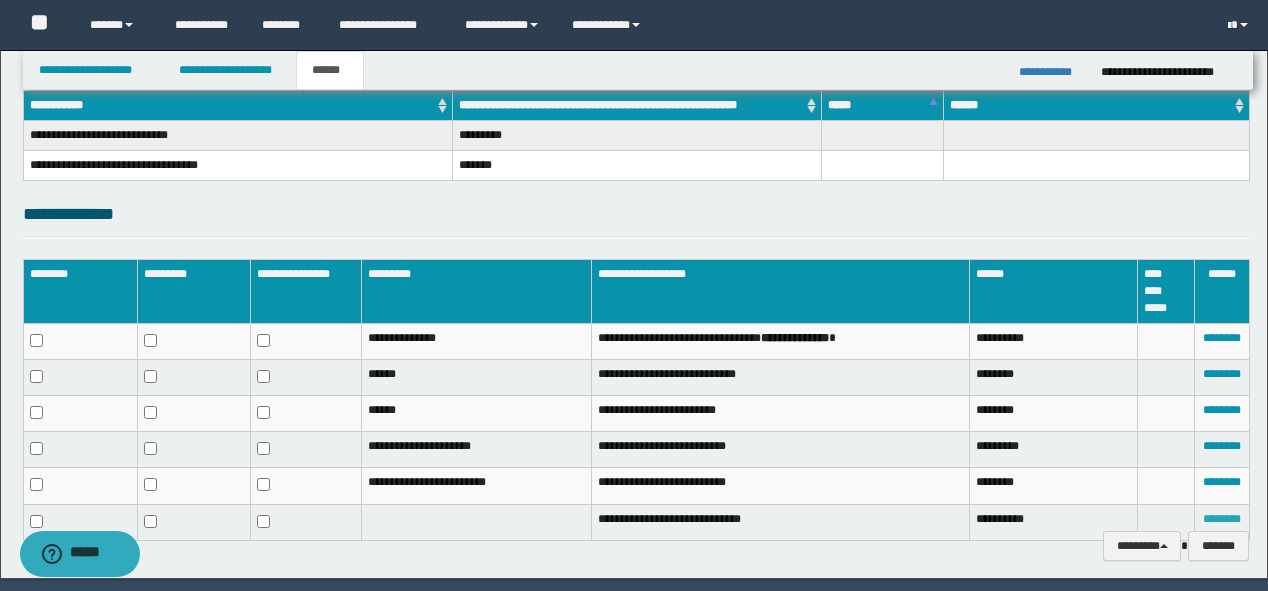 click on "********" at bounding box center [1222, 519] 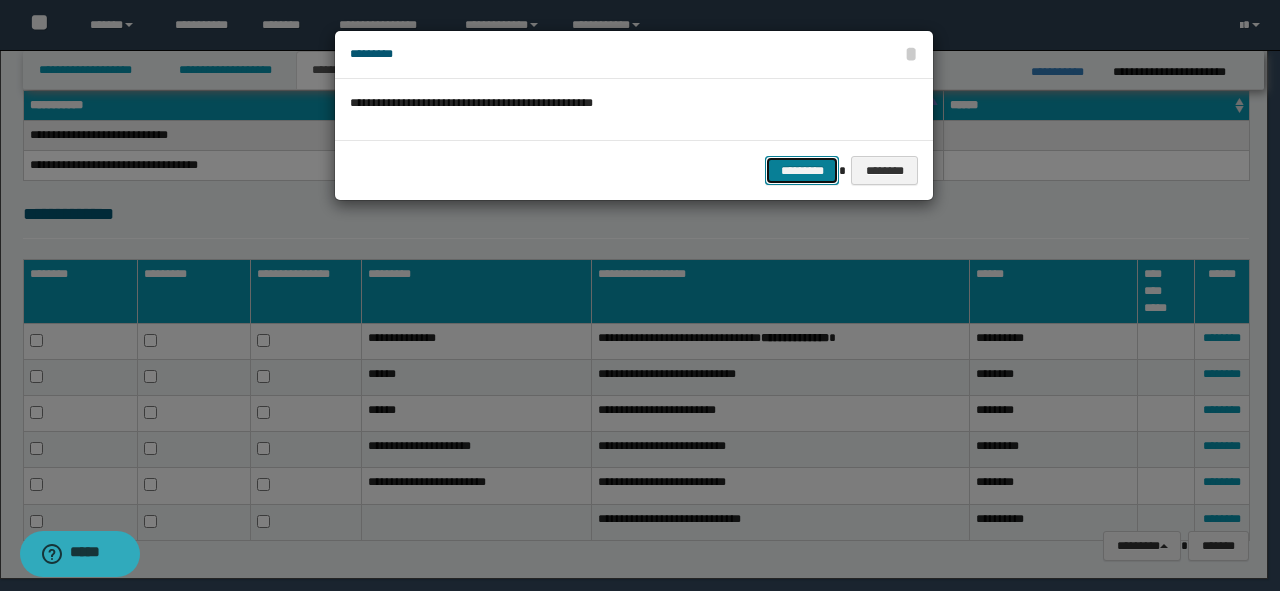 click on "*********" at bounding box center [802, 171] 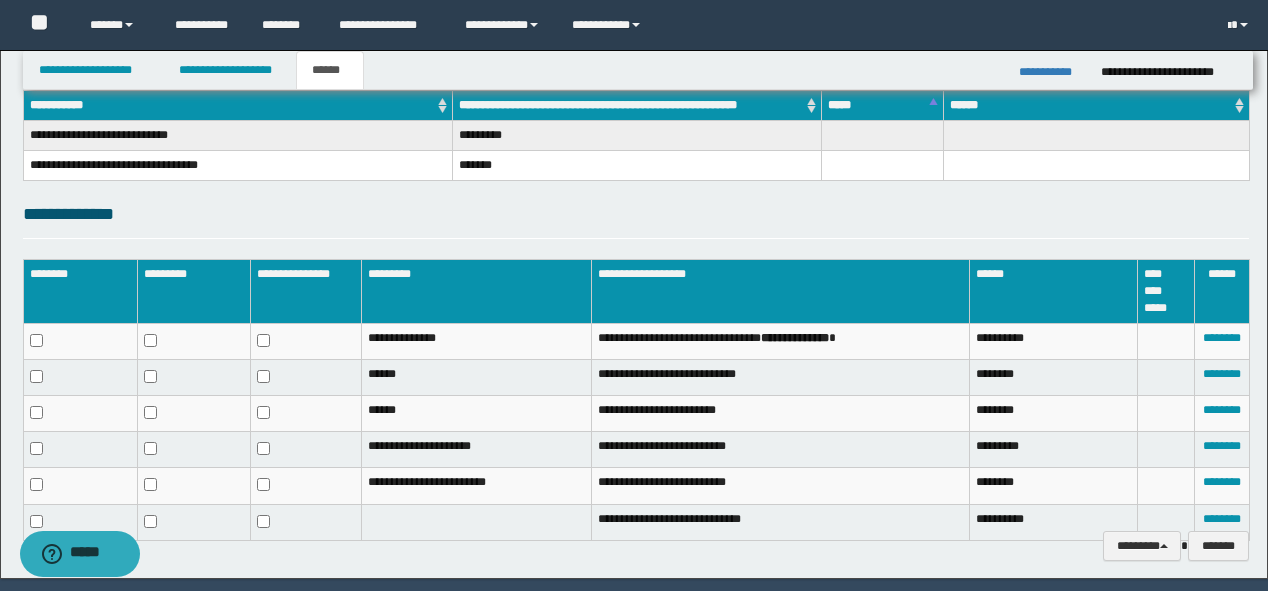 click on "********" at bounding box center (1221, 486) 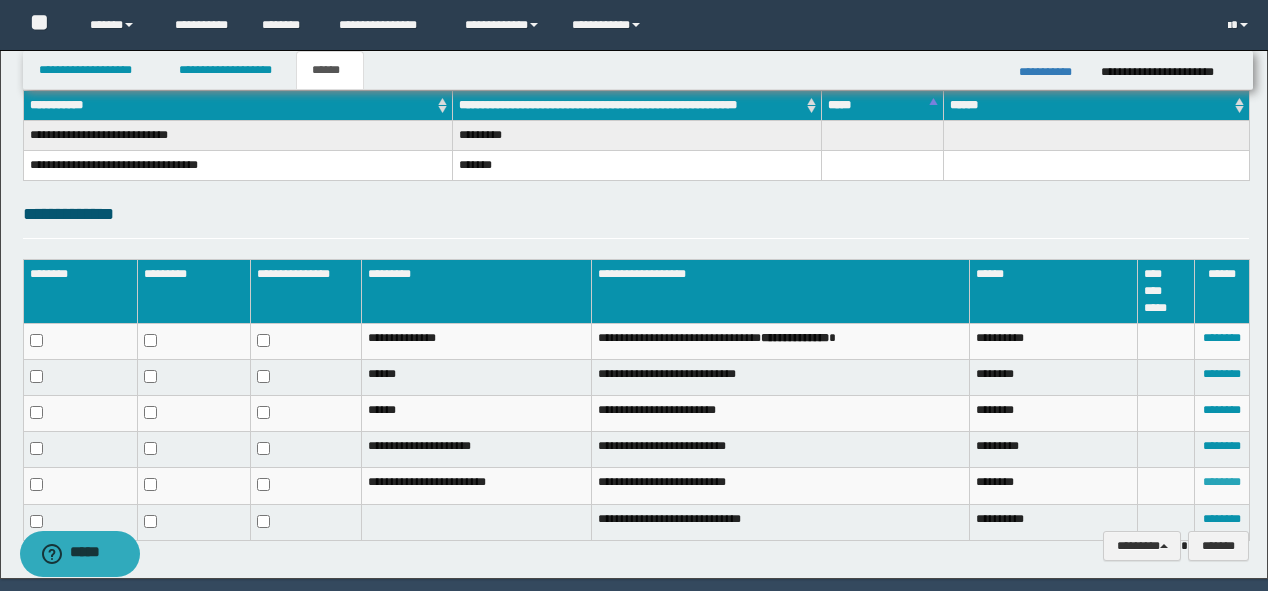 click on "********" at bounding box center [1222, 482] 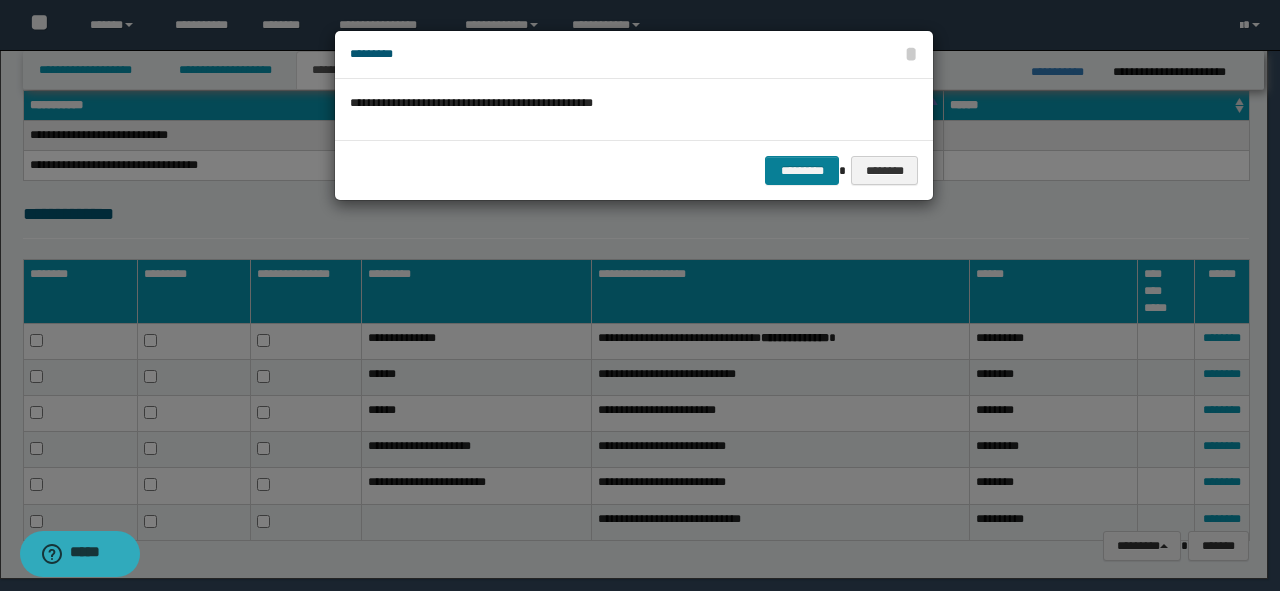 drag, startPoint x: 755, startPoint y: 175, endPoint x: 772, endPoint y: 178, distance: 17.262676 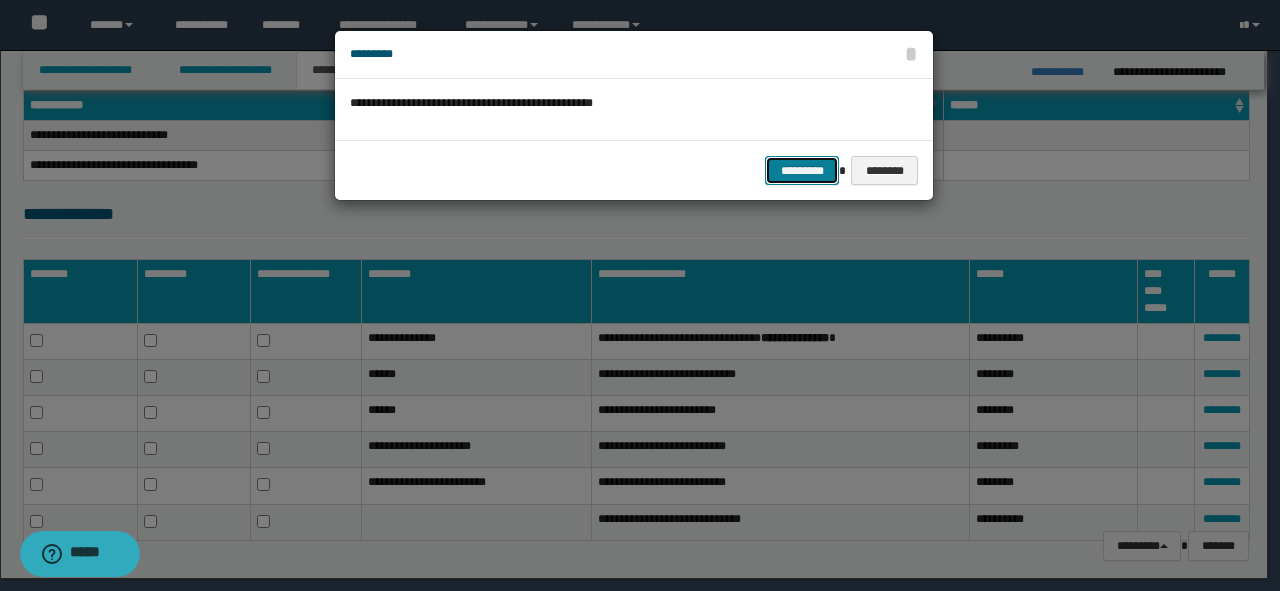 click on "*********" at bounding box center [802, 171] 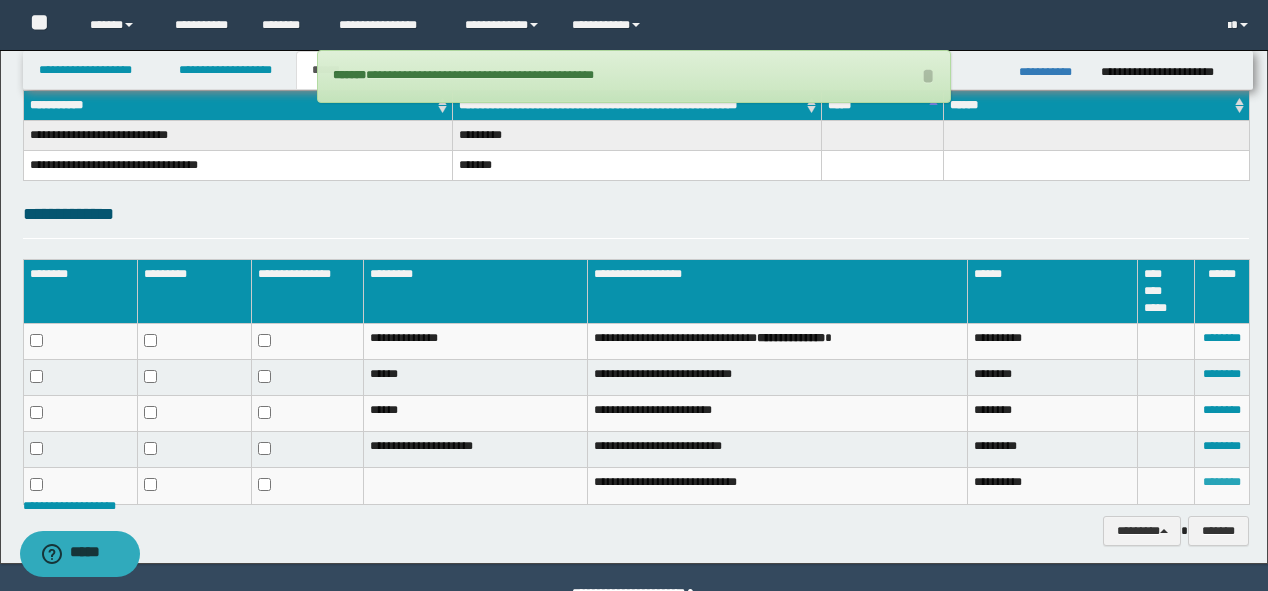 click on "********" at bounding box center (1222, 482) 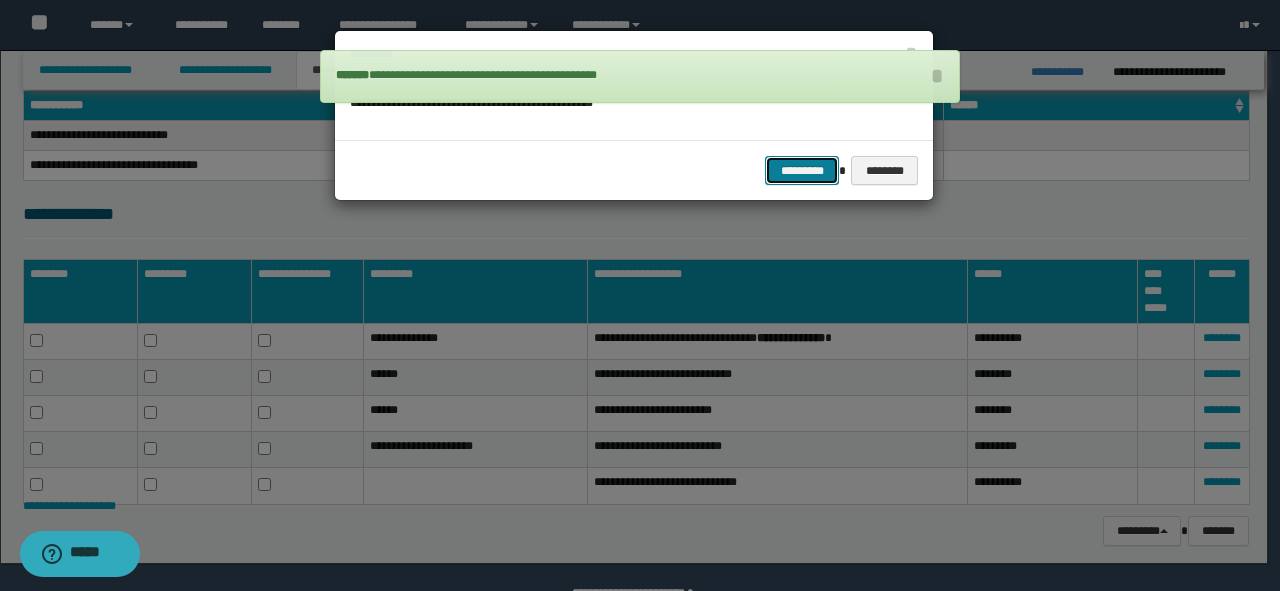 click on "*********" at bounding box center (802, 171) 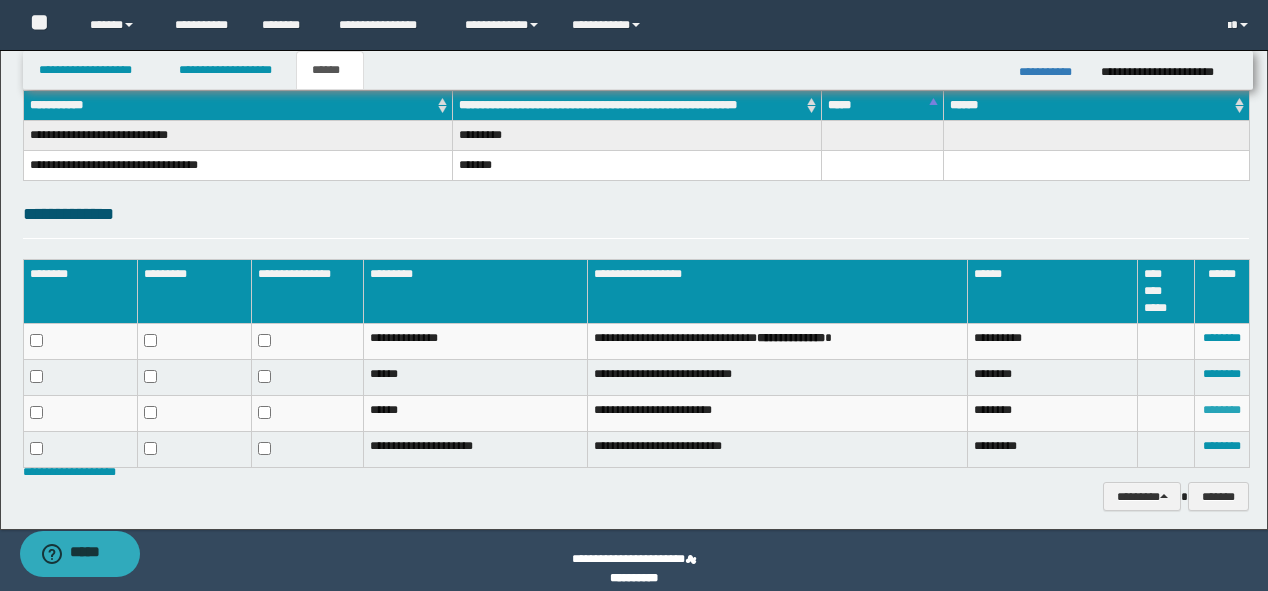 click on "********" at bounding box center (1222, 410) 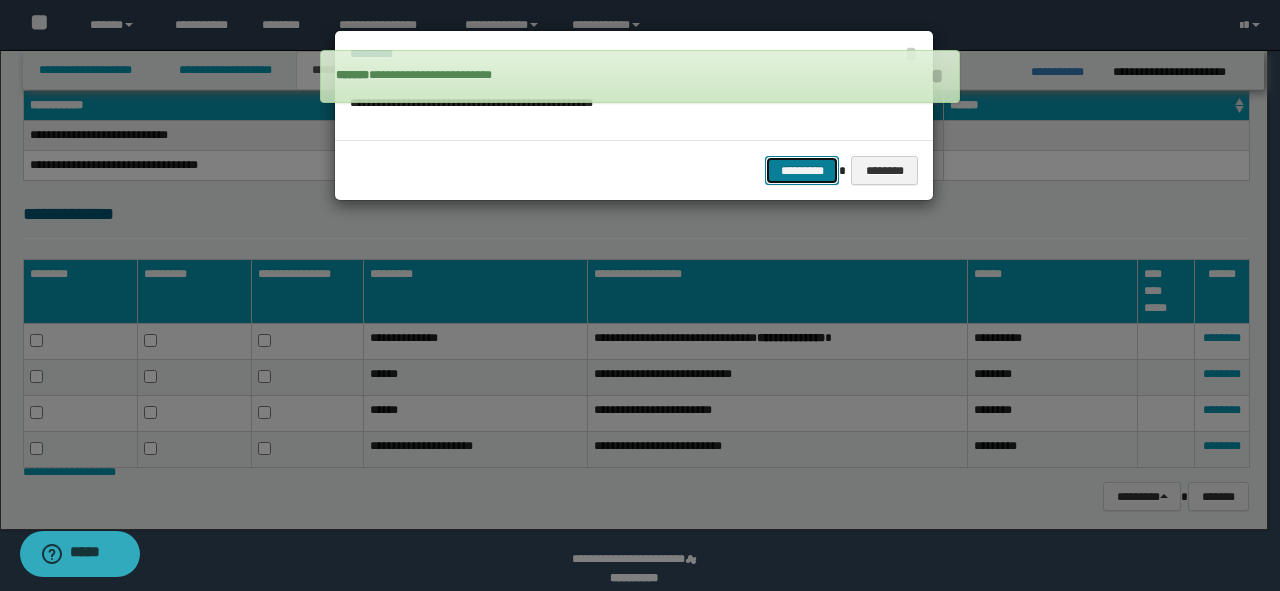 click on "*********" at bounding box center [802, 171] 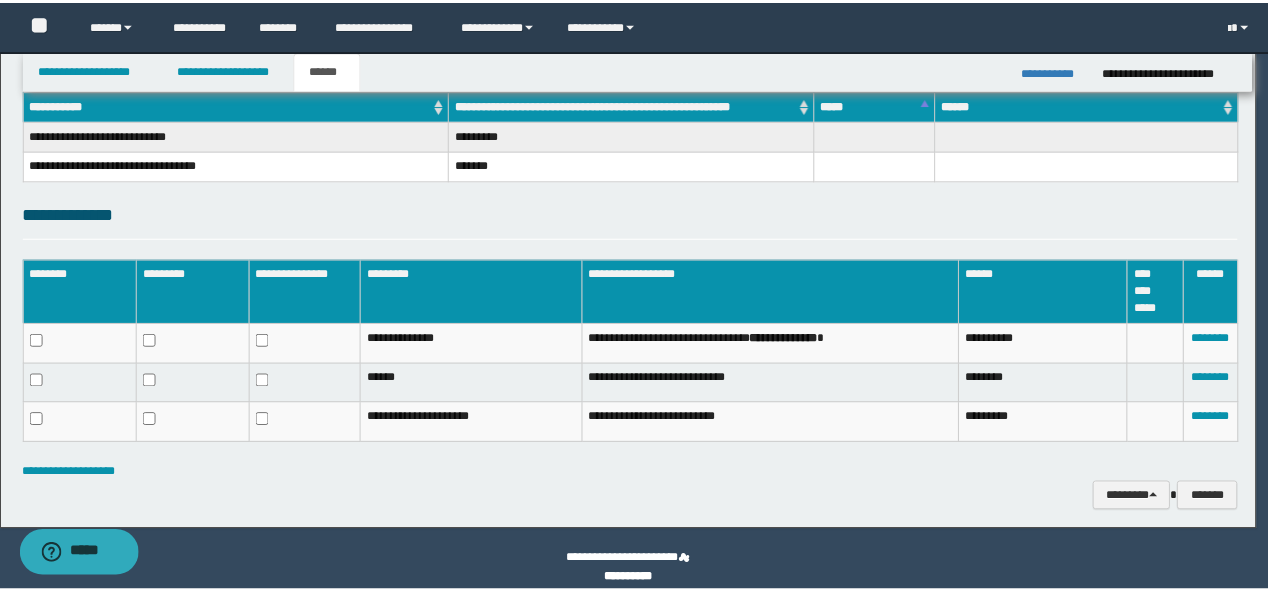scroll, scrollTop: 302, scrollLeft: 0, axis: vertical 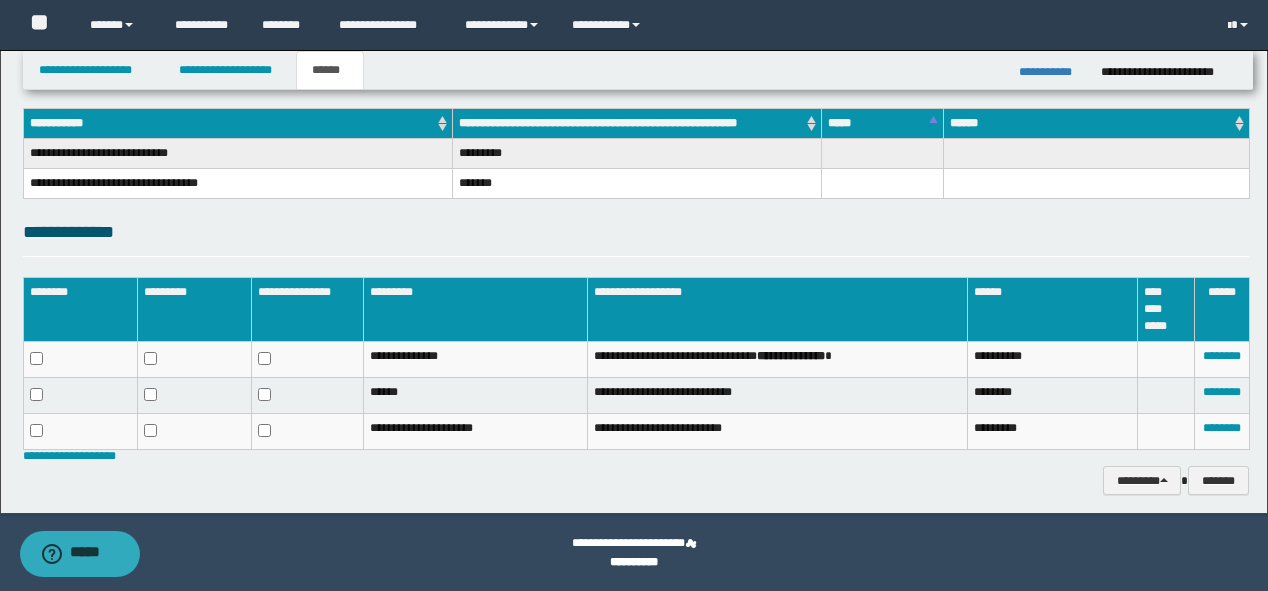 click on "**********" at bounding box center (1052, 72) 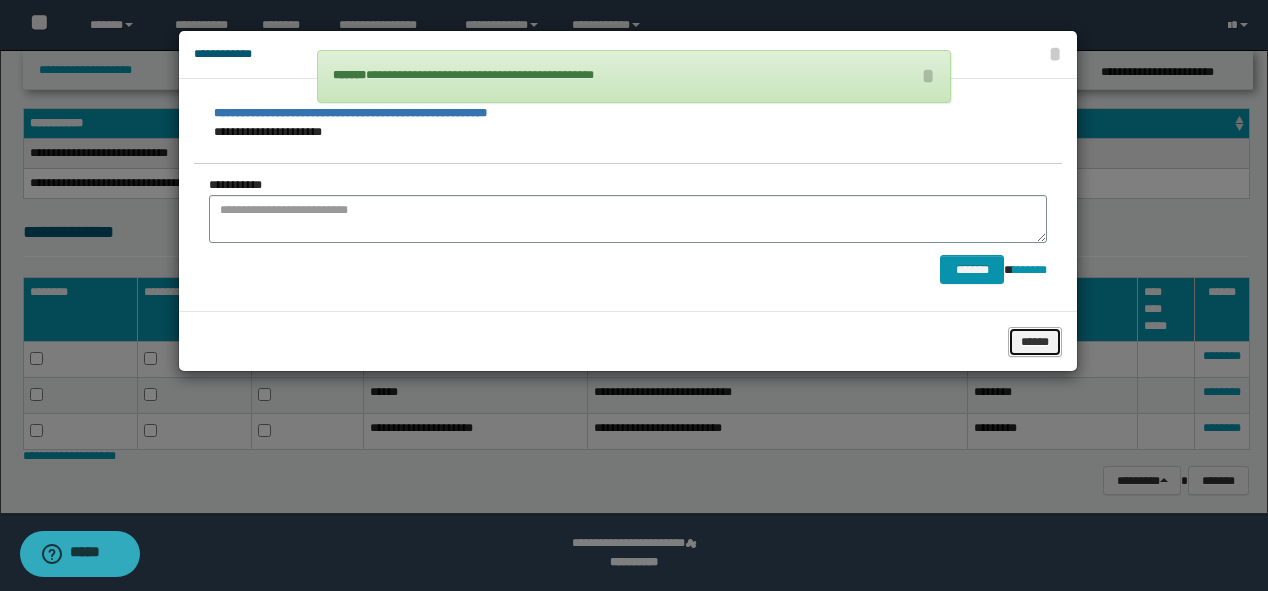 click on "******" at bounding box center (1035, 342) 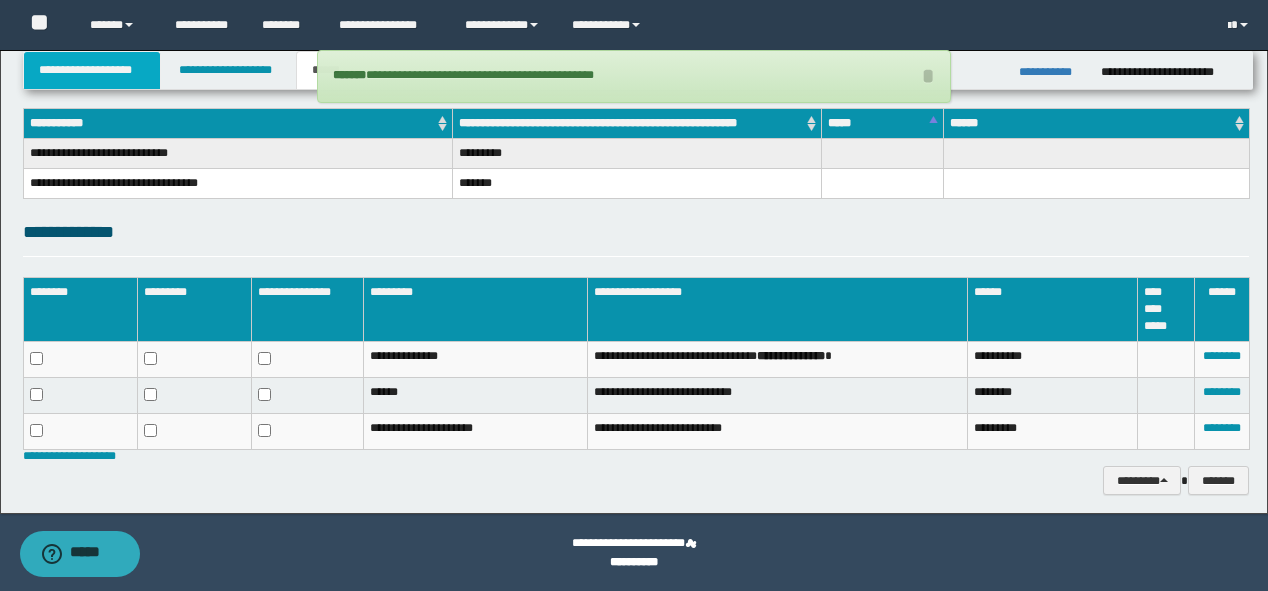 click on "**********" at bounding box center (92, 70) 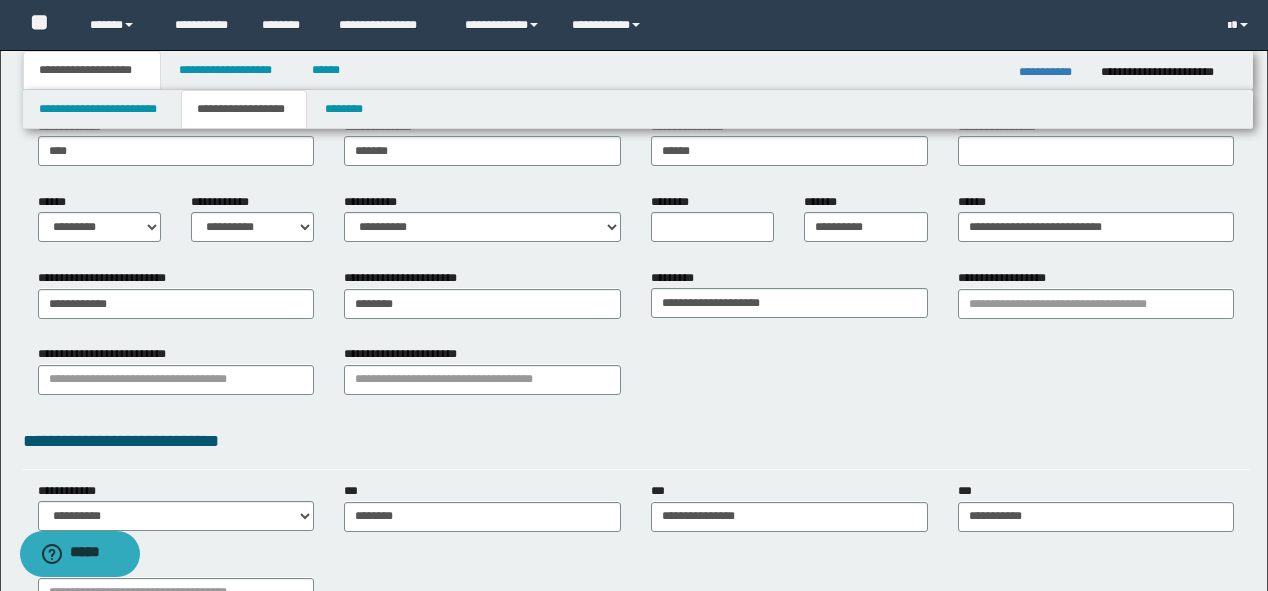 scroll, scrollTop: 93, scrollLeft: 0, axis: vertical 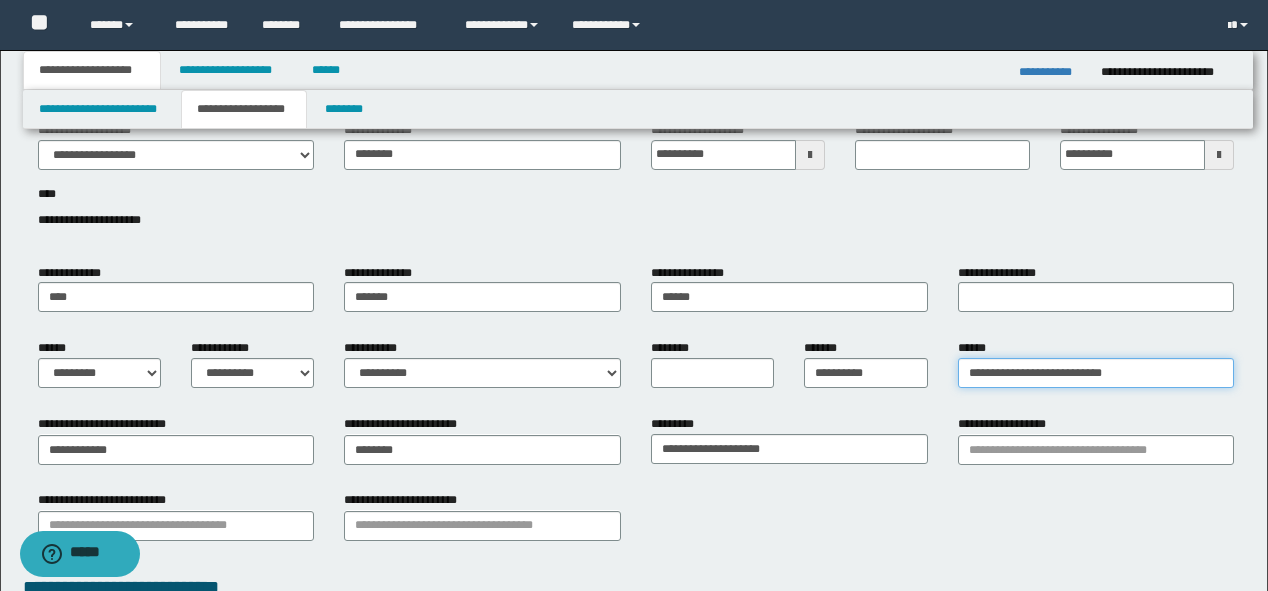 drag, startPoint x: 1193, startPoint y: 368, endPoint x: 644, endPoint y: 344, distance: 549.52435 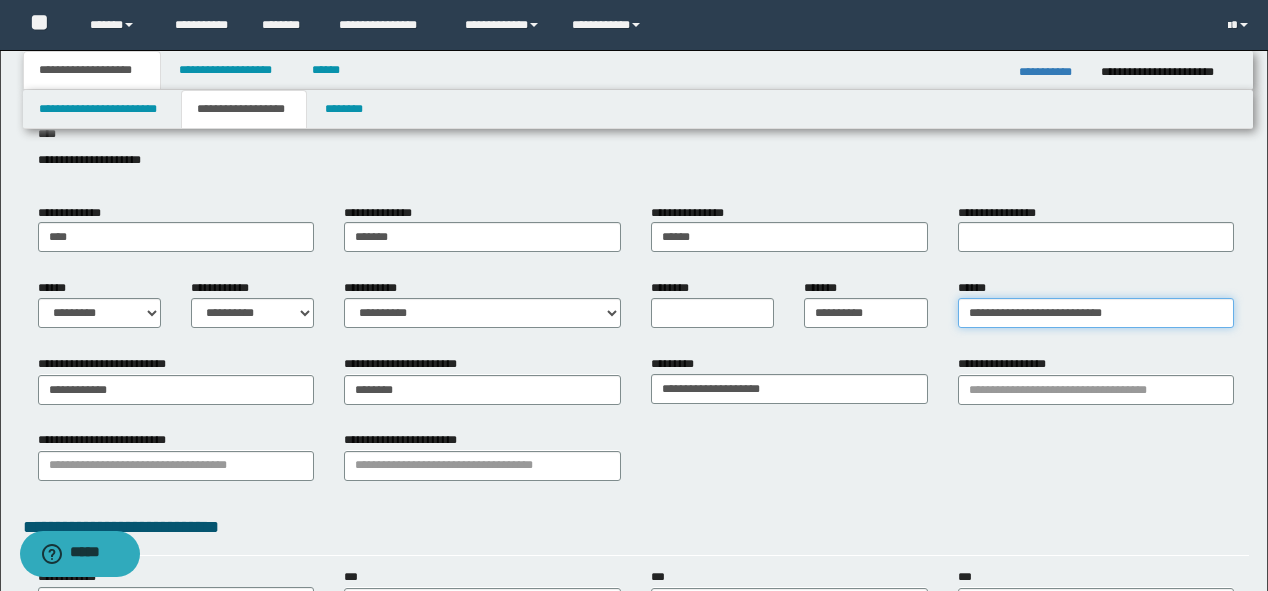 scroll, scrollTop: 0, scrollLeft: 0, axis: both 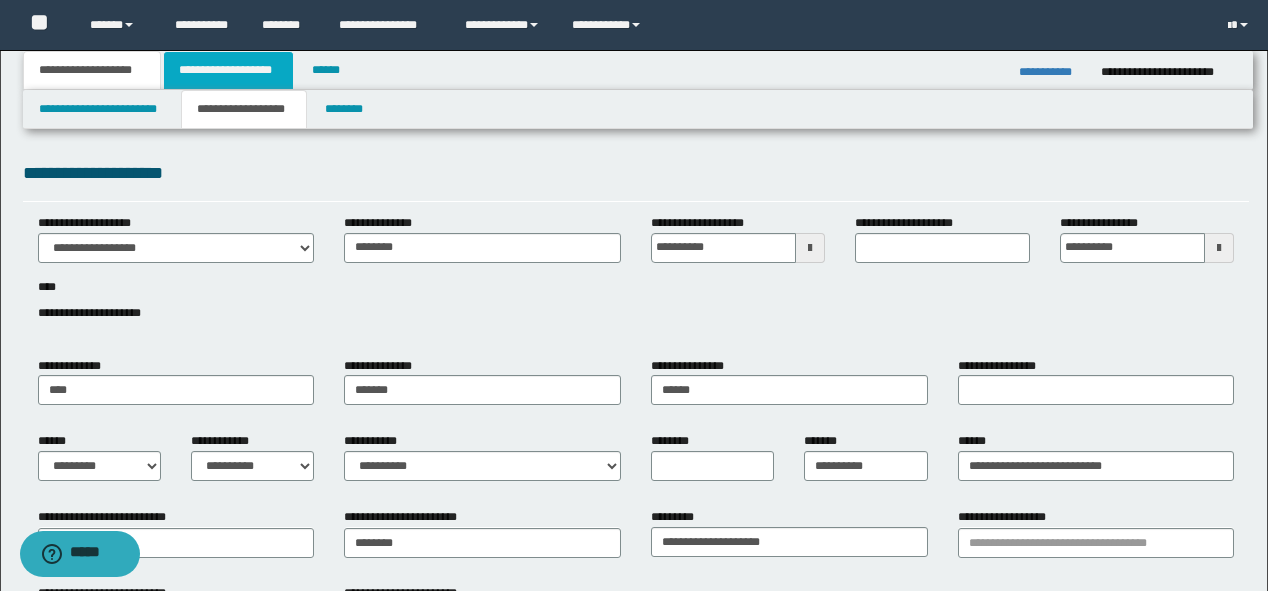 click on "**********" at bounding box center (228, 70) 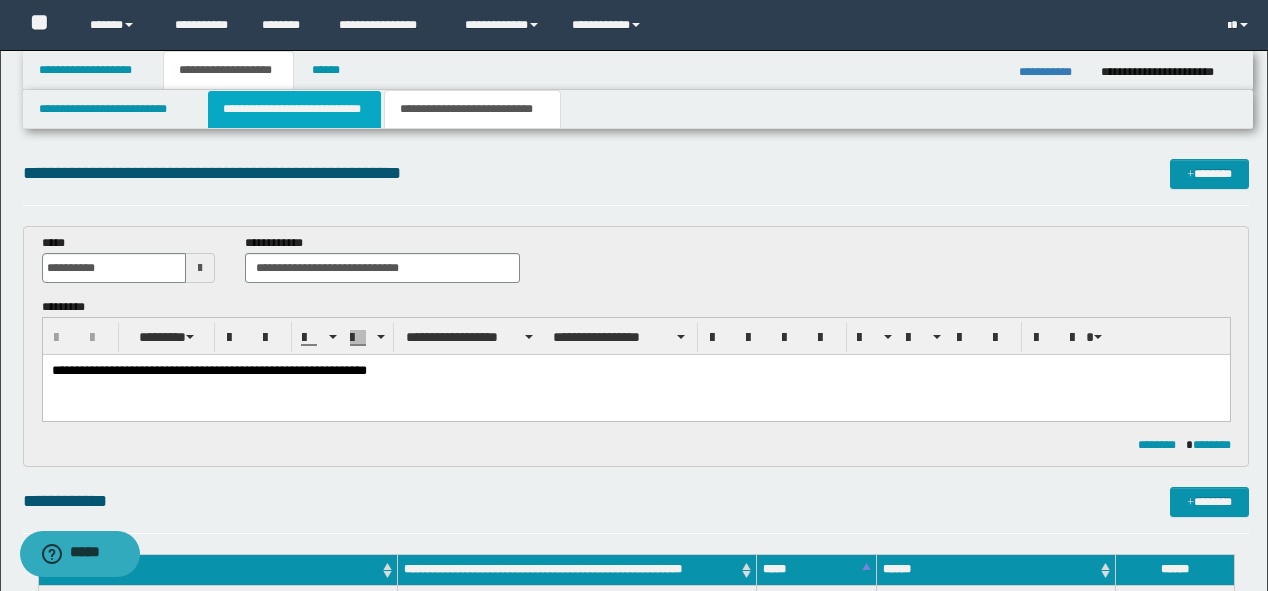 click on "**********" at bounding box center (294, 109) 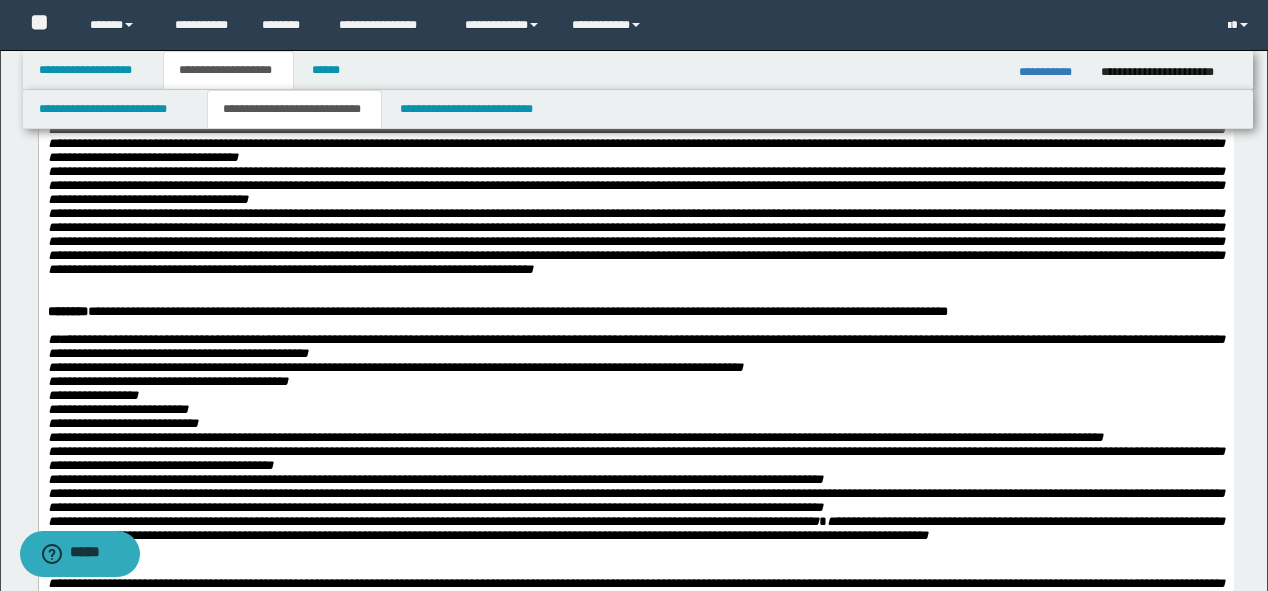 scroll, scrollTop: 160, scrollLeft: 0, axis: vertical 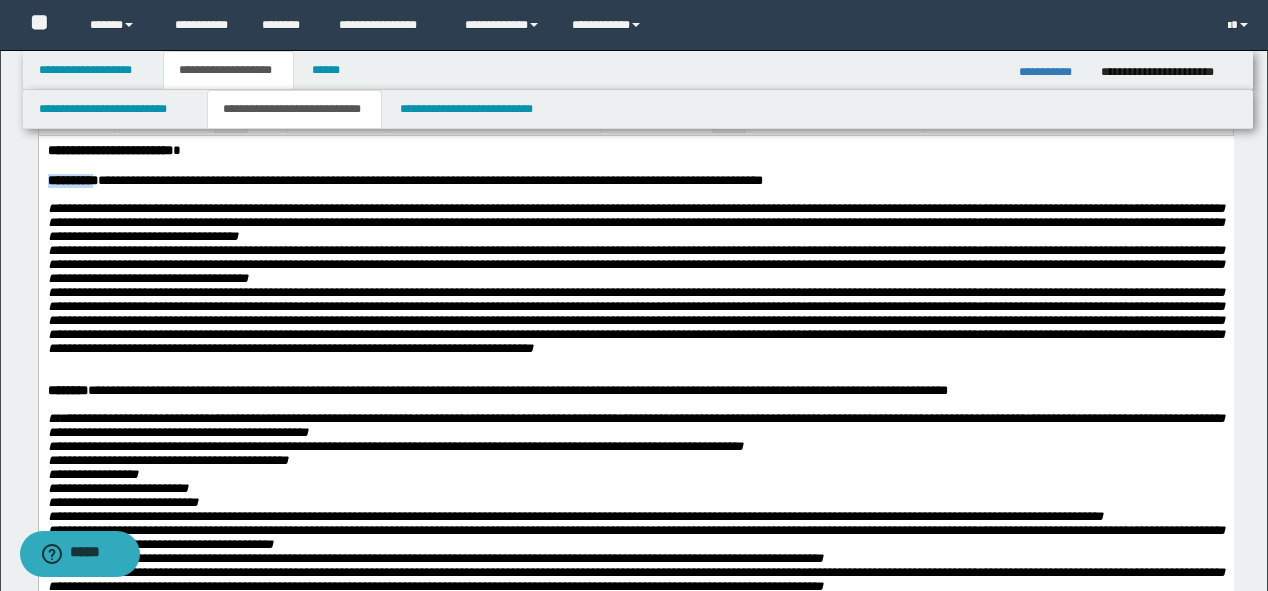 drag, startPoint x: 106, startPoint y: 180, endPoint x: 40, endPoint y: 311, distance: 146.68674 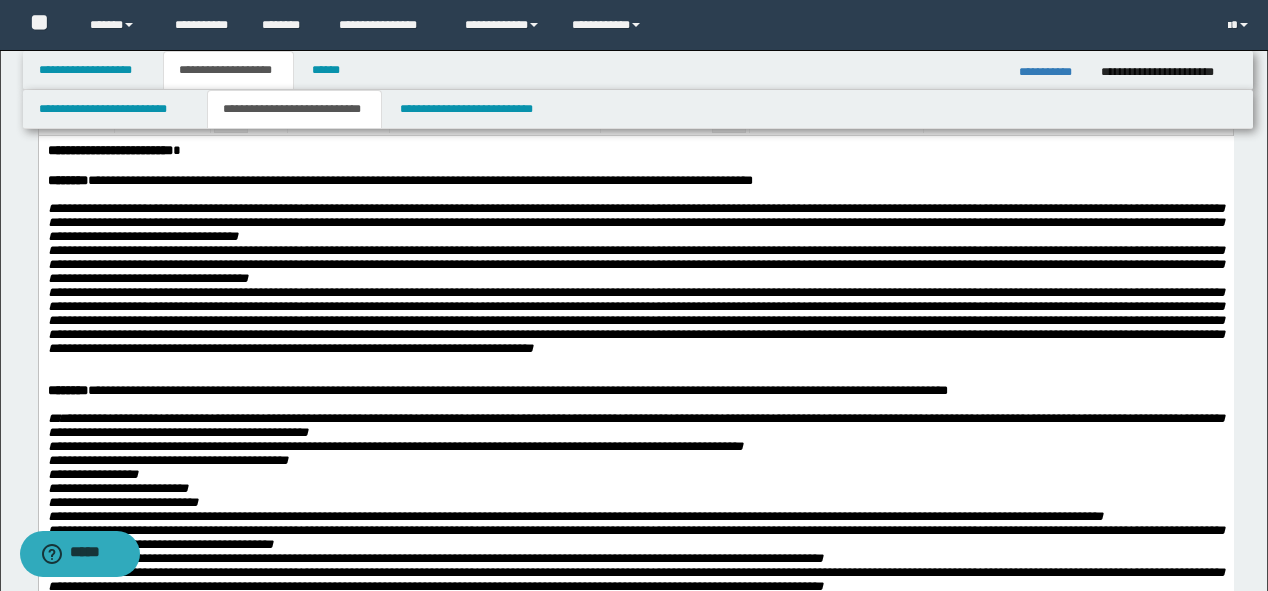 click on "**********" at bounding box center (635, 221) 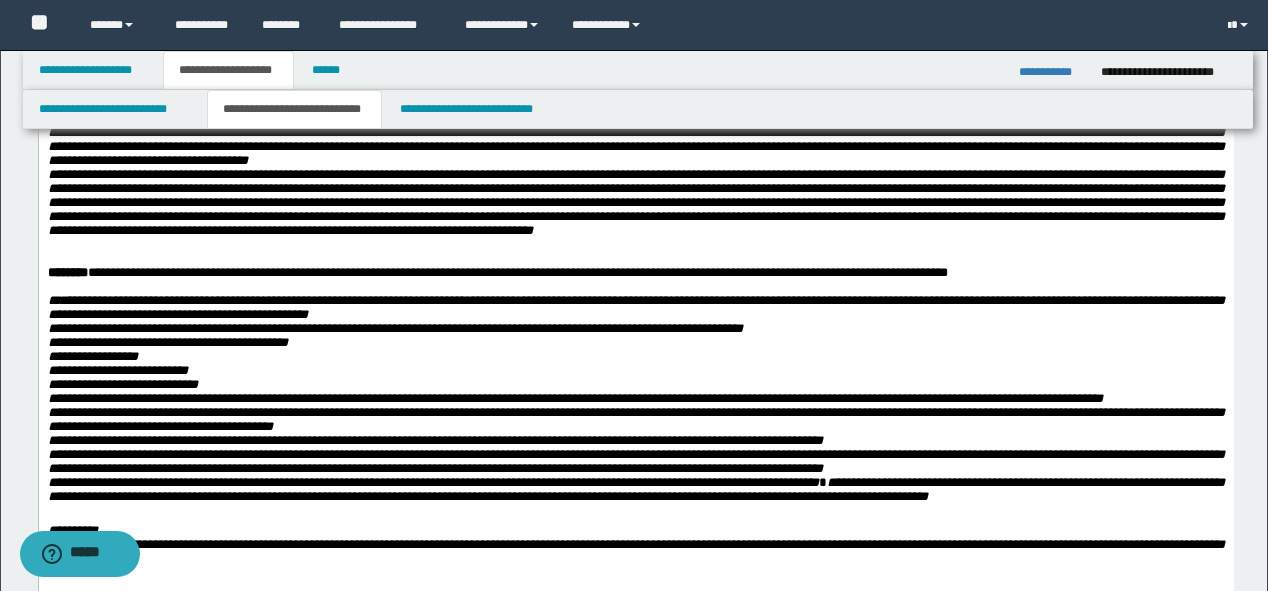scroll, scrollTop: 240, scrollLeft: 0, axis: vertical 